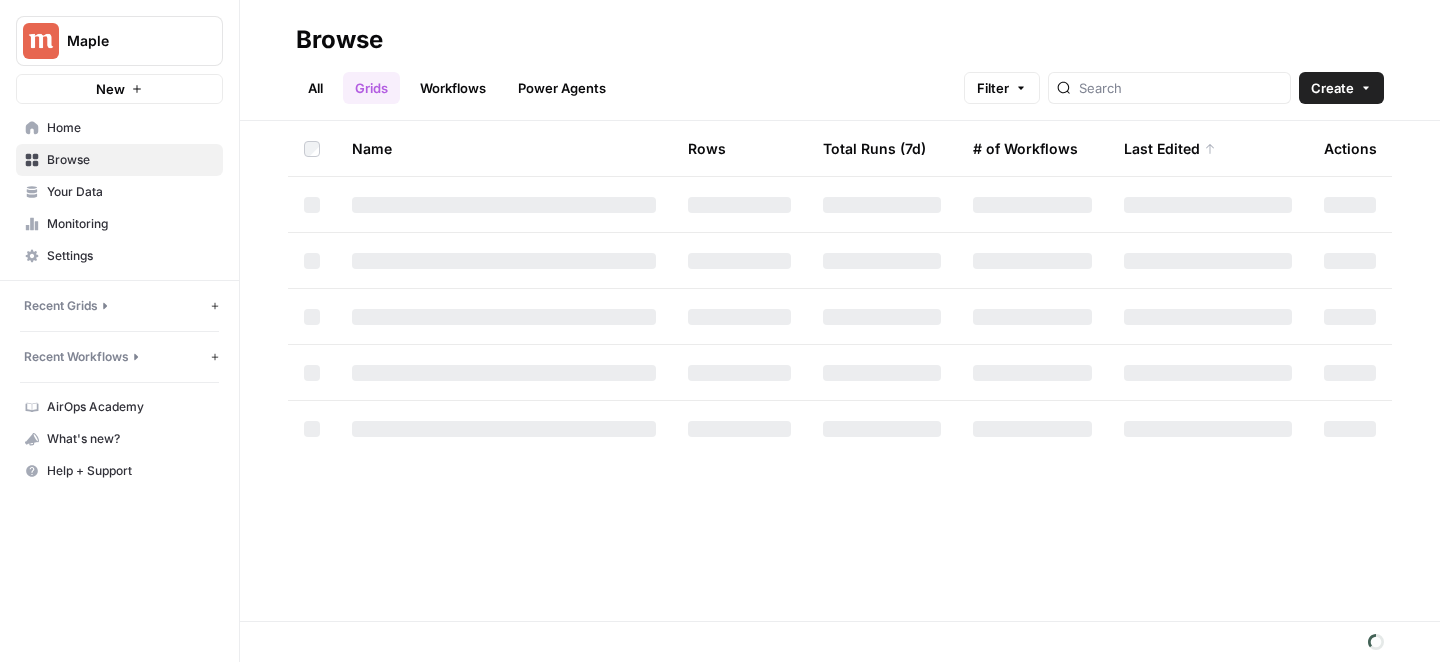 scroll, scrollTop: 0, scrollLeft: 0, axis: both 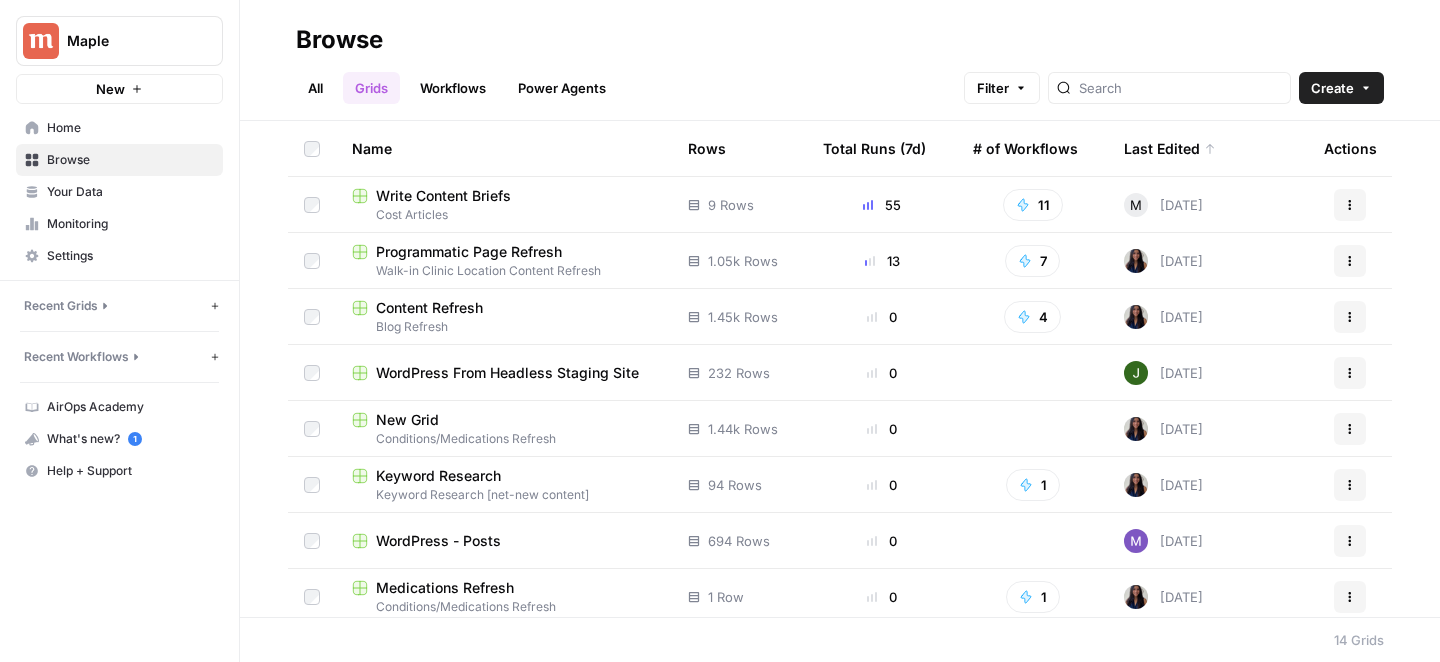click on "Write Content Briefs" at bounding box center (443, 196) 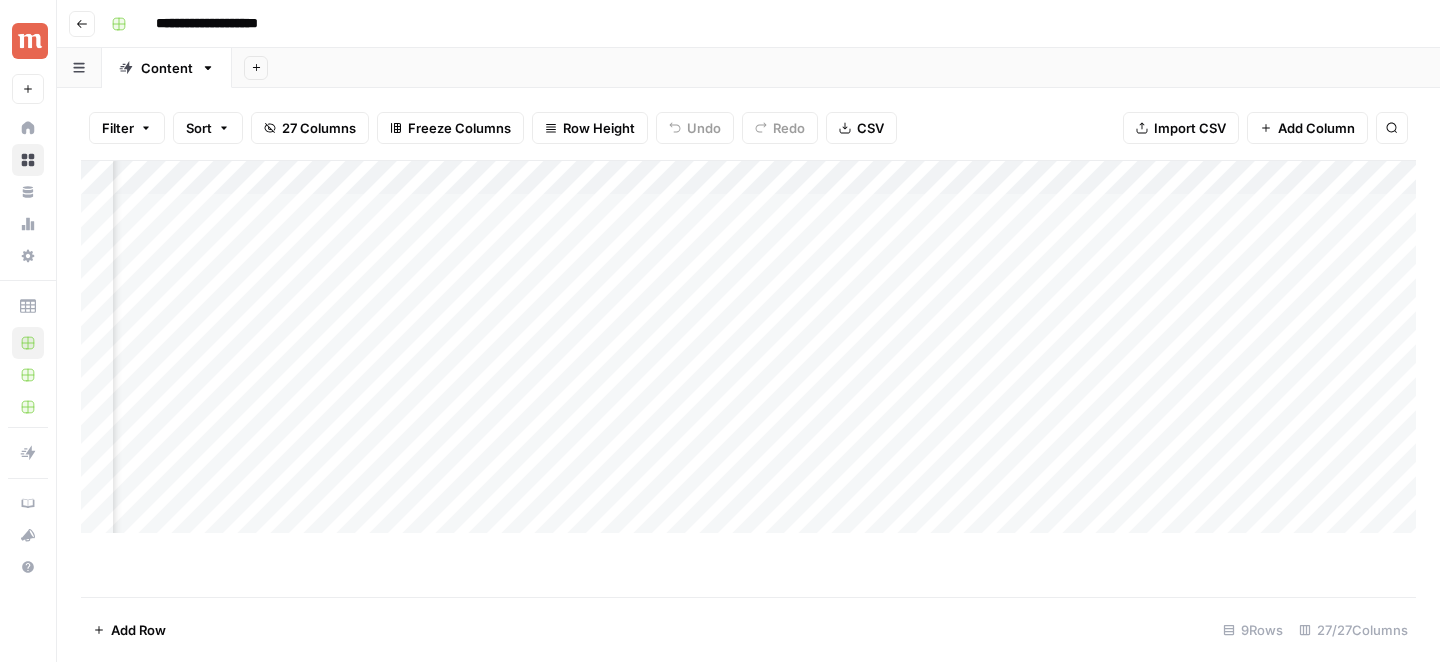 scroll, scrollTop: 0, scrollLeft: 1652, axis: horizontal 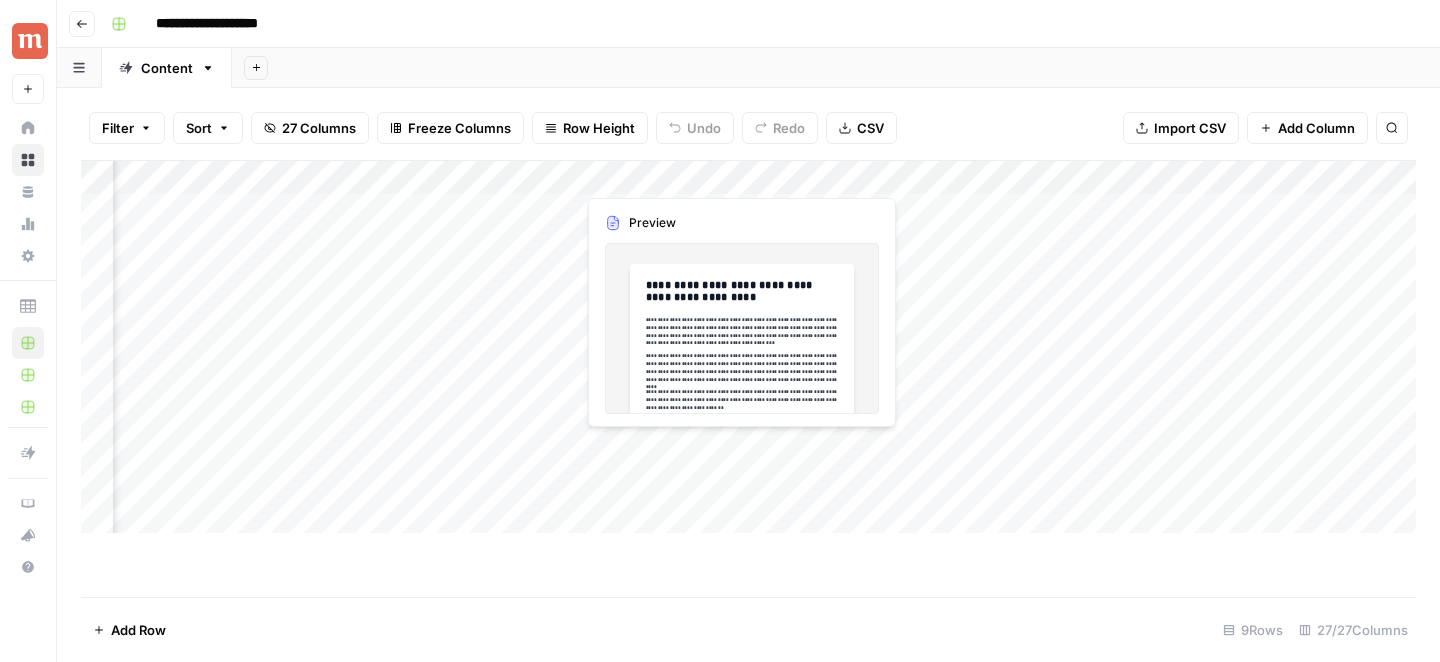 click on "Add Column" at bounding box center (748, 347) 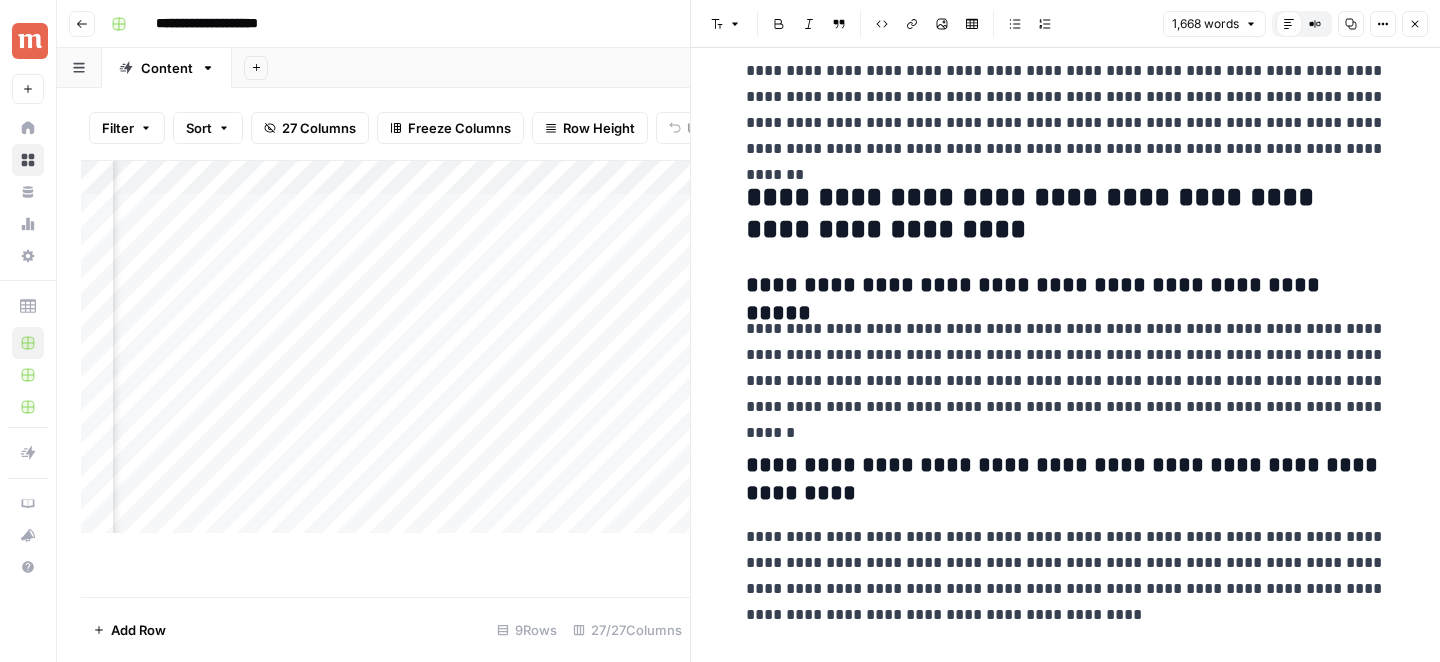 scroll, scrollTop: 6556, scrollLeft: 0, axis: vertical 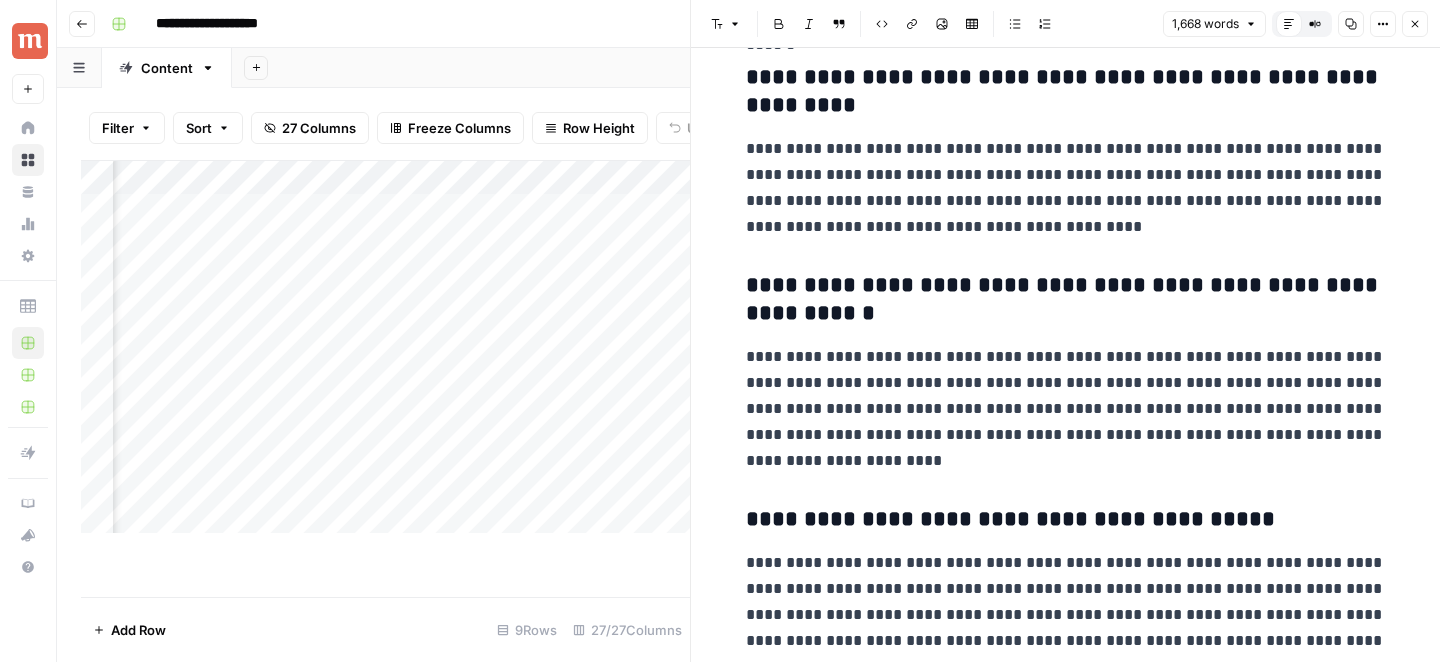 click at bounding box center [666, 448] 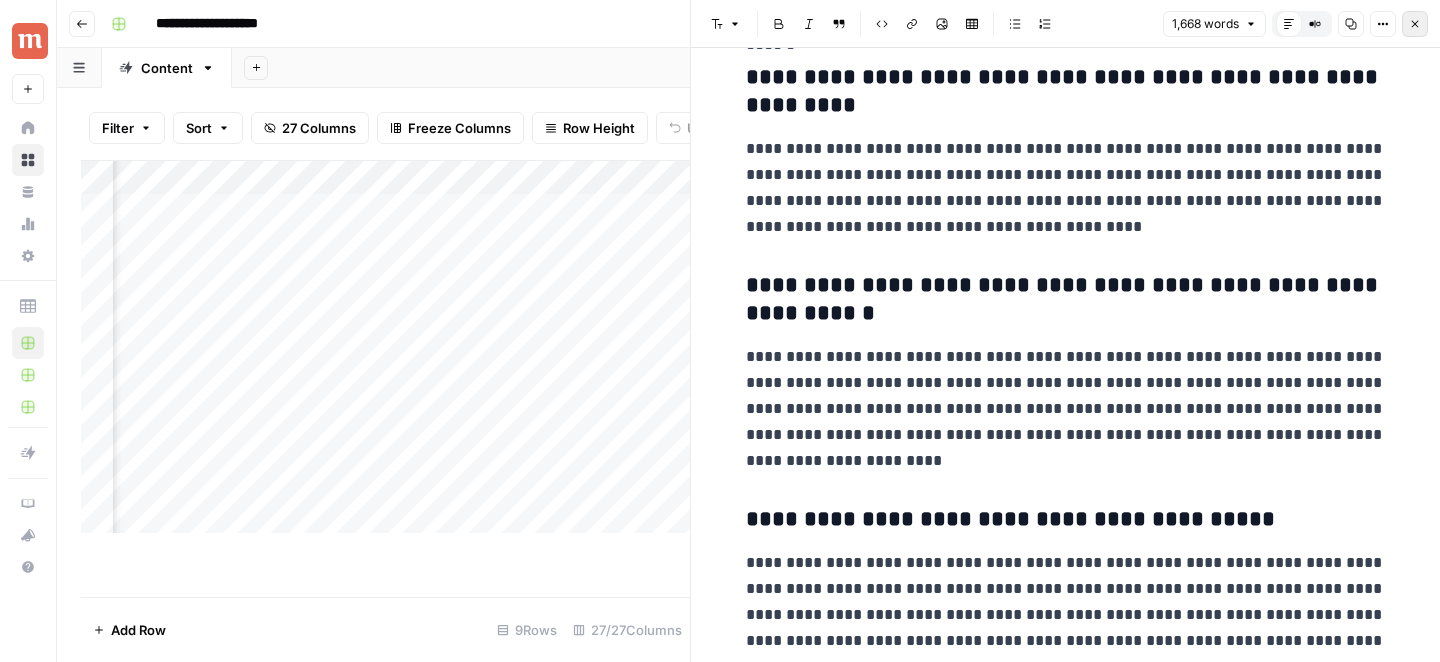 click 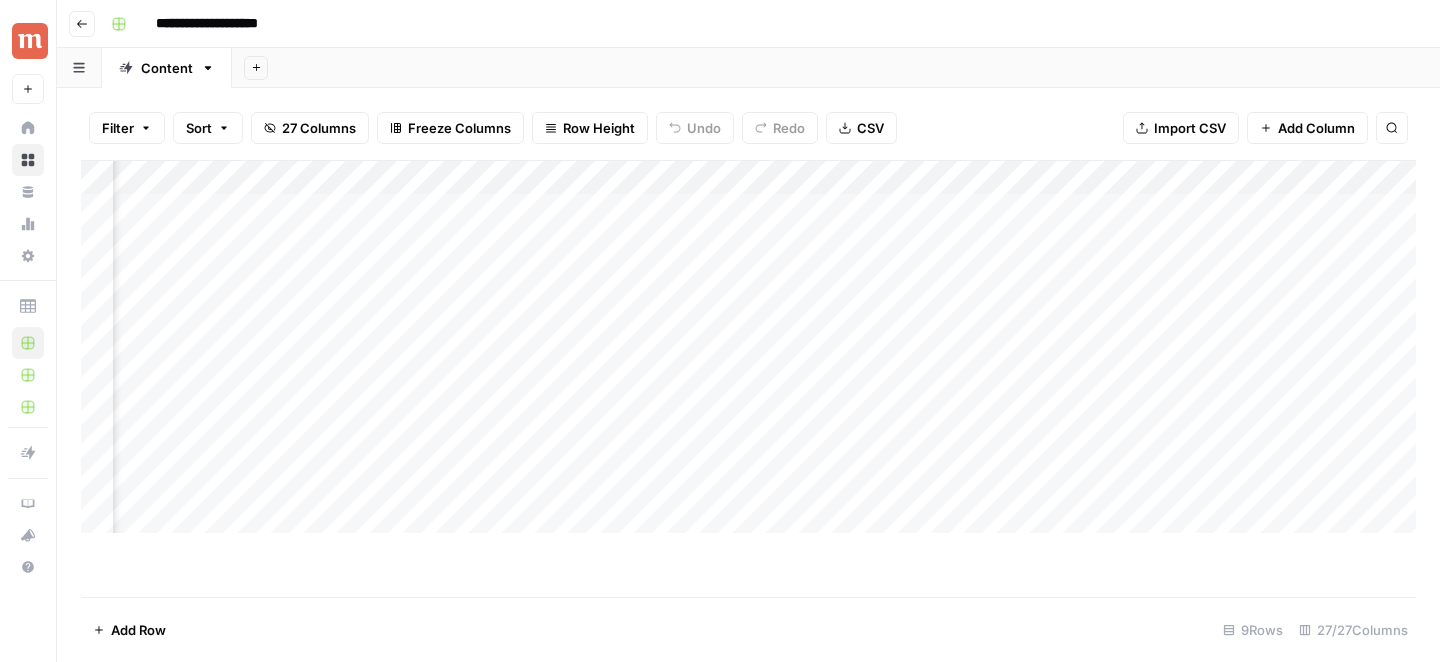 scroll, scrollTop: 0, scrollLeft: 2231, axis: horizontal 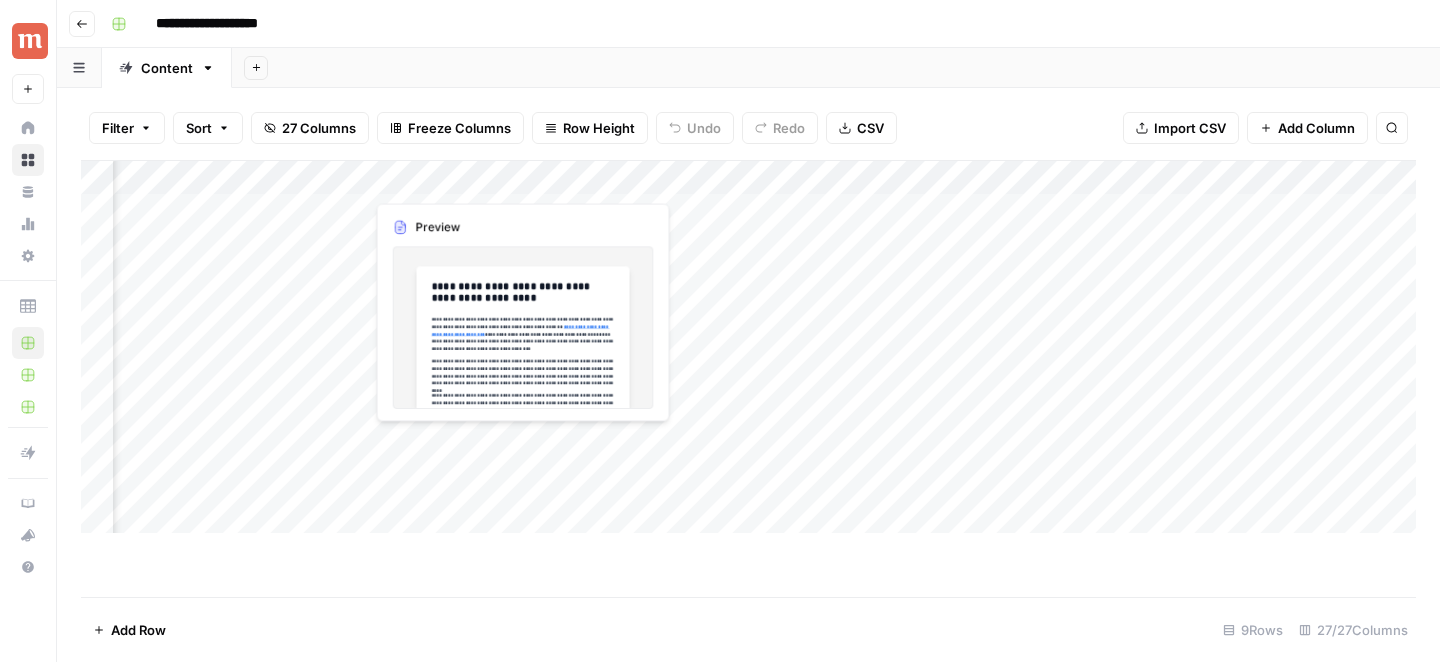click on "Add Column" at bounding box center (748, 347) 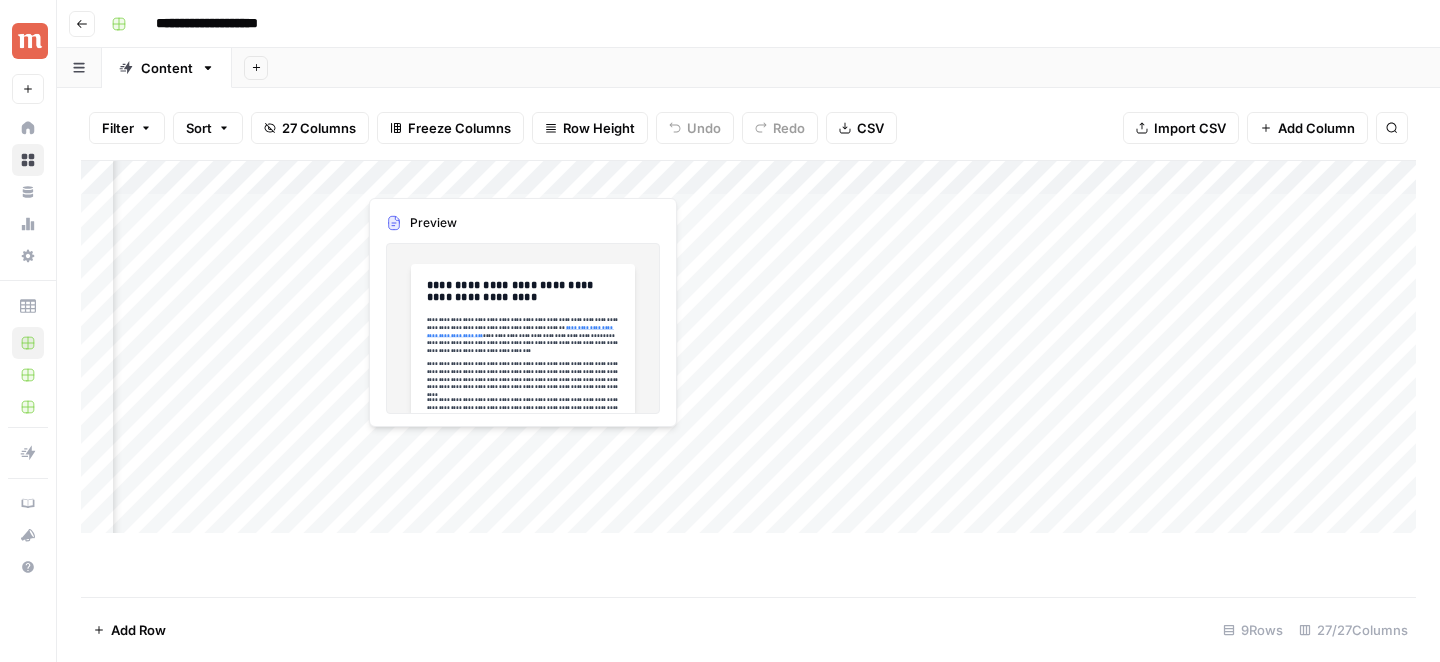 click on "Add Column" at bounding box center [748, 347] 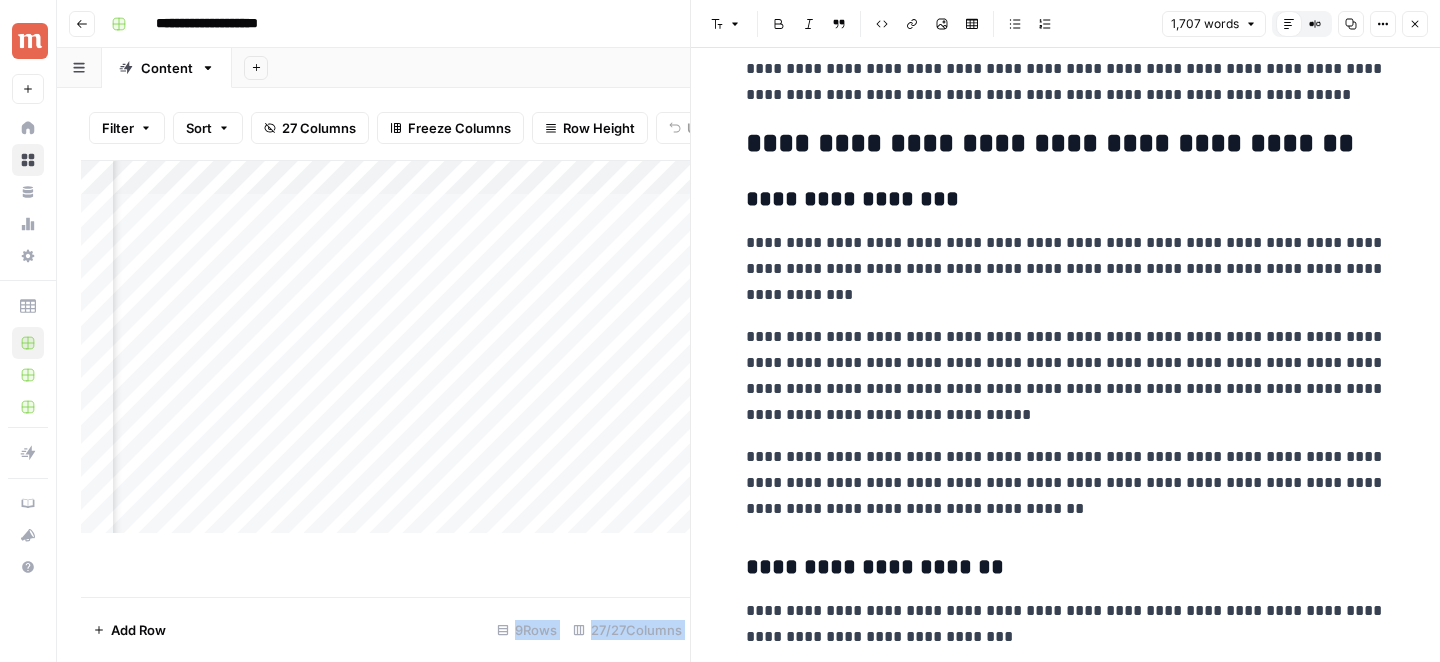 scroll, scrollTop: 1256, scrollLeft: 0, axis: vertical 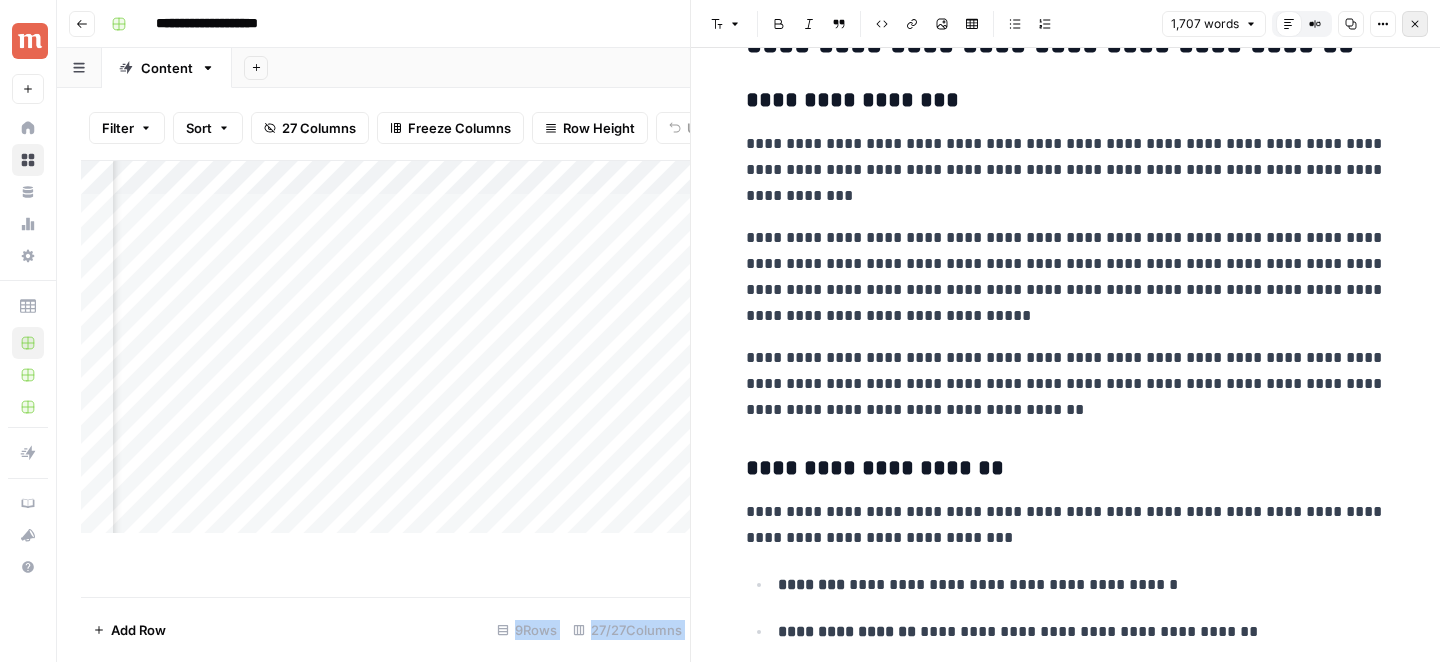 click on "Close" at bounding box center [1415, 24] 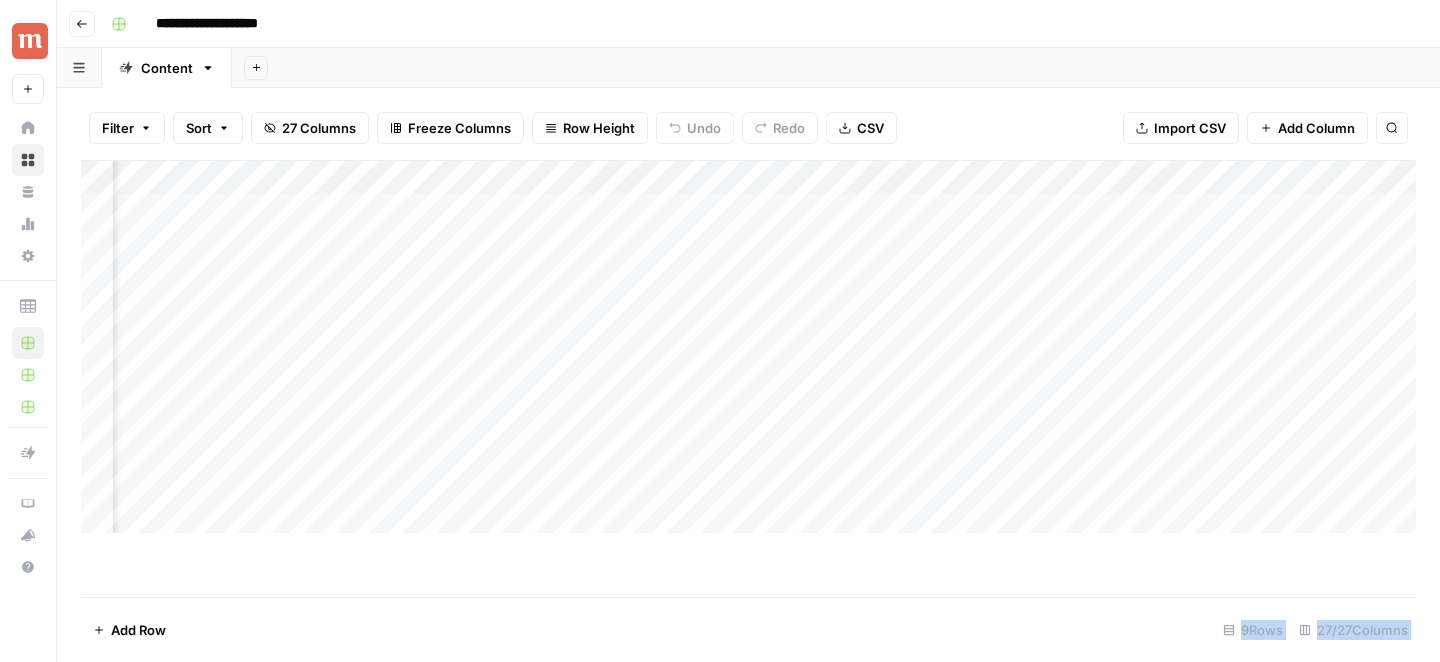 scroll, scrollTop: 0, scrollLeft: 2975, axis: horizontal 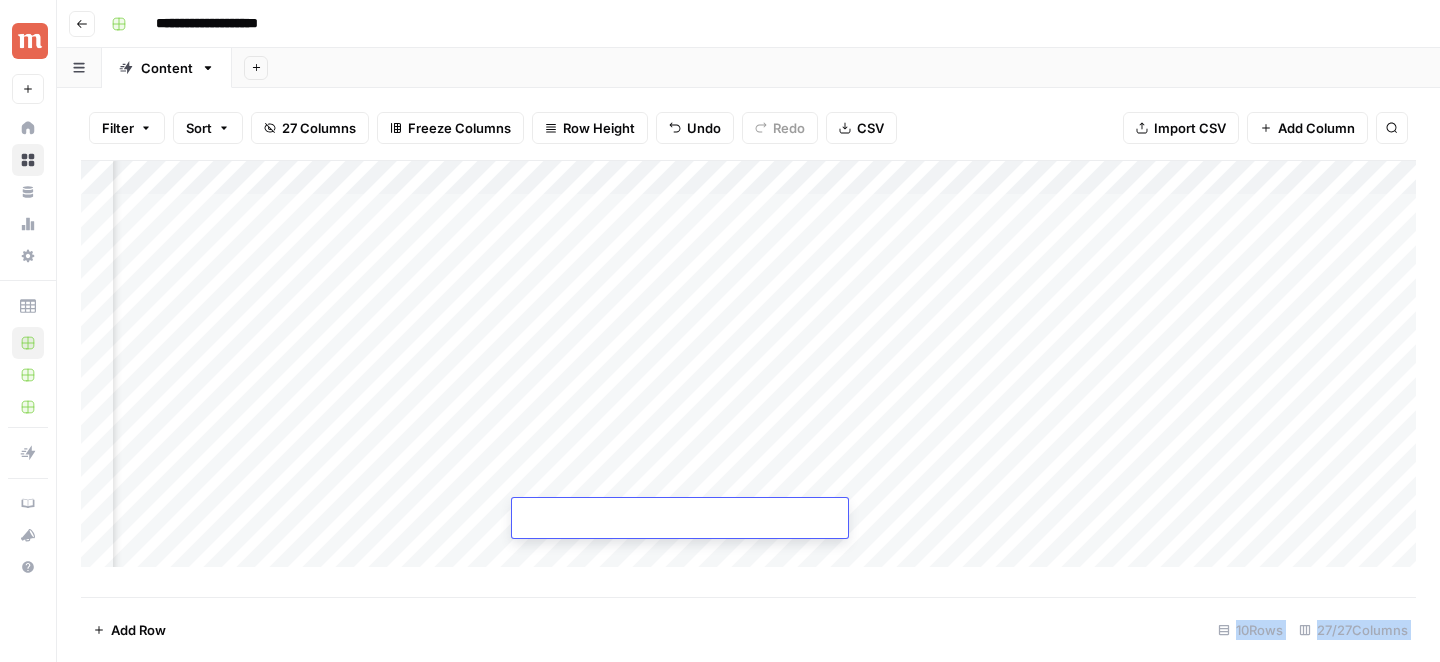 click on "Add Column" at bounding box center (748, 364) 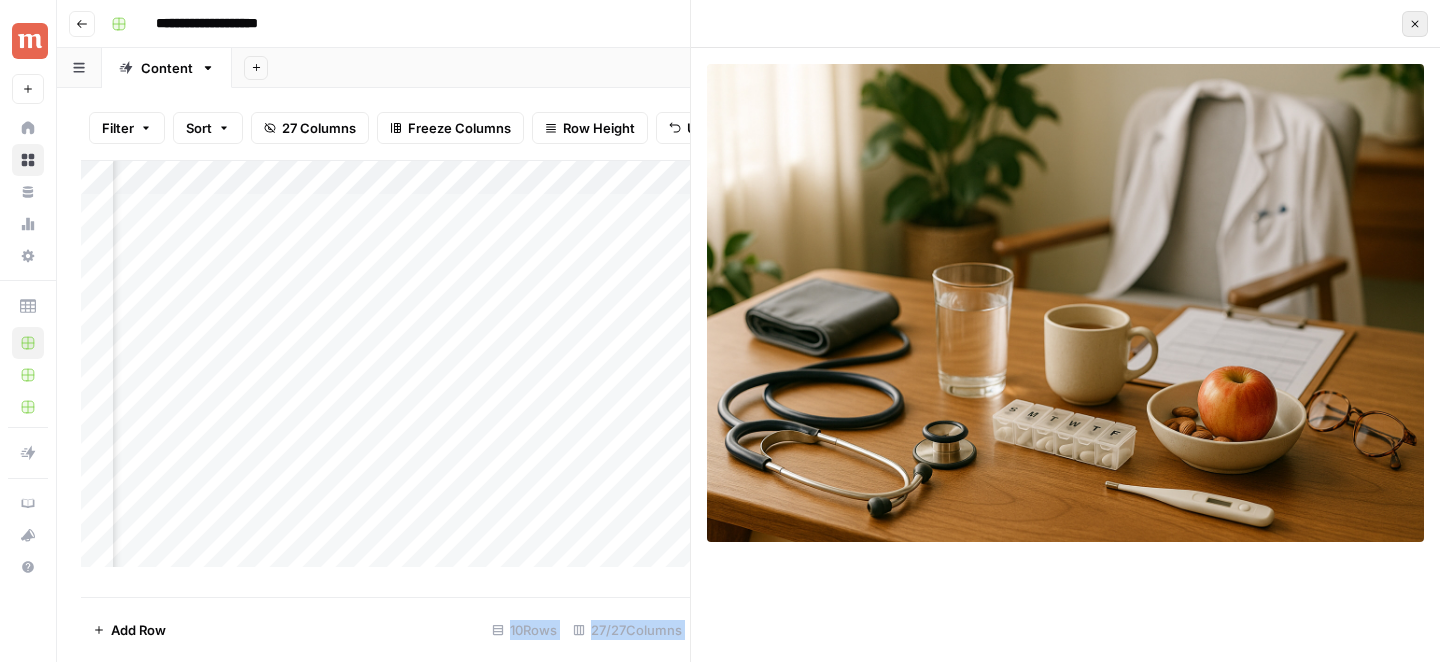 click on "Close" at bounding box center (1415, 24) 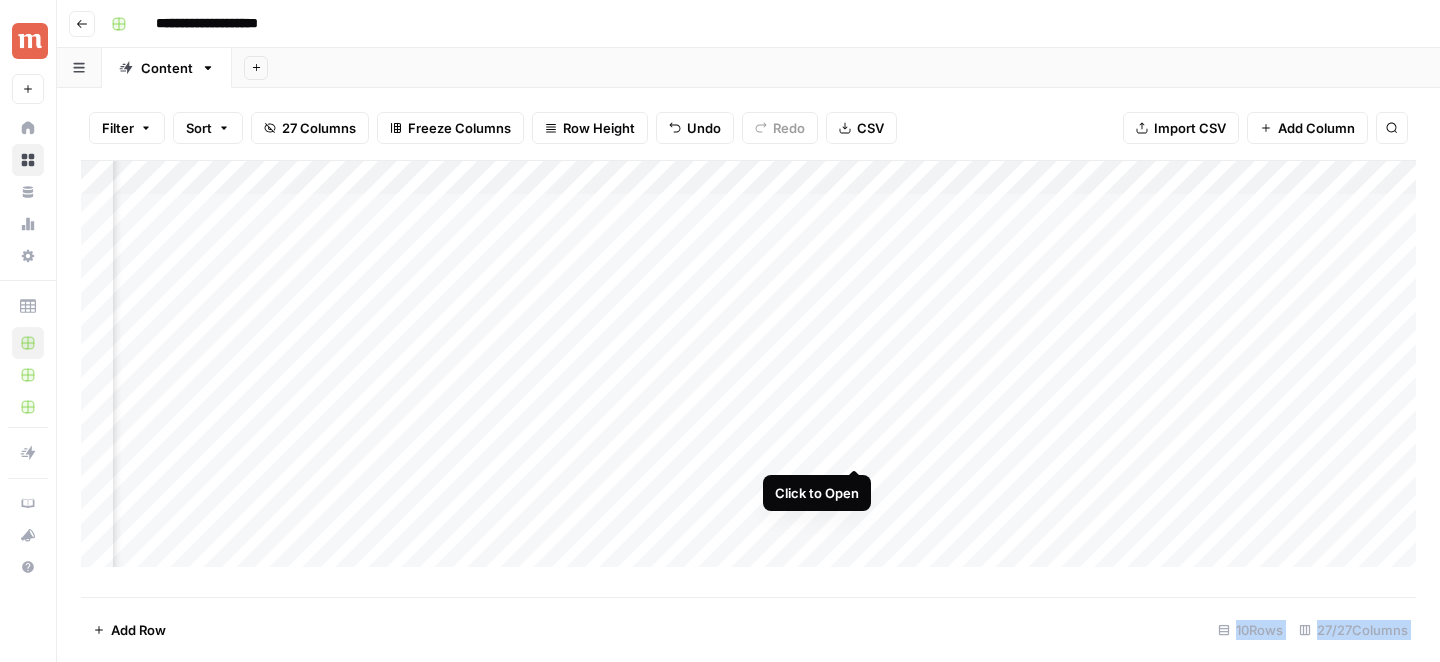 click on "Add Column" at bounding box center (748, 364) 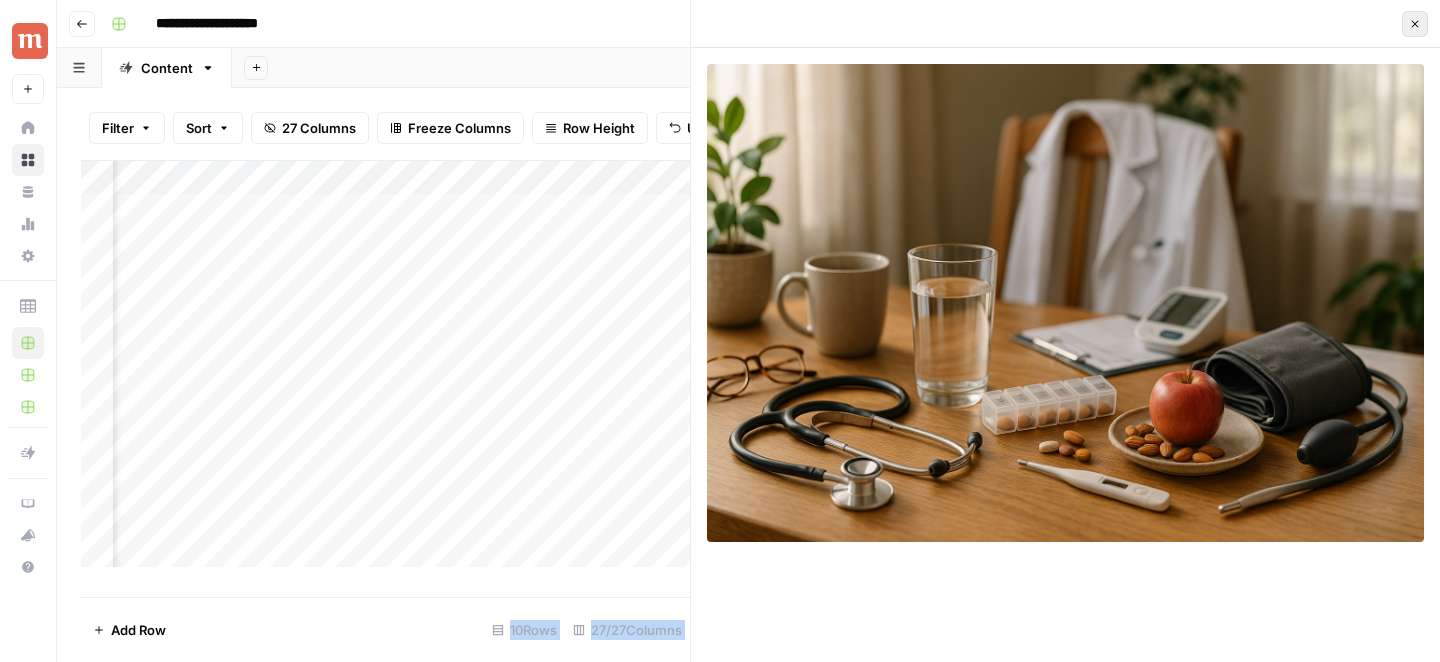click on "Close" at bounding box center (1415, 24) 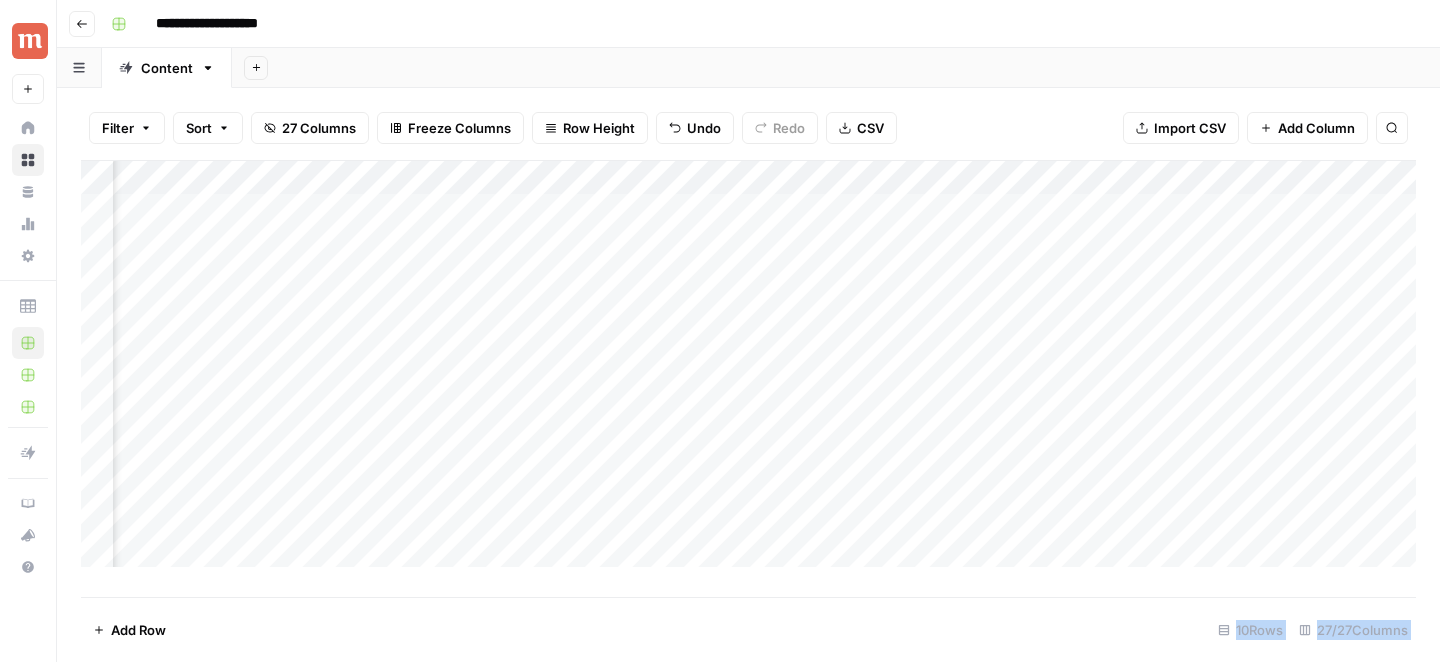 scroll, scrollTop: 0, scrollLeft: 3427, axis: horizontal 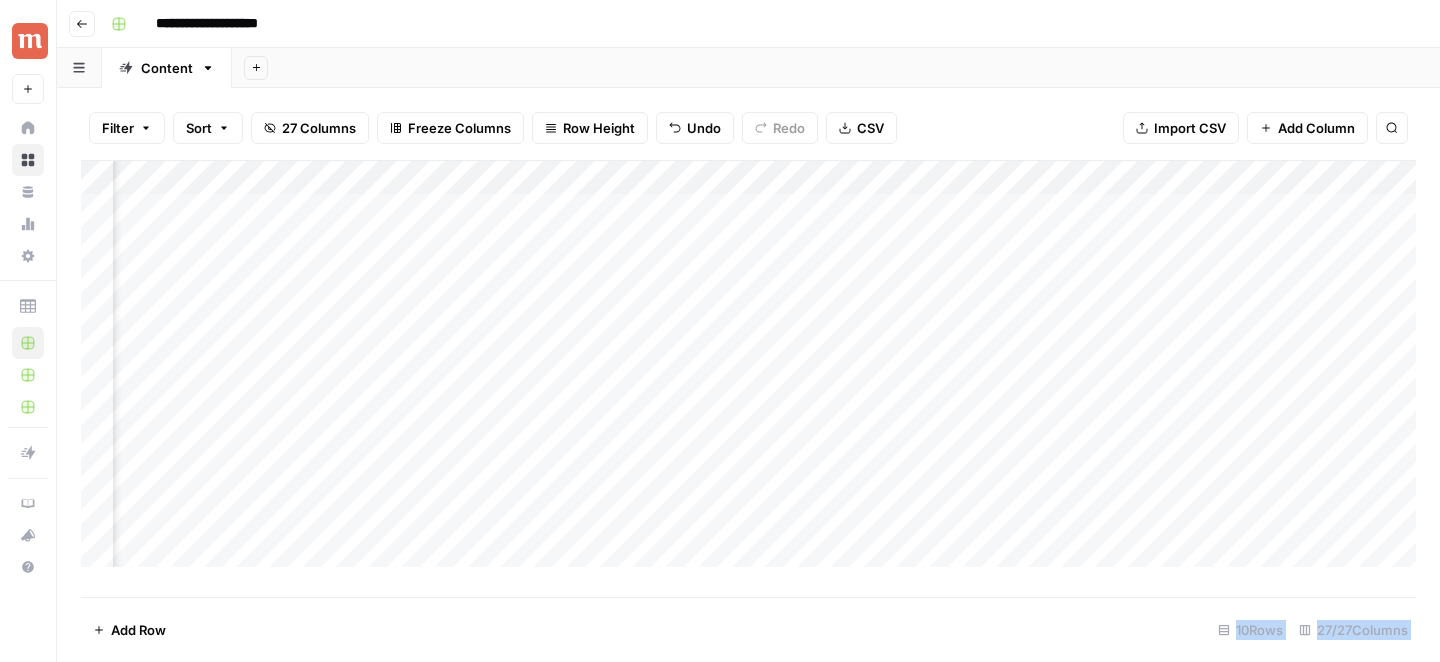 click on "Add Column" at bounding box center (748, 364) 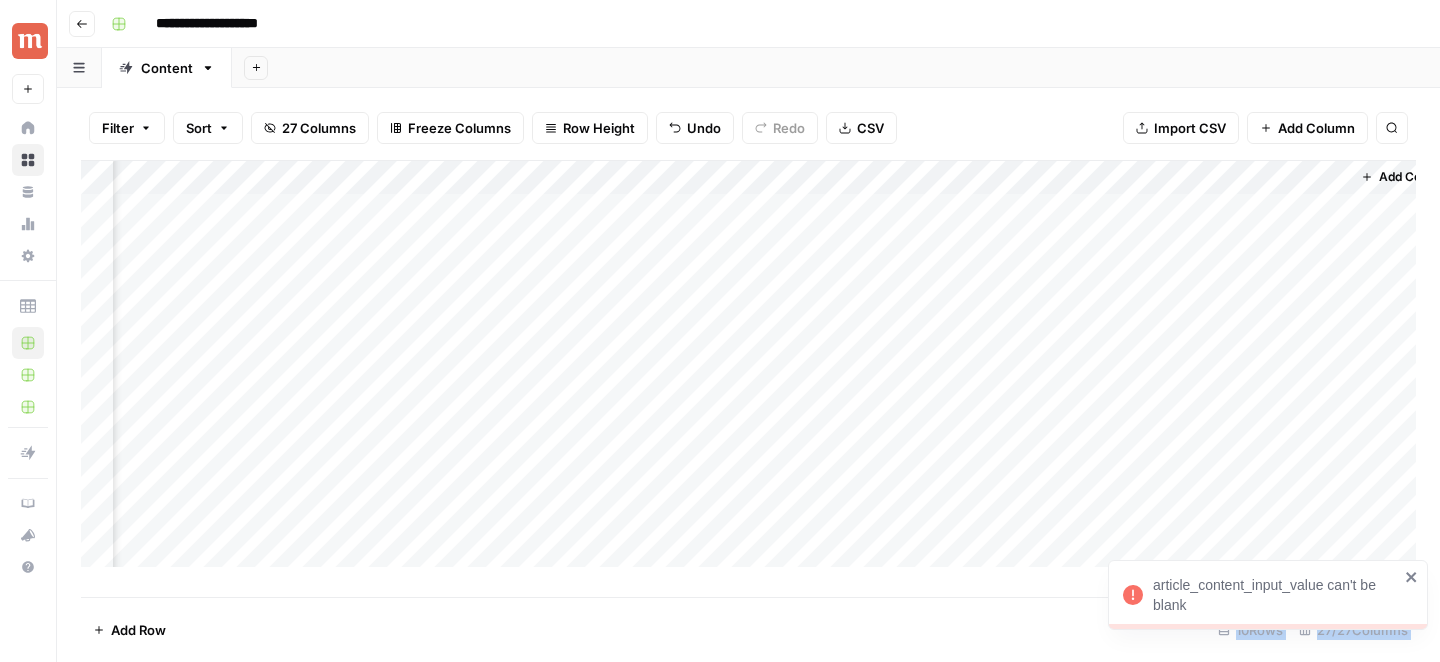 scroll, scrollTop: 0, scrollLeft: 3804, axis: horizontal 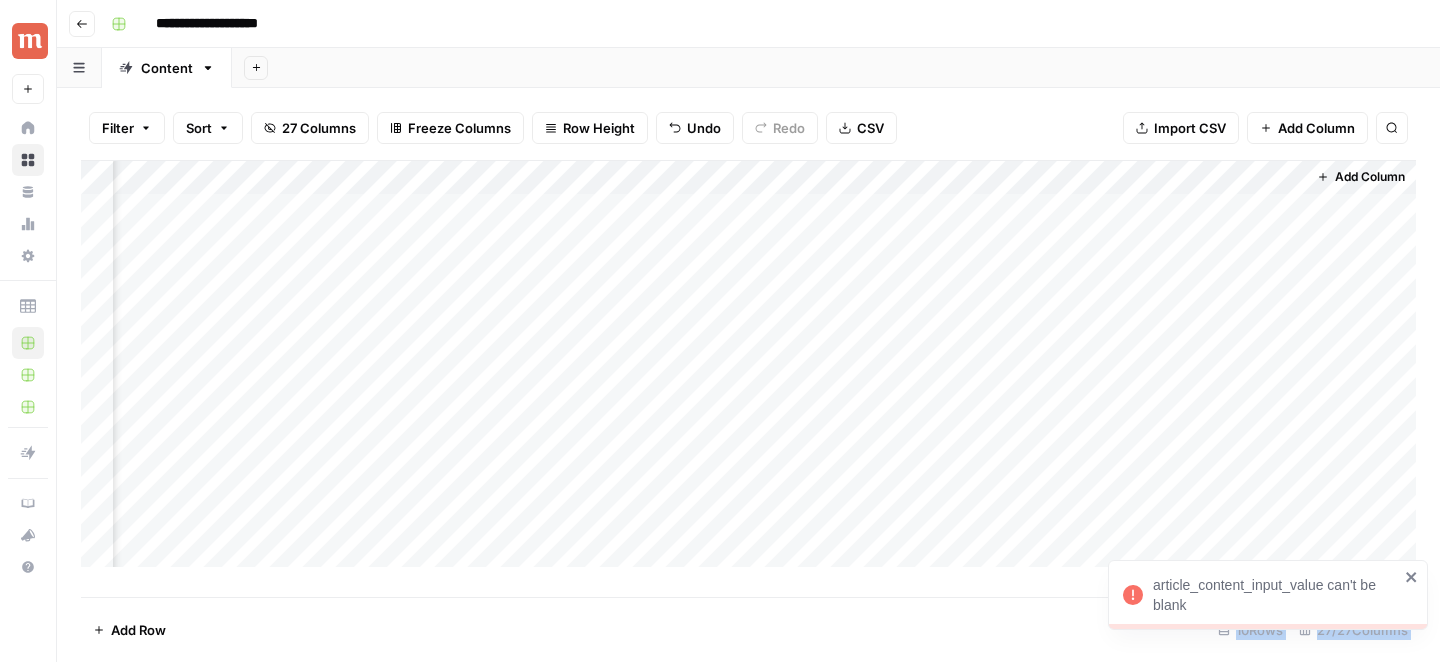click on "Add Column" at bounding box center (748, 364) 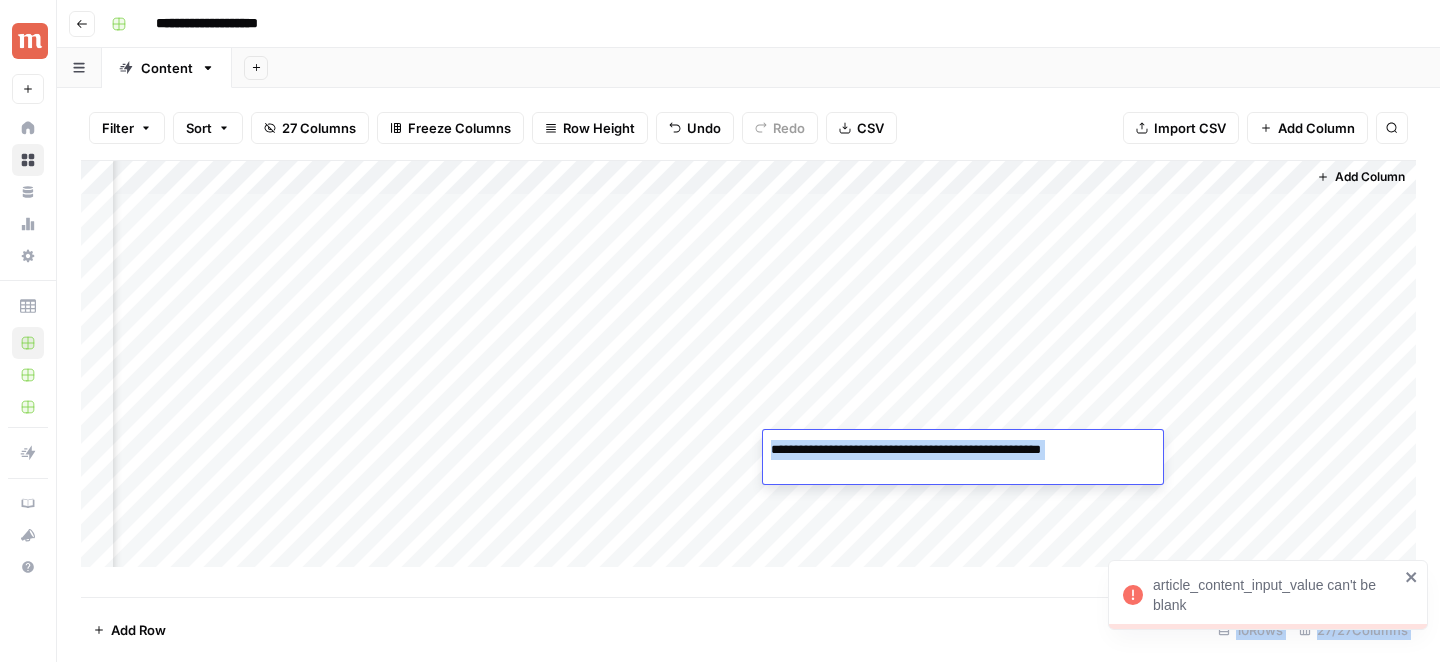 click on "Add Column" at bounding box center (748, 364) 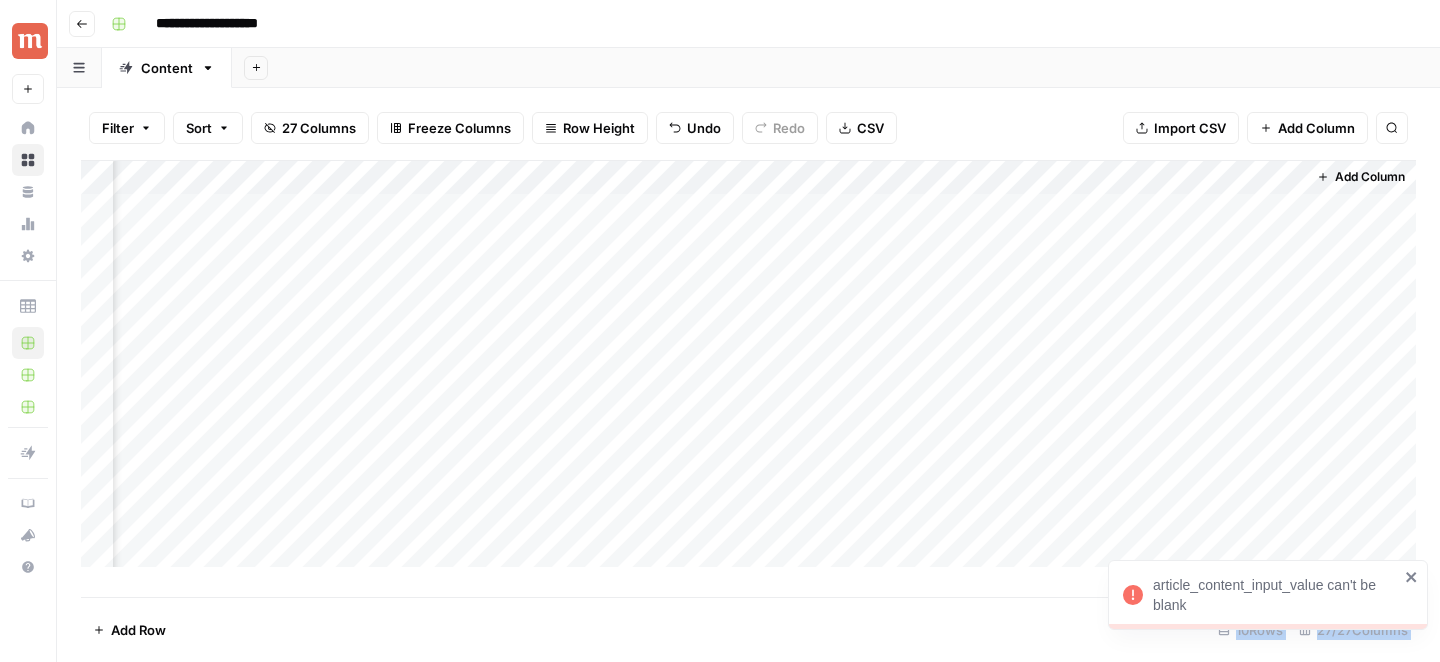 click on "Add Column" at bounding box center (748, 364) 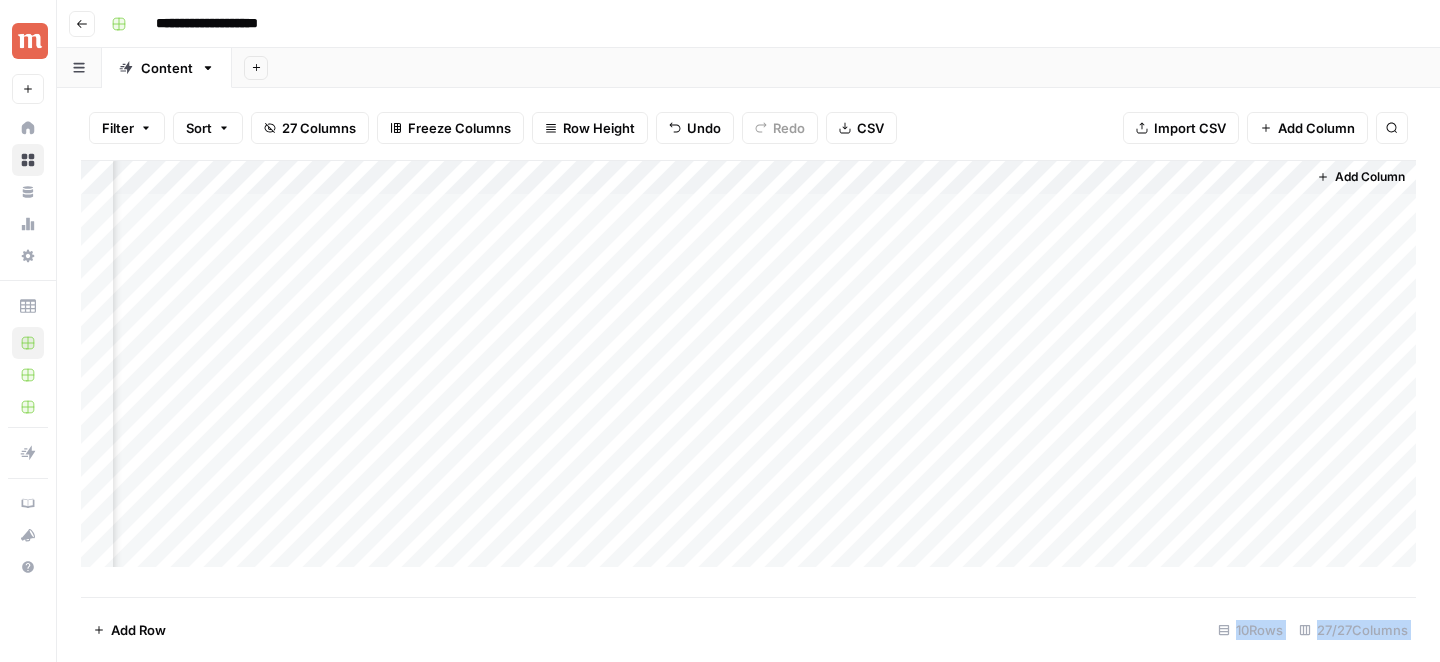 click on "Add Column" at bounding box center (748, 364) 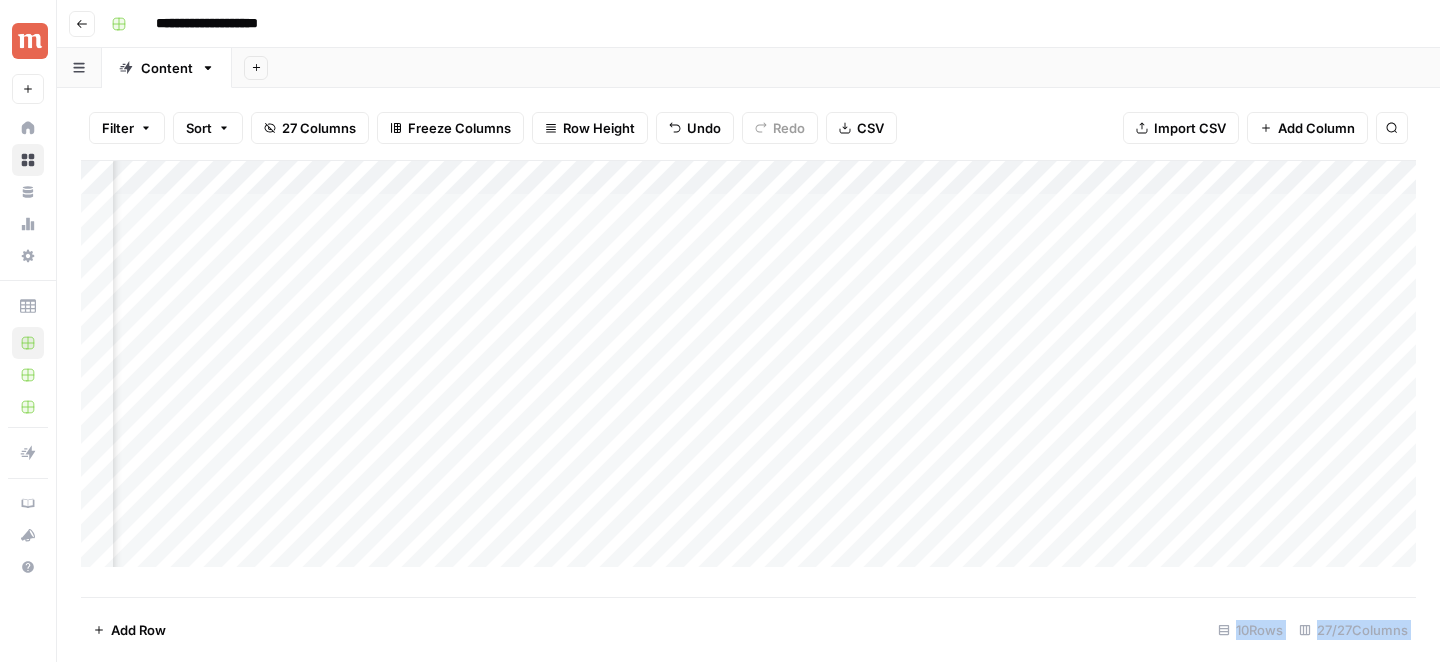 scroll, scrollTop: 0, scrollLeft: 2324, axis: horizontal 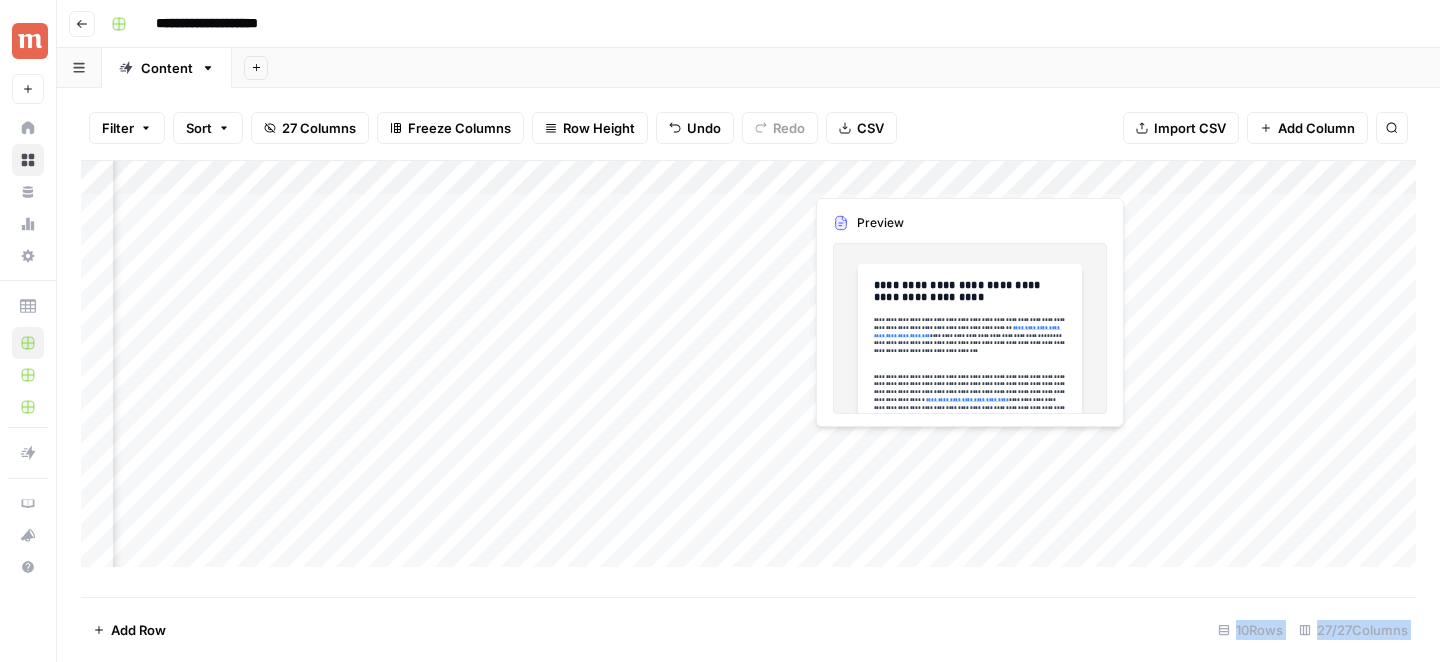 click on "Add Column" at bounding box center (748, 364) 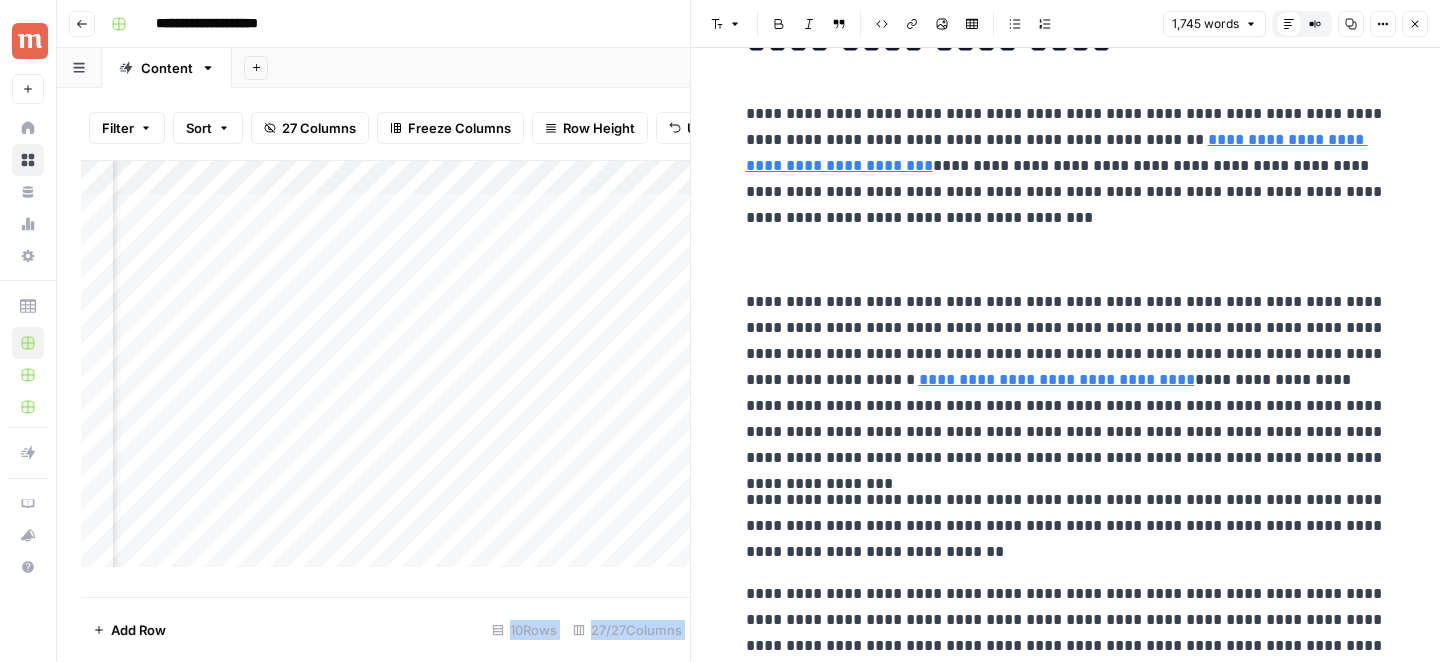 scroll, scrollTop: 0, scrollLeft: 0, axis: both 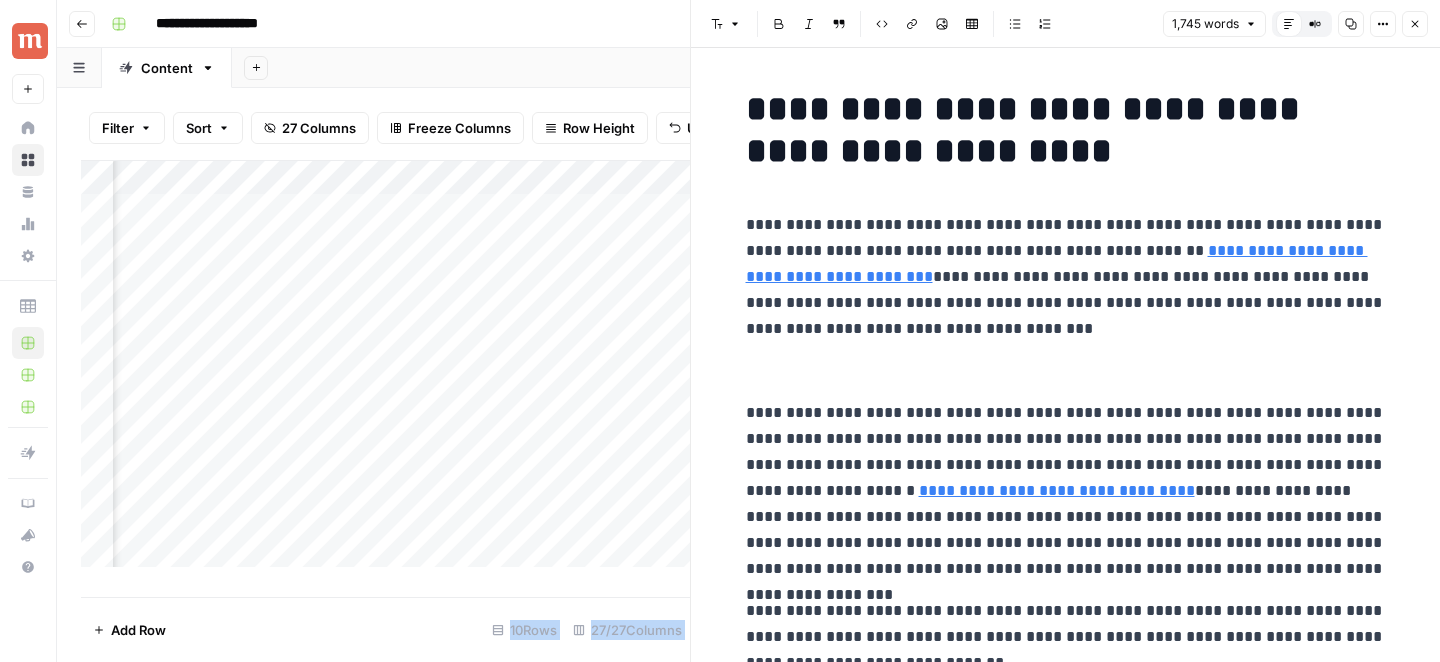 click on "**********" at bounding box center [1066, 3790] 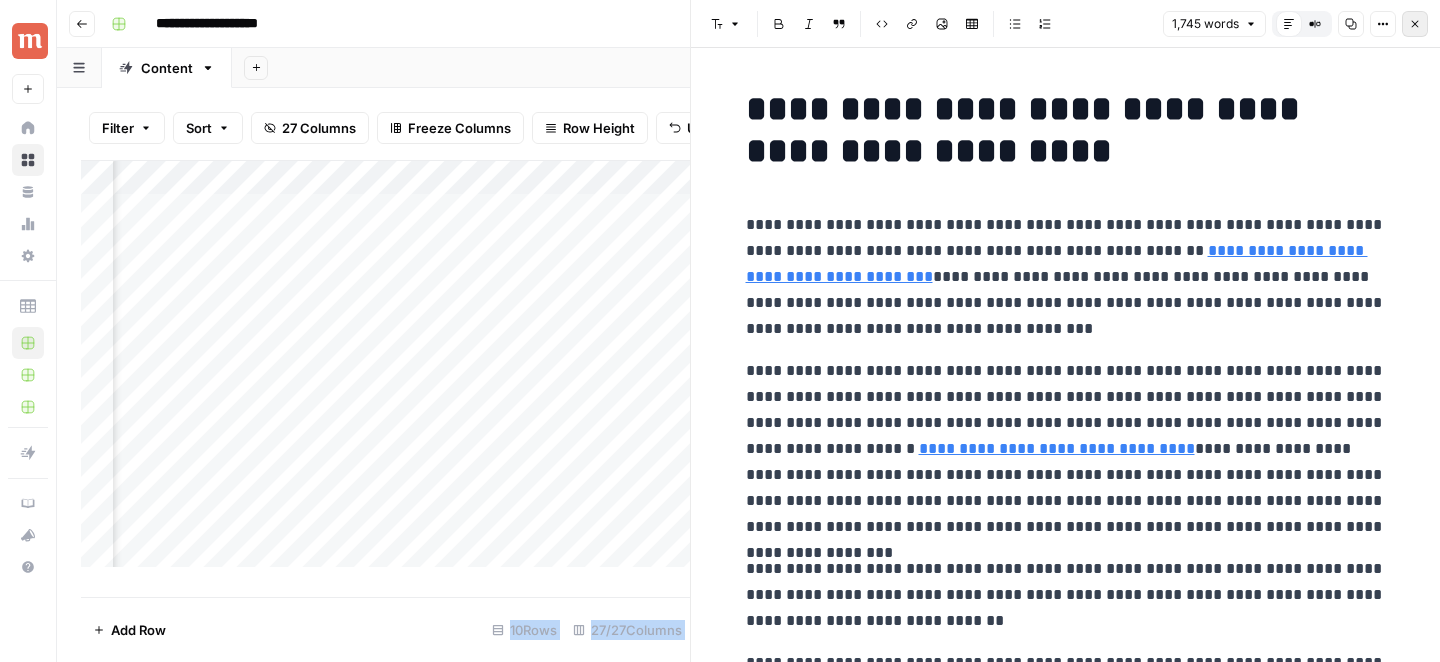 click on "Close" at bounding box center [1415, 24] 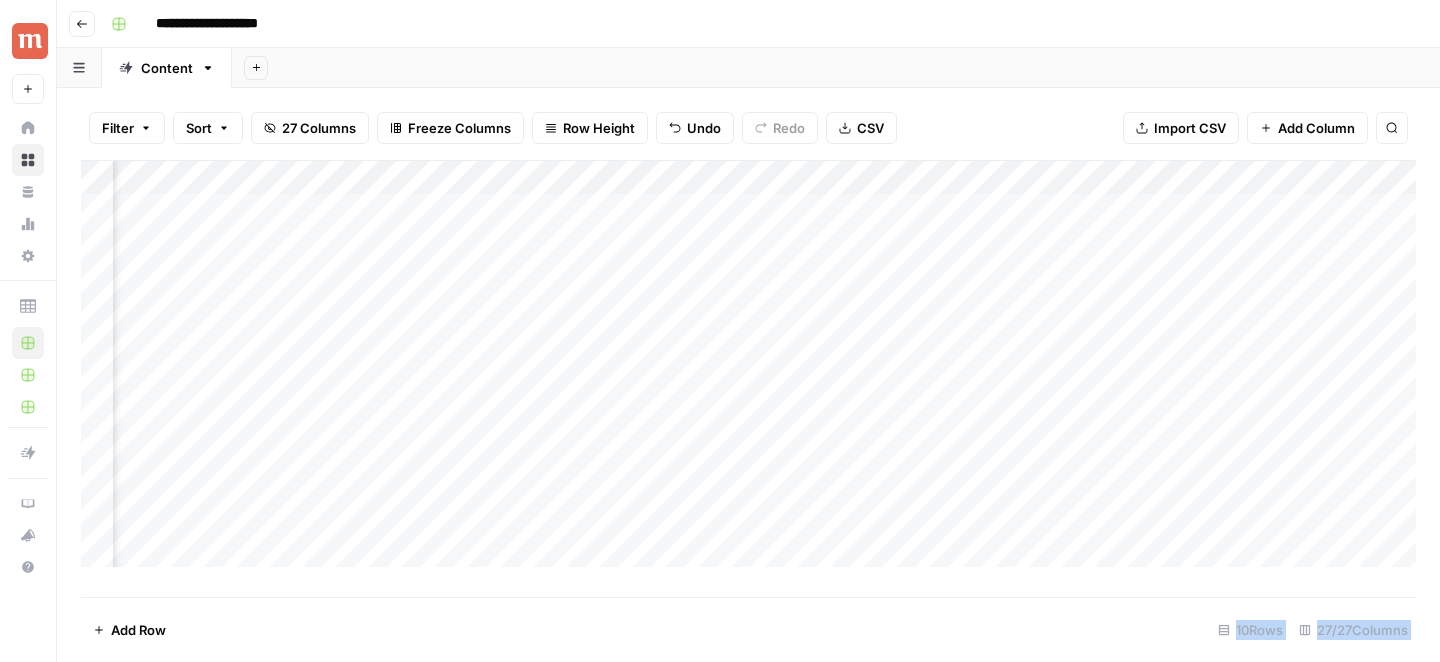 scroll, scrollTop: 0, scrollLeft: 2885, axis: horizontal 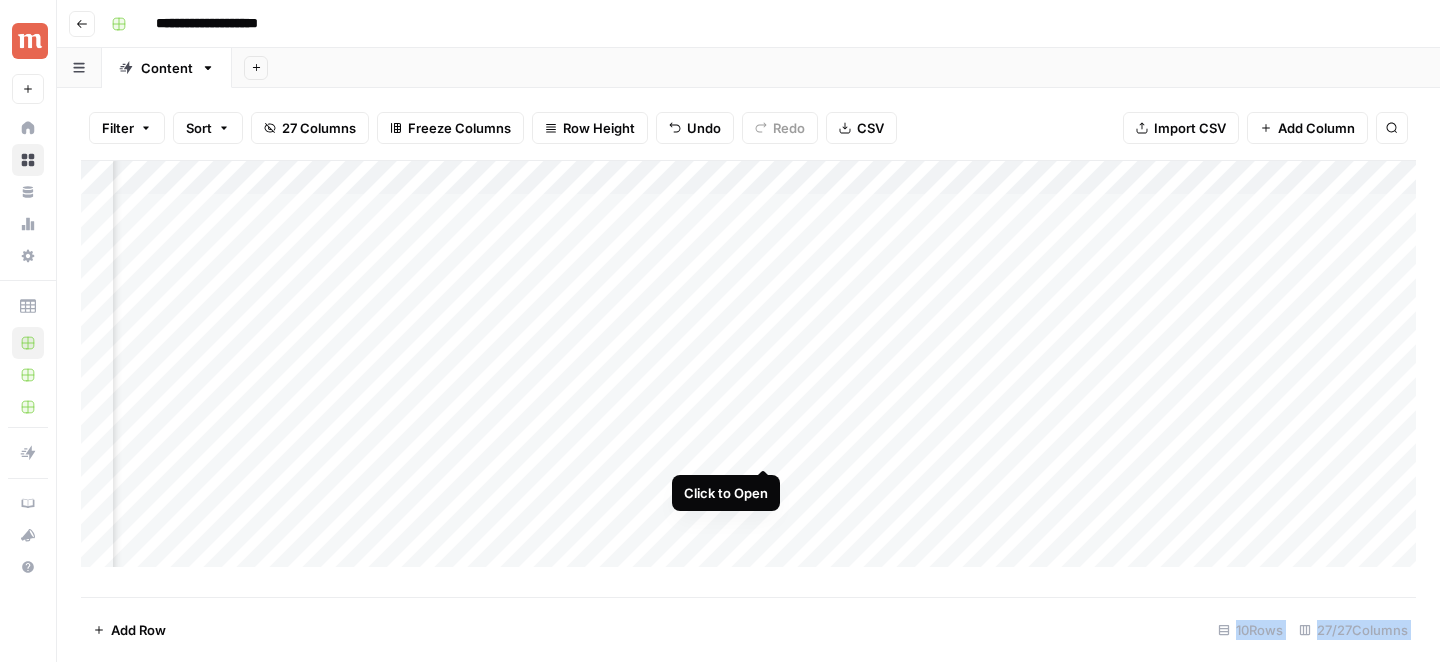 click on "Add Column" at bounding box center [748, 364] 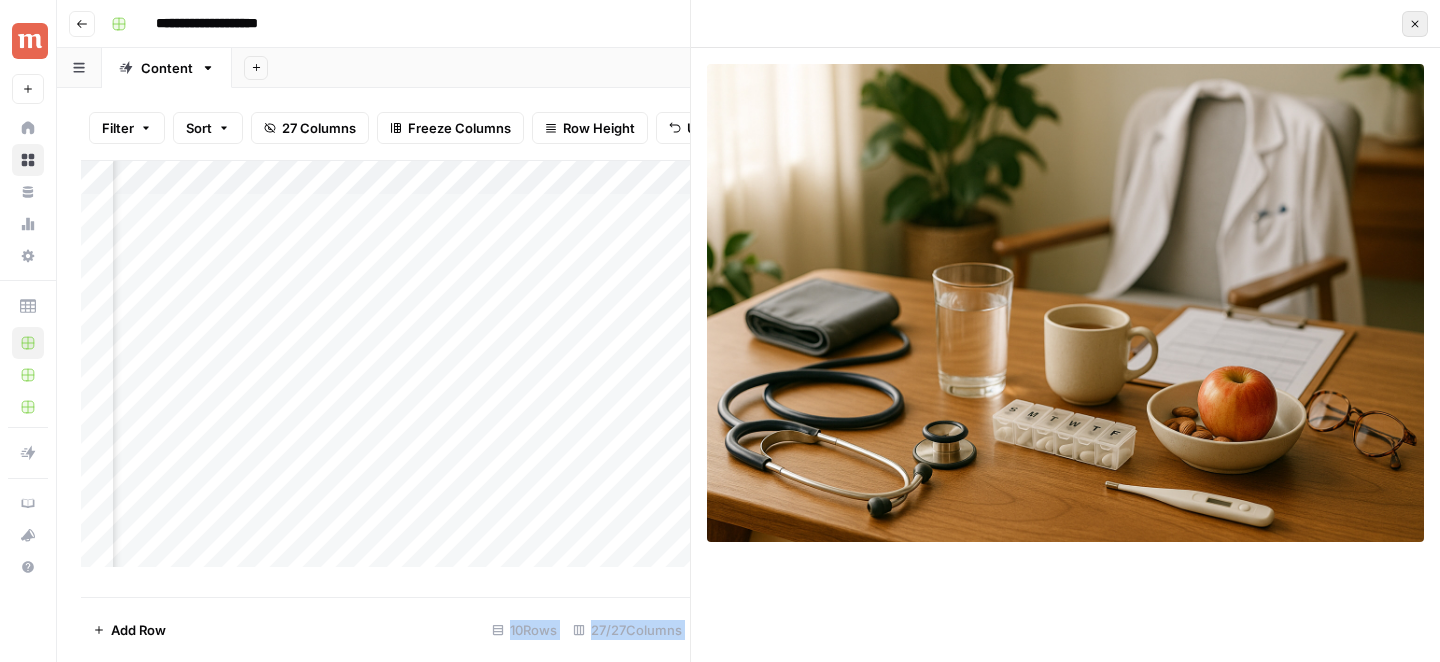 click 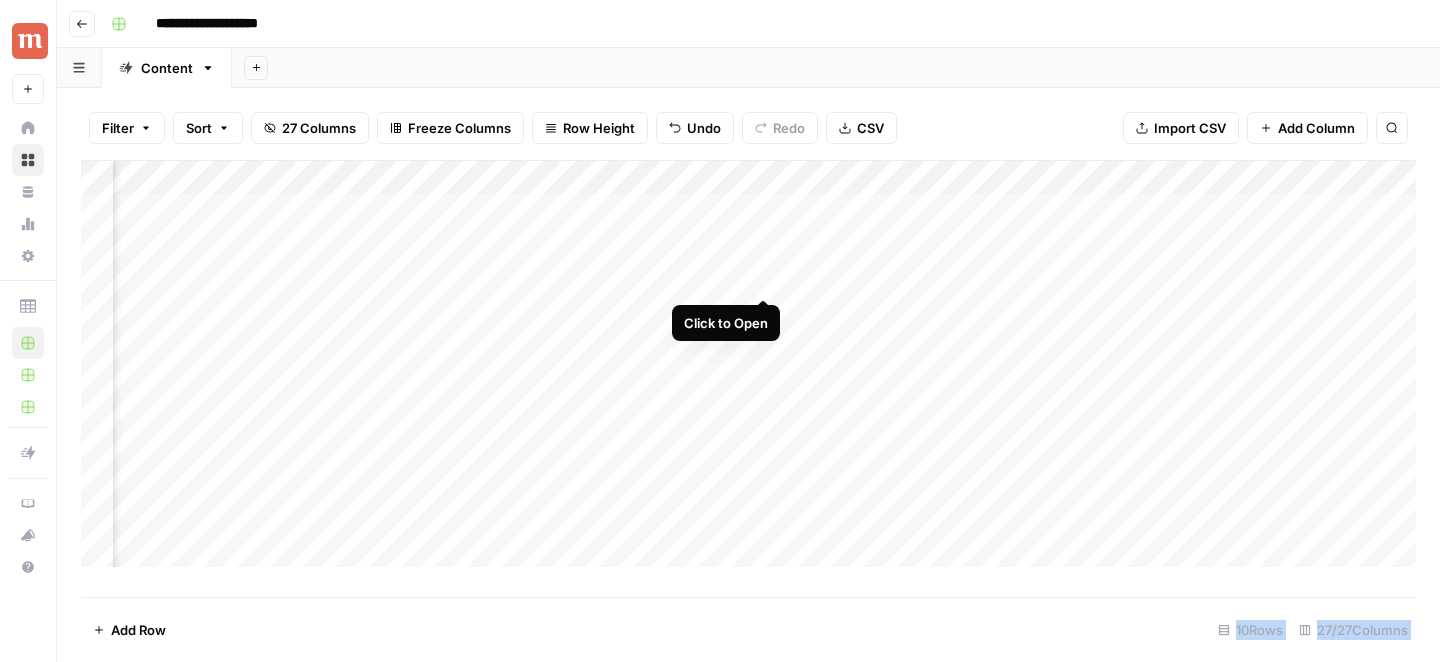 click on "Add Column" at bounding box center [748, 364] 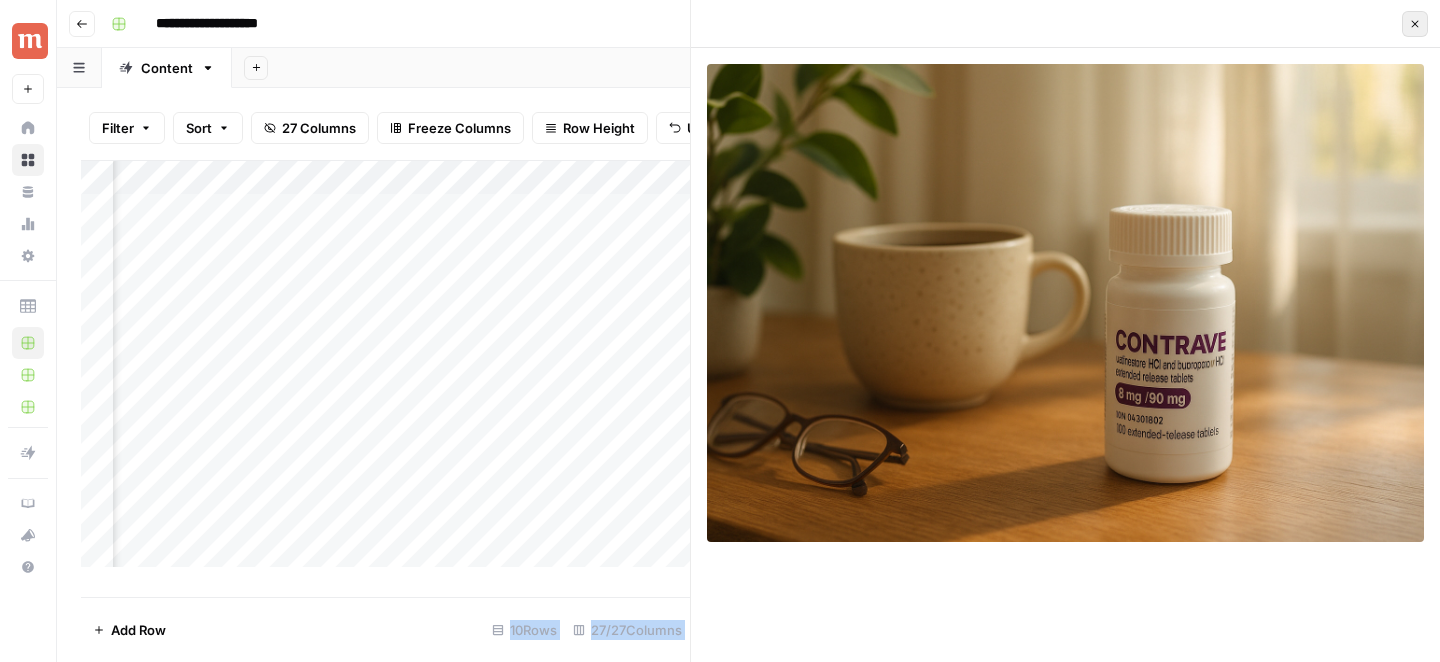 click 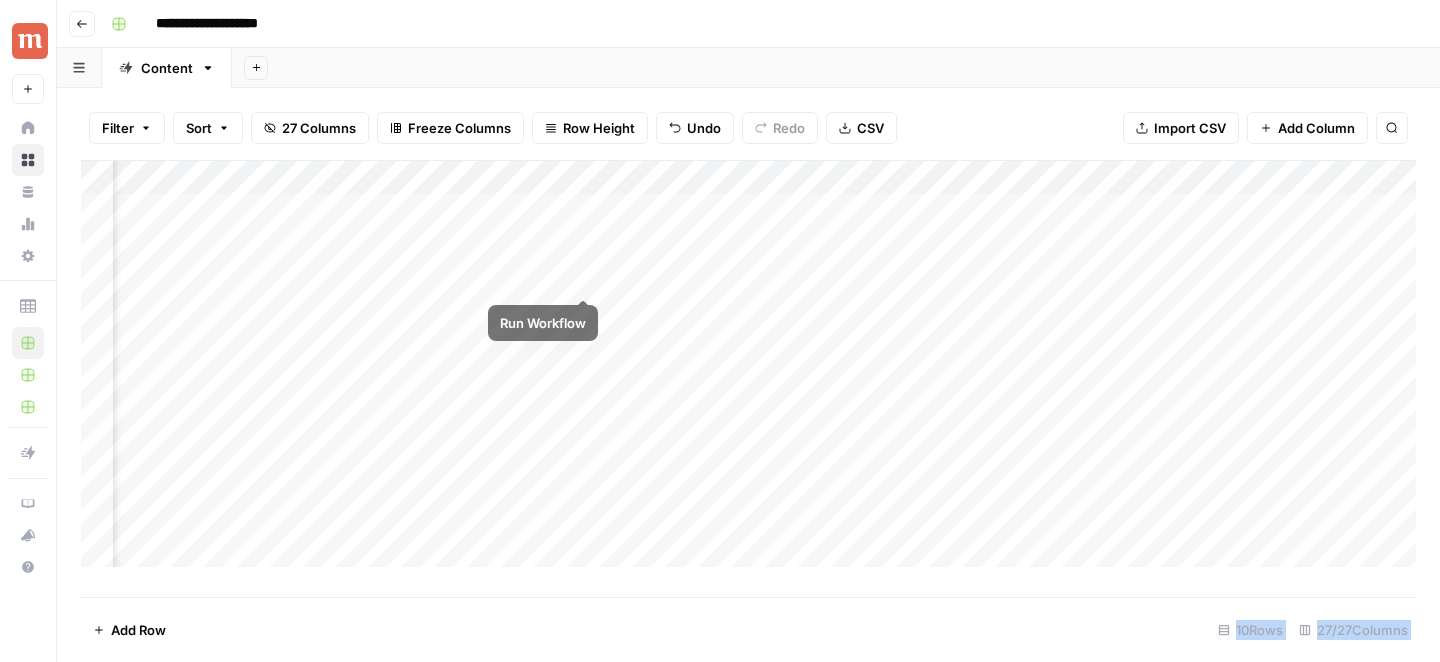 click on "Add Column" at bounding box center (748, 364) 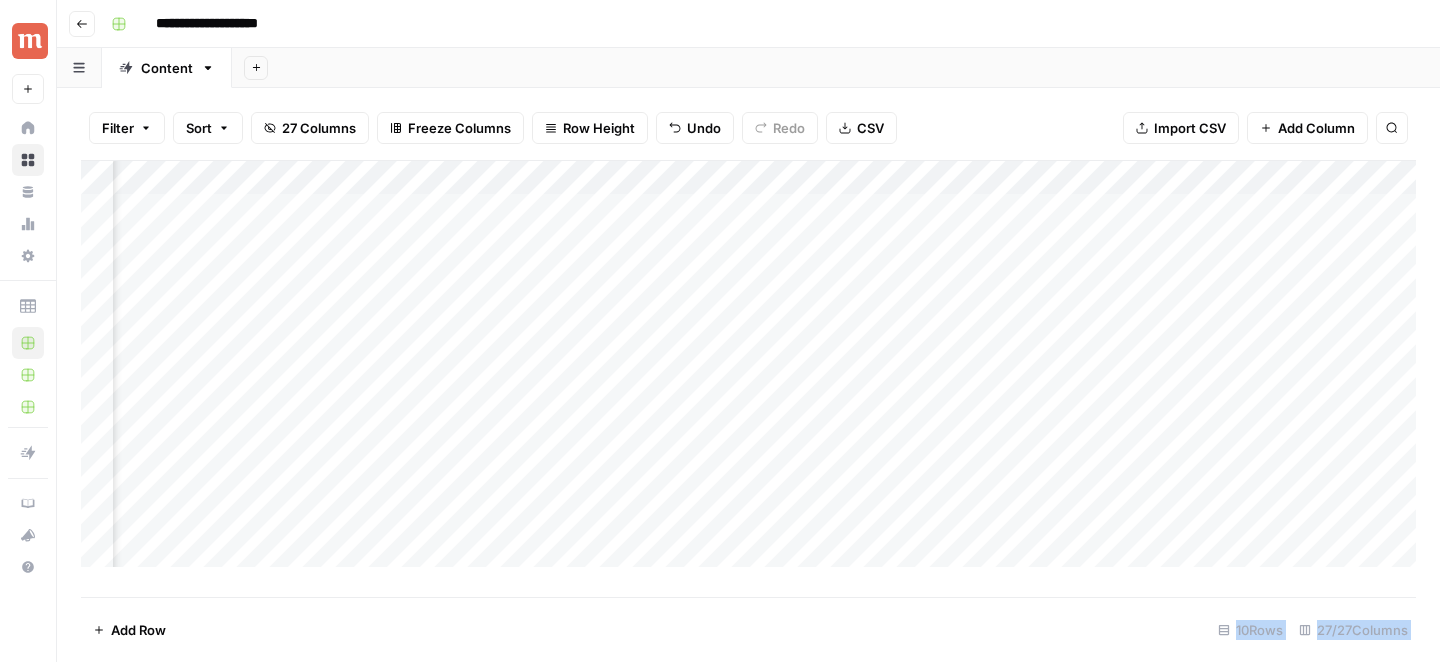 scroll, scrollTop: 0, scrollLeft: 3411, axis: horizontal 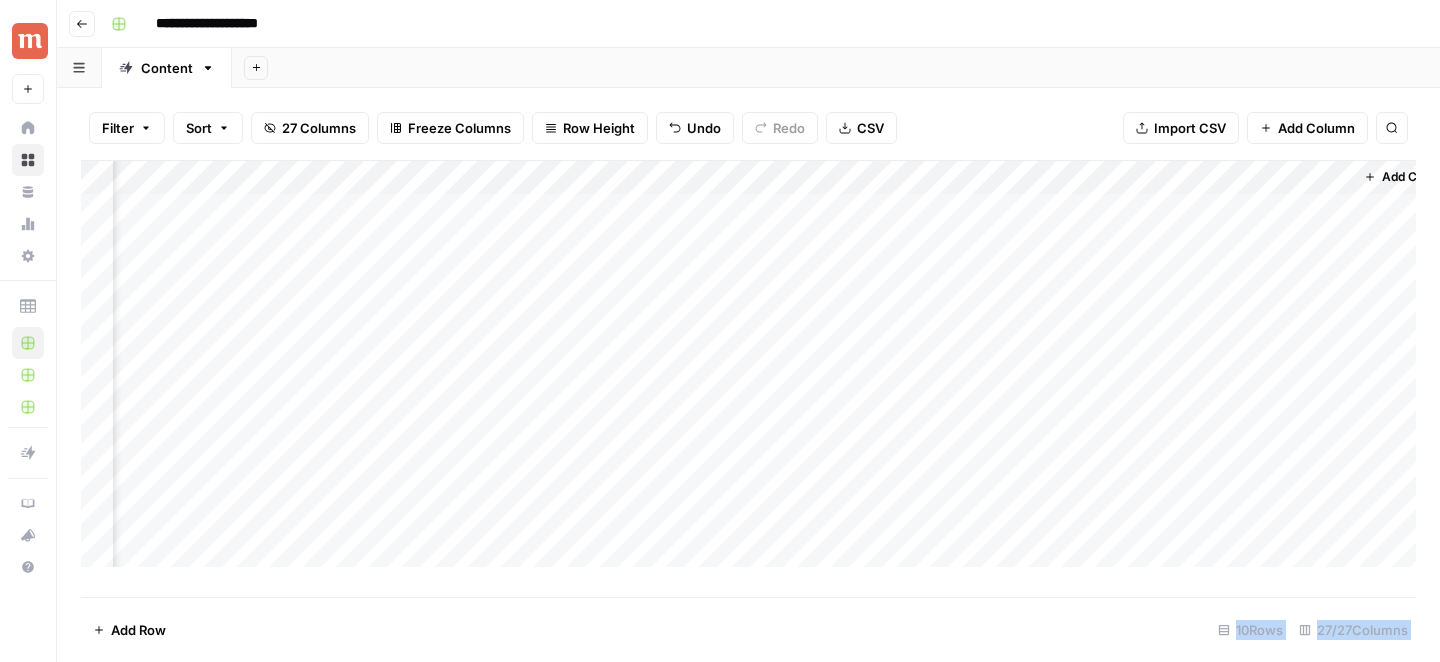 click on "Add Column" at bounding box center [748, 364] 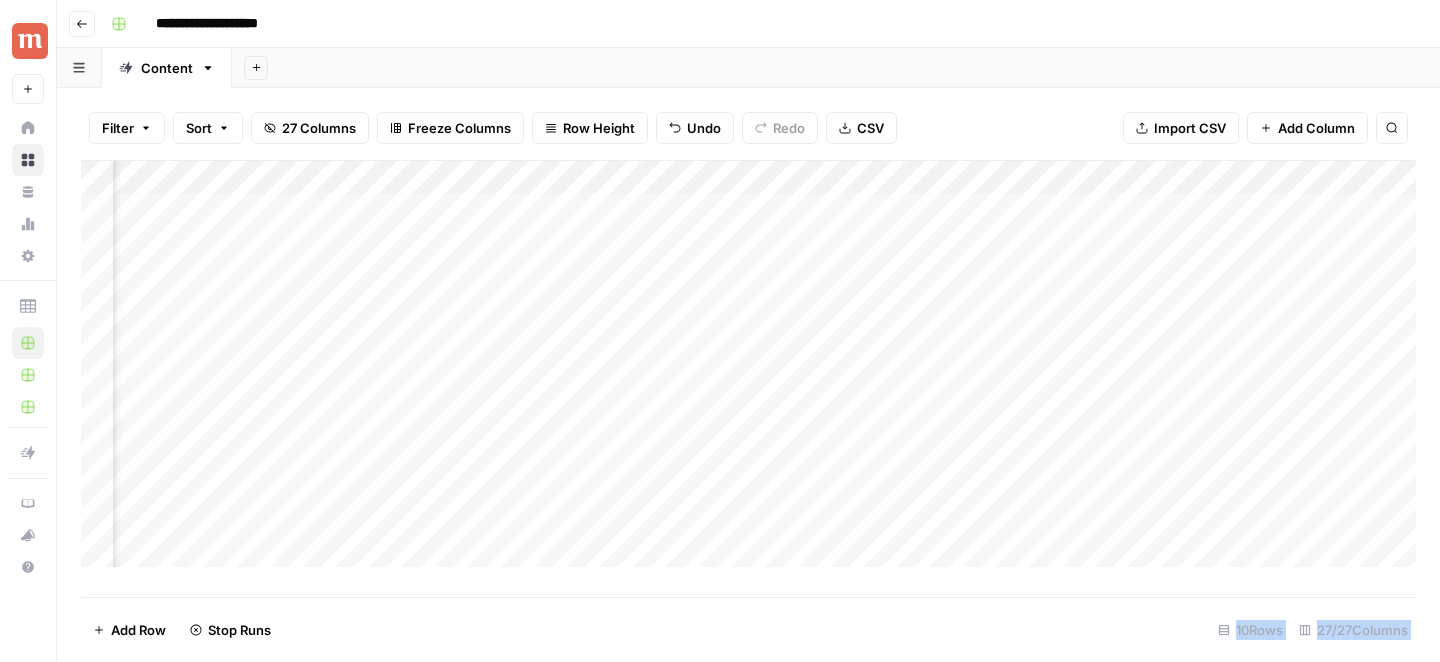 scroll, scrollTop: 0, scrollLeft: 3424, axis: horizontal 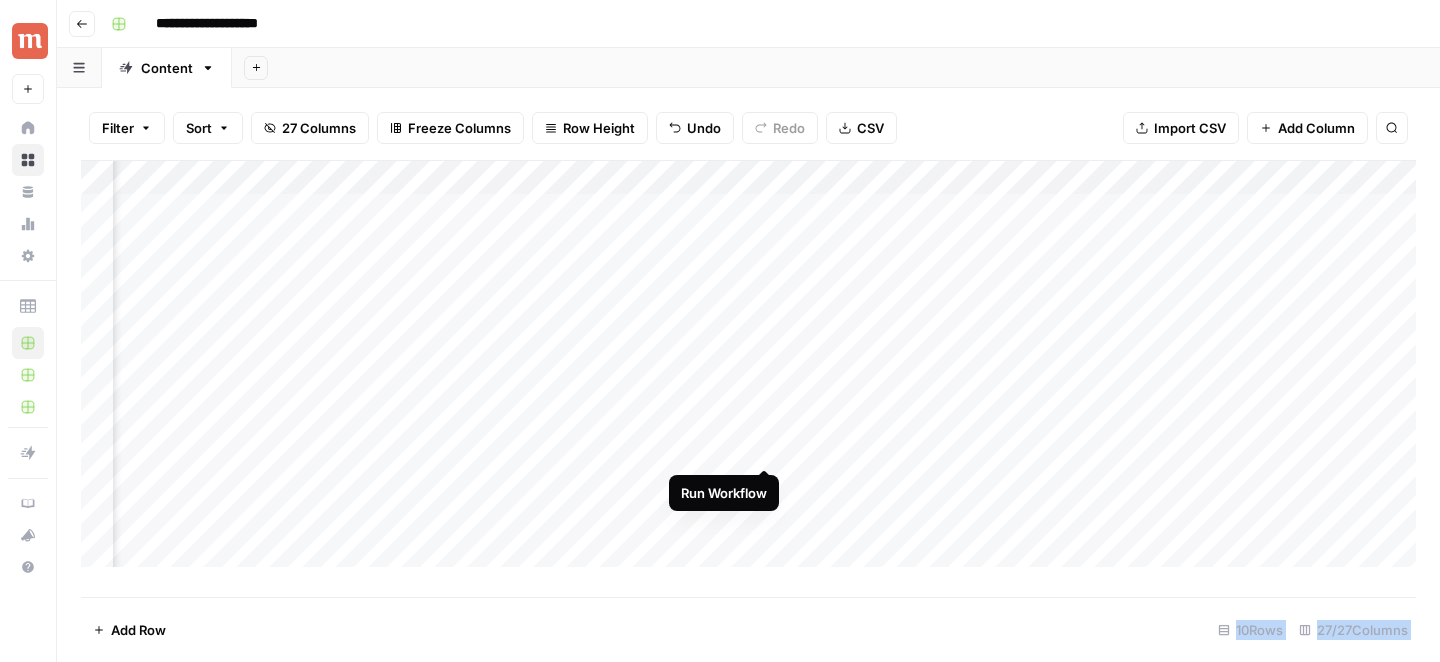 click on "Add Column" at bounding box center [748, 364] 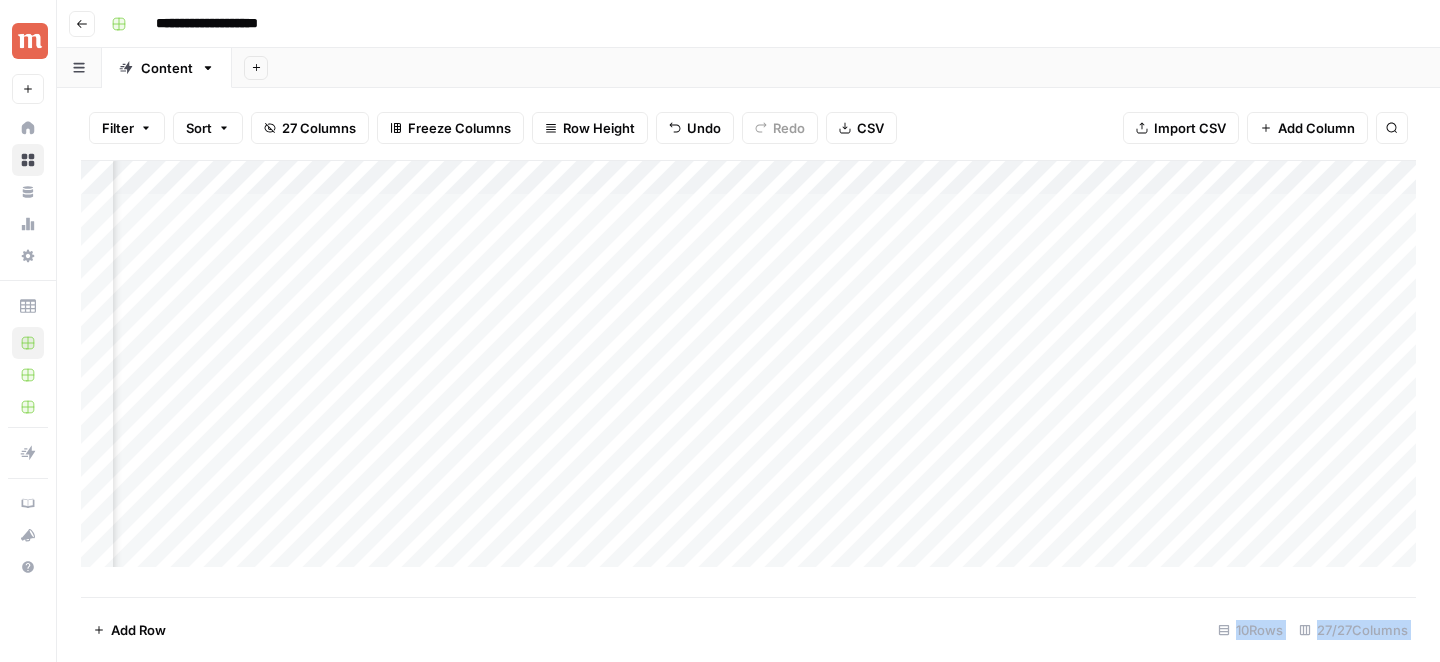 click on "Add Column" at bounding box center (748, 364) 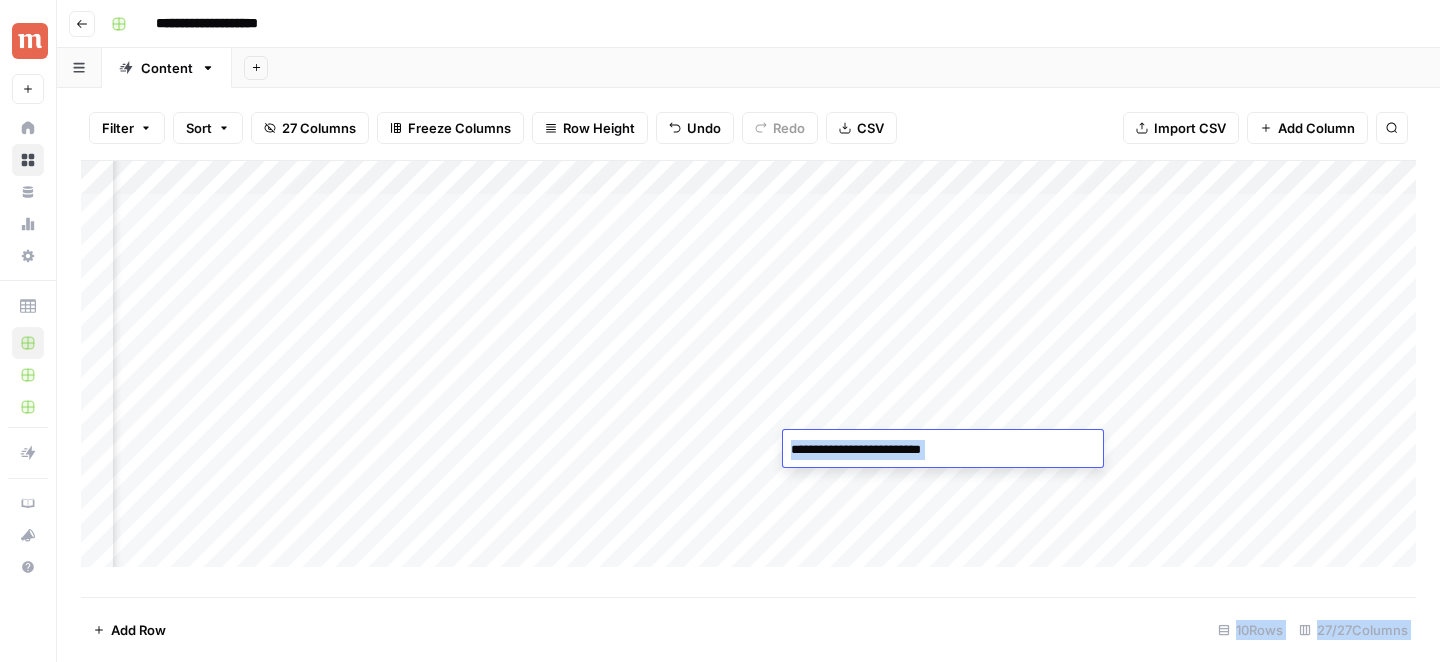 click on "**********" at bounding box center [943, 450] 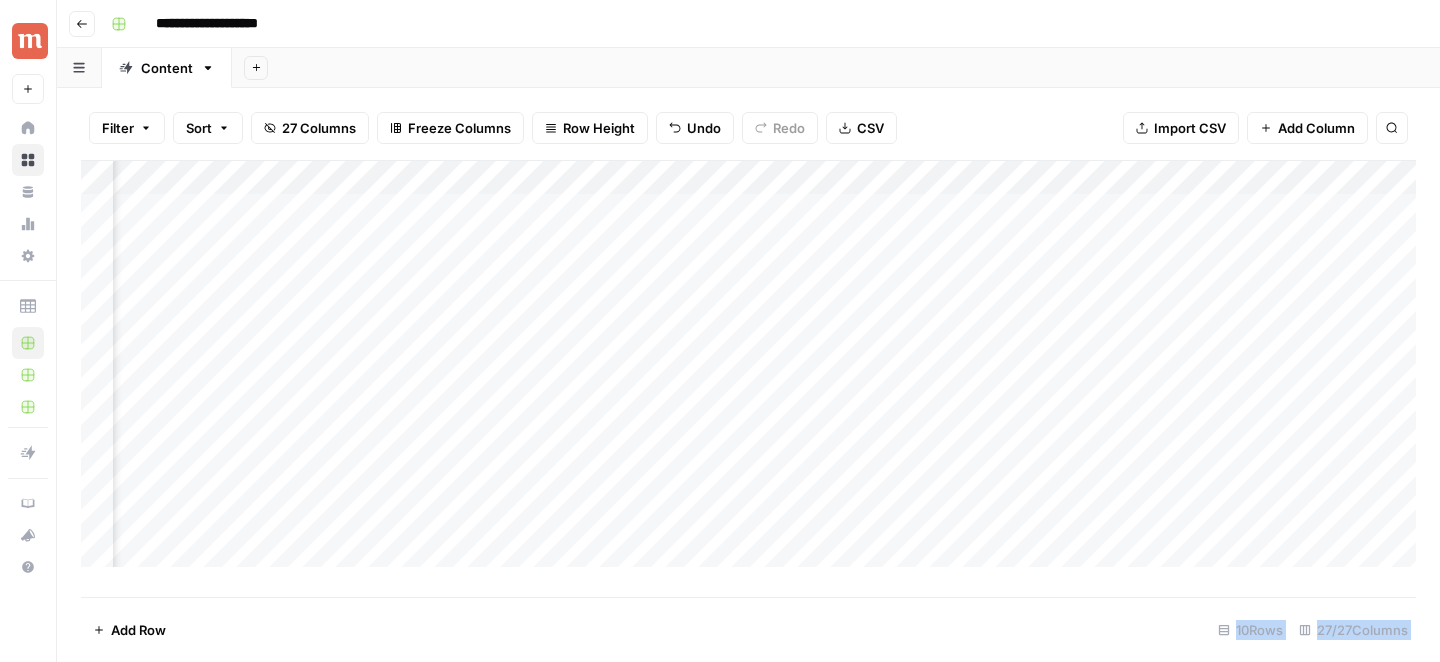 click on "Add Column" at bounding box center (748, 364) 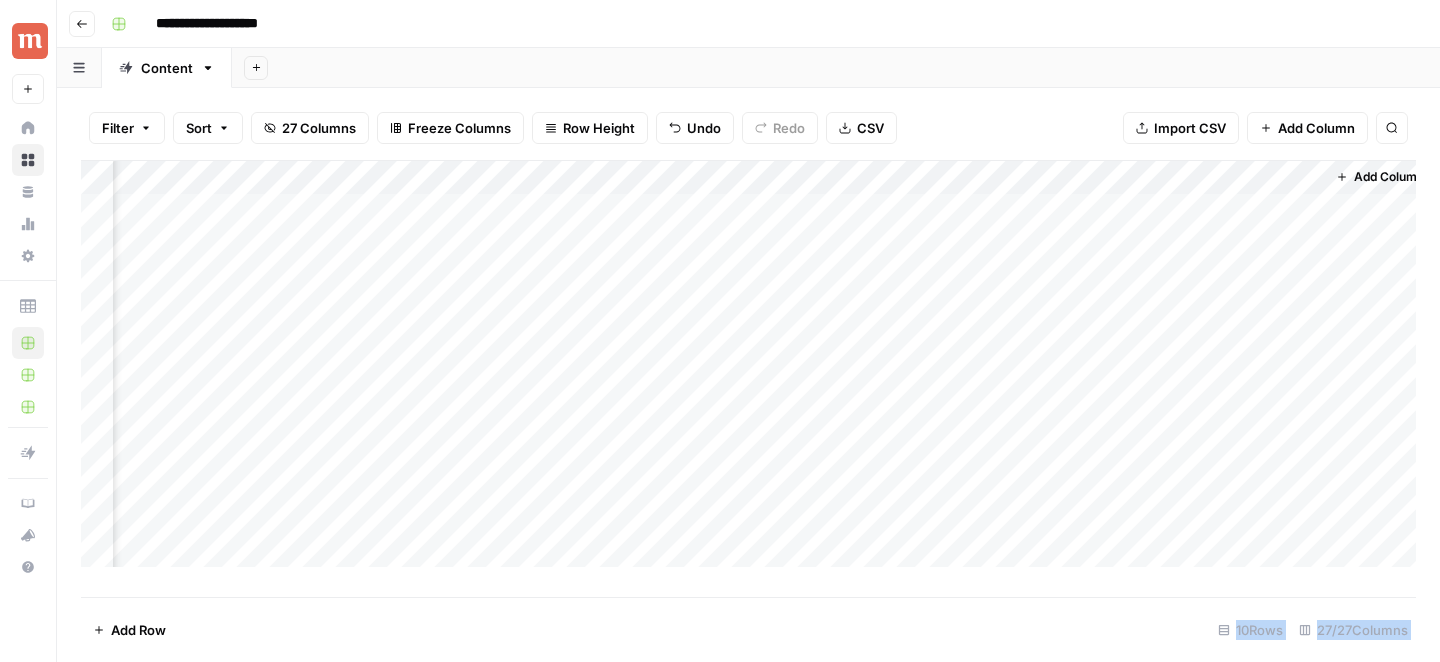 scroll, scrollTop: 0, scrollLeft: 3804, axis: horizontal 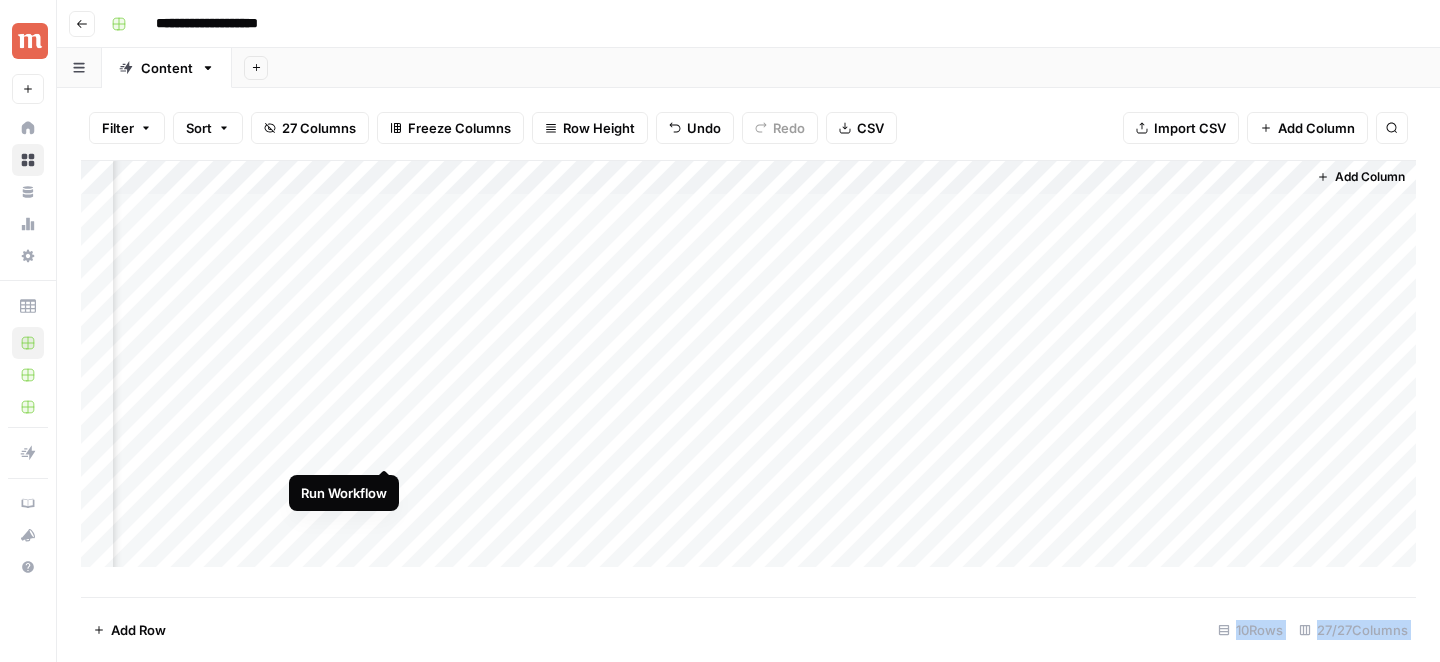 click on "Add Column" at bounding box center (748, 364) 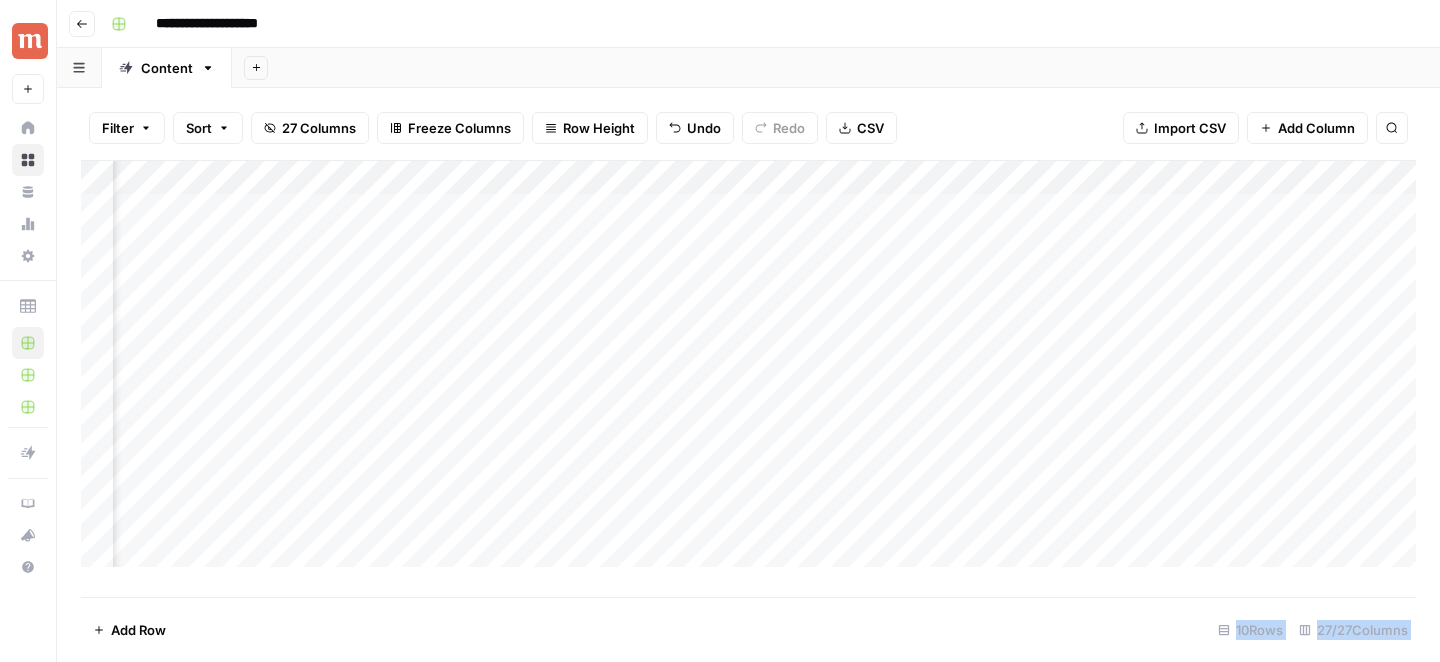 scroll, scrollTop: 0, scrollLeft: 0, axis: both 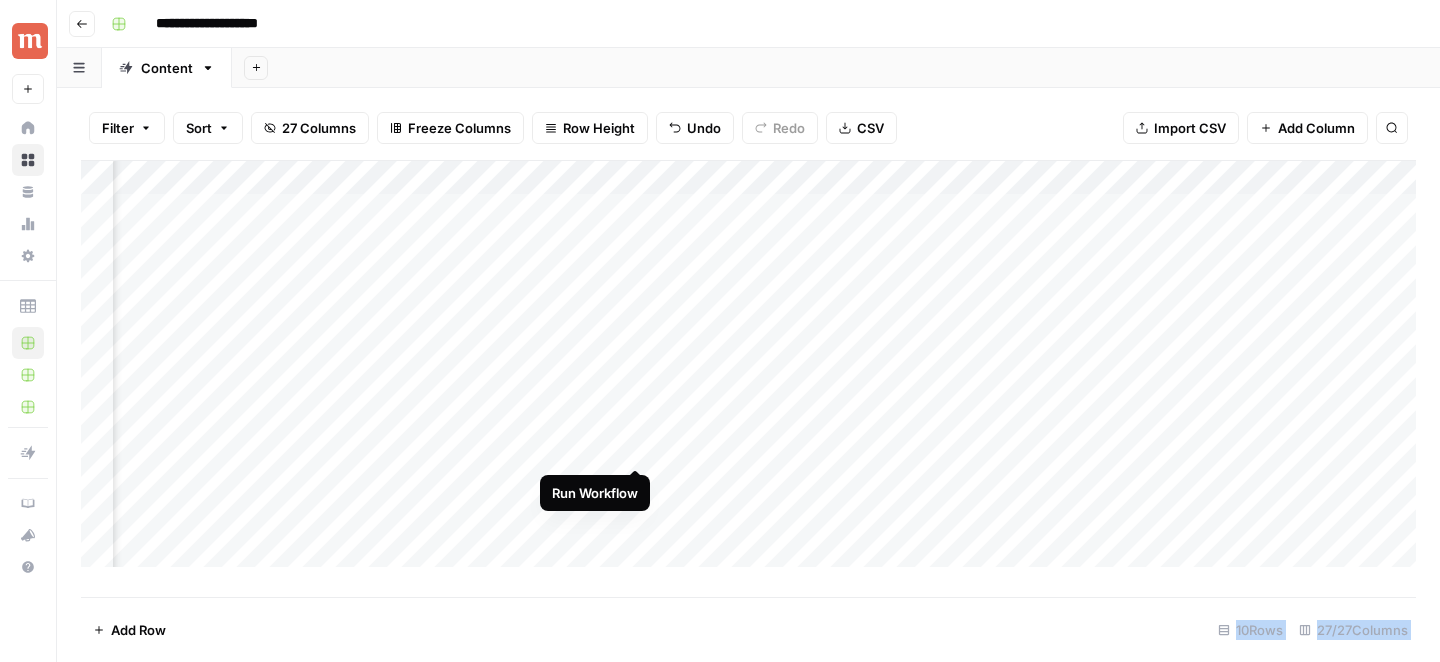 click on "Add Column" at bounding box center (748, 364) 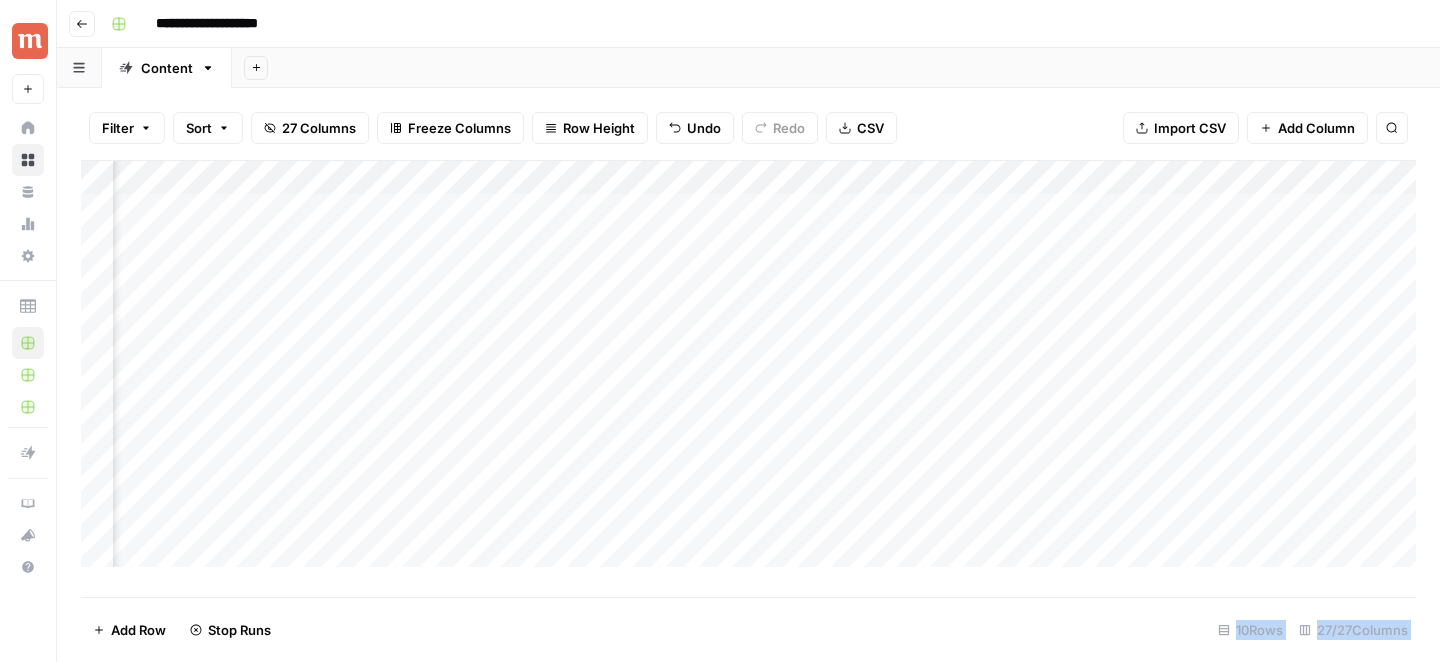 scroll, scrollTop: 0, scrollLeft: 3005, axis: horizontal 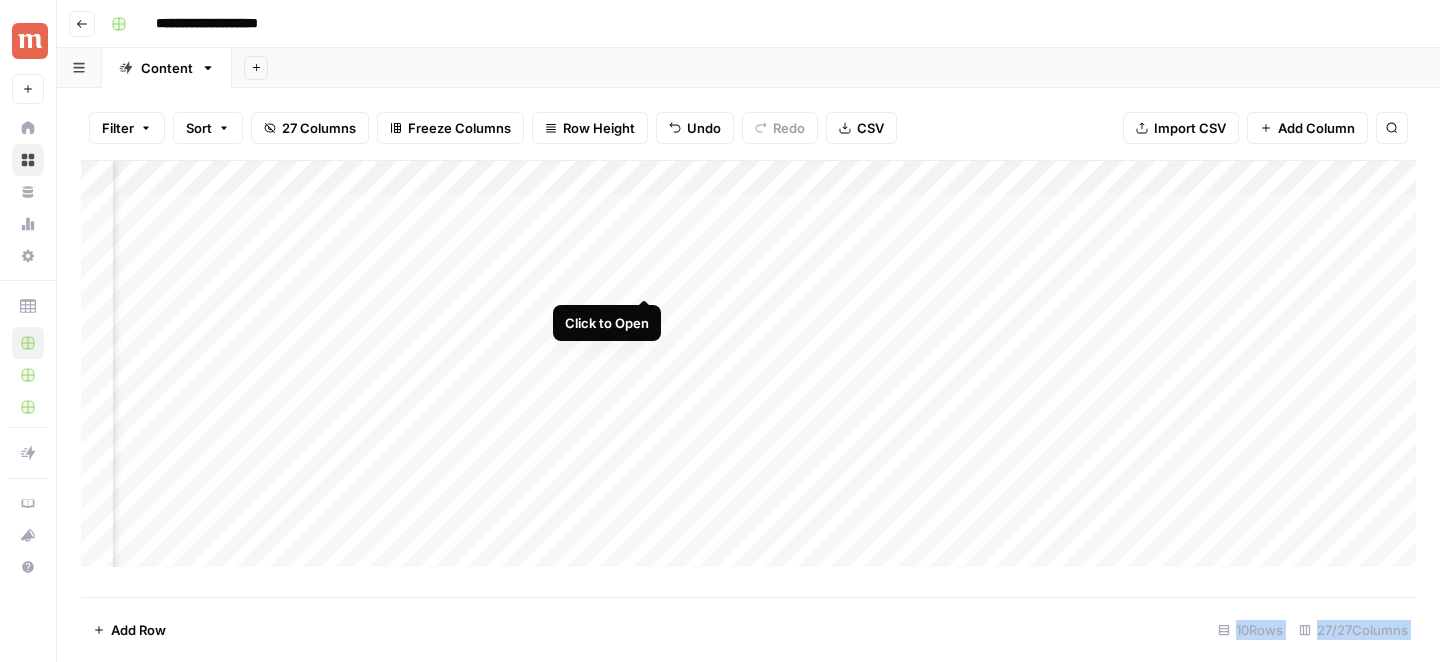 click on "Add Column" at bounding box center (748, 364) 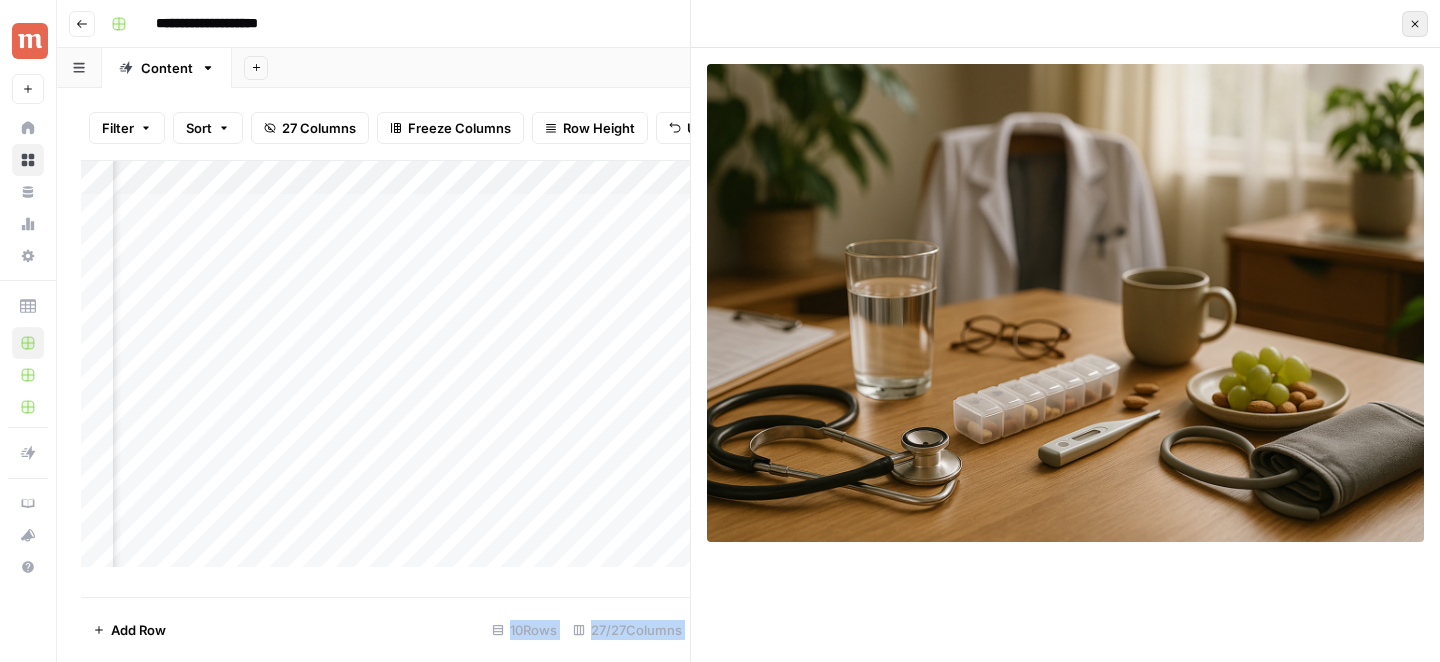 click on "Close" at bounding box center (1415, 24) 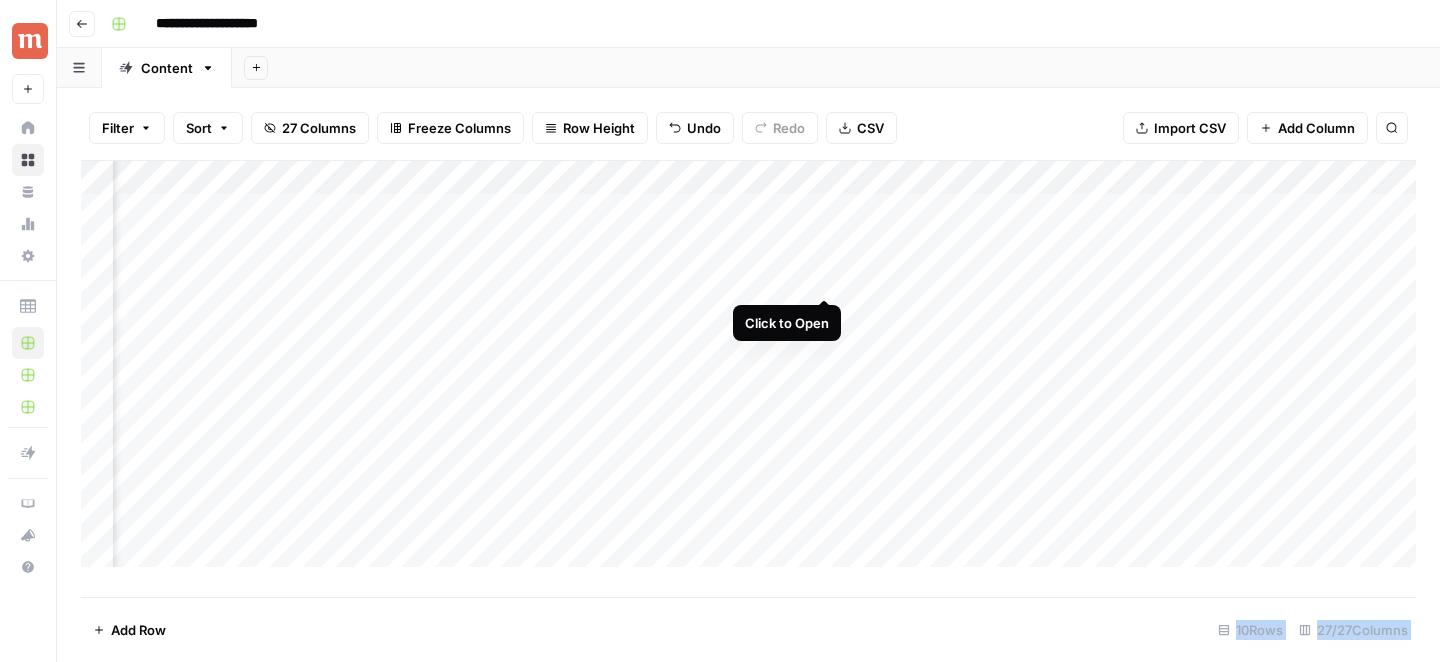 click on "Add Column" at bounding box center (748, 364) 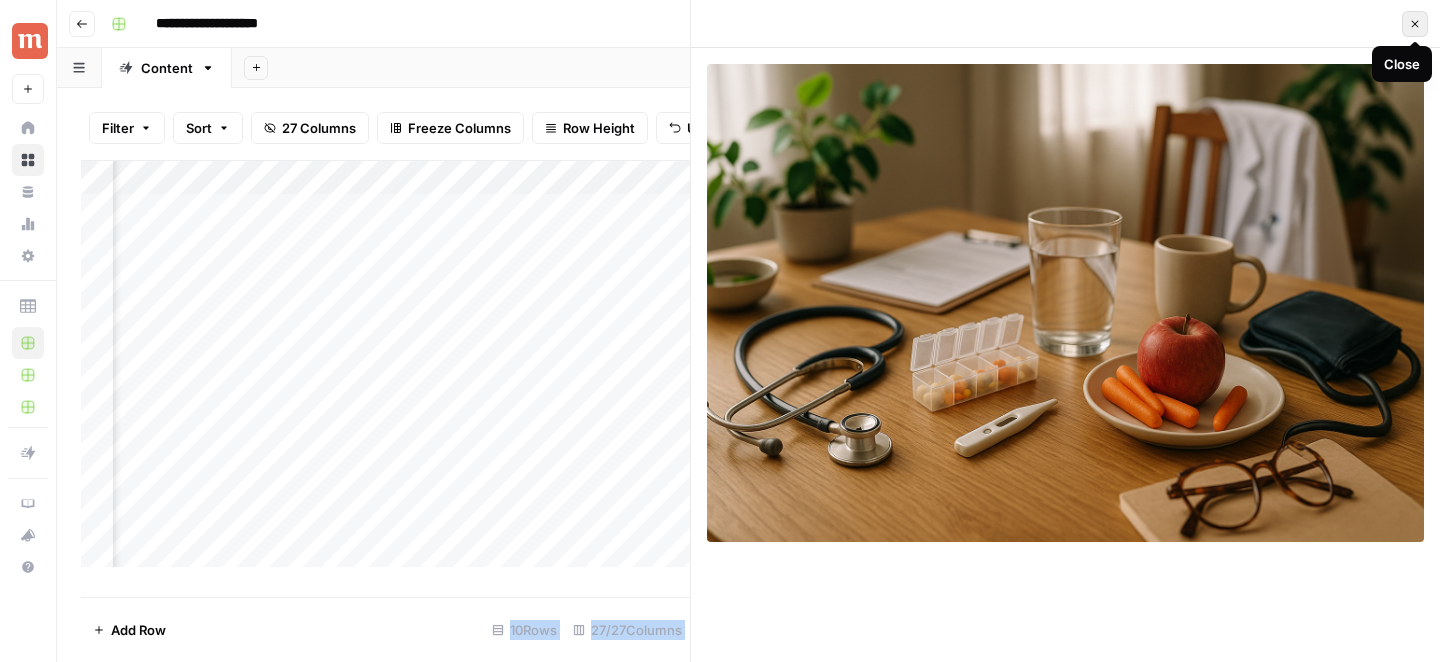 click 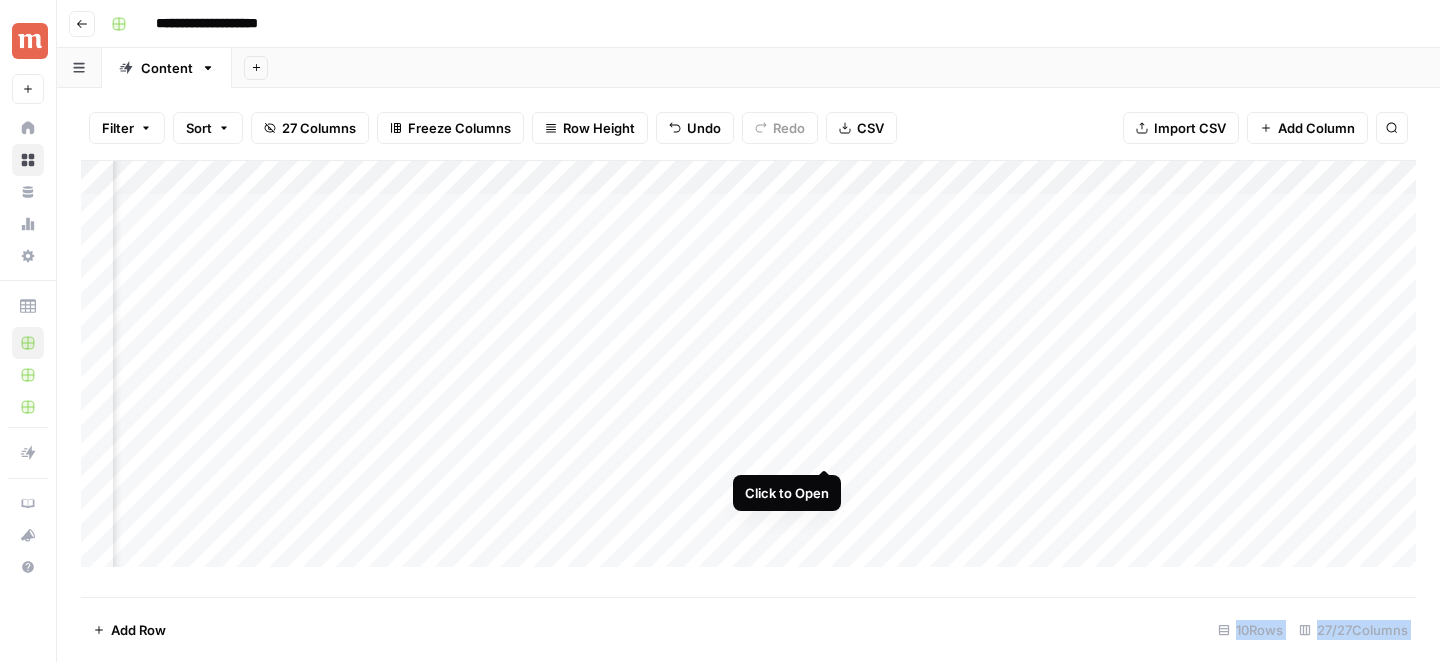 click on "Add Column" at bounding box center [748, 364] 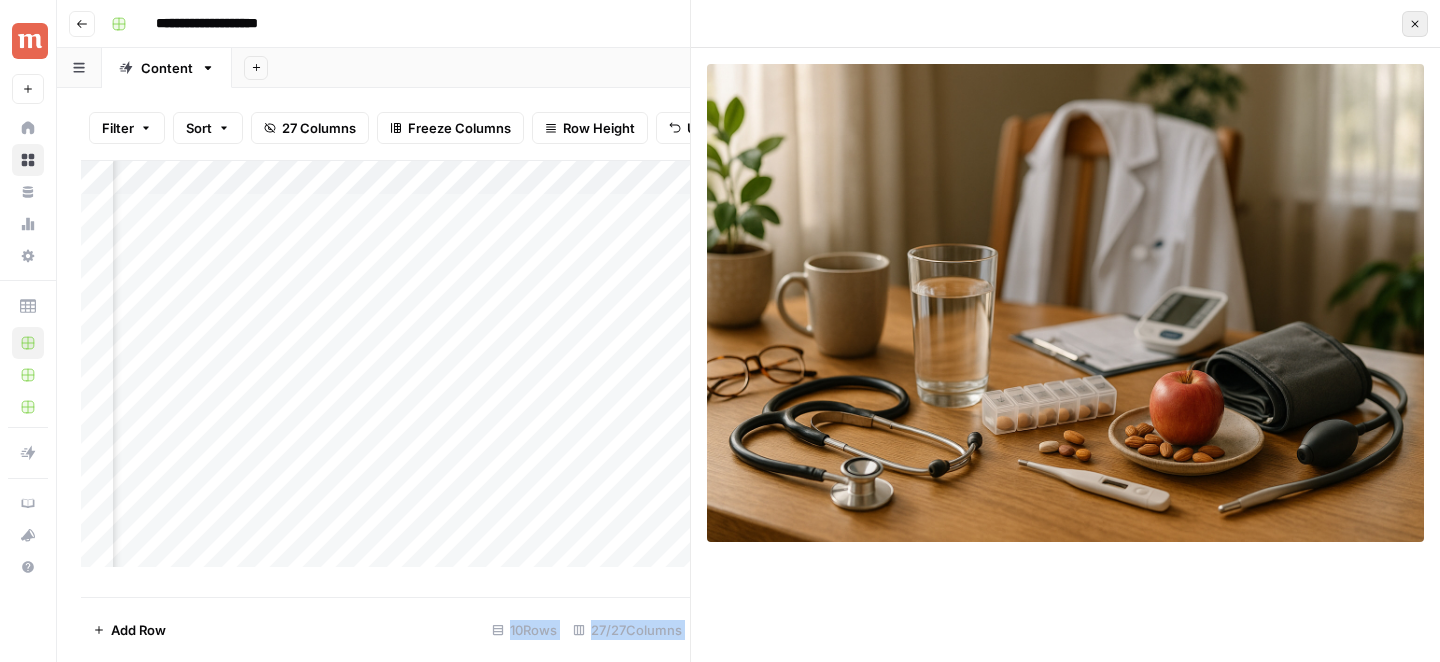 click 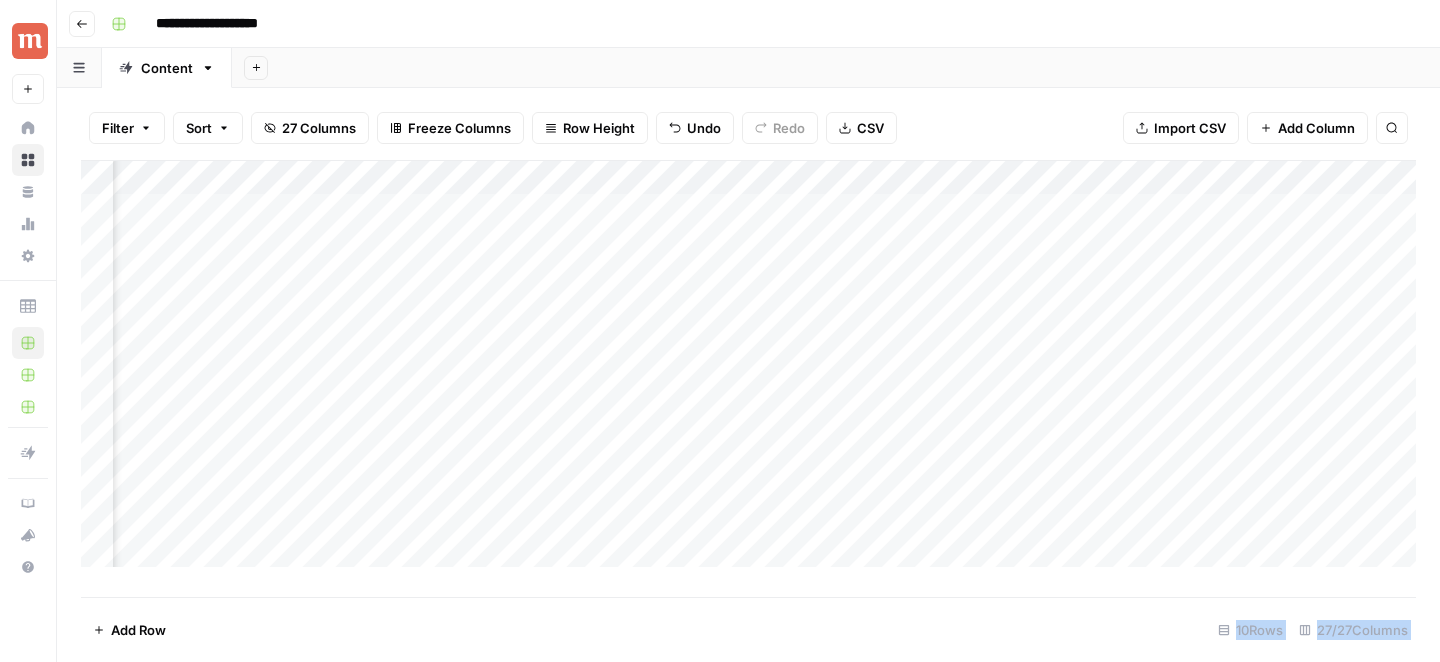 click on "Add Column" at bounding box center [748, 364] 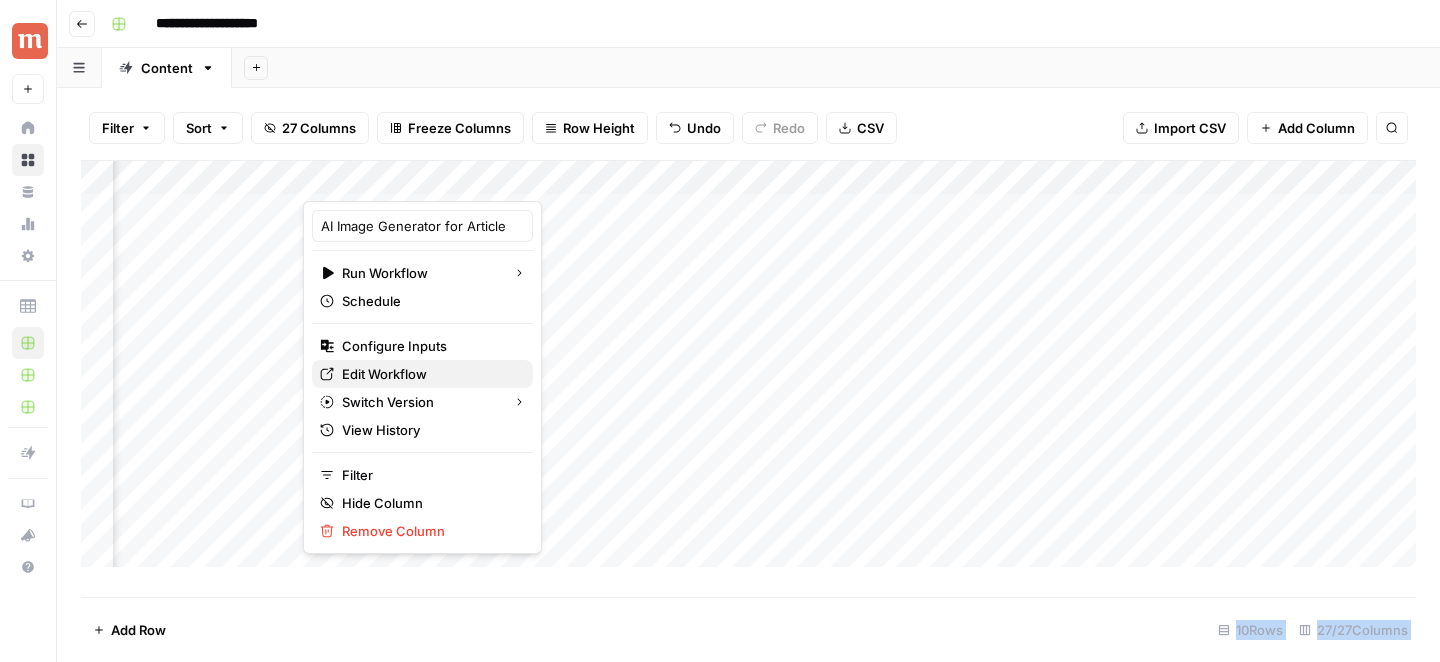 click on "Edit Workflow" at bounding box center [384, 374] 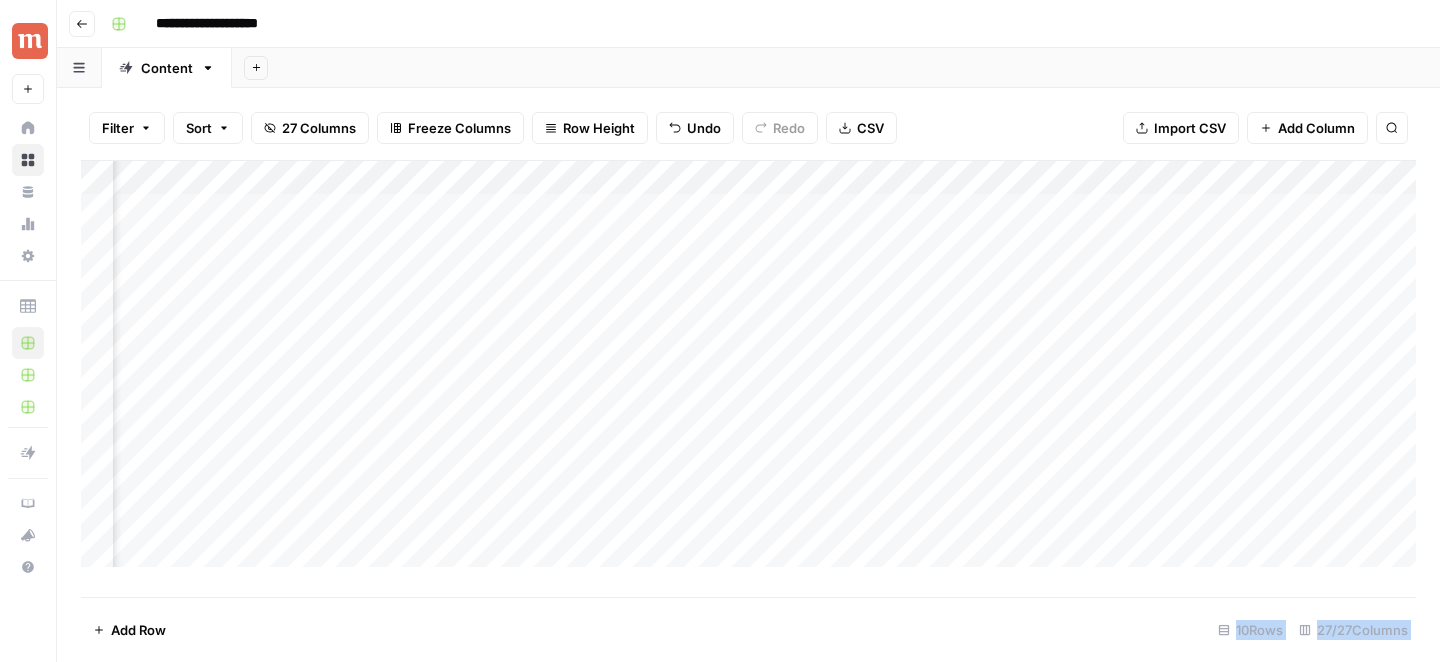 scroll, scrollTop: 0, scrollLeft: 3495, axis: horizontal 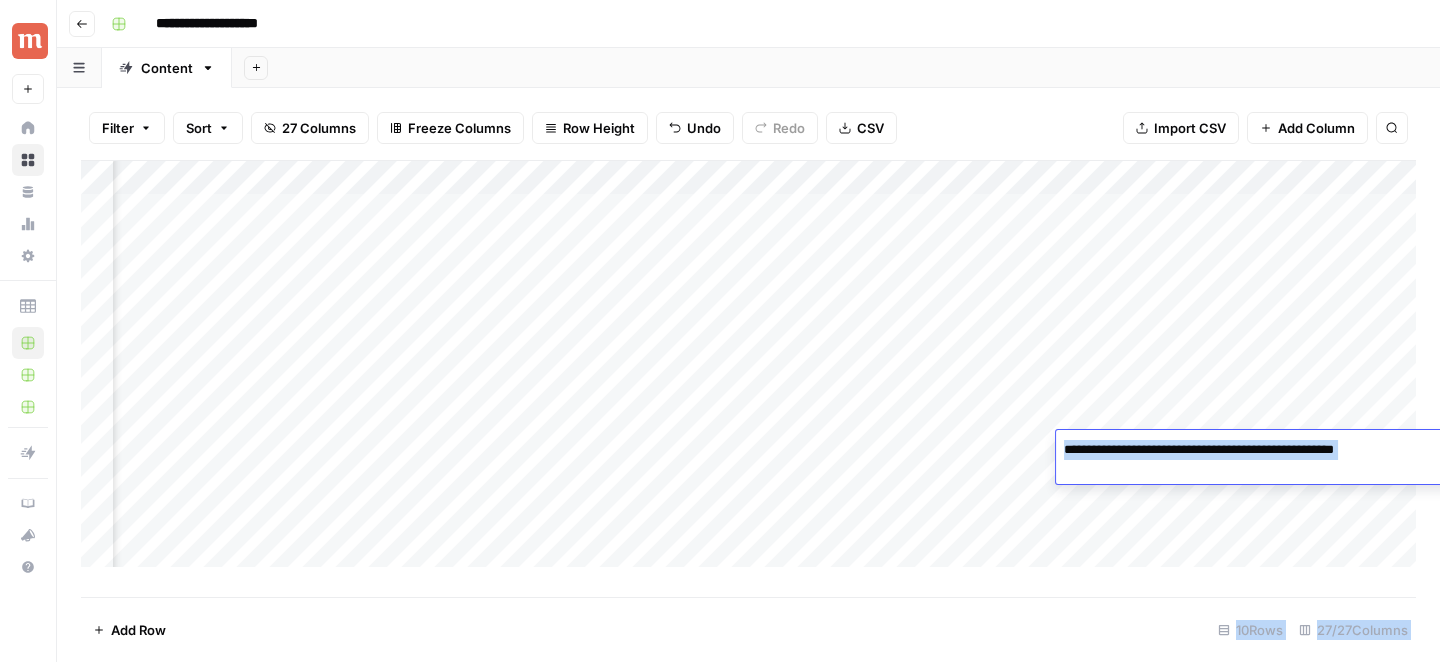 click on "Add Column" at bounding box center [748, 364] 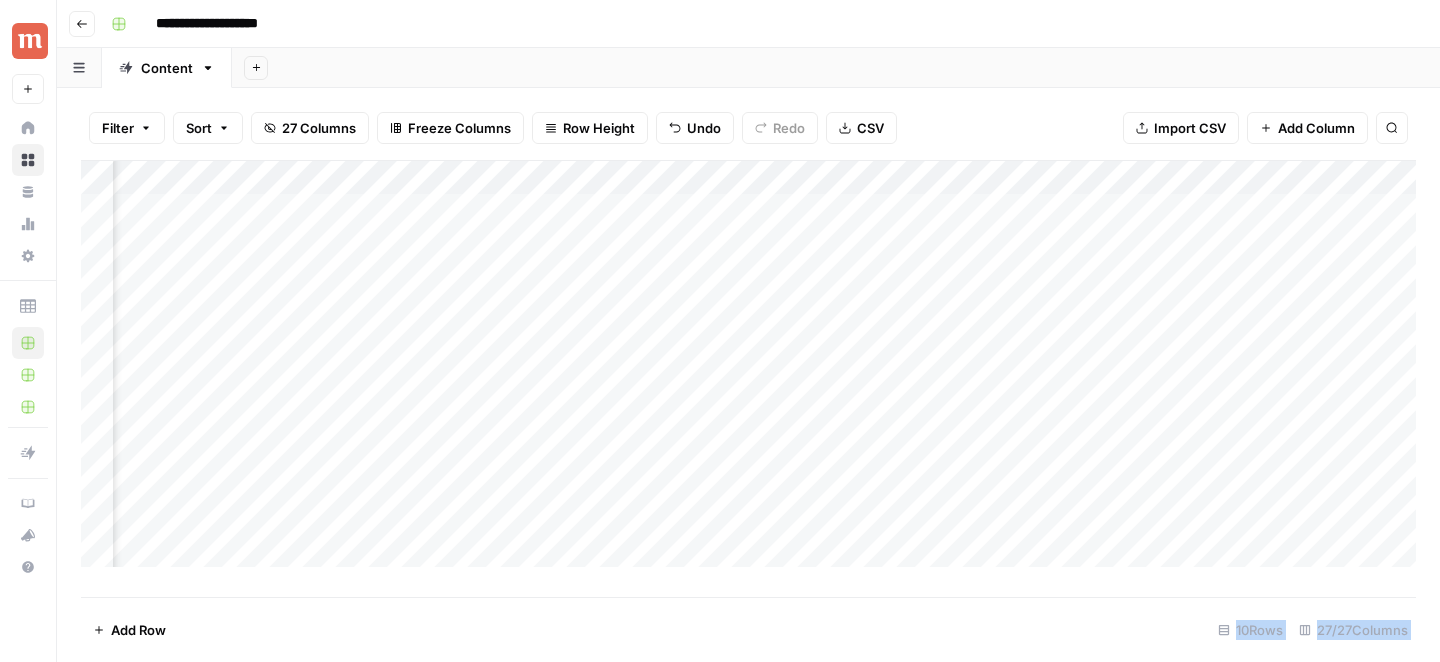click on "Add Column" at bounding box center [748, 364] 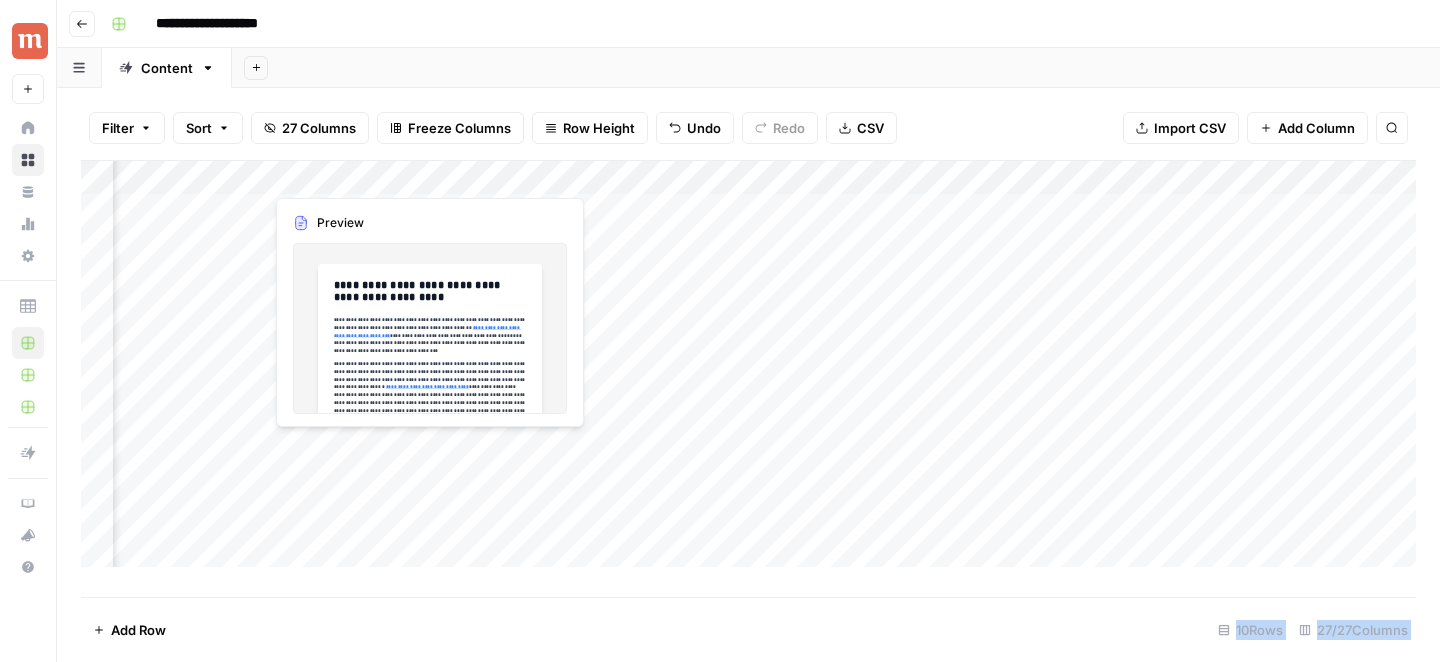 click on "Add Column" at bounding box center (748, 364) 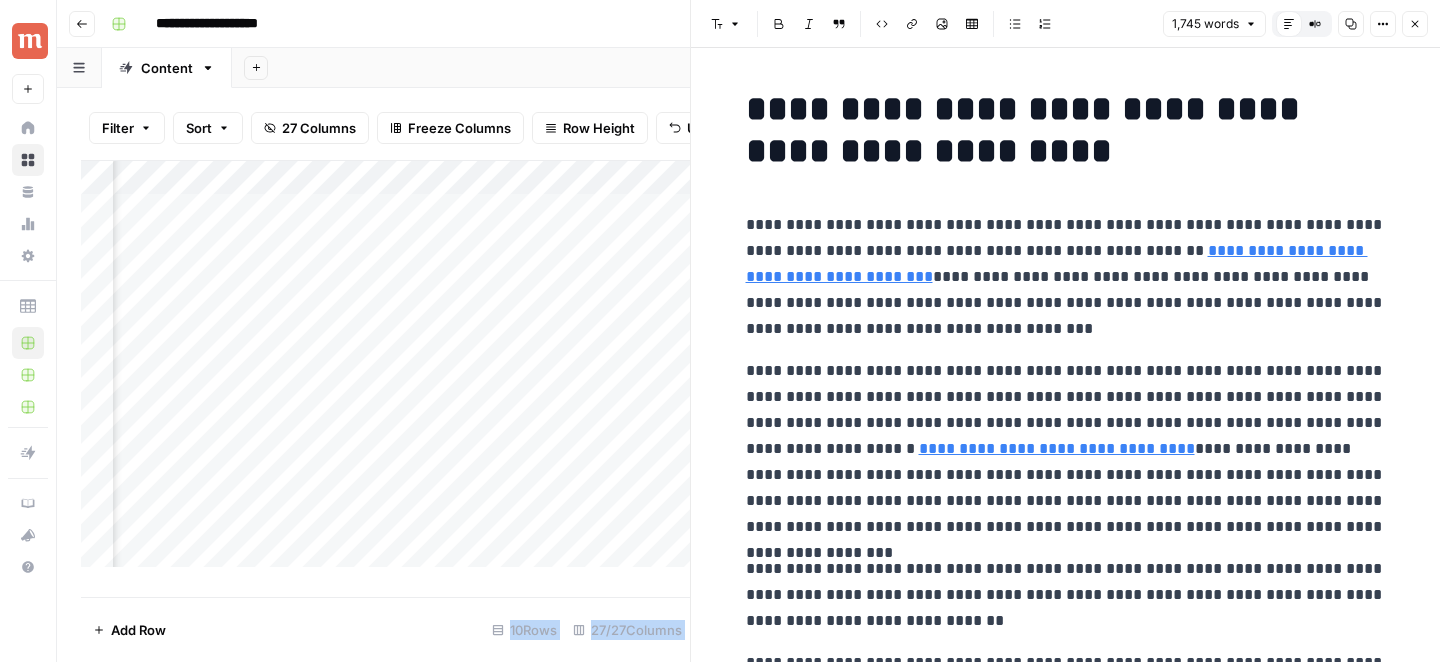 click on "**********" at bounding box center [1066, 130] 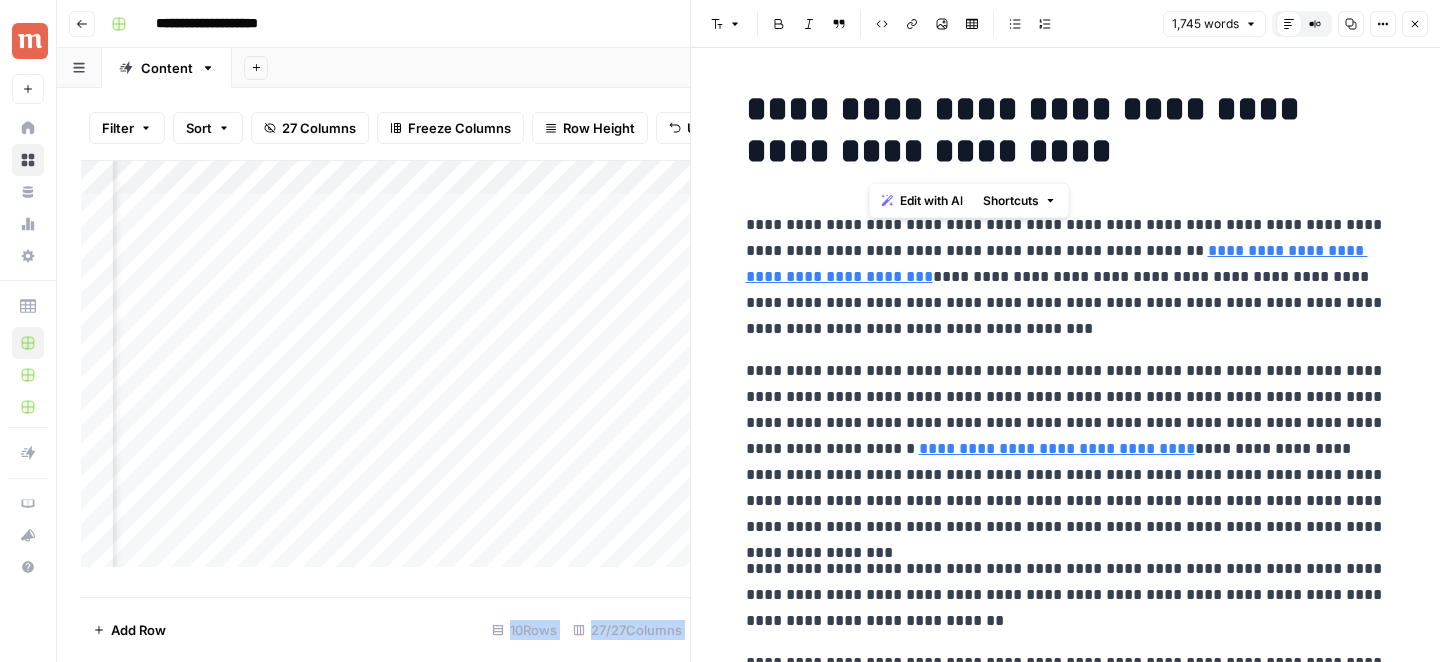 click on "**********" at bounding box center [1066, 130] 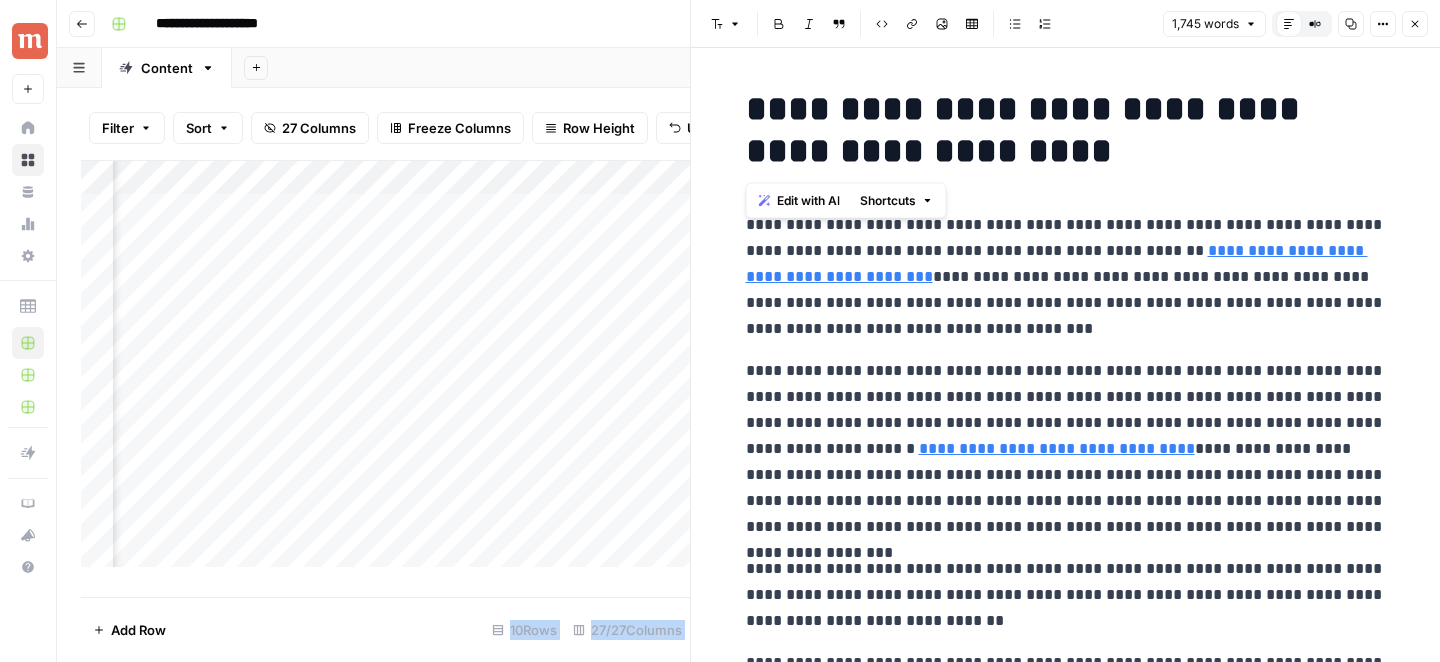 copy on "**********" 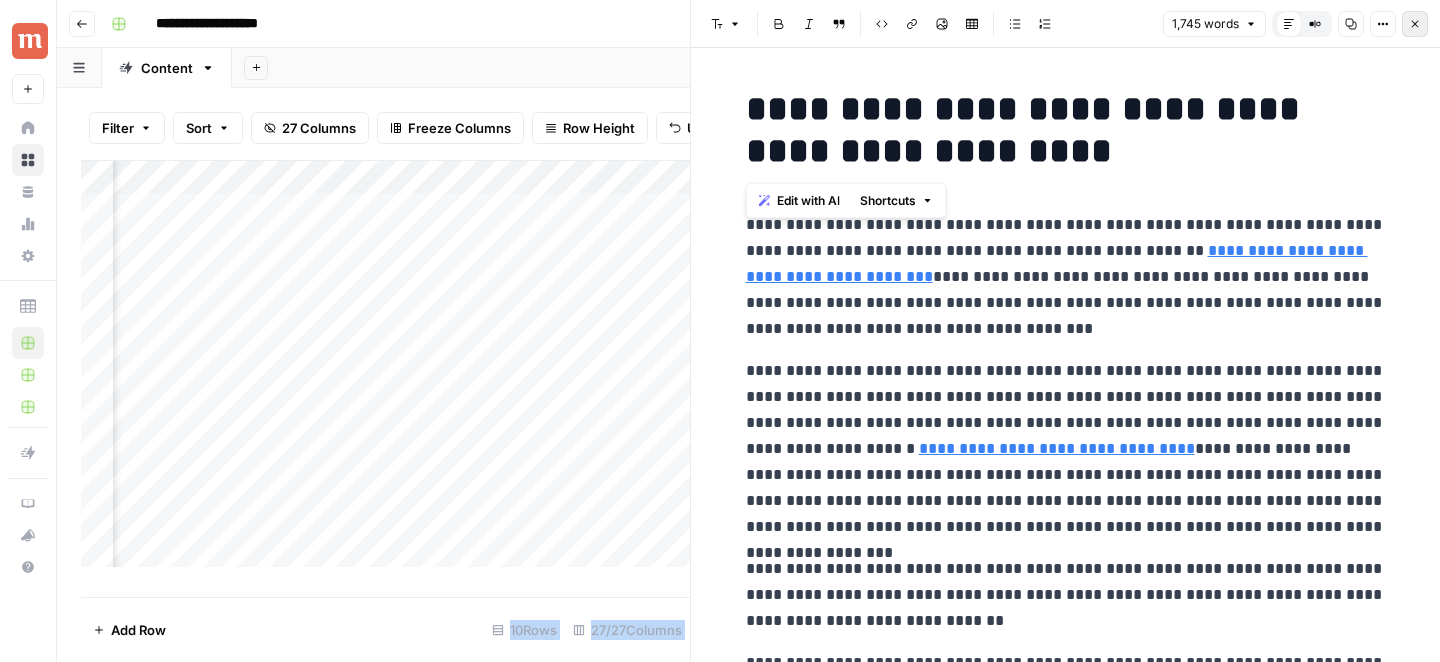 click on "Close" at bounding box center [1415, 24] 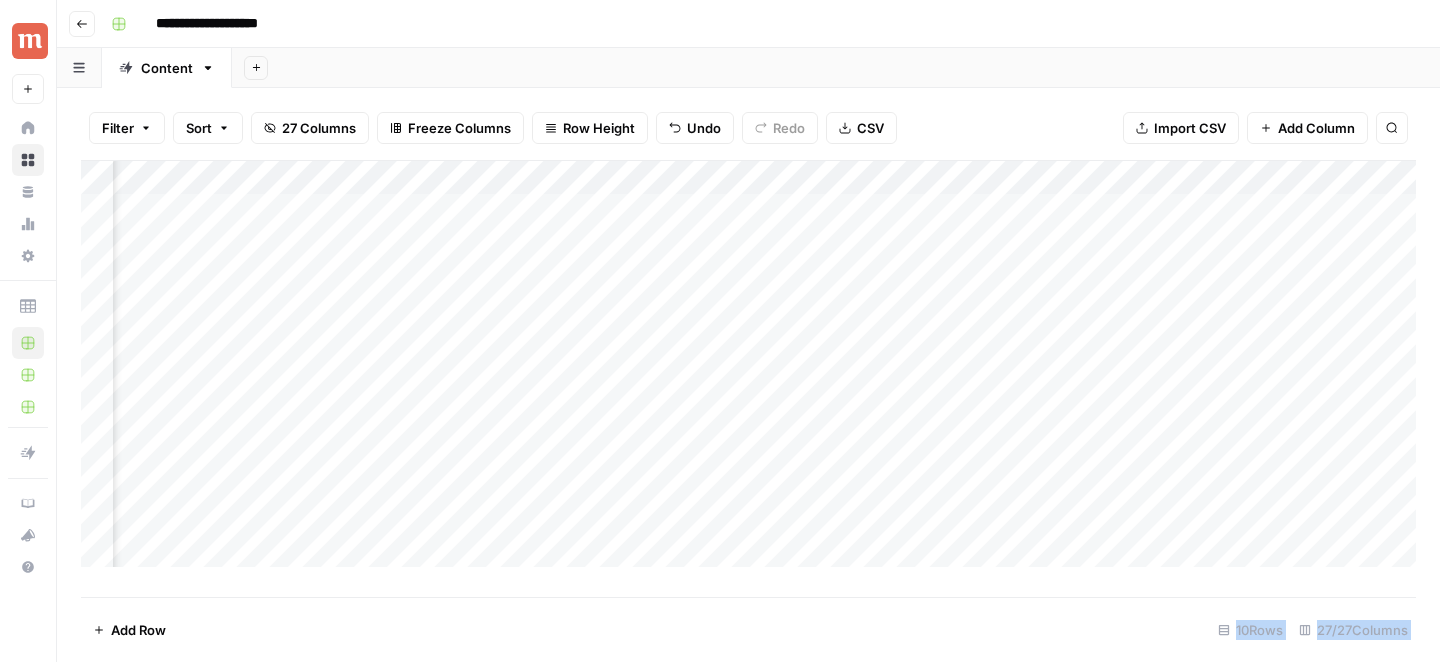 scroll, scrollTop: 0, scrollLeft: 3796, axis: horizontal 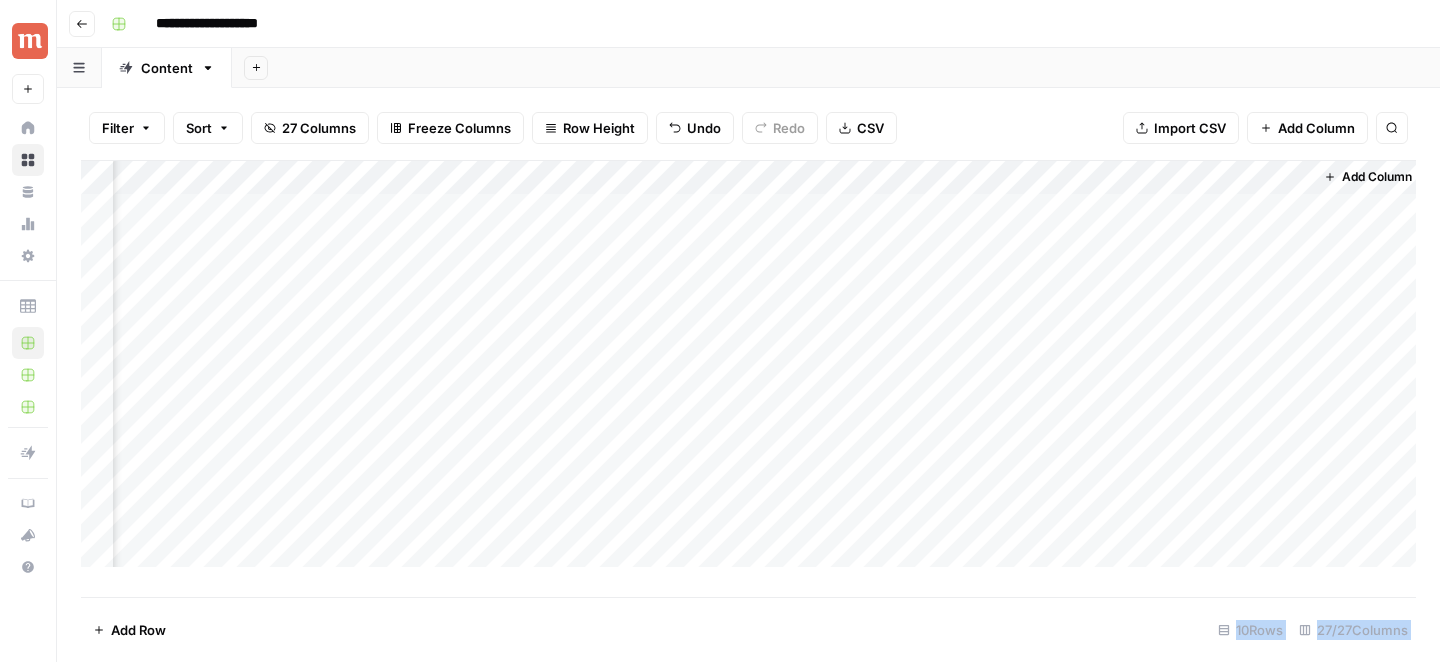 click on "Add Column" at bounding box center (748, 364) 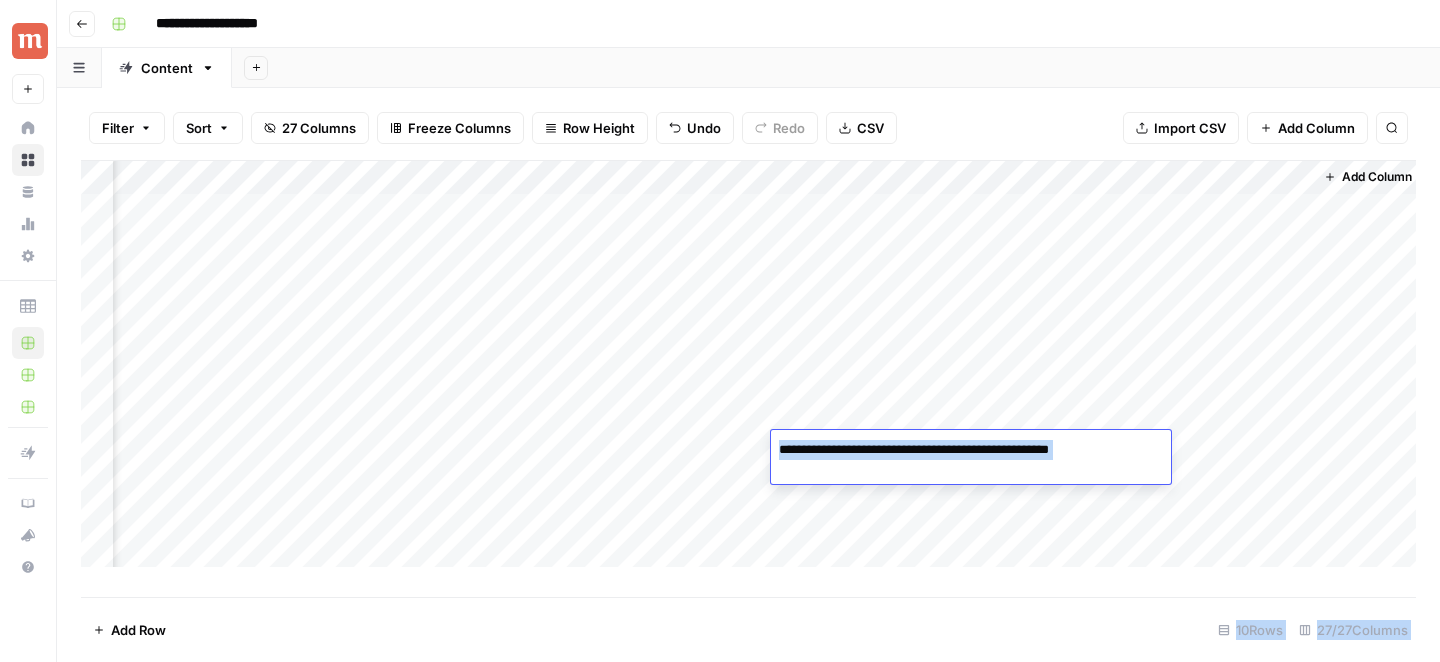 click on "Add Column" at bounding box center (748, 364) 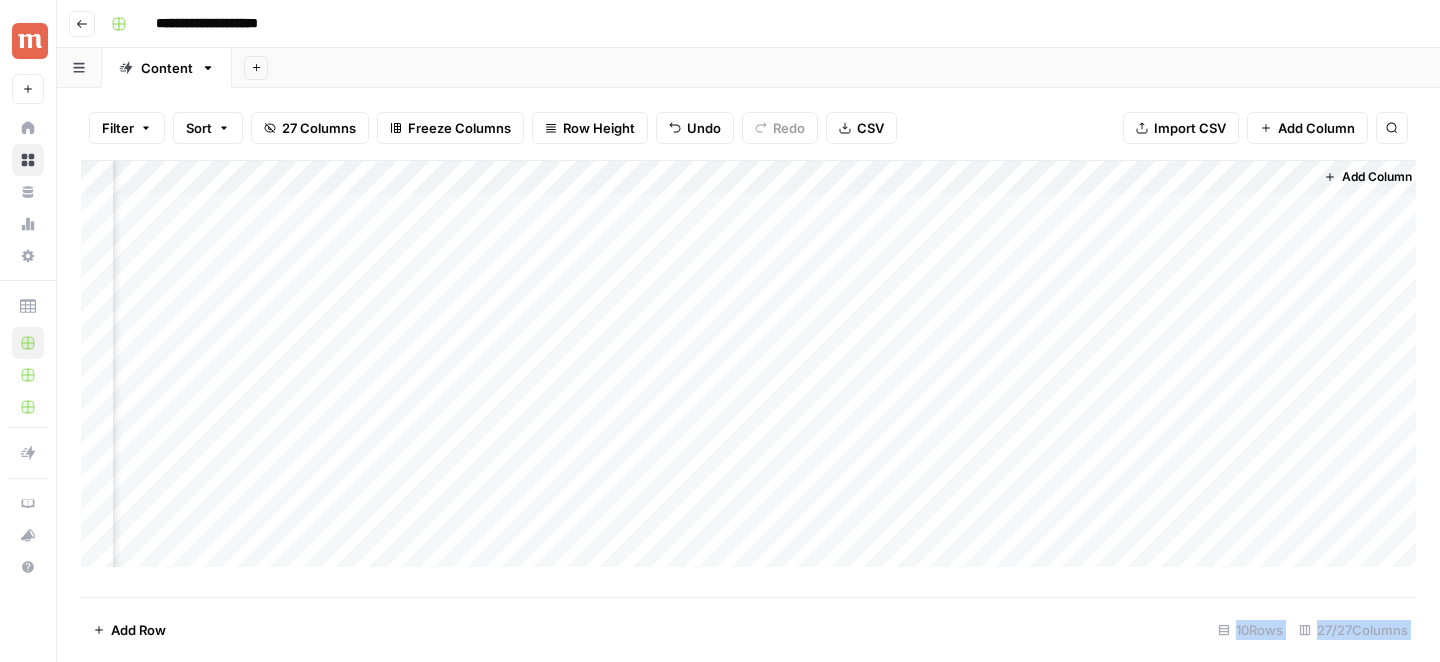 click on "Add Column" at bounding box center [748, 364] 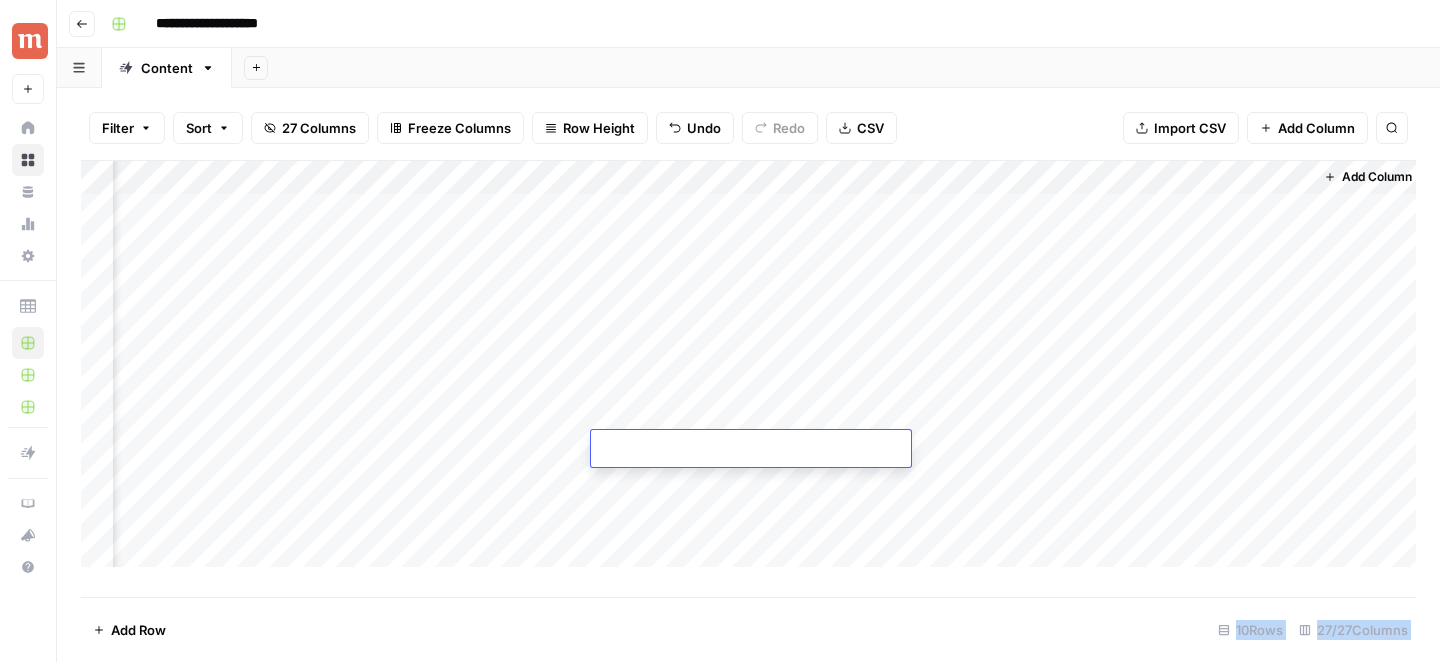 click at bounding box center [751, 450] 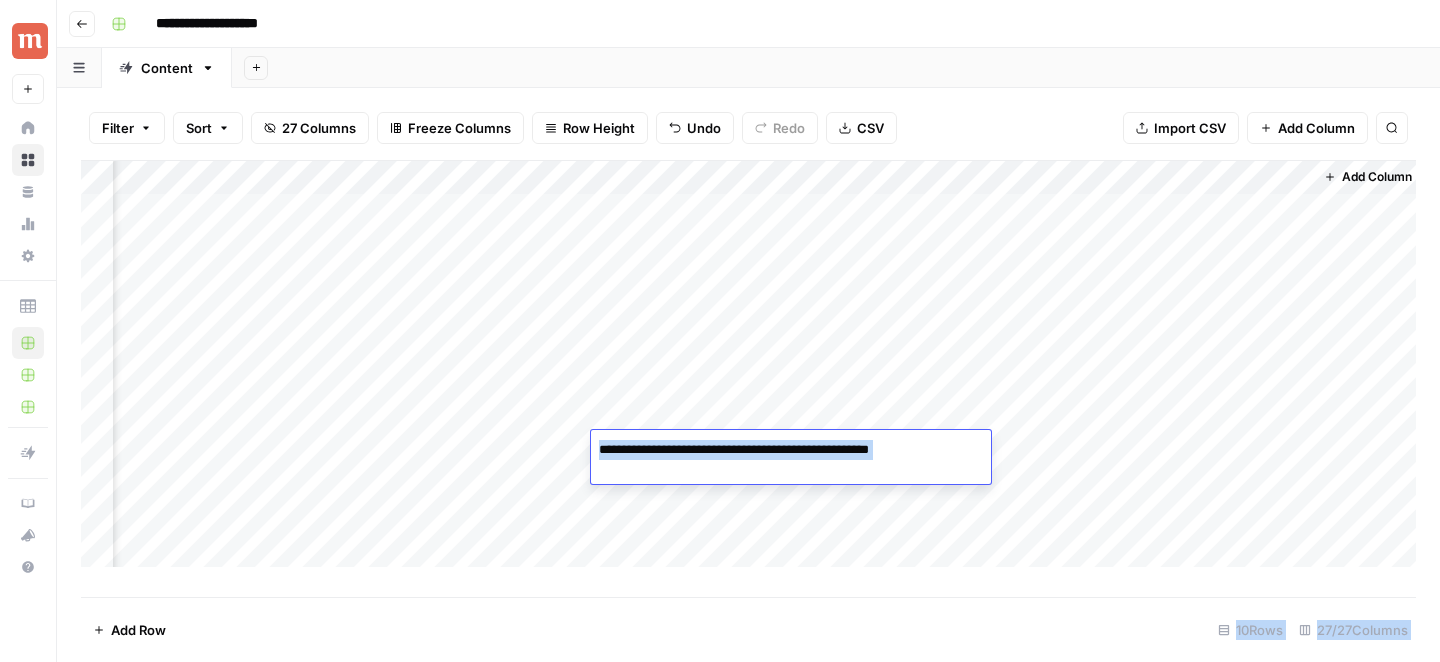 click on "Add Column" at bounding box center [748, 364] 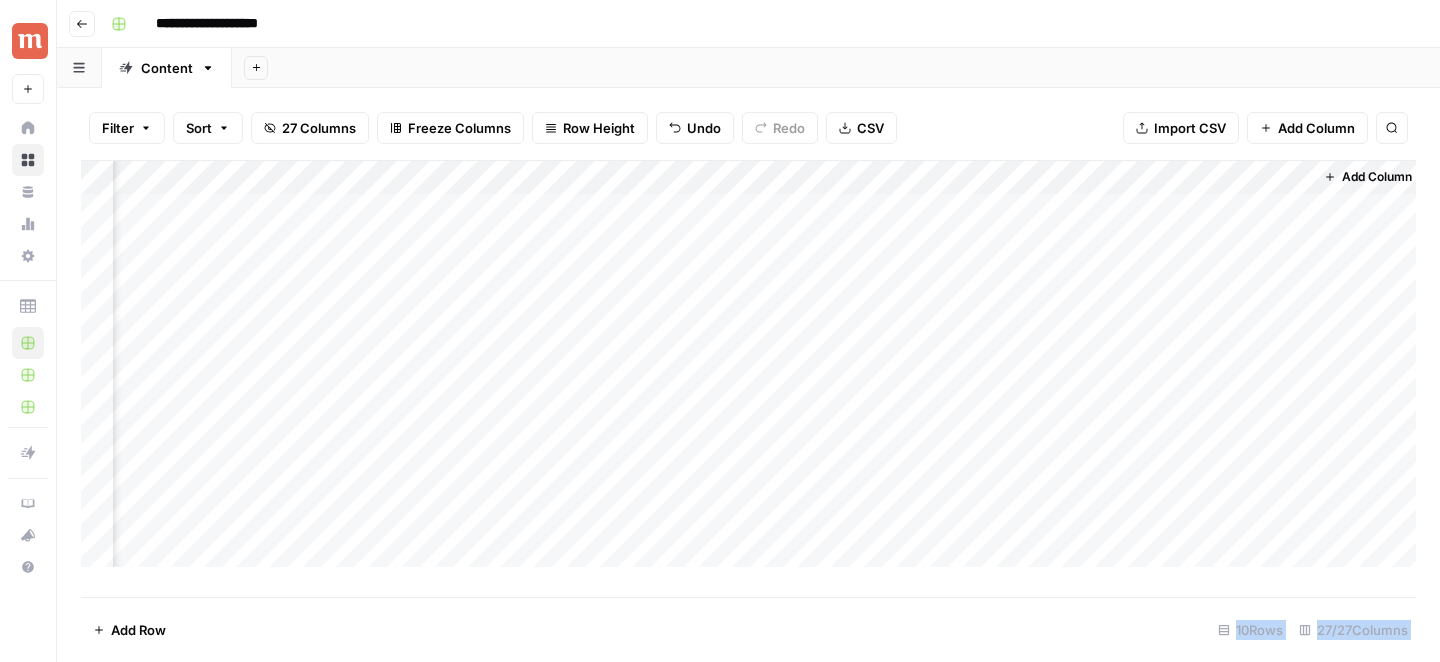 click on "Add Column" at bounding box center [748, 364] 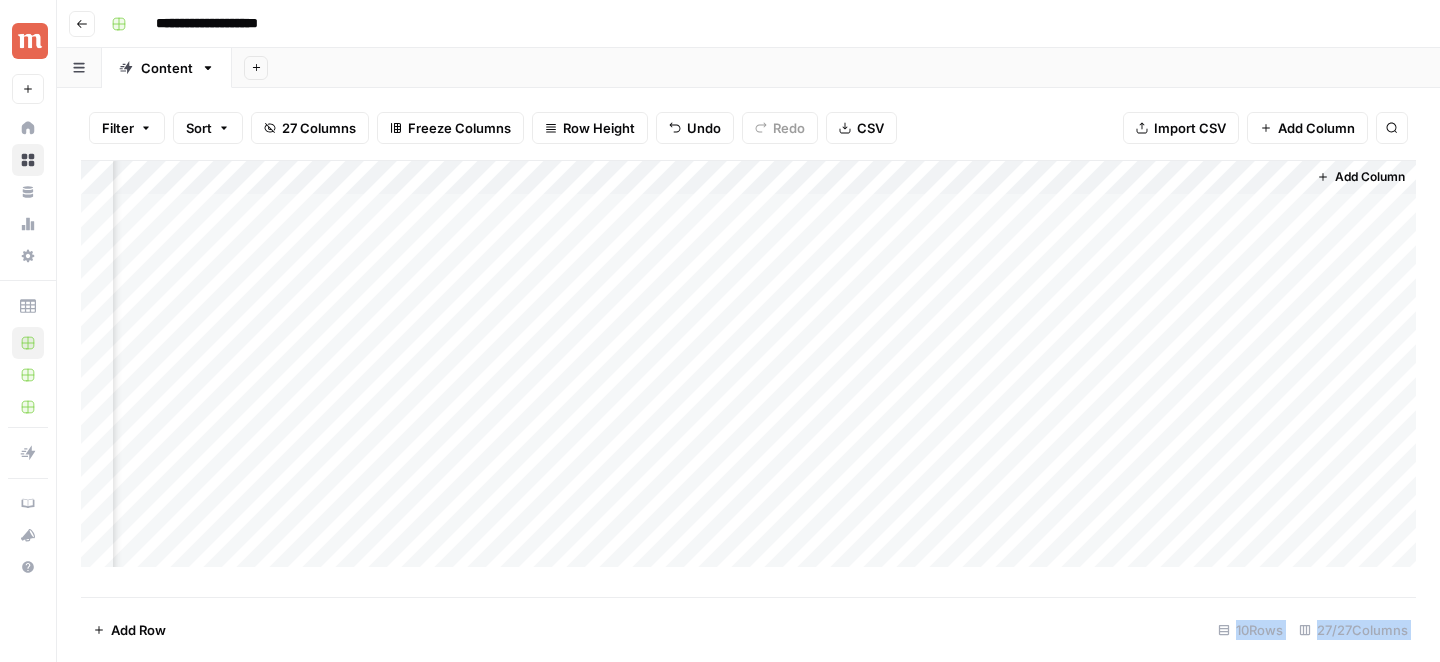click on "Add Column" at bounding box center [748, 364] 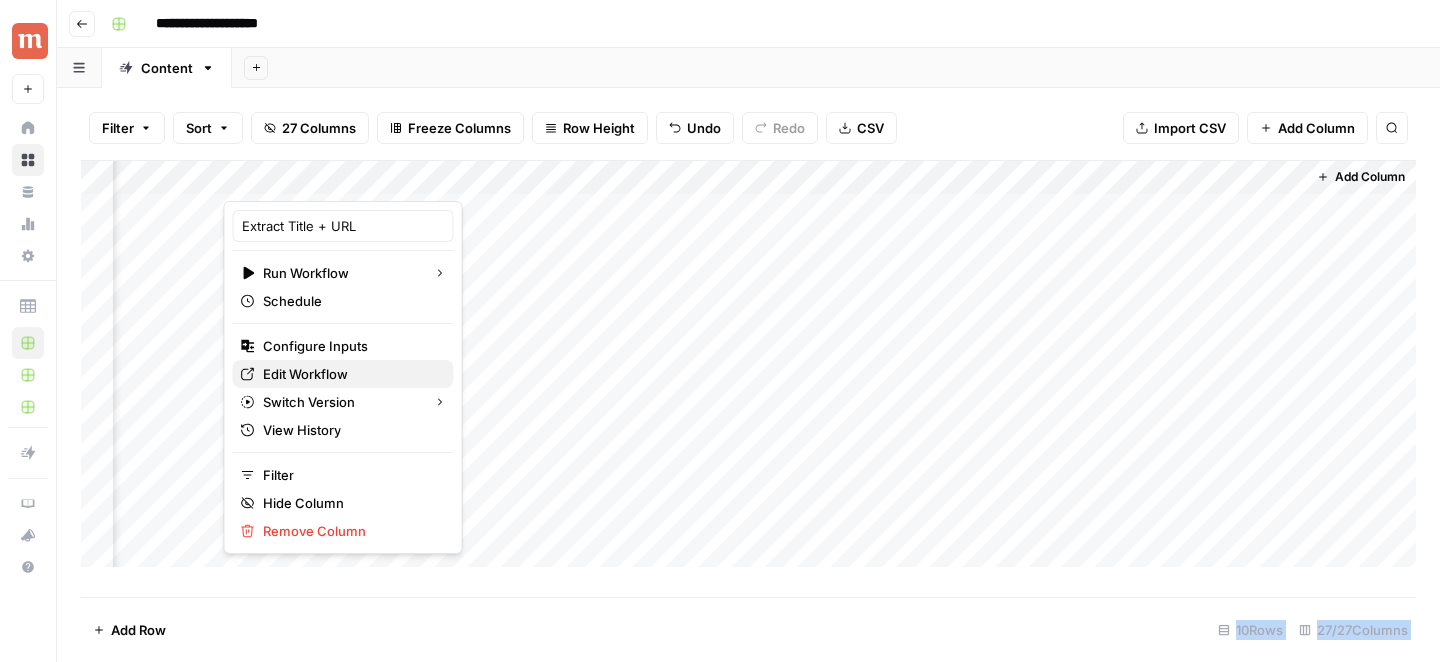 click on "Edit Workflow" at bounding box center (305, 374) 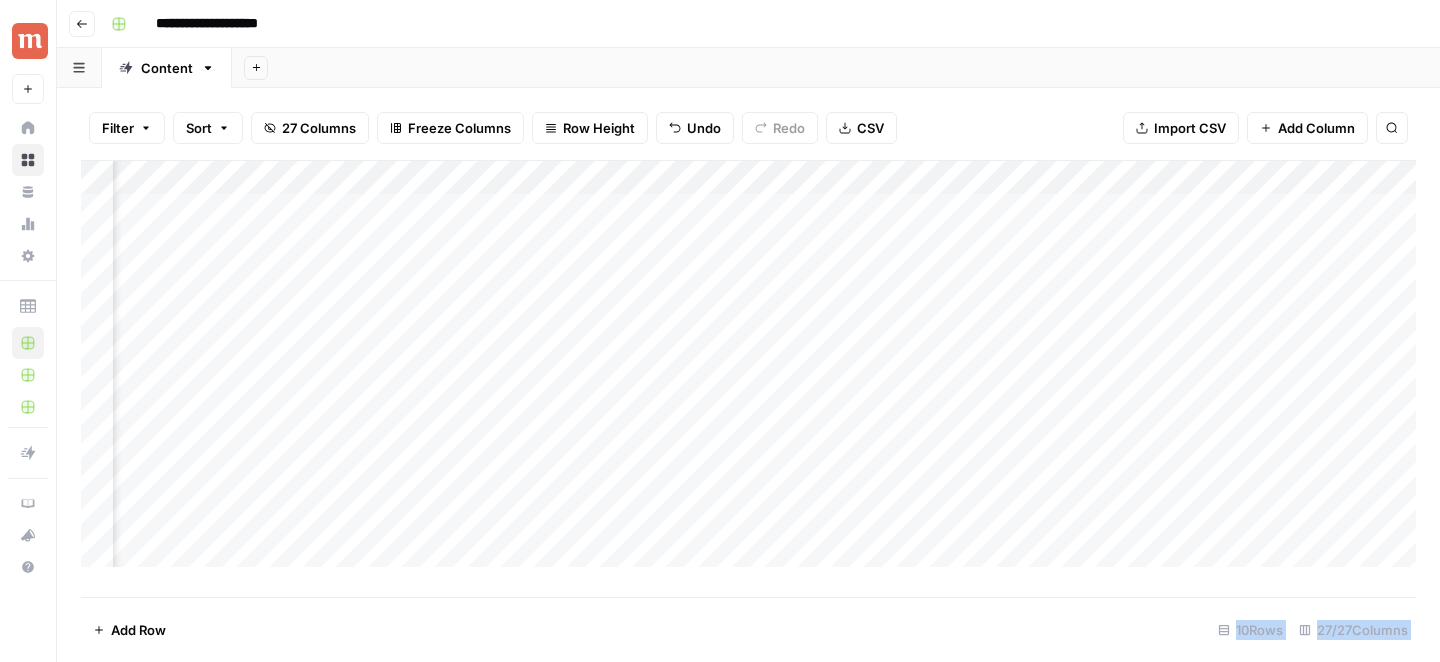 scroll, scrollTop: 0, scrollLeft: 2670, axis: horizontal 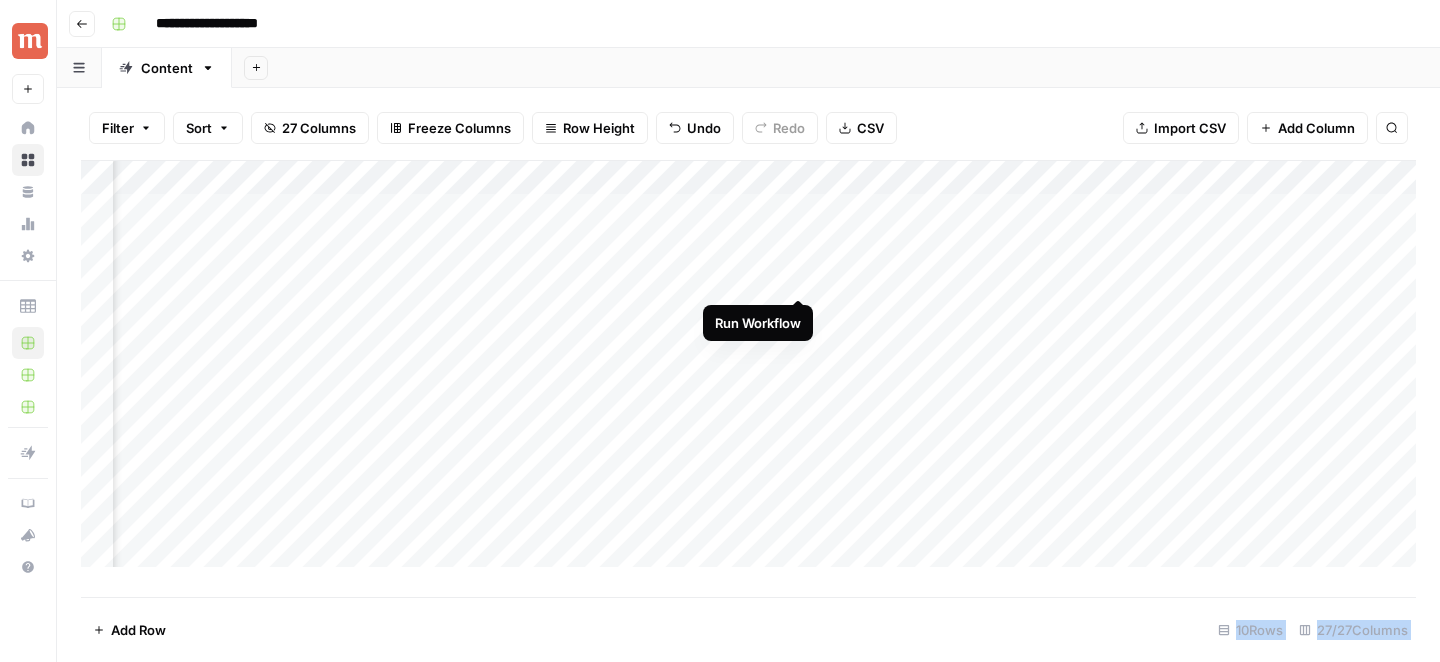click on "Add Column" at bounding box center (748, 364) 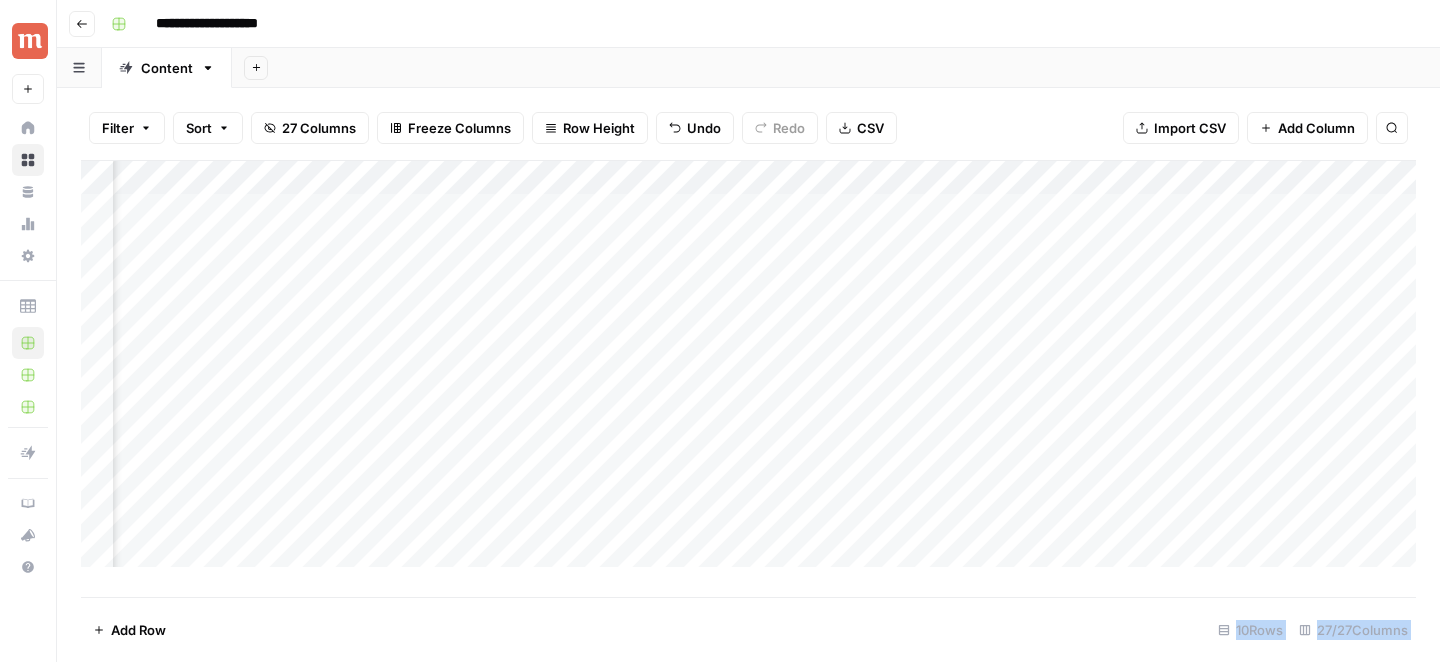 scroll, scrollTop: 0, scrollLeft: 3804, axis: horizontal 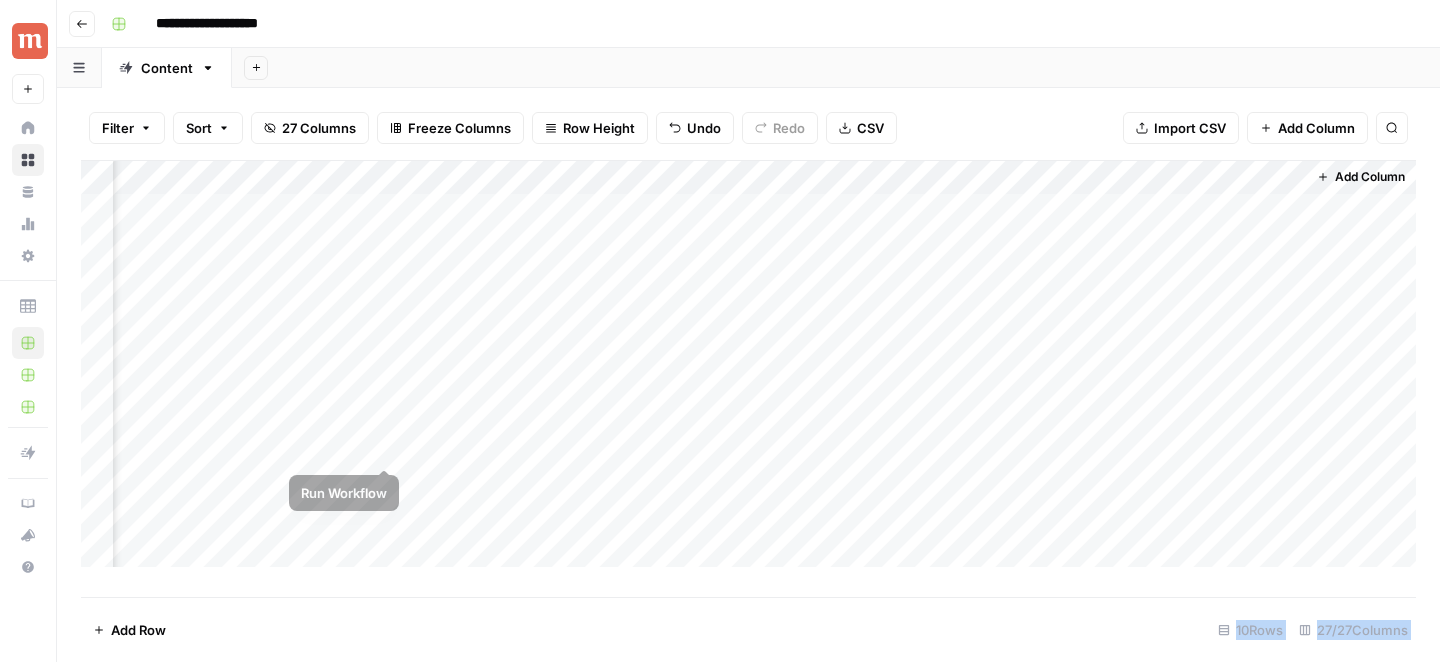 click on "Add Column" at bounding box center (748, 364) 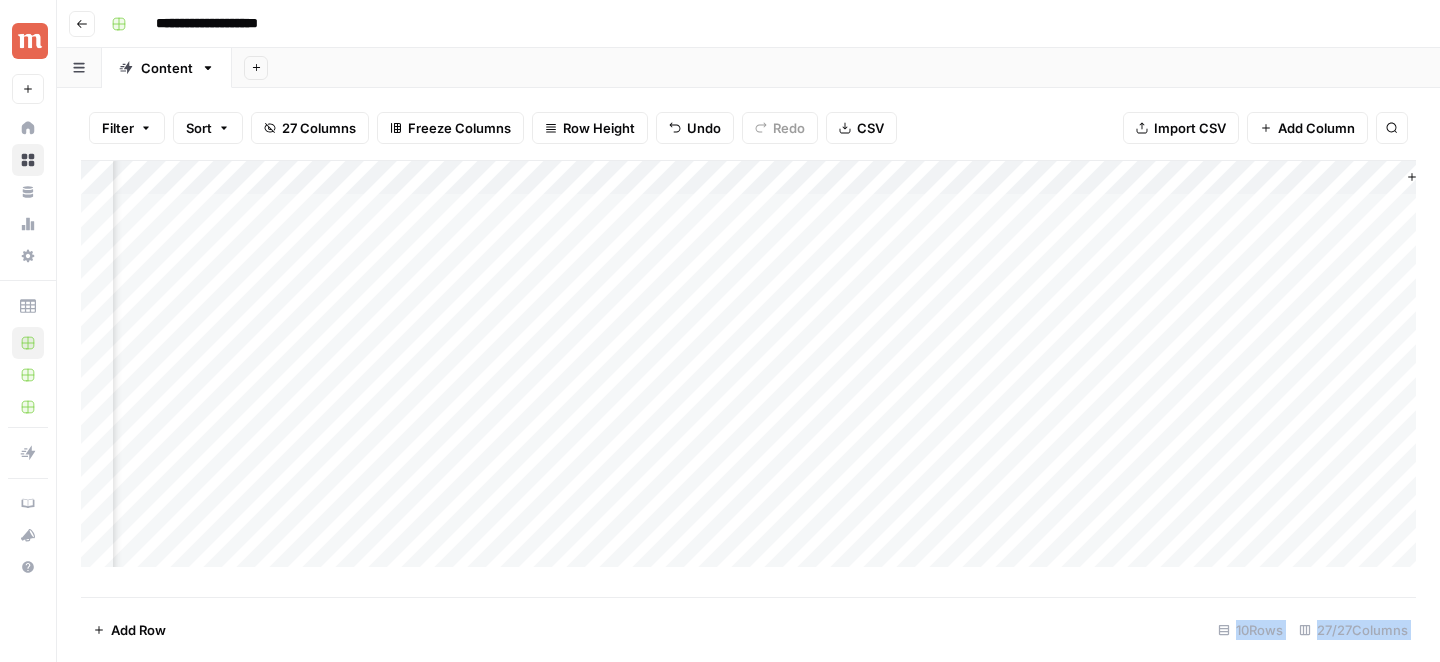 scroll, scrollTop: 0, scrollLeft: 3680, axis: horizontal 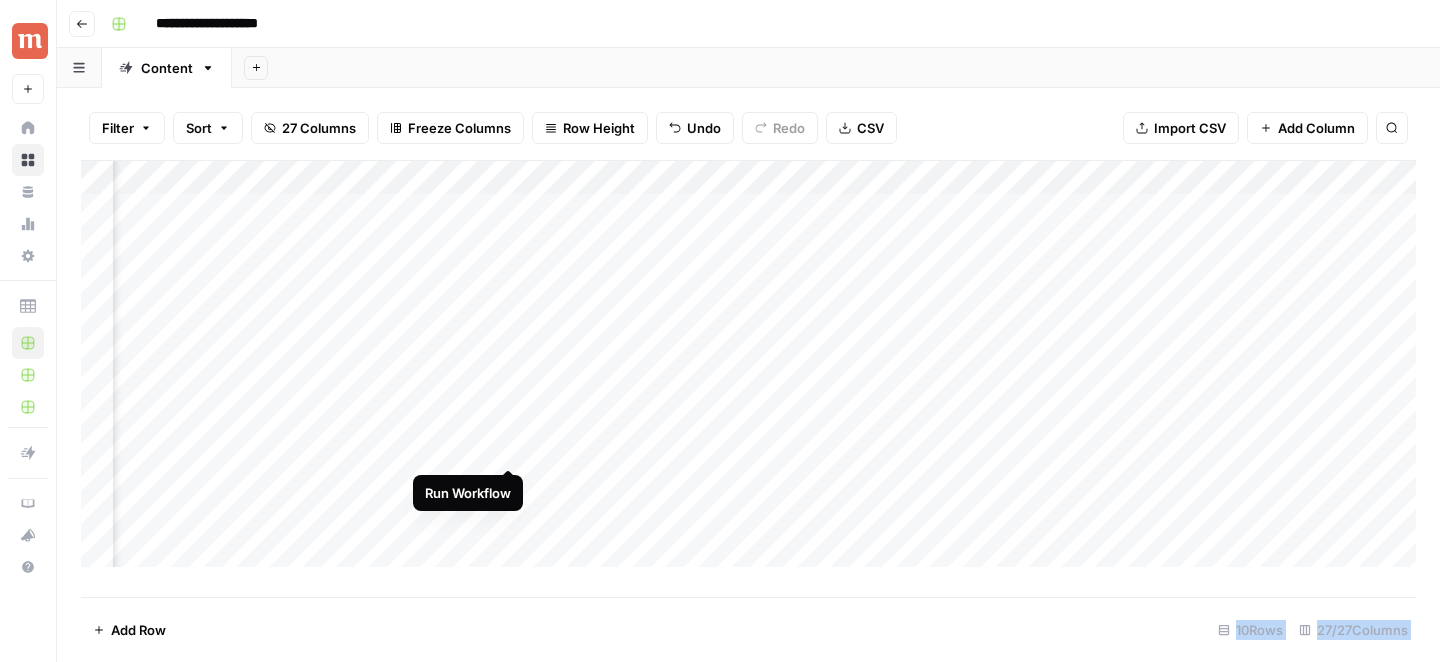 click on "Add Column" at bounding box center [748, 364] 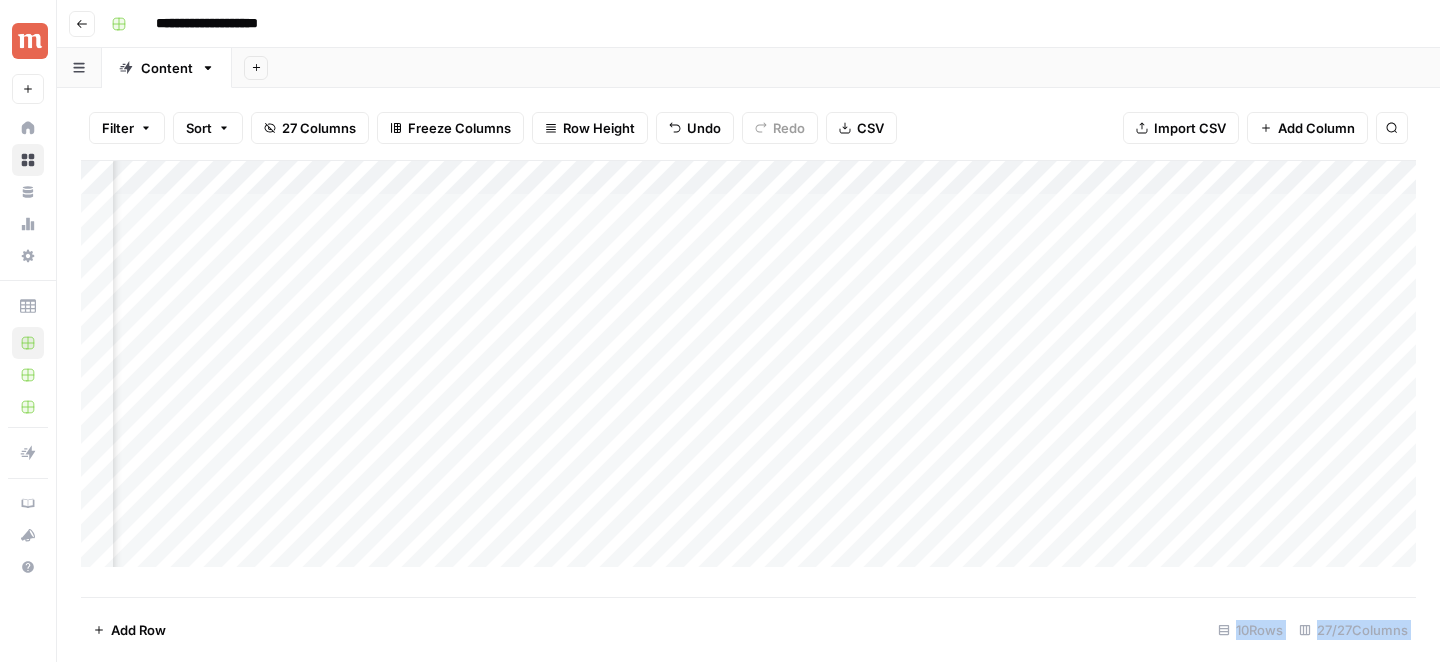 click on "Add Column" at bounding box center [748, 364] 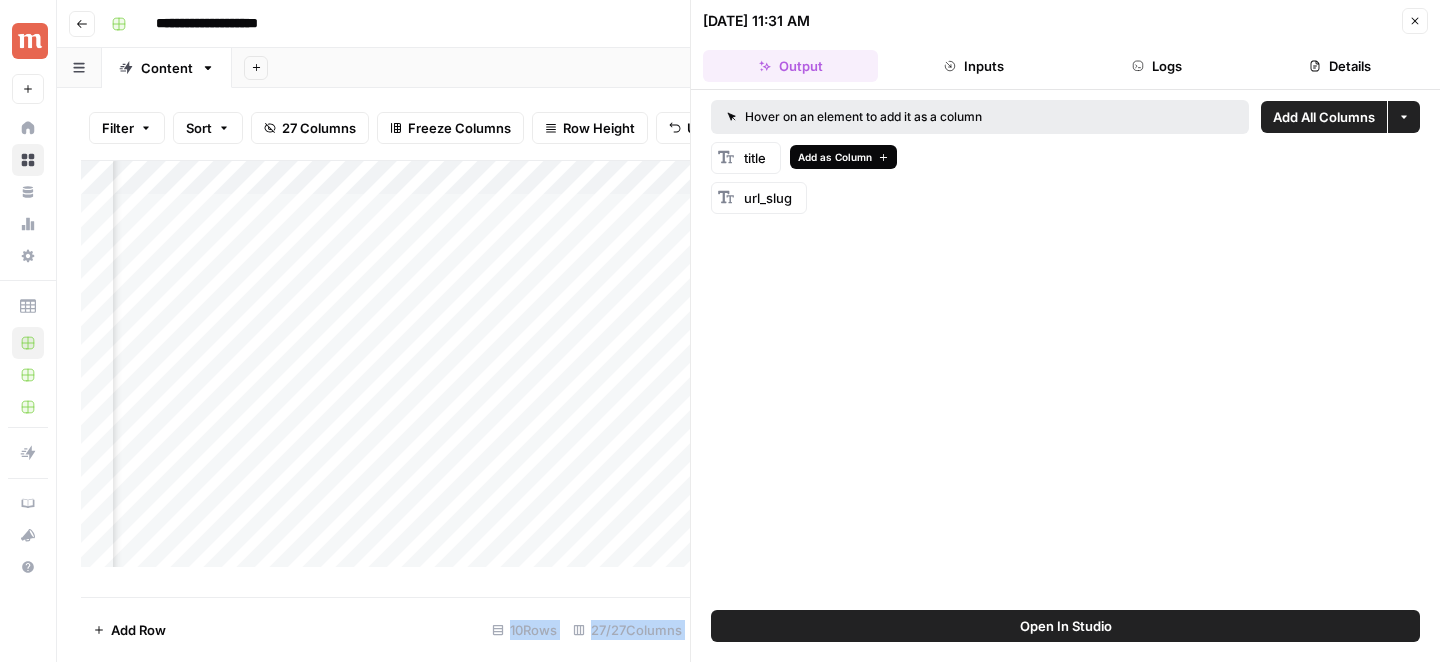 click on "Add as Column" at bounding box center (835, 157) 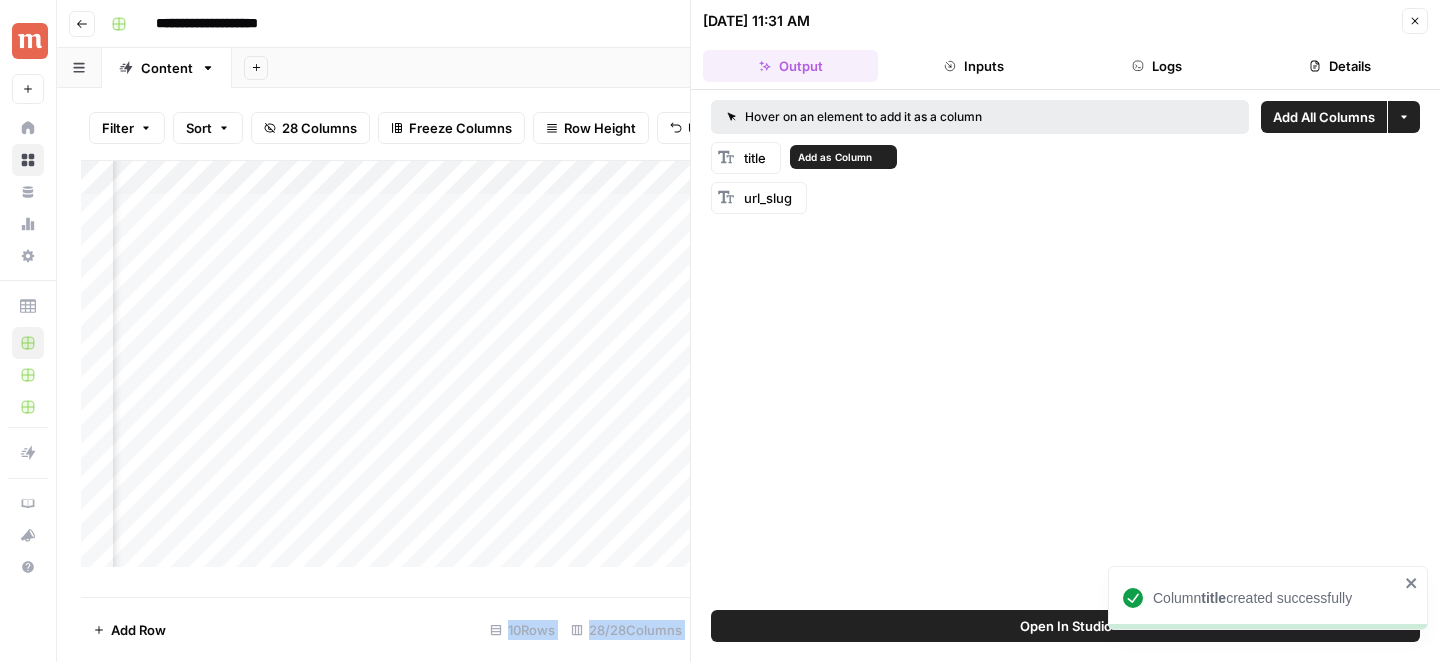 scroll, scrollTop: 0, scrollLeft: 3849, axis: horizontal 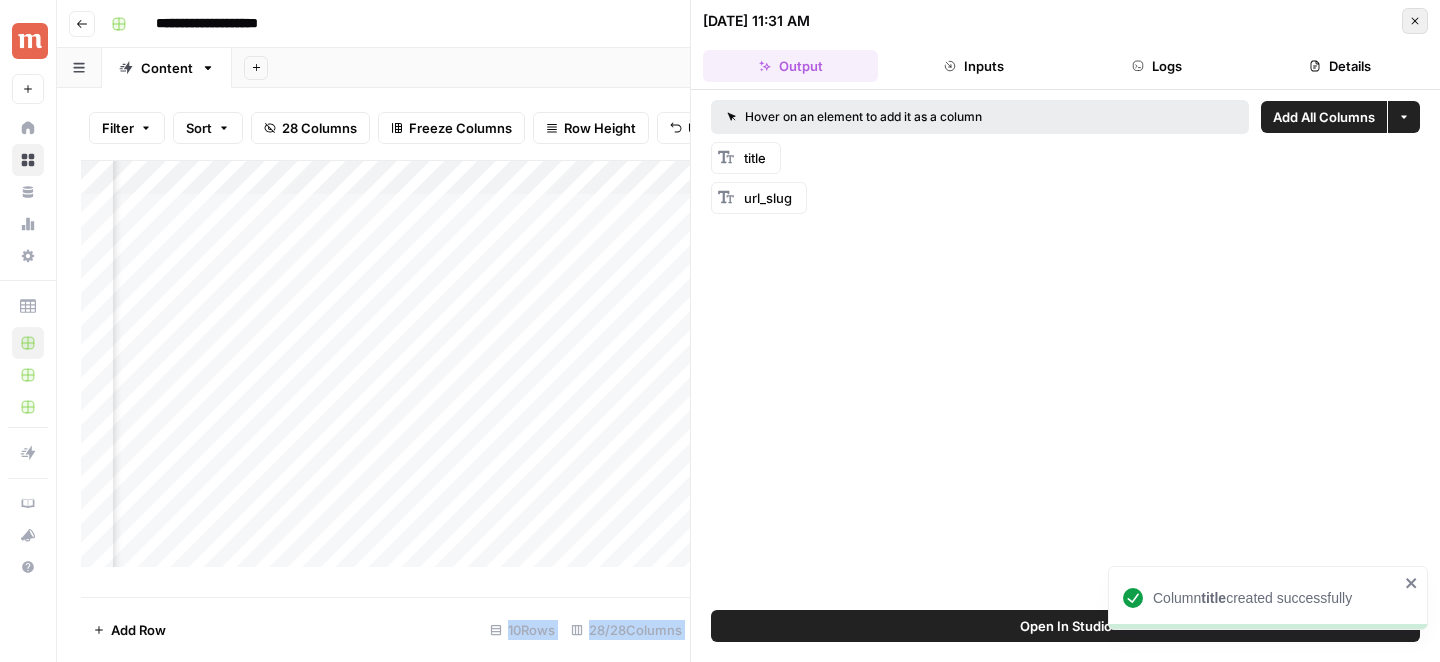 click on "Close" at bounding box center (1415, 21) 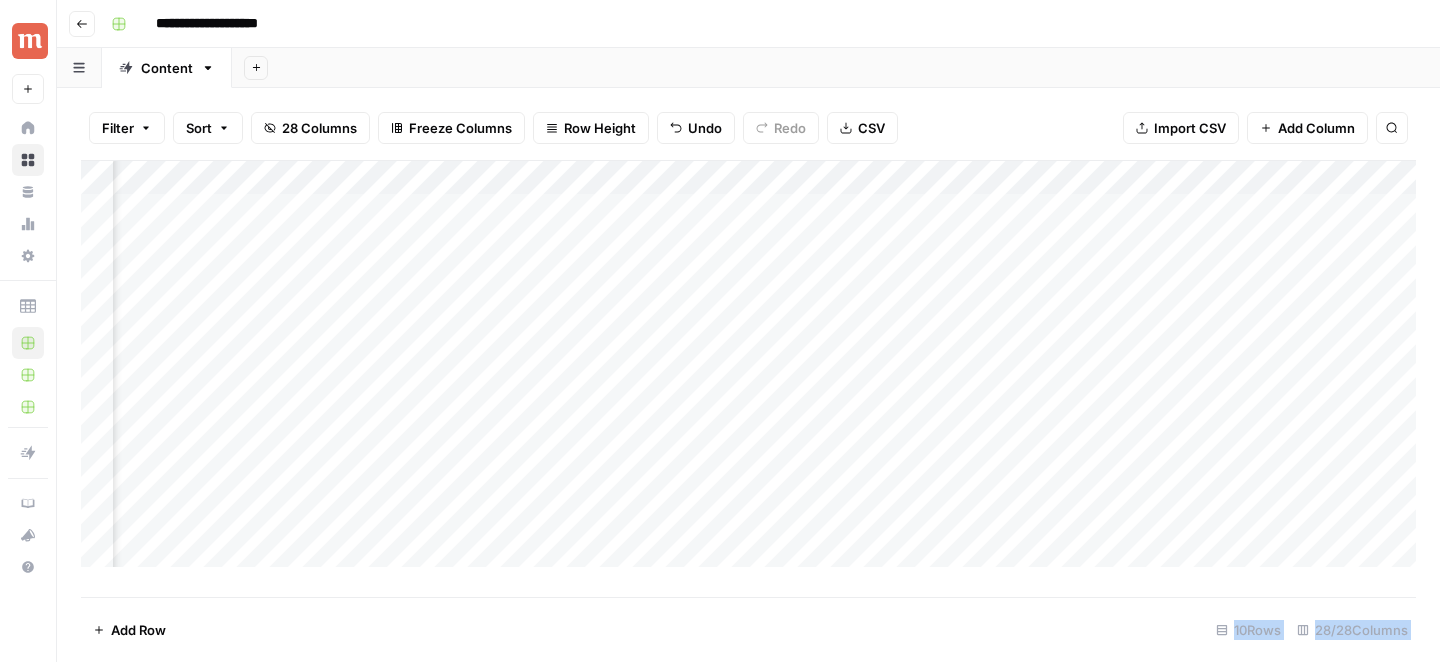 scroll, scrollTop: 0, scrollLeft: 3549, axis: horizontal 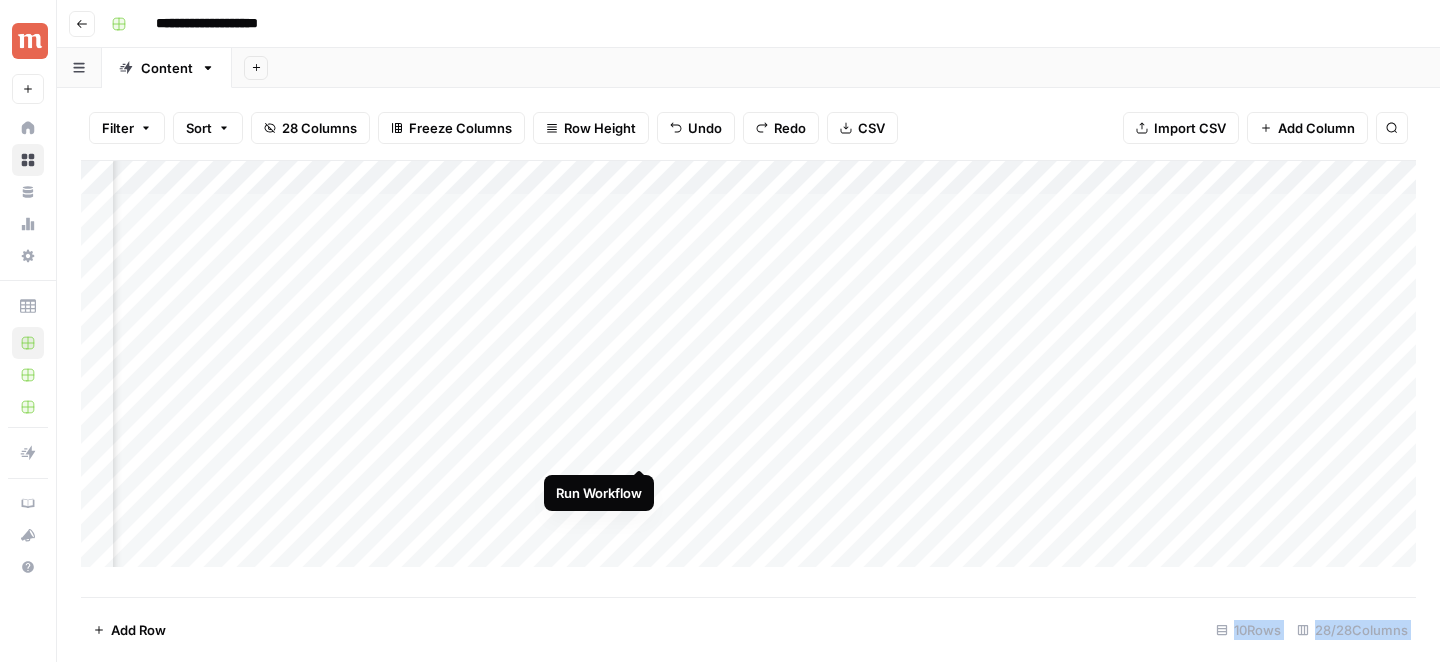 click on "Add Column" at bounding box center [748, 364] 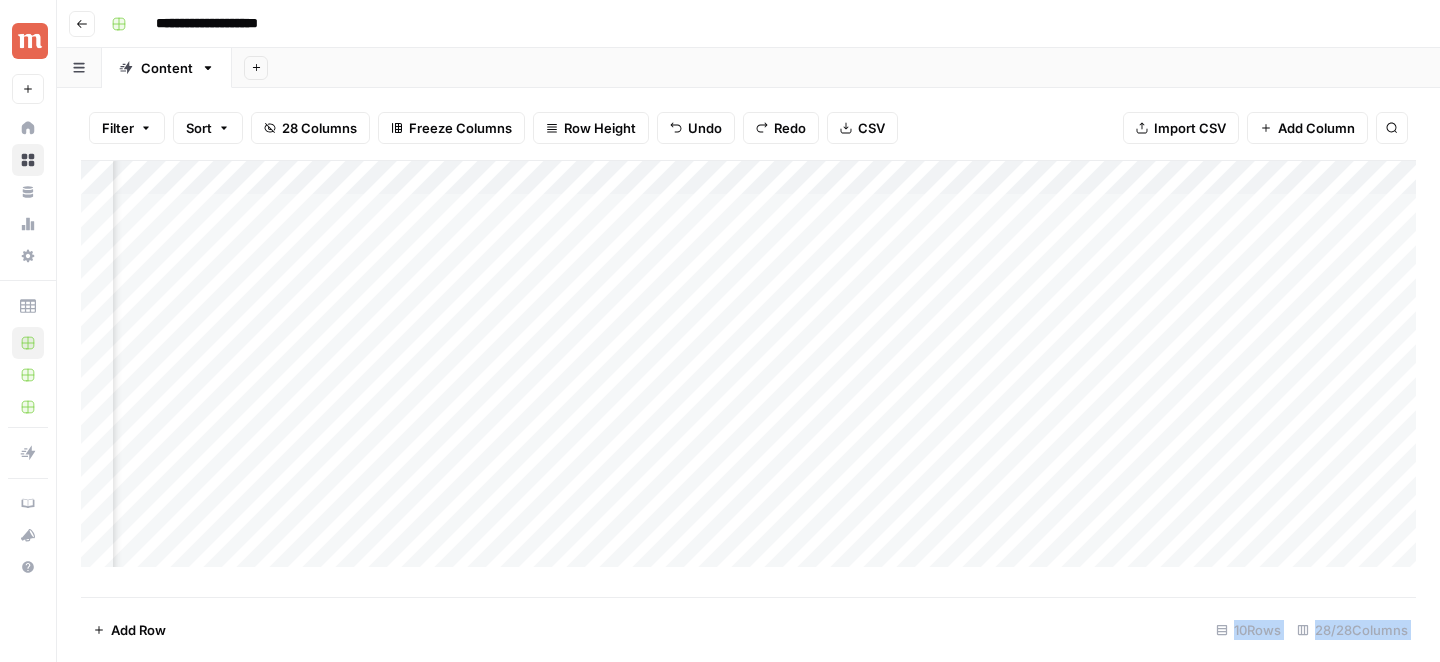 scroll, scrollTop: 0, scrollLeft: 3015, axis: horizontal 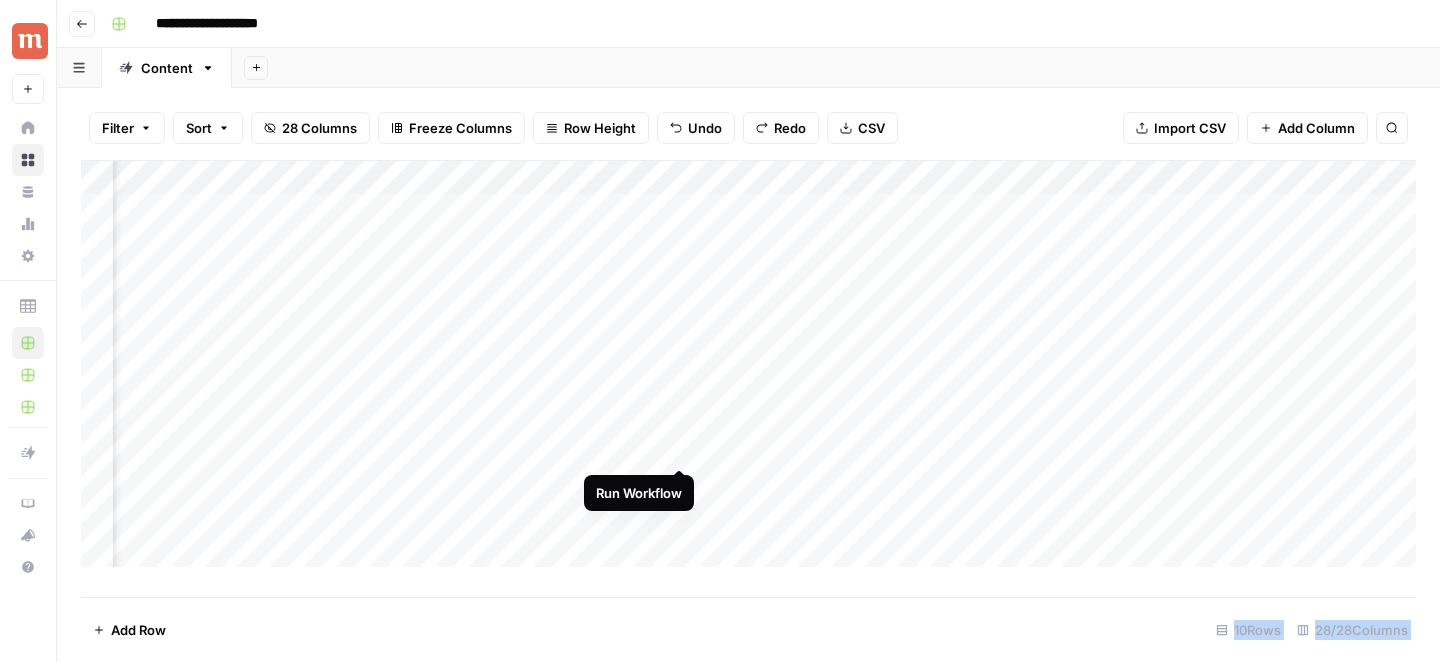 click on "Add Column" at bounding box center (748, 364) 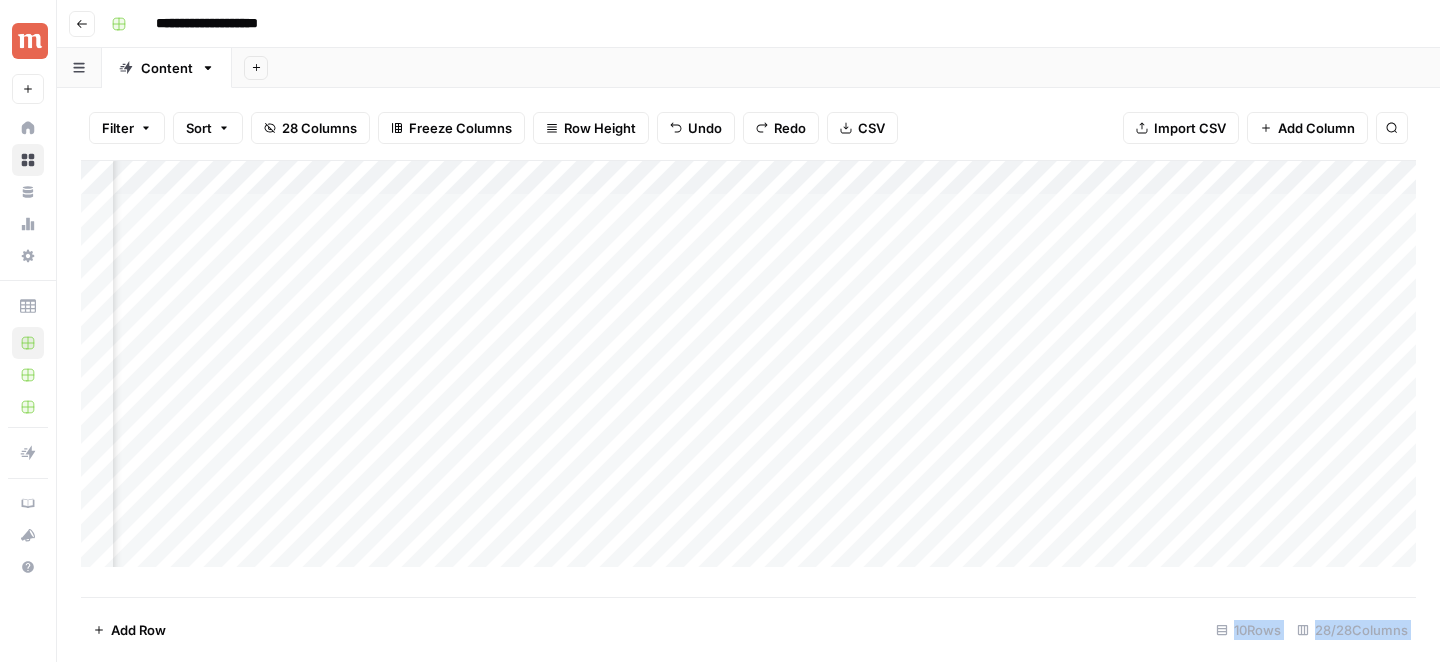 click on "Add Column" at bounding box center (748, 364) 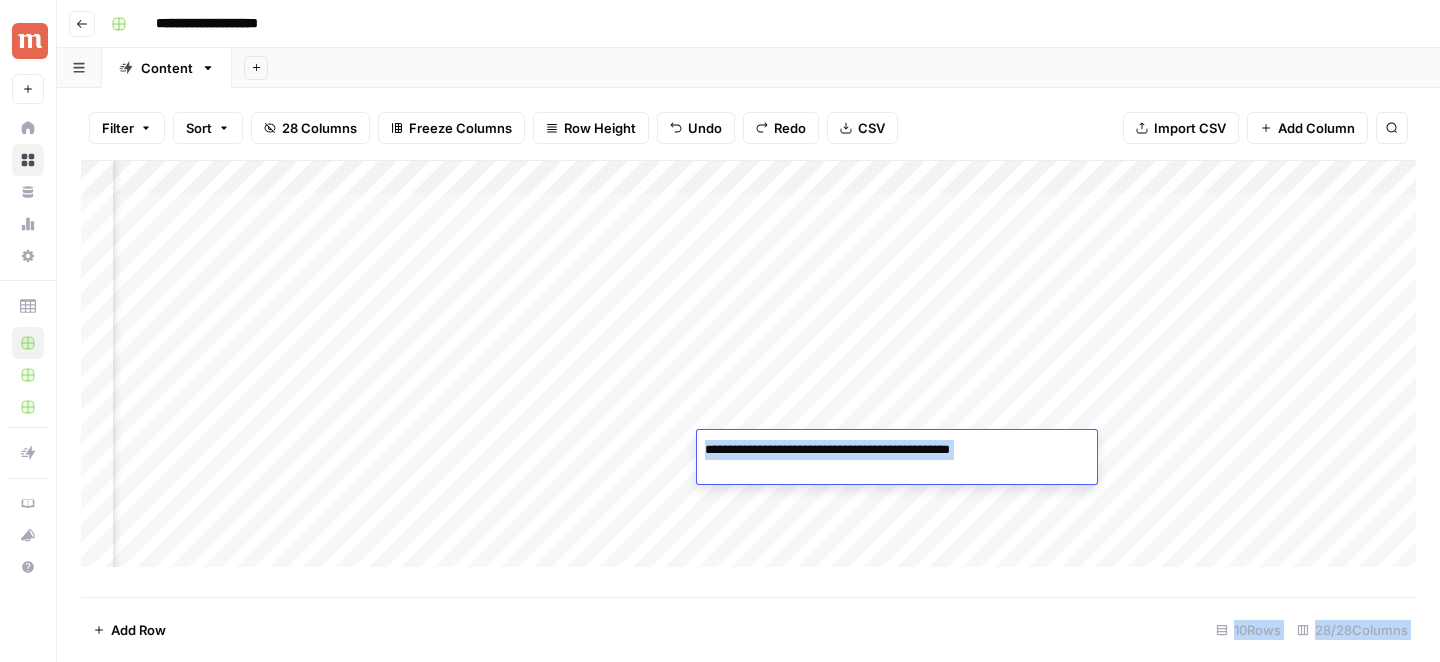 click on "Add Column" at bounding box center (748, 364) 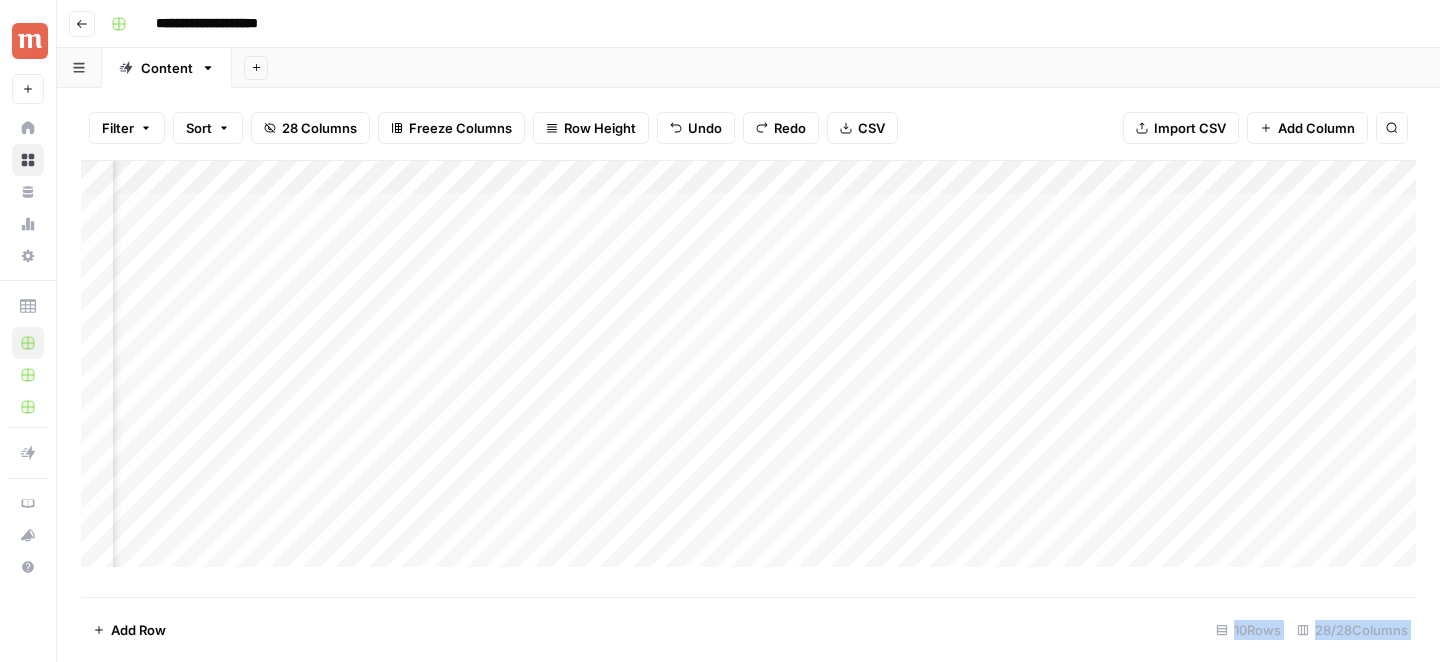 click on "Add Column" at bounding box center (748, 364) 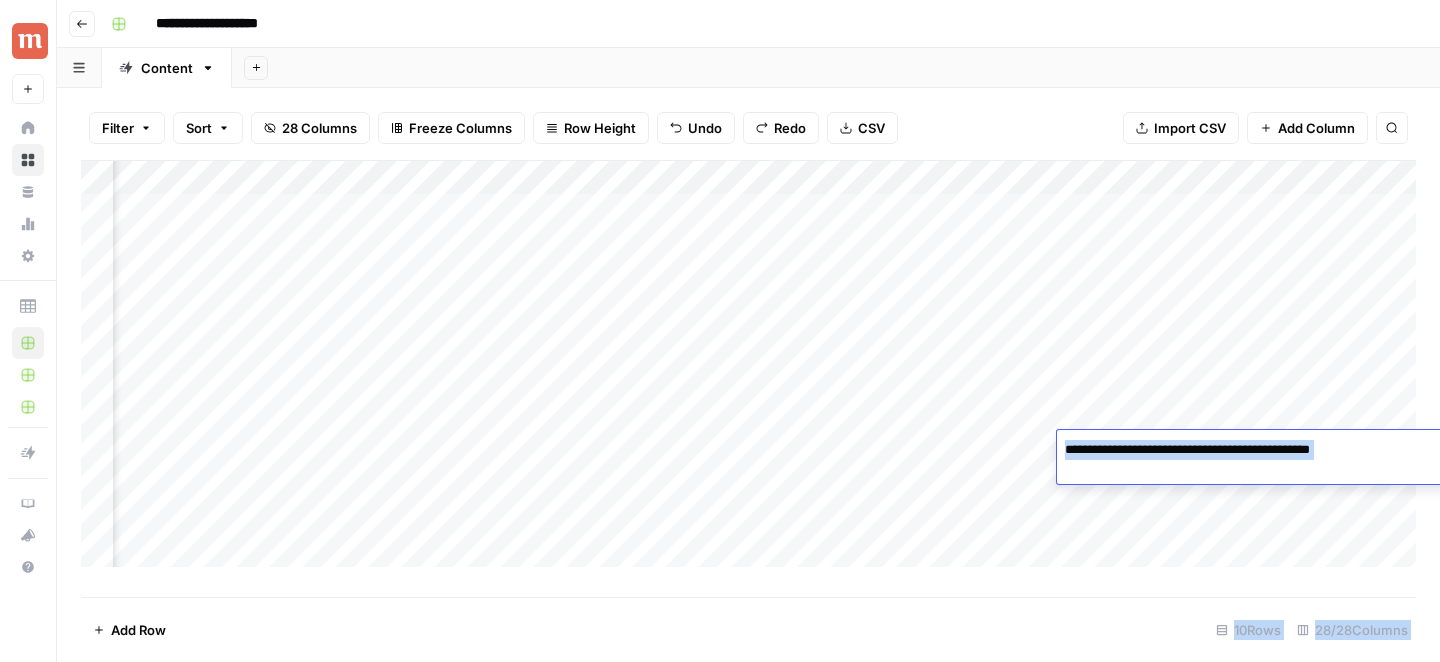 click on "**********" at bounding box center [1230, 450] 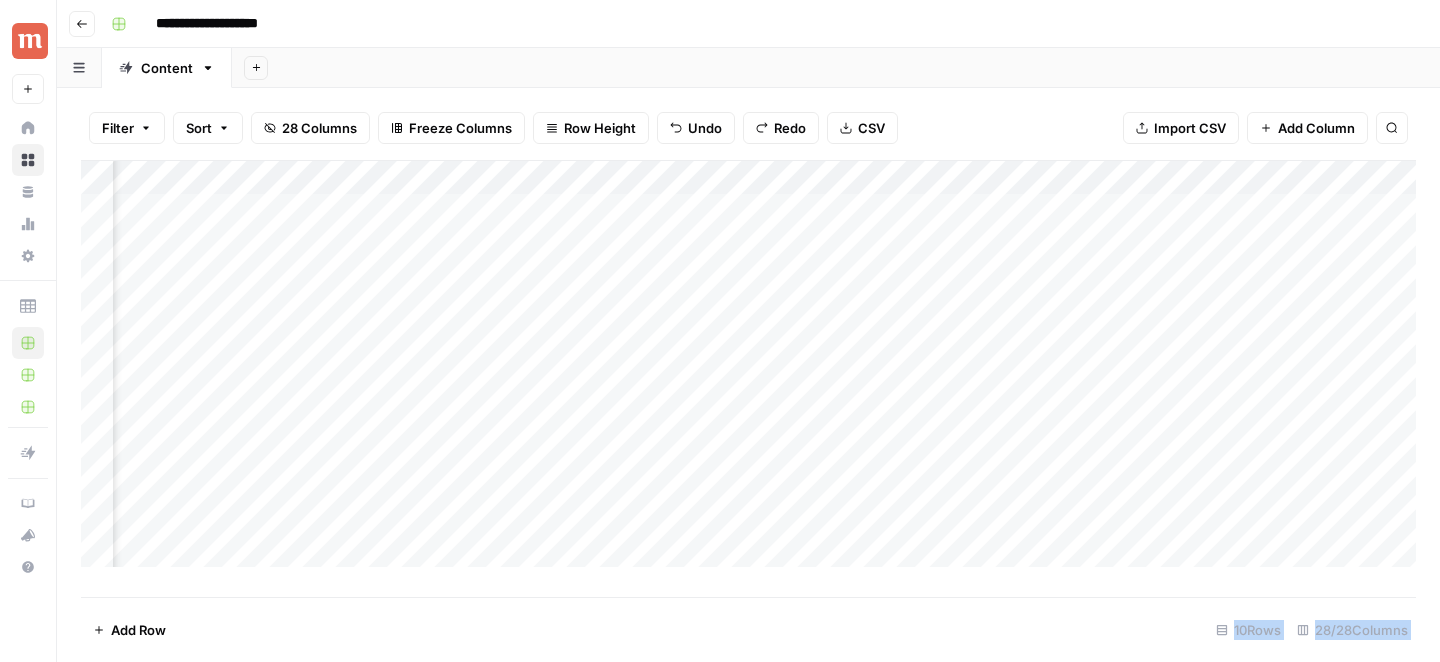 click on "Add Column" at bounding box center (748, 364) 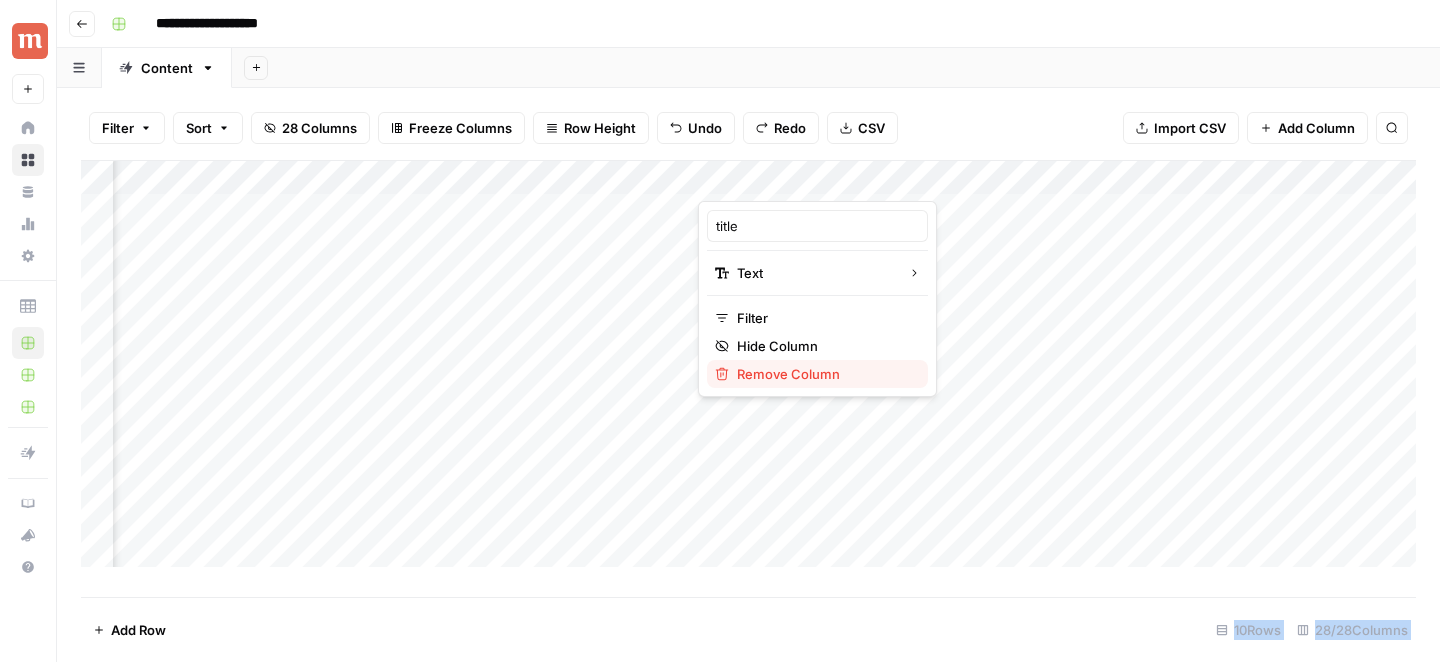 click on "Remove Column" at bounding box center (788, 374) 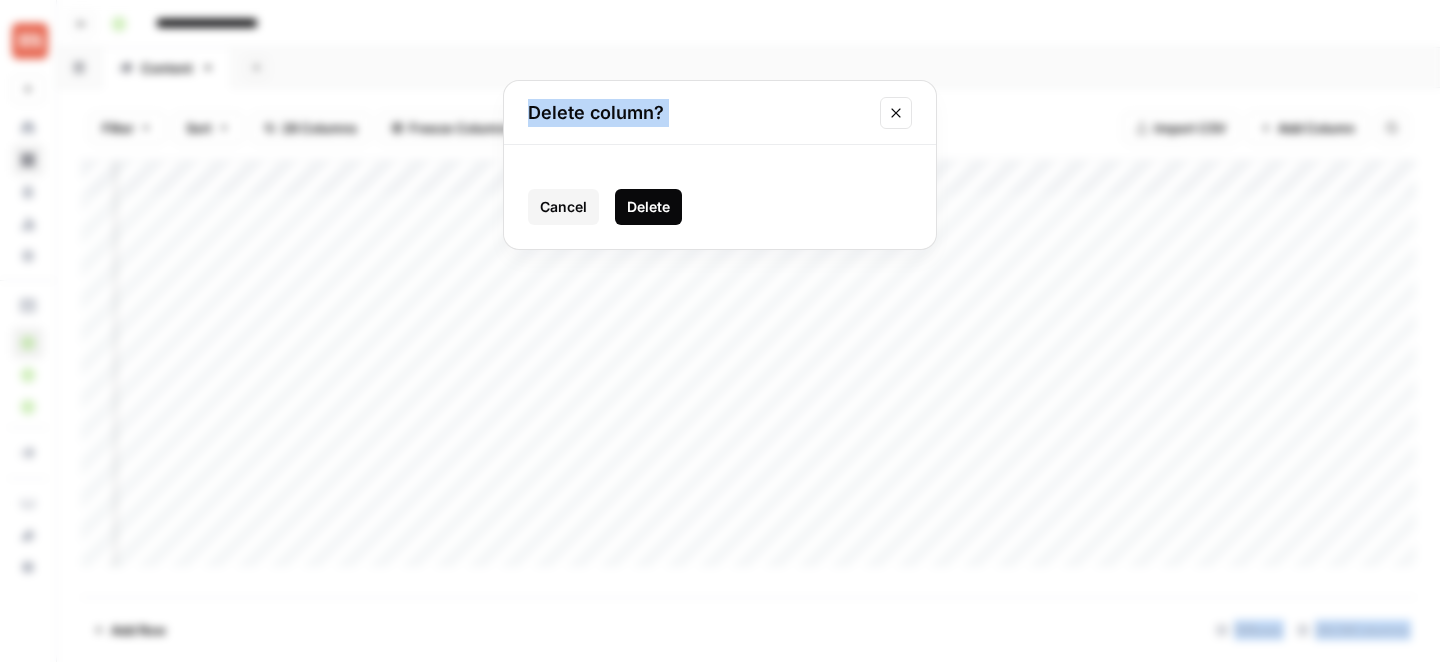 click on "Delete" at bounding box center [648, 207] 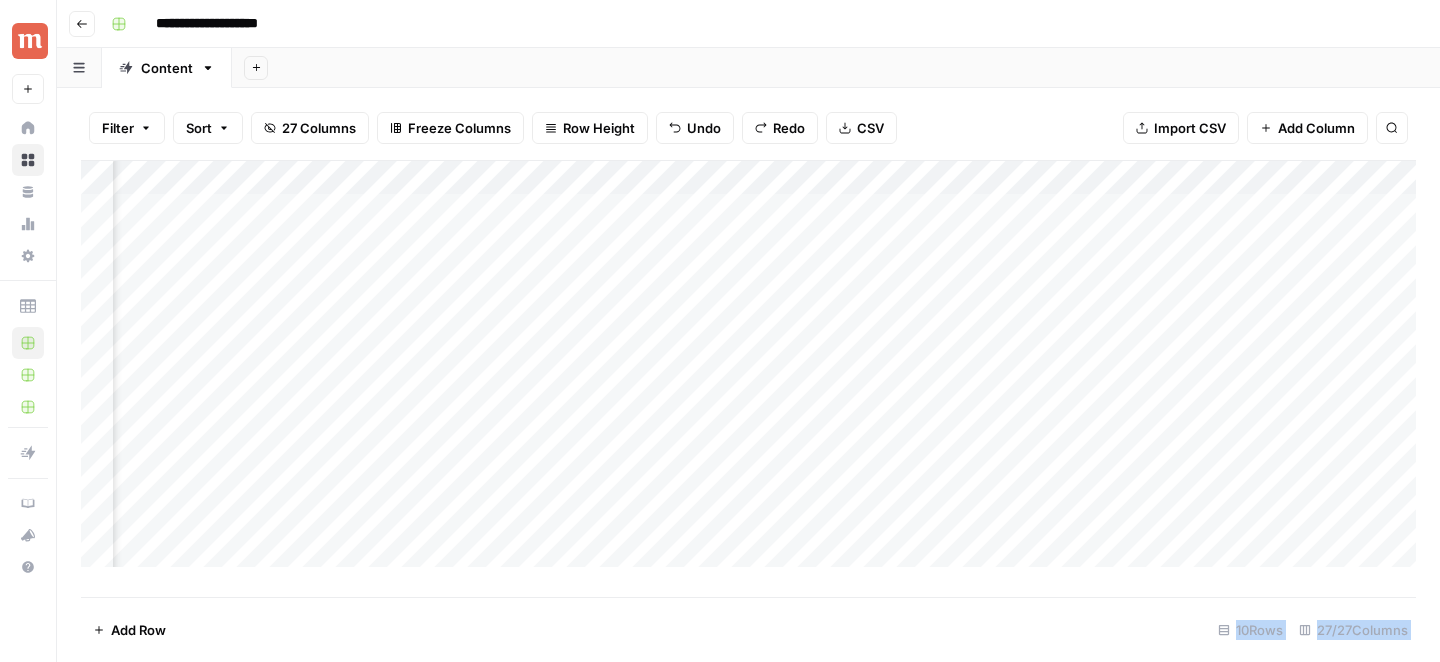 scroll, scrollTop: 0, scrollLeft: 3550, axis: horizontal 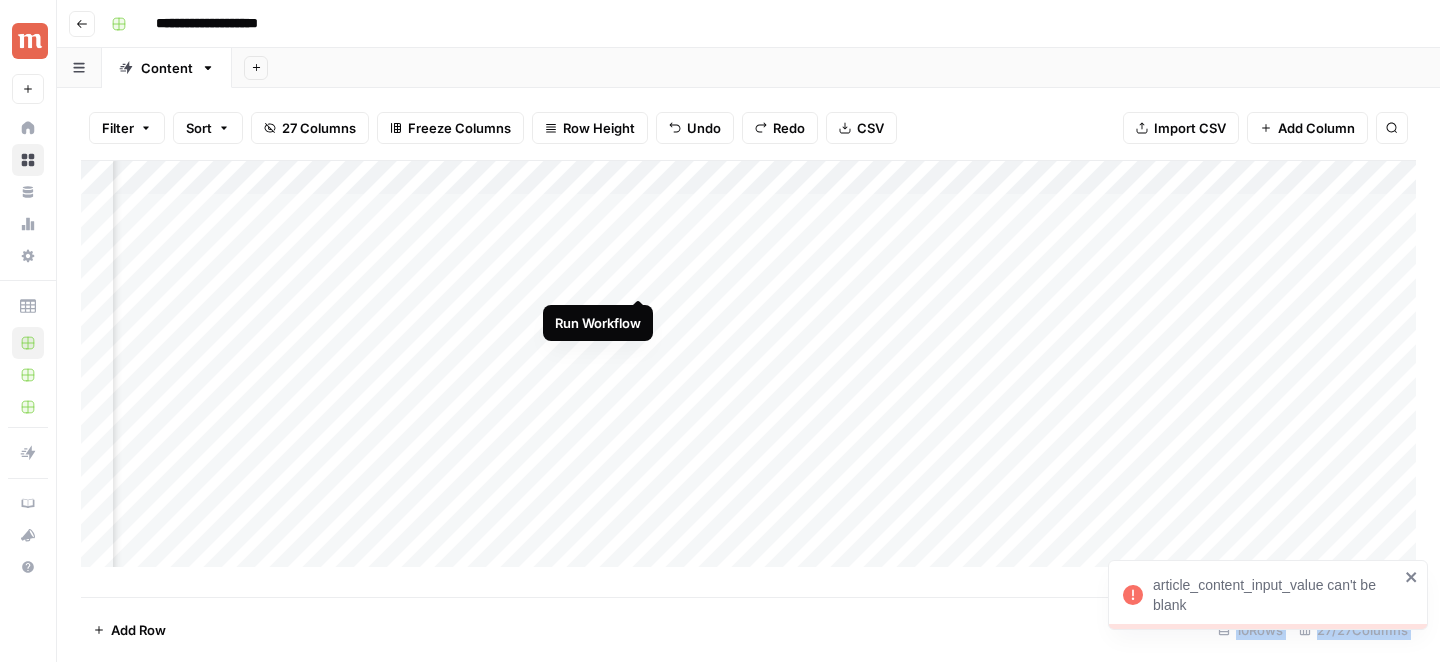 click on "Add Column" at bounding box center (748, 364) 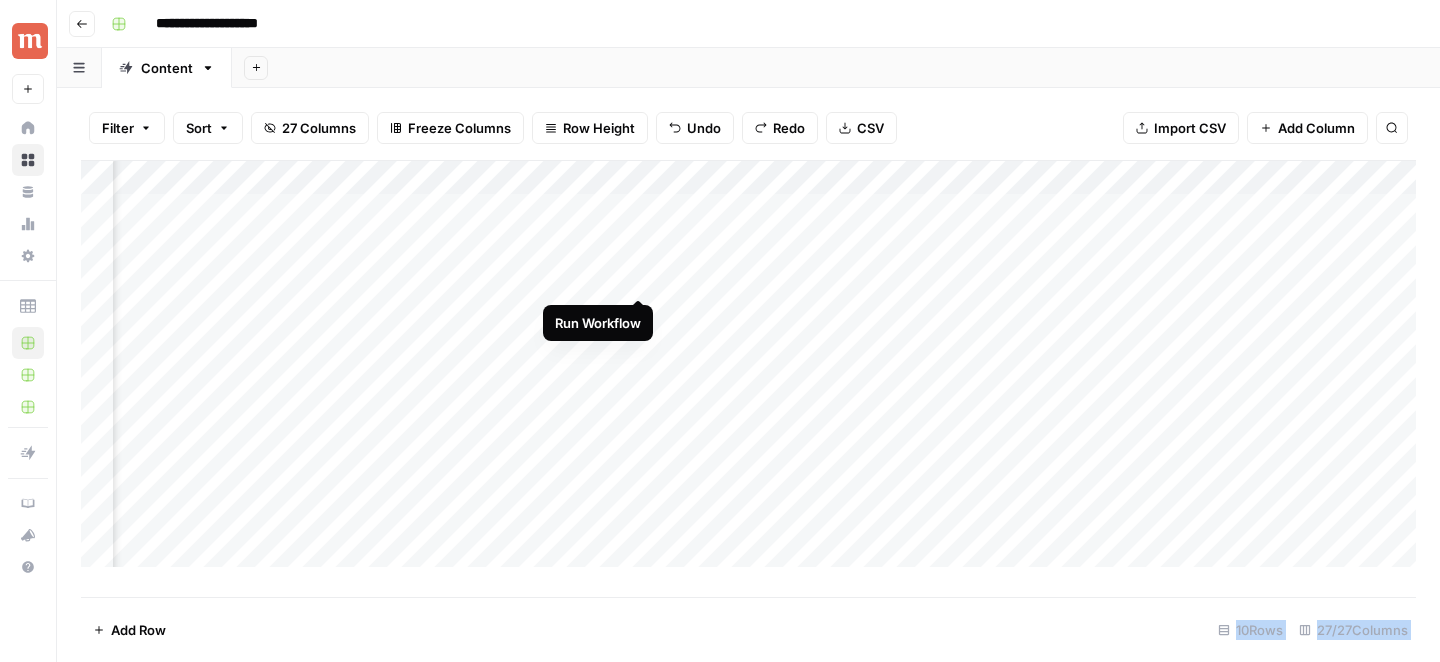 click on "Add Column" at bounding box center [748, 364] 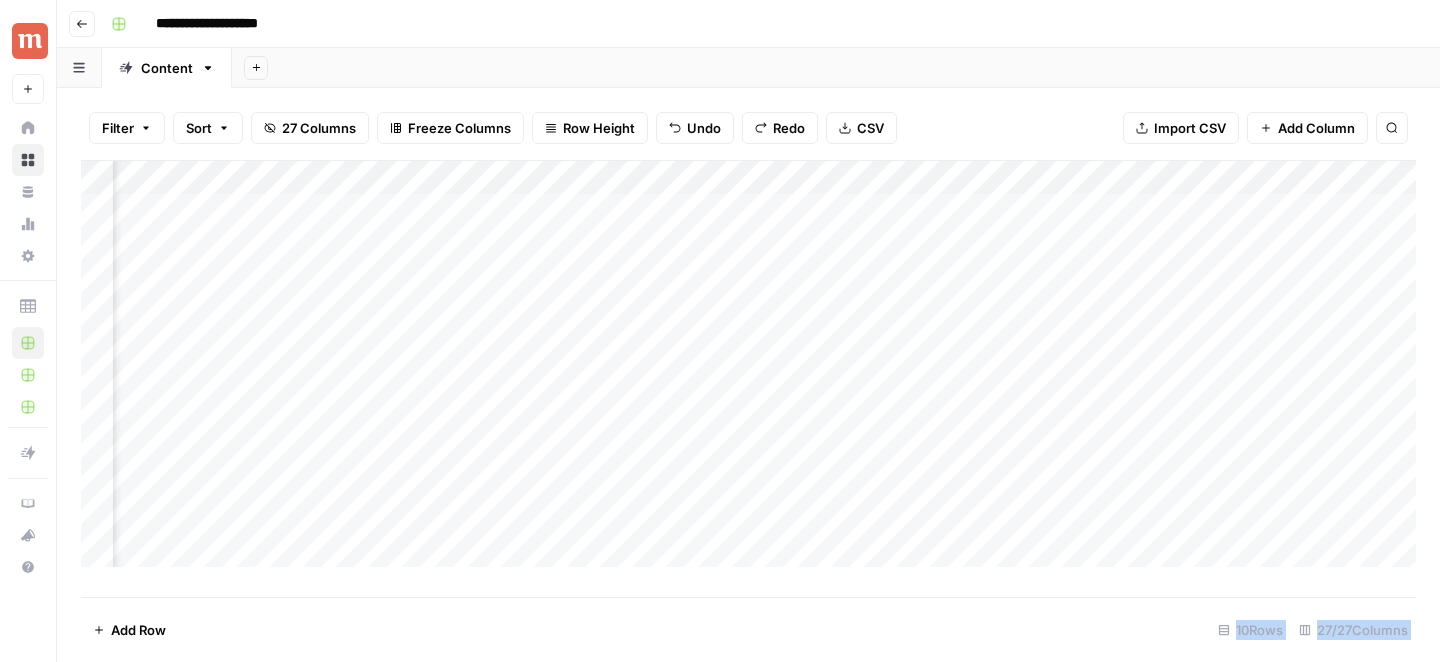 scroll, scrollTop: 0, scrollLeft: 3804, axis: horizontal 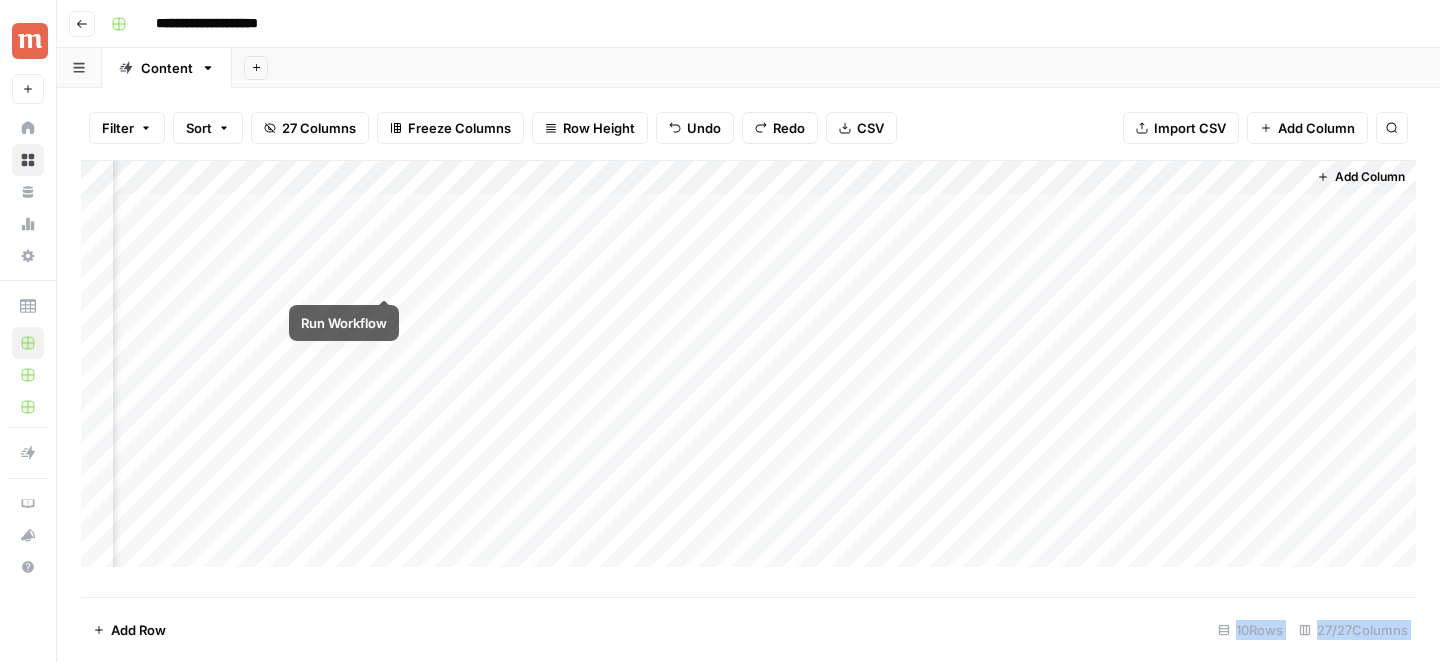 click on "Add Column" at bounding box center (748, 364) 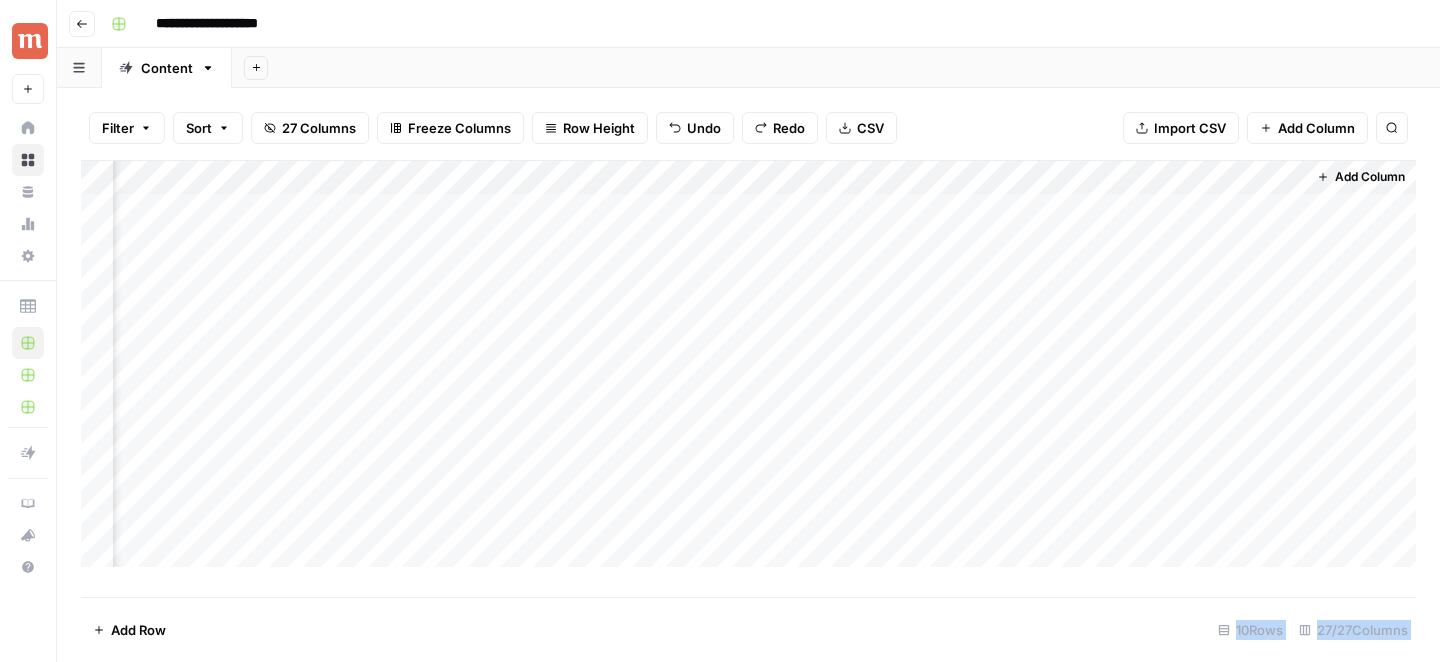 click on "Add Column" at bounding box center [748, 364] 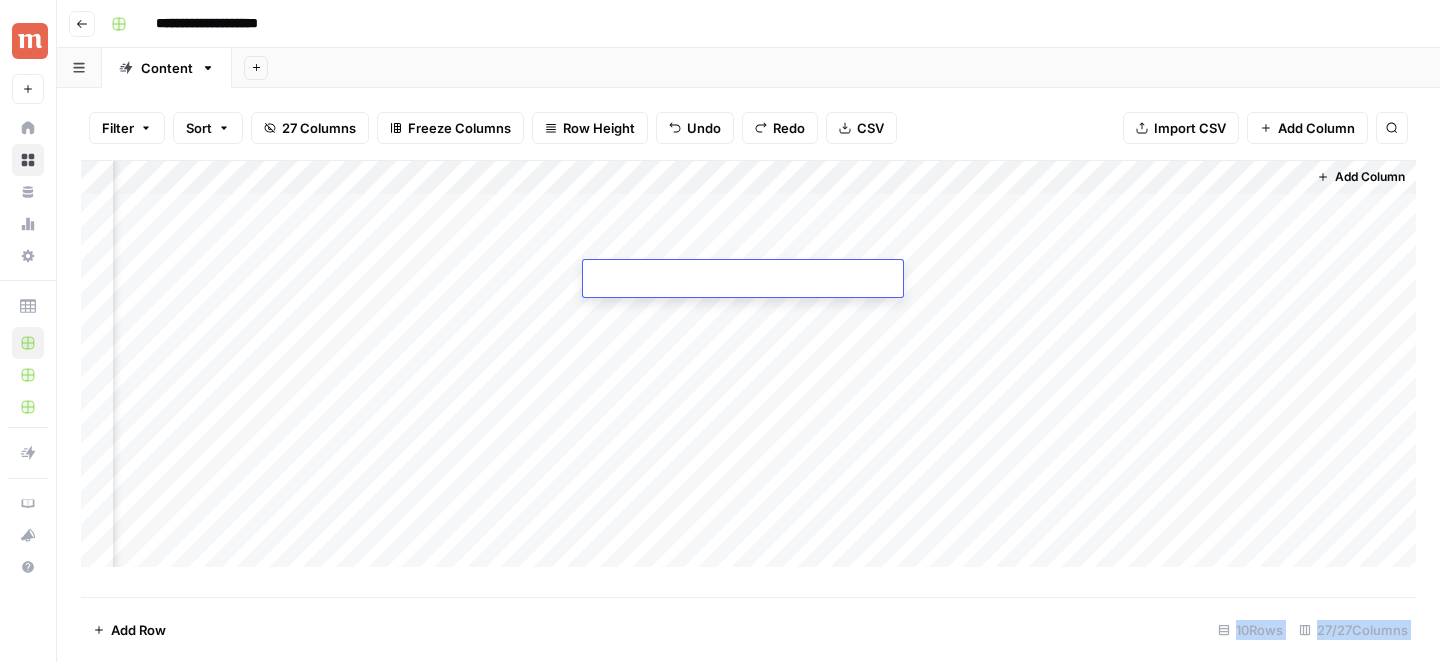 click on "Add Column" at bounding box center [748, 364] 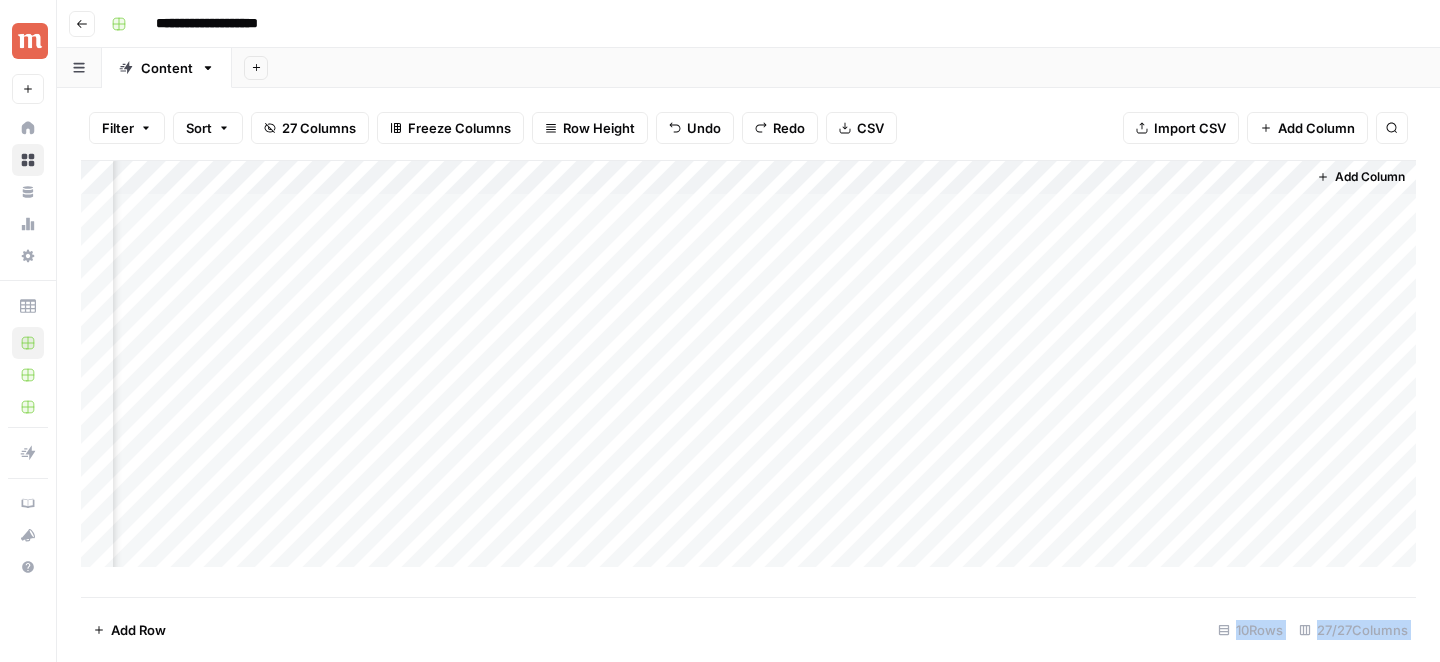 click on "Add Column" at bounding box center (748, 364) 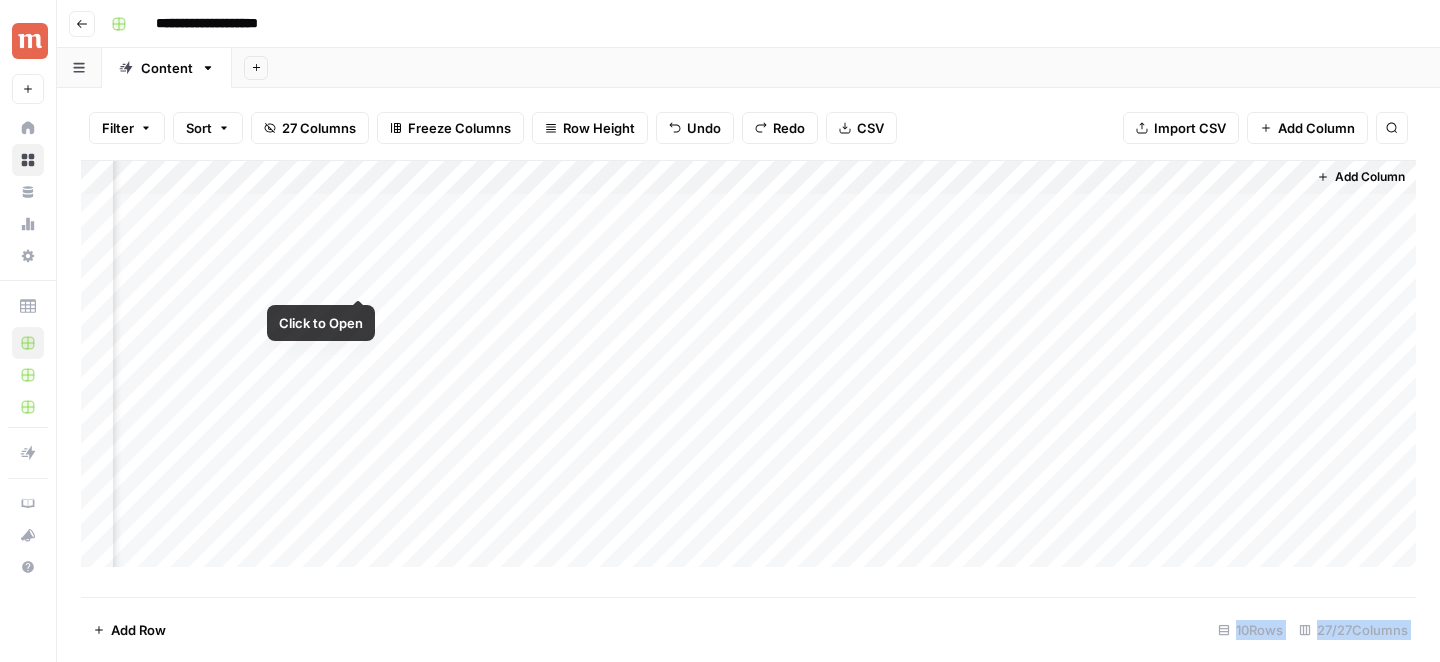 click on "Add Column" at bounding box center (748, 364) 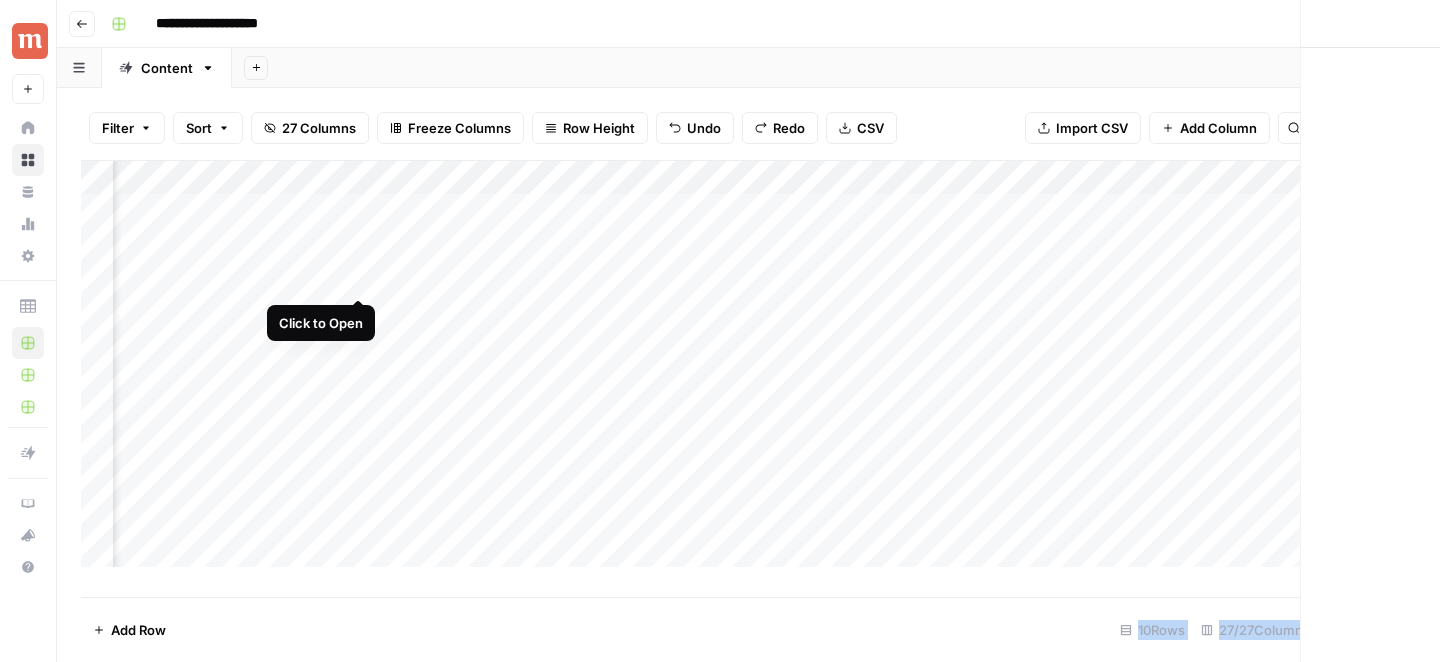 scroll, scrollTop: 0, scrollLeft: 3789, axis: horizontal 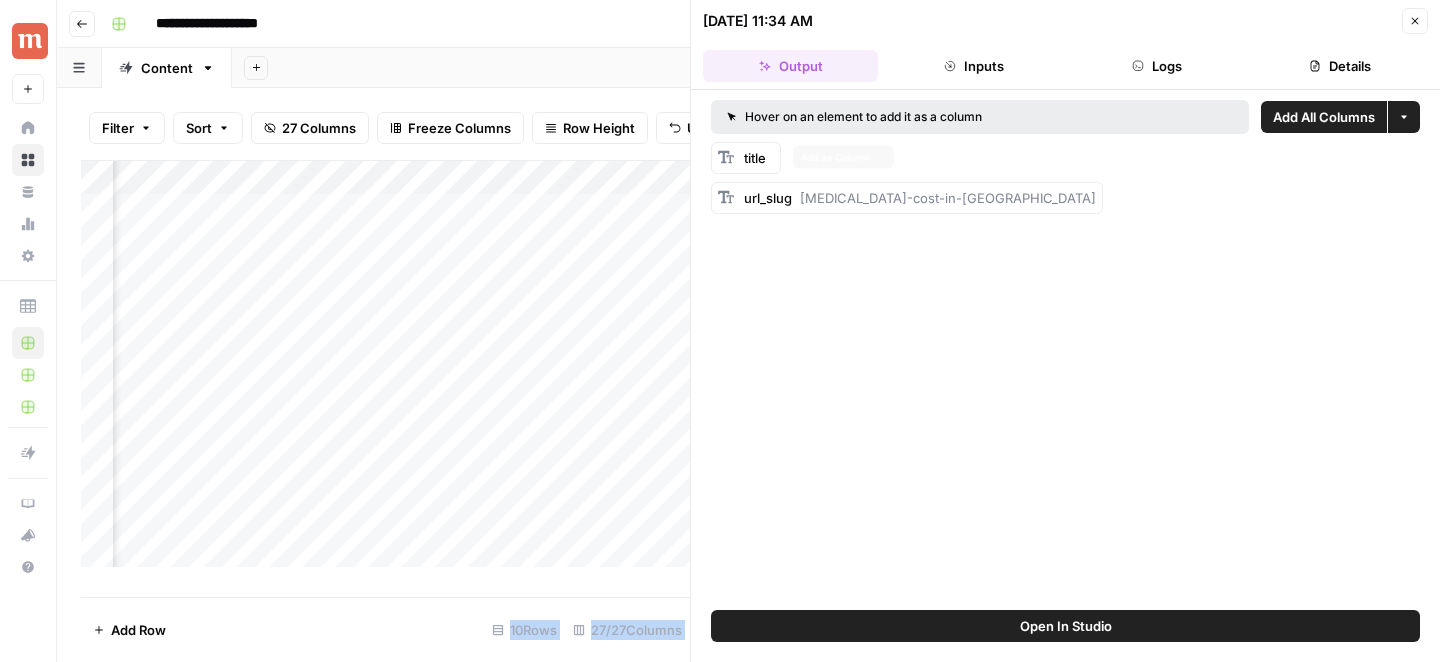 click on "title" at bounding box center (746, 158) 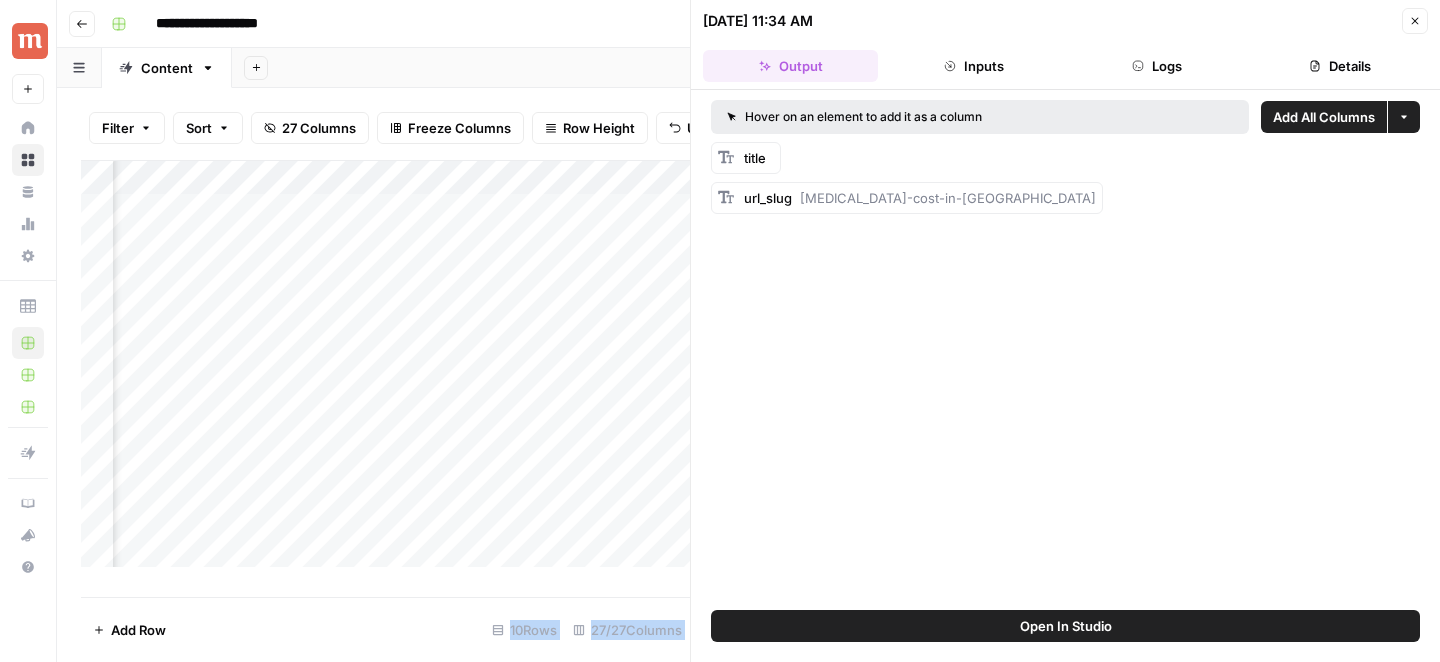 click on "title" at bounding box center (755, 158) 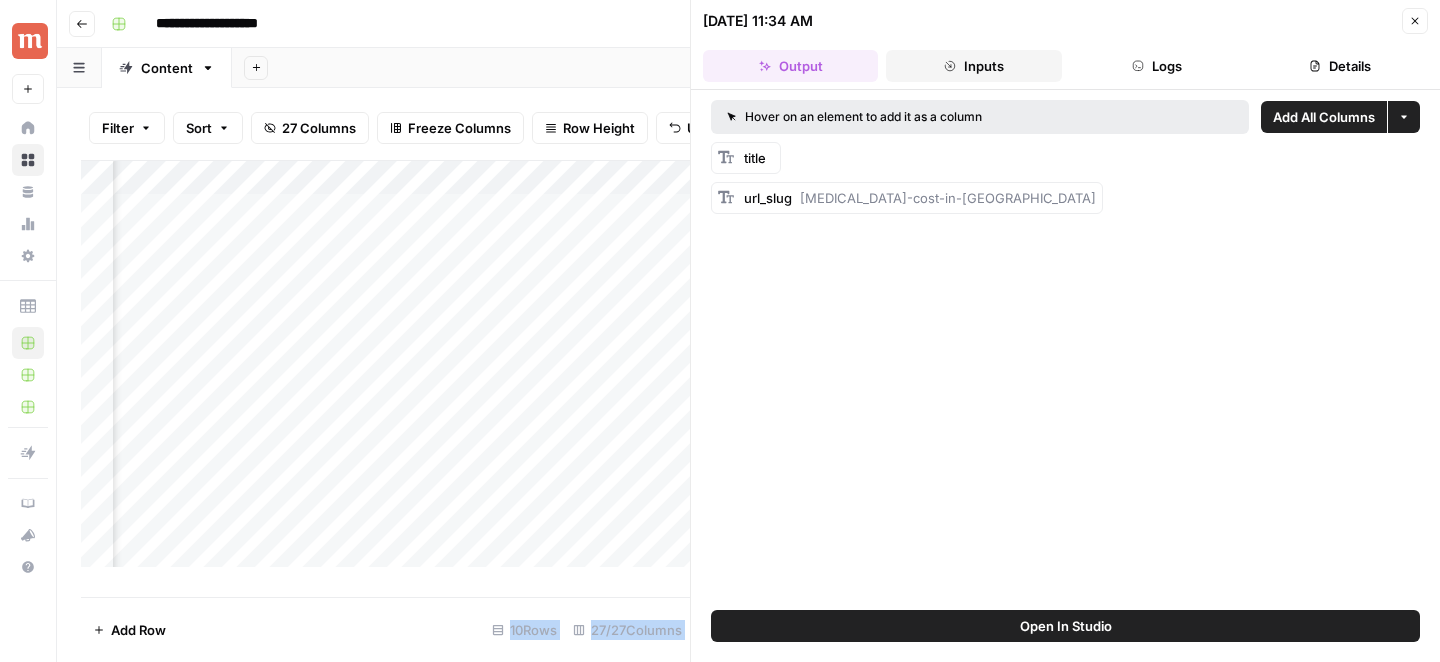 click on "Inputs" at bounding box center (973, 66) 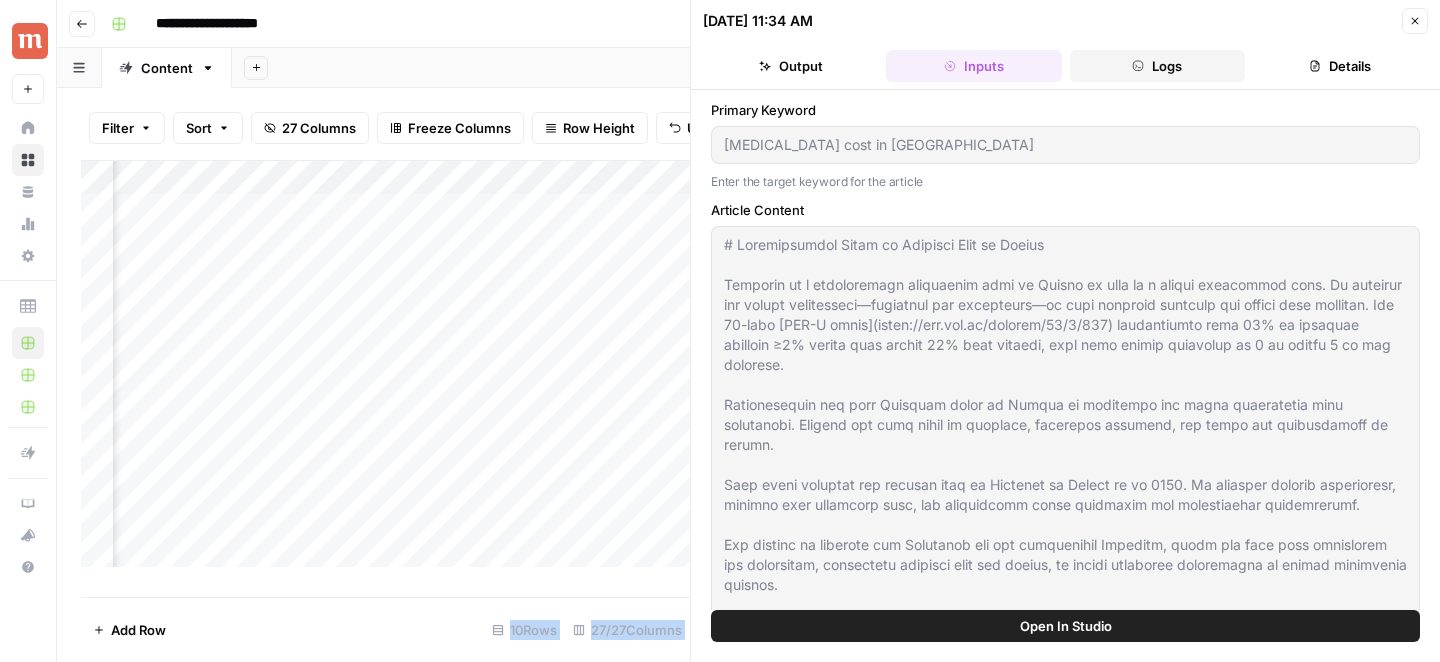 click on "Logs" at bounding box center (1157, 66) 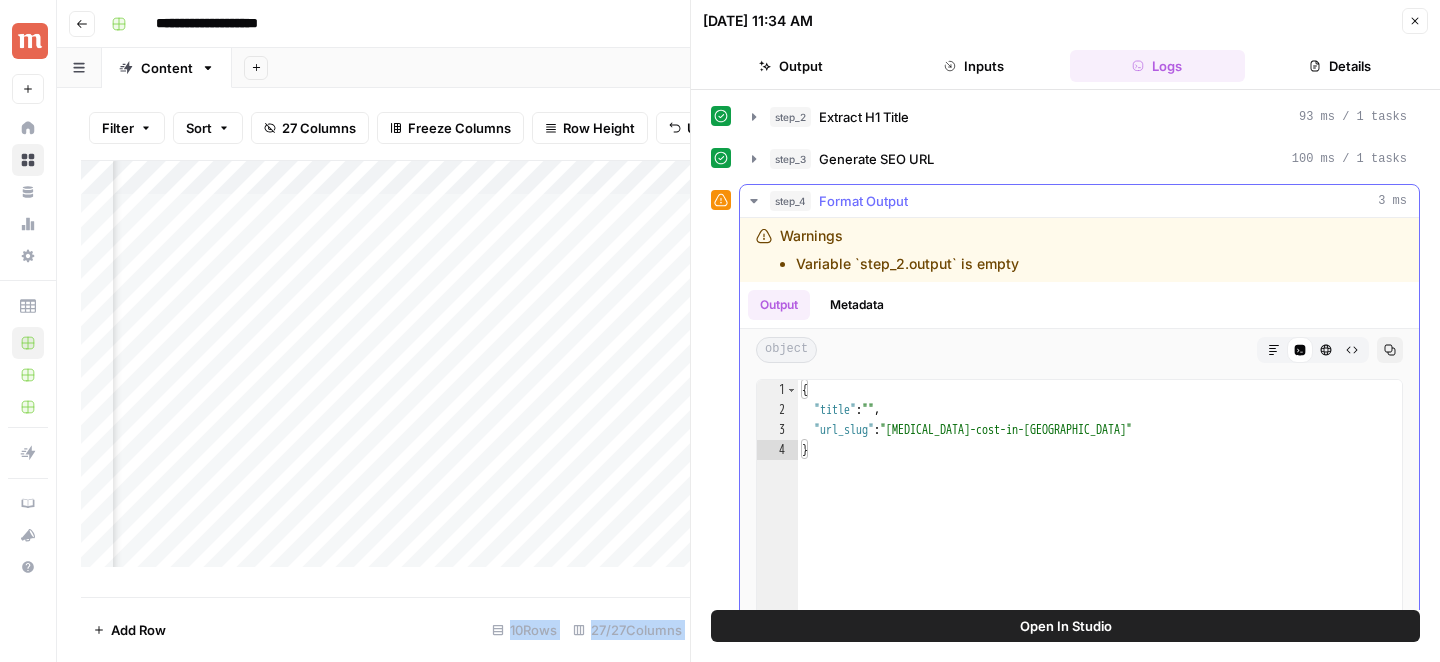 drag, startPoint x: 778, startPoint y: 236, endPoint x: 1021, endPoint y: 269, distance: 245.2305 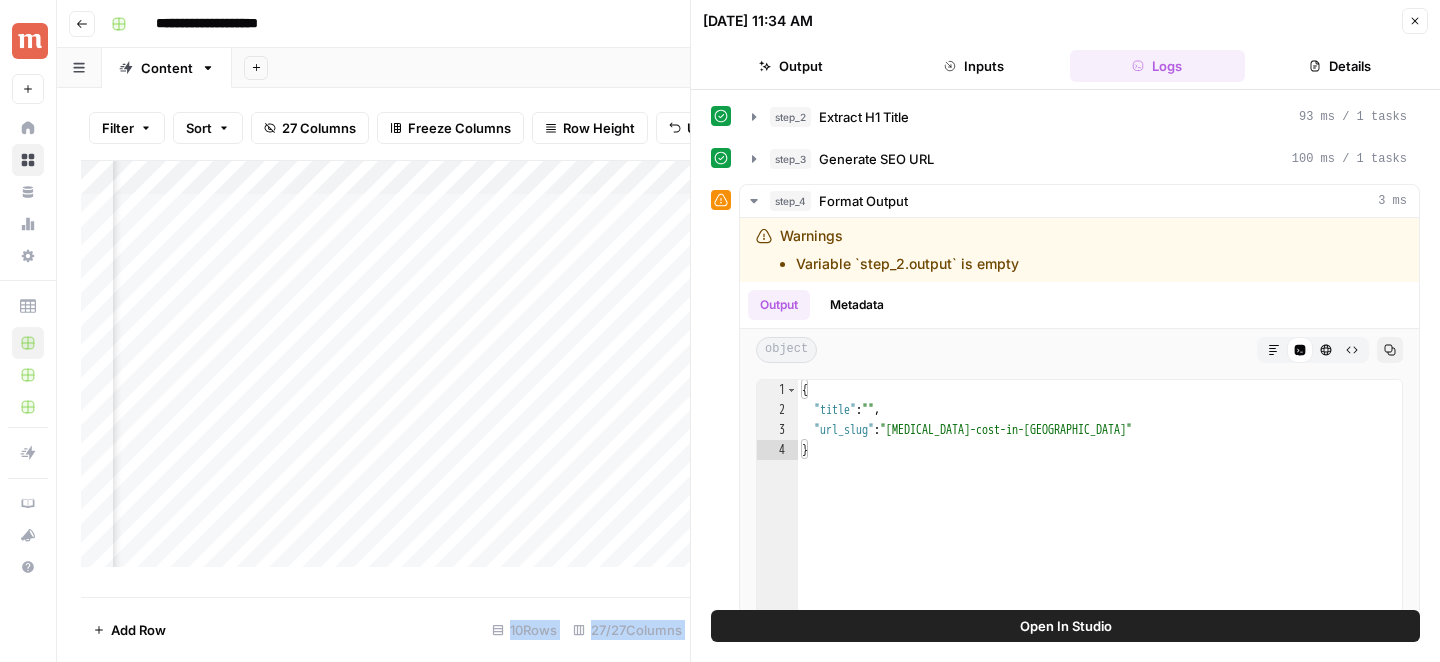 click on "Add Column" at bounding box center (385, 364) 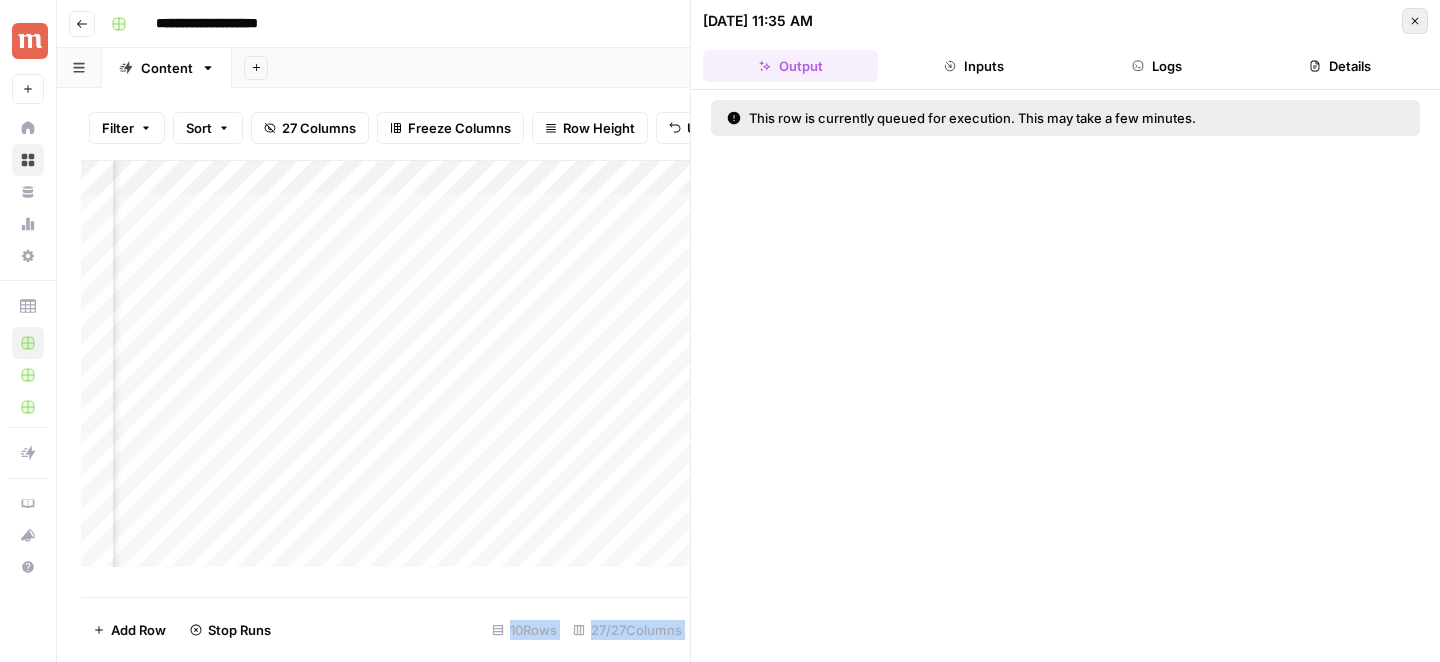 click 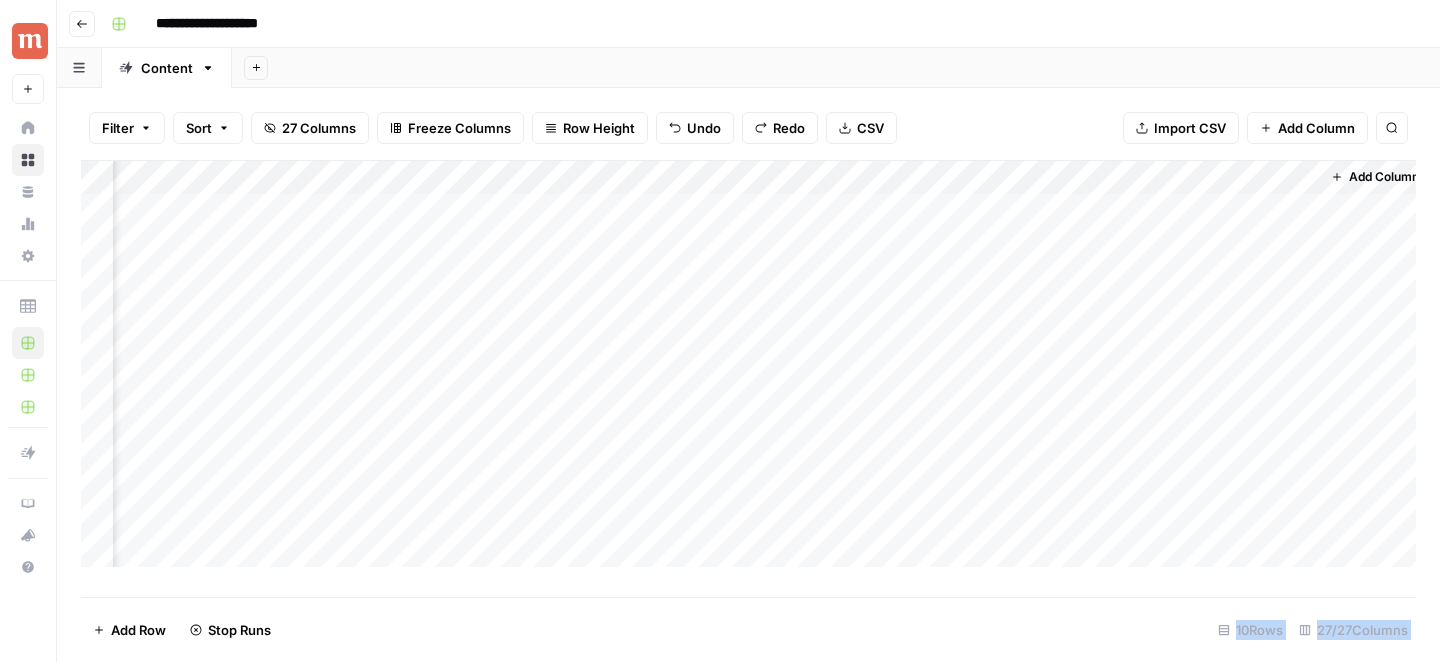scroll, scrollTop: 0, scrollLeft: 3780, axis: horizontal 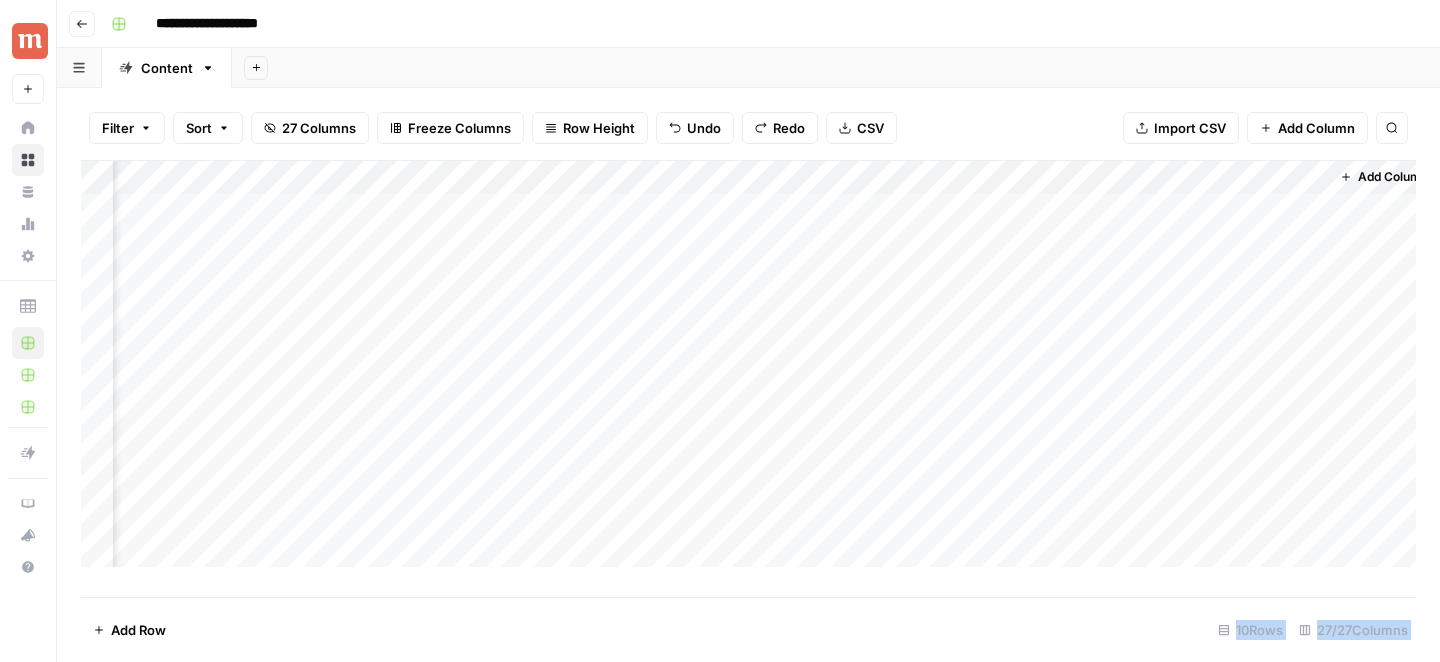 click on "Add Column" at bounding box center (748, 364) 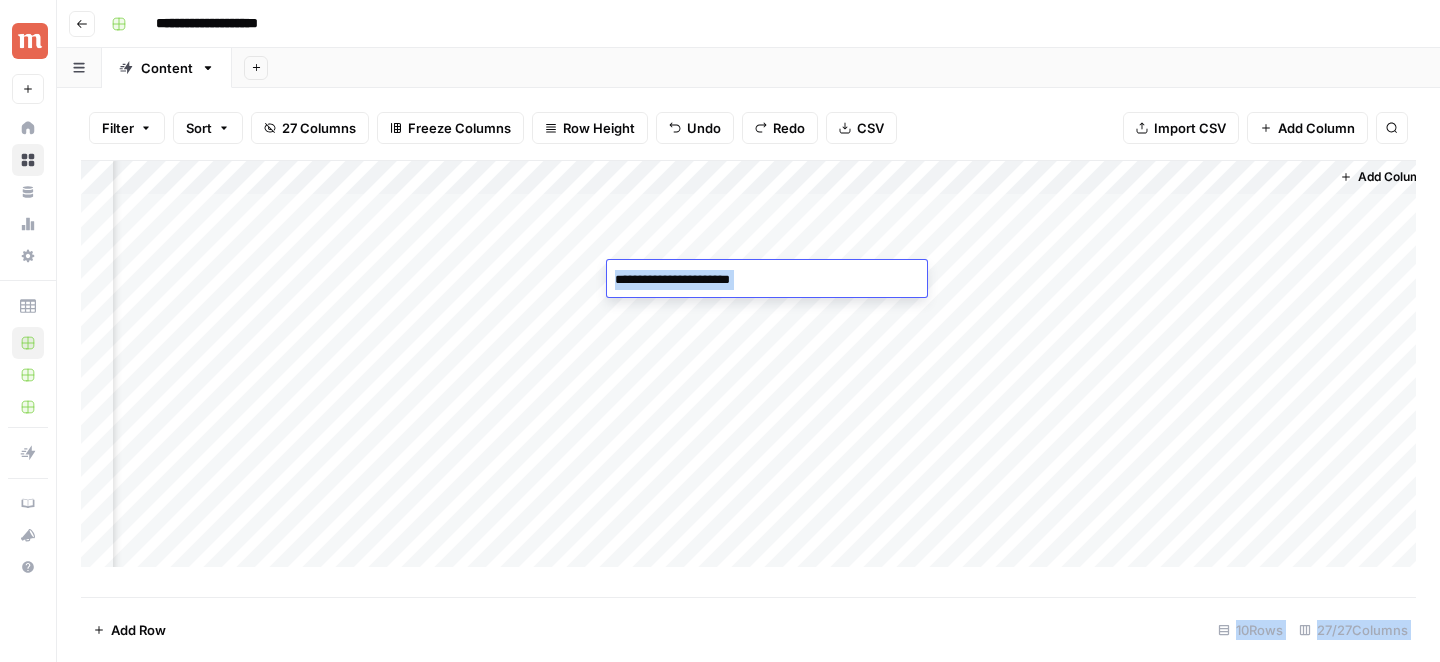 click on "**********" at bounding box center [767, 280] 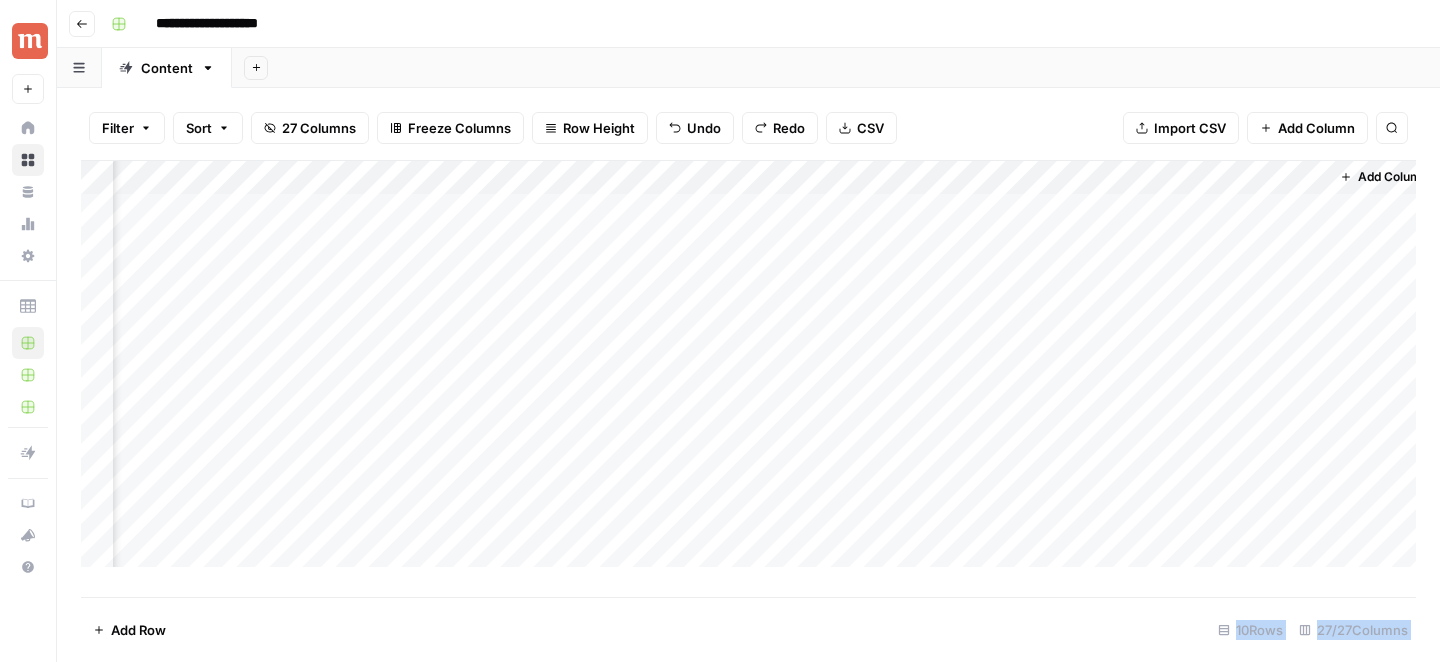 click on "Add Column" at bounding box center (748, 364) 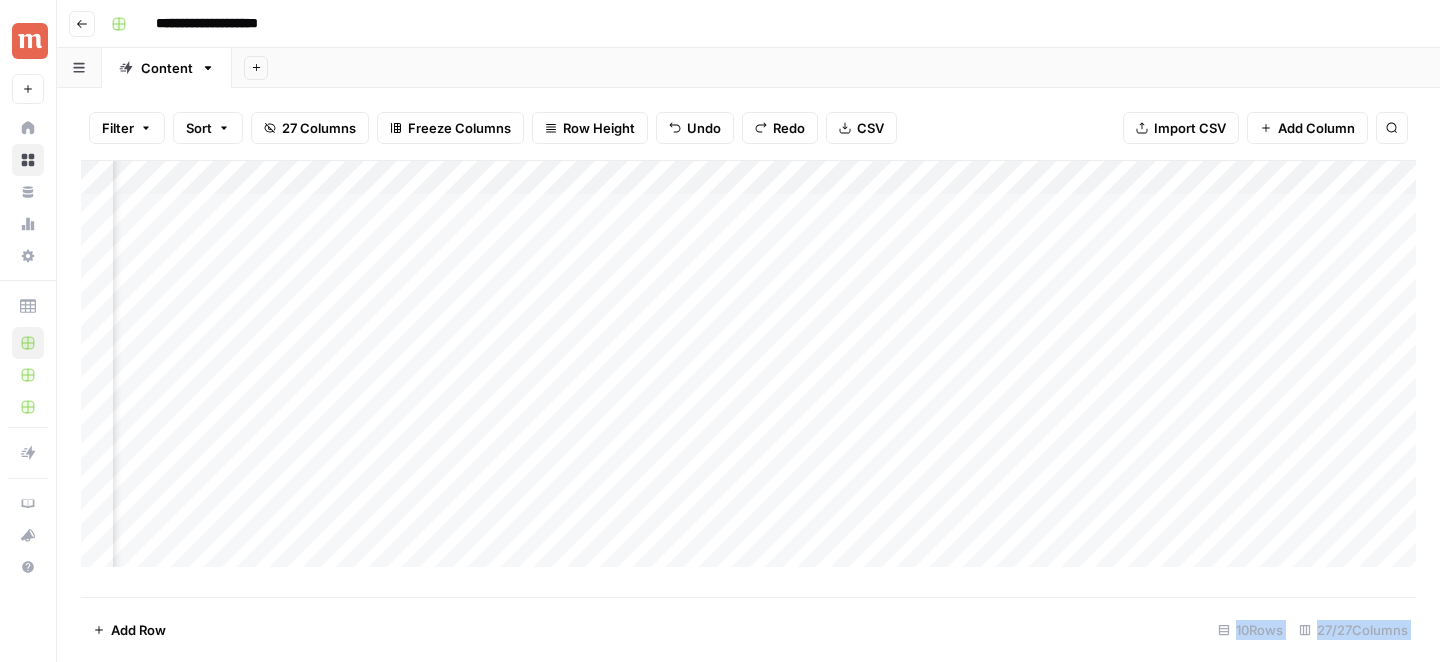 scroll, scrollTop: 0, scrollLeft: 2816, axis: horizontal 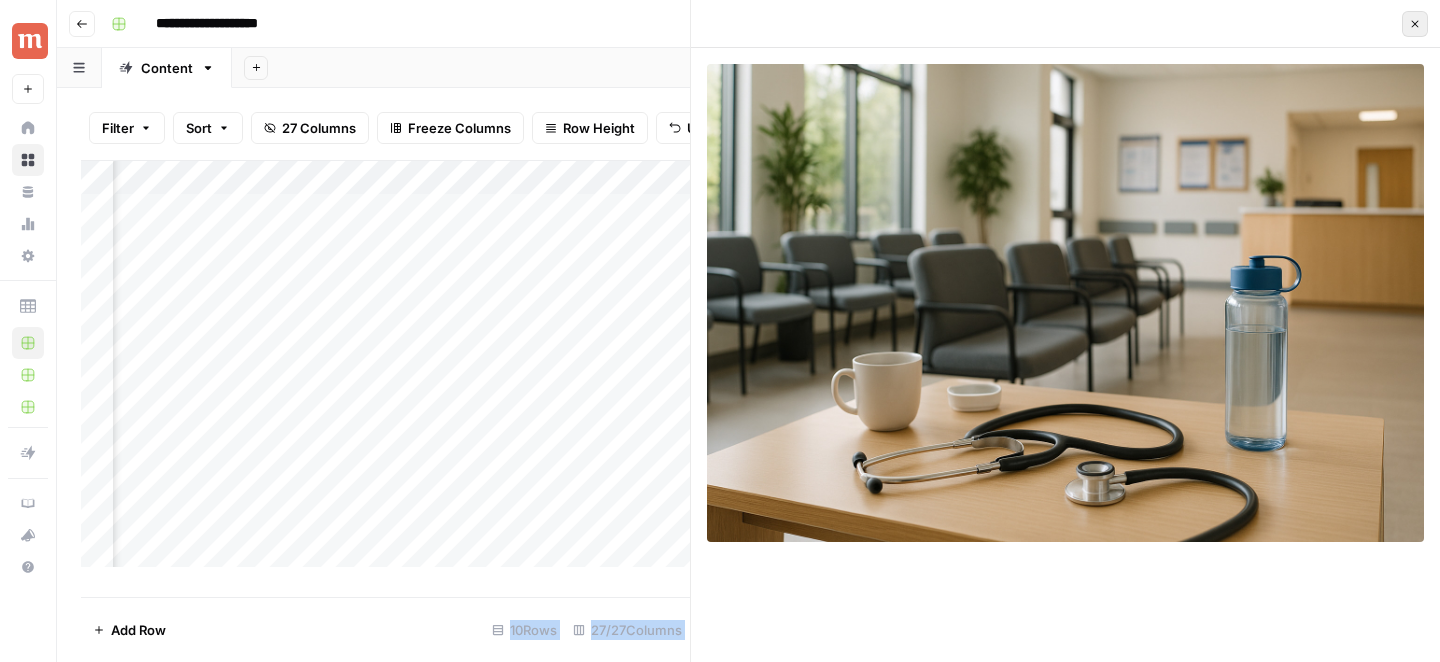 click 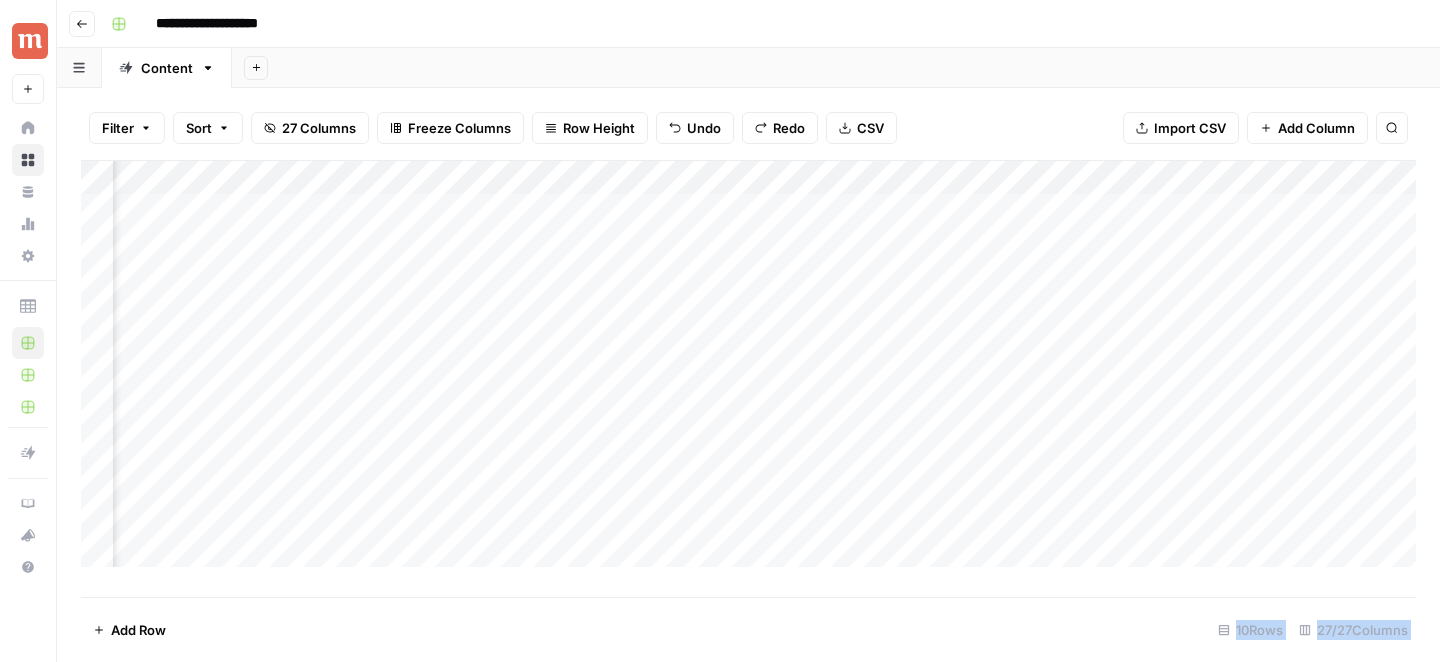 click on "Add Column" at bounding box center [748, 364] 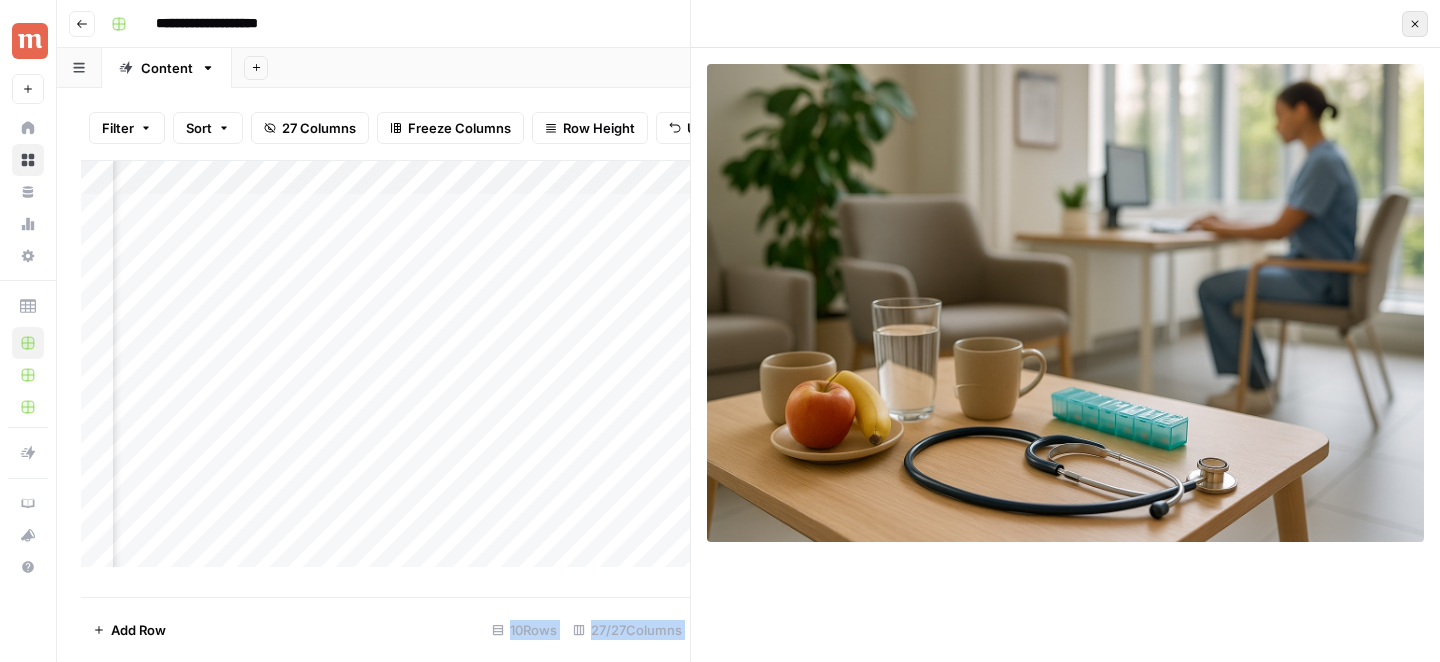click 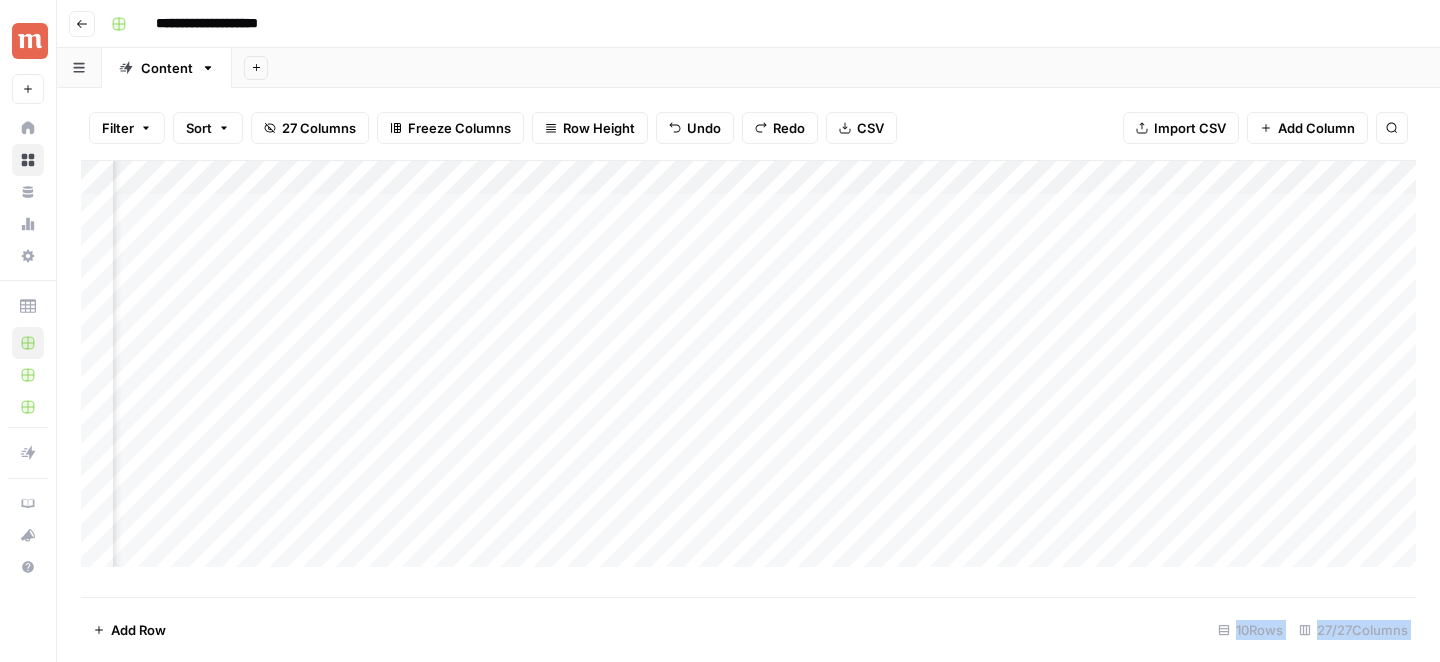 click on "Add Column" at bounding box center (748, 364) 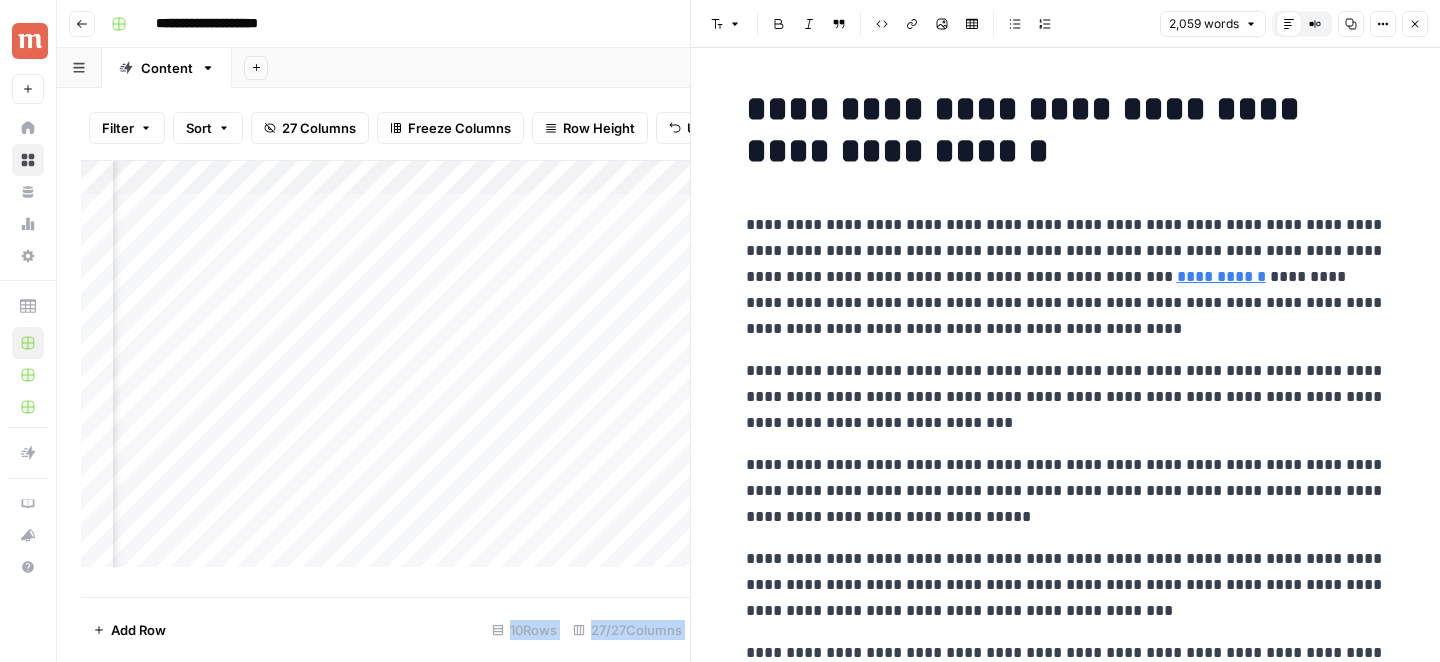 click on "**********" at bounding box center [1066, 130] 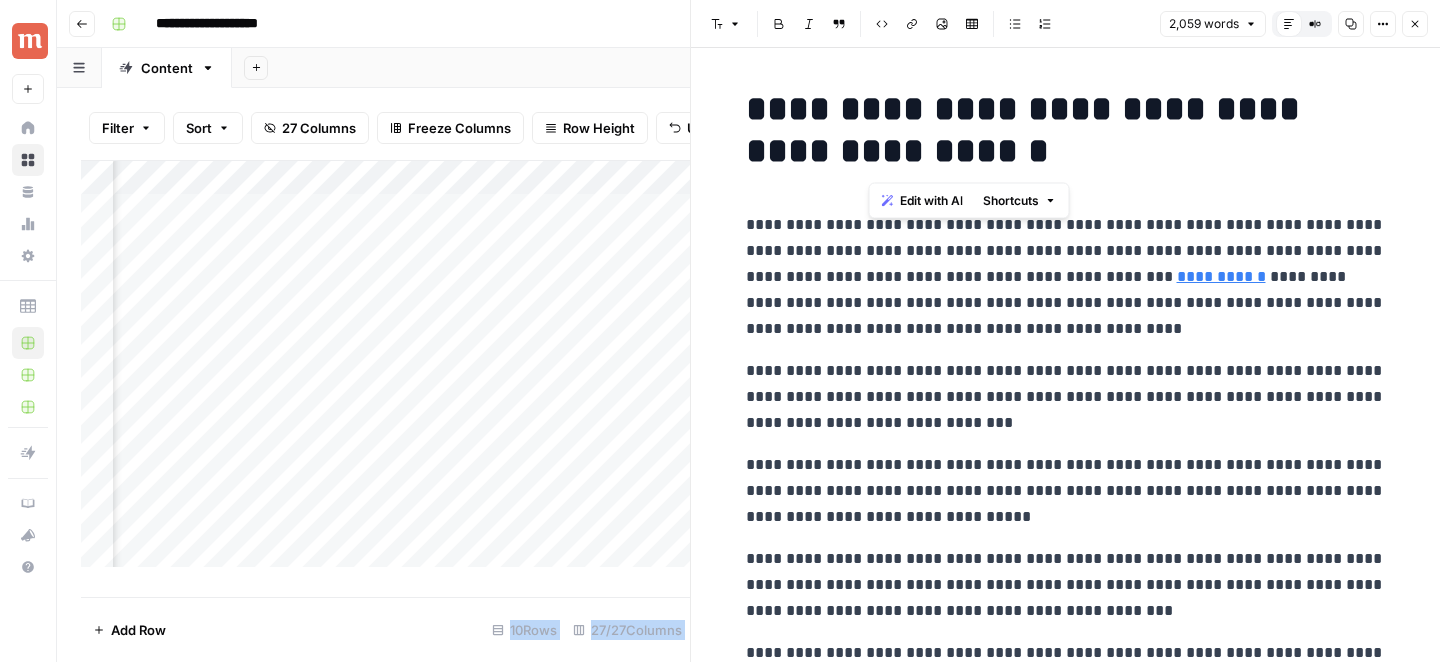click on "**********" at bounding box center [1066, 130] 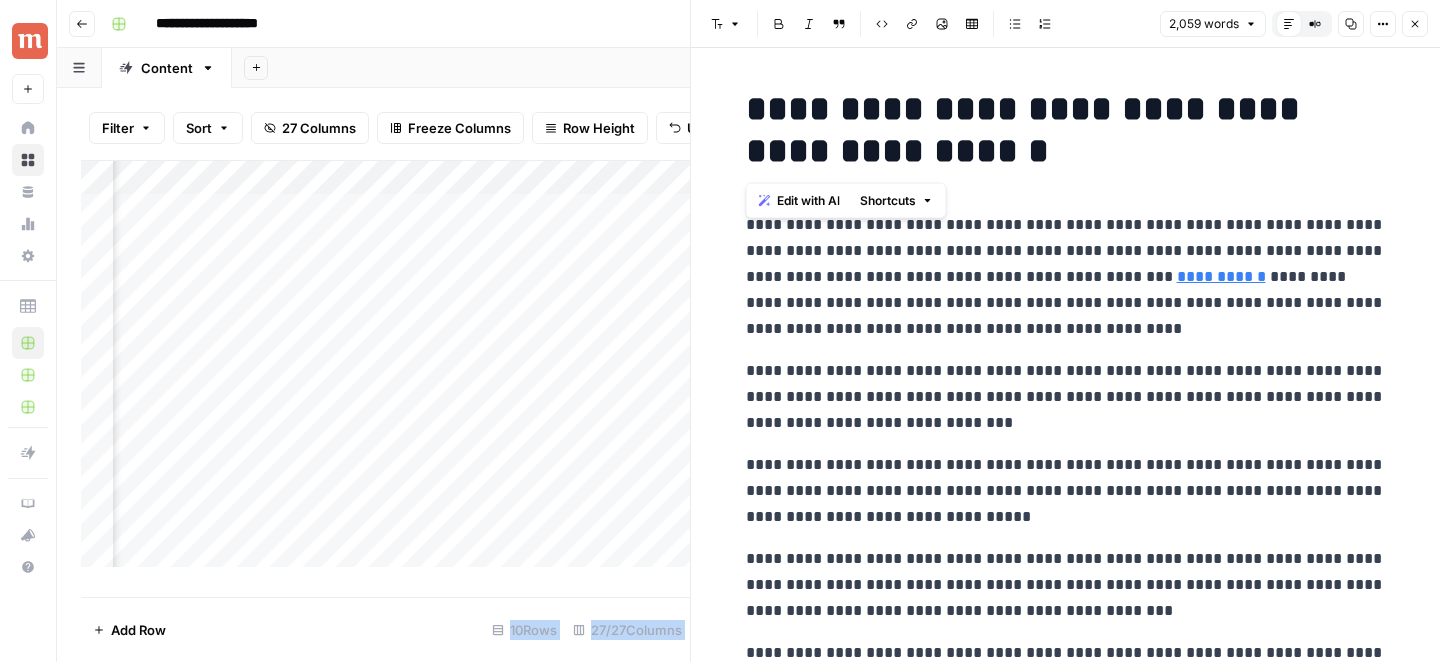 click on "**********" at bounding box center [1066, 130] 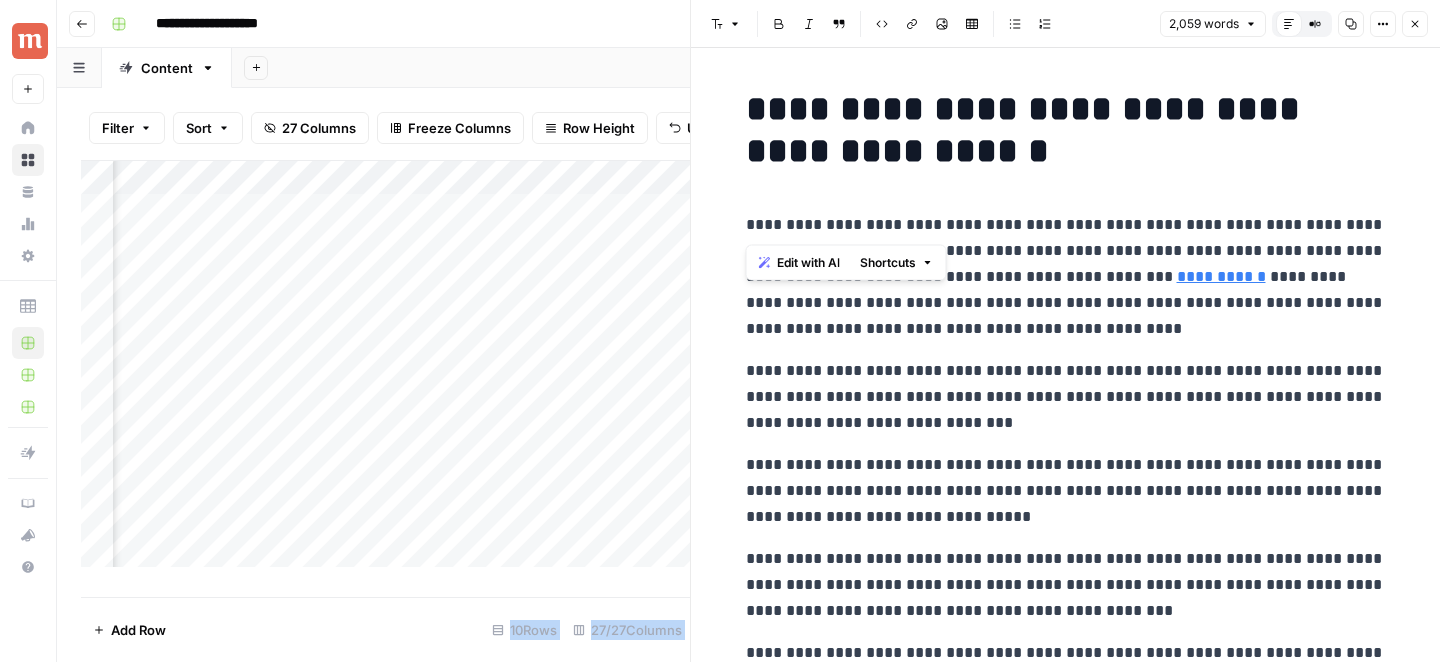 copy on "**********" 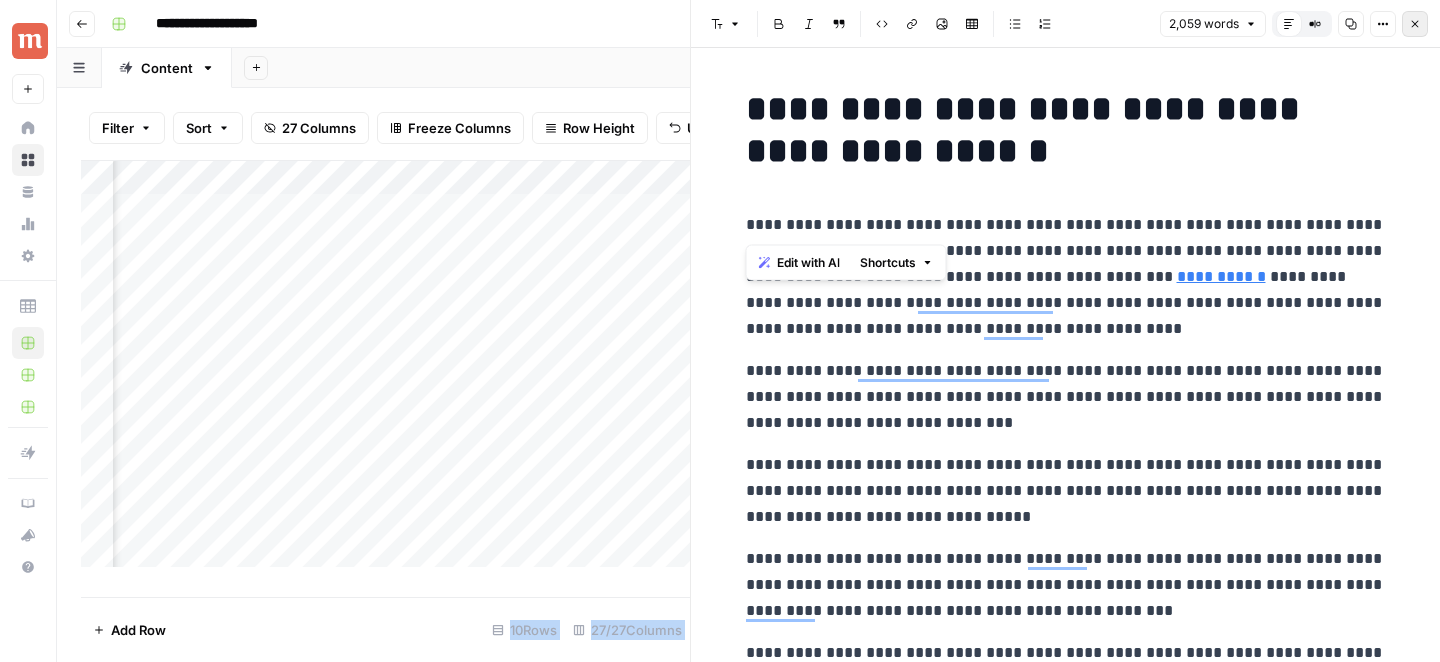 click 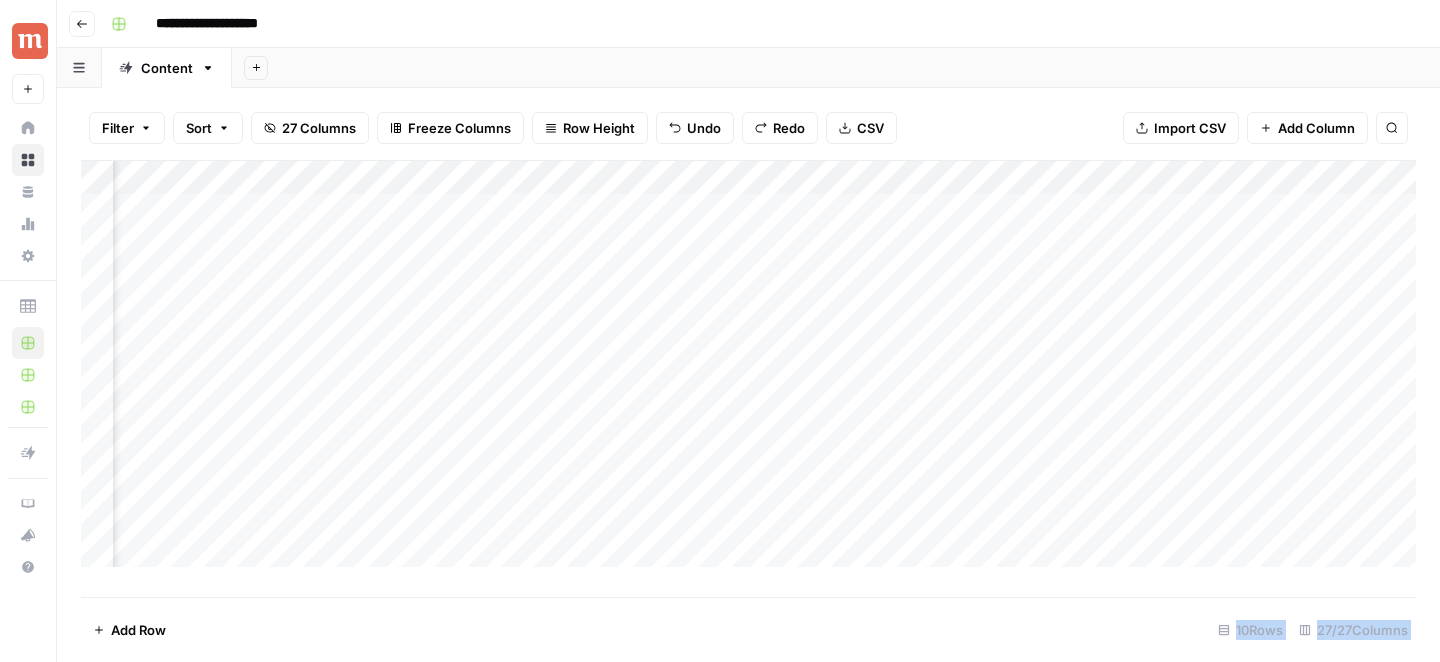 scroll, scrollTop: 0, scrollLeft: 3797, axis: horizontal 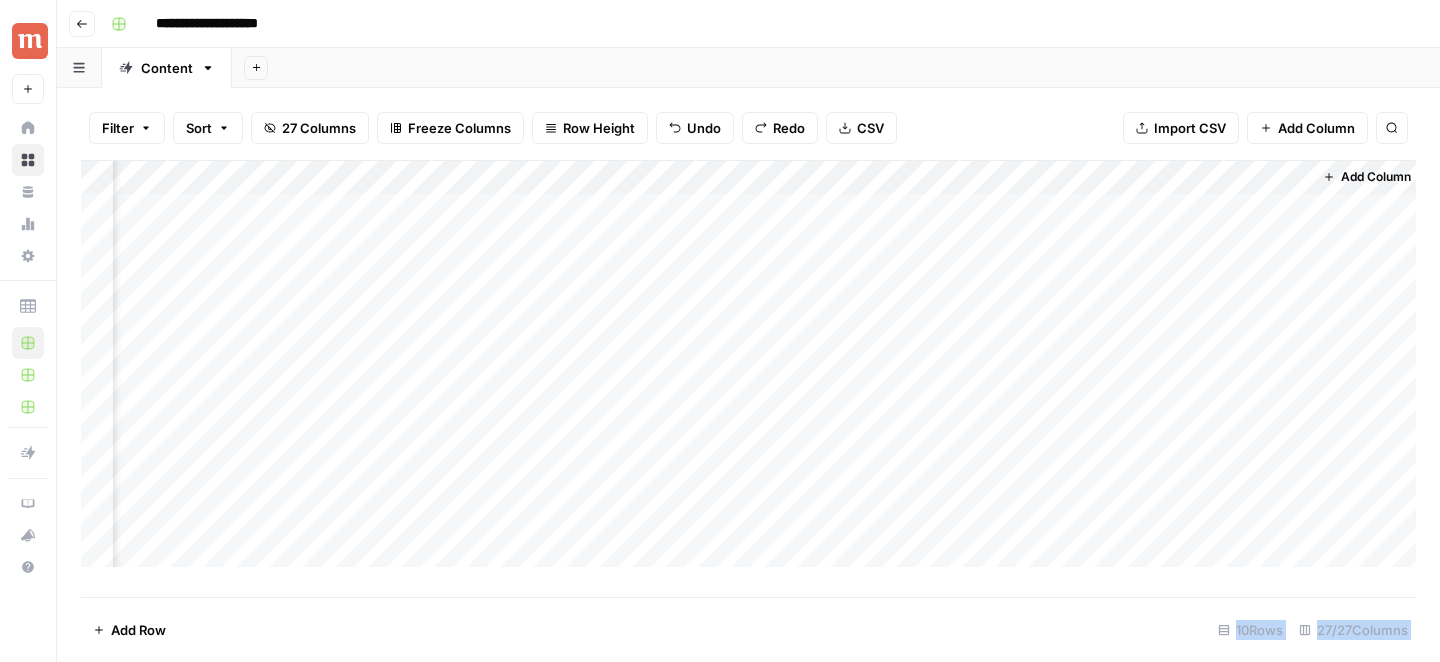 click on "Add Column" at bounding box center (748, 364) 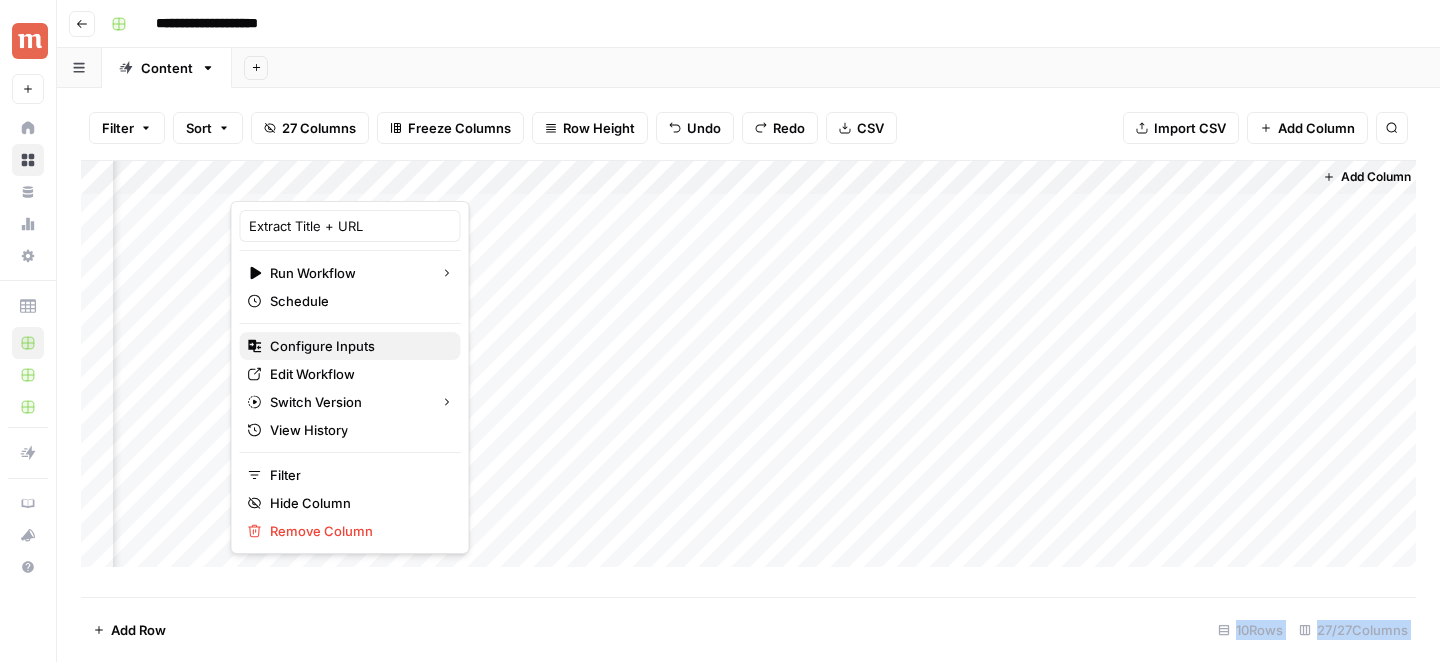 click on "Configure Inputs" at bounding box center [322, 346] 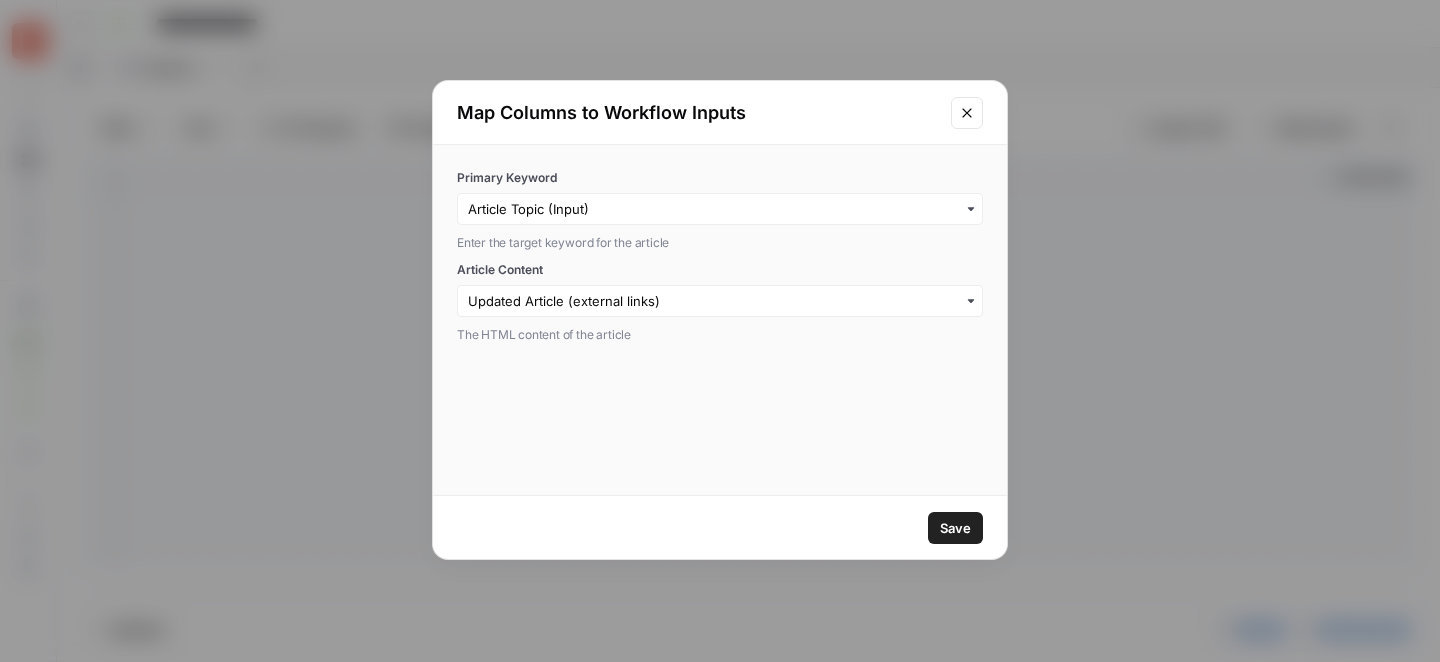 click at bounding box center (720, 301) 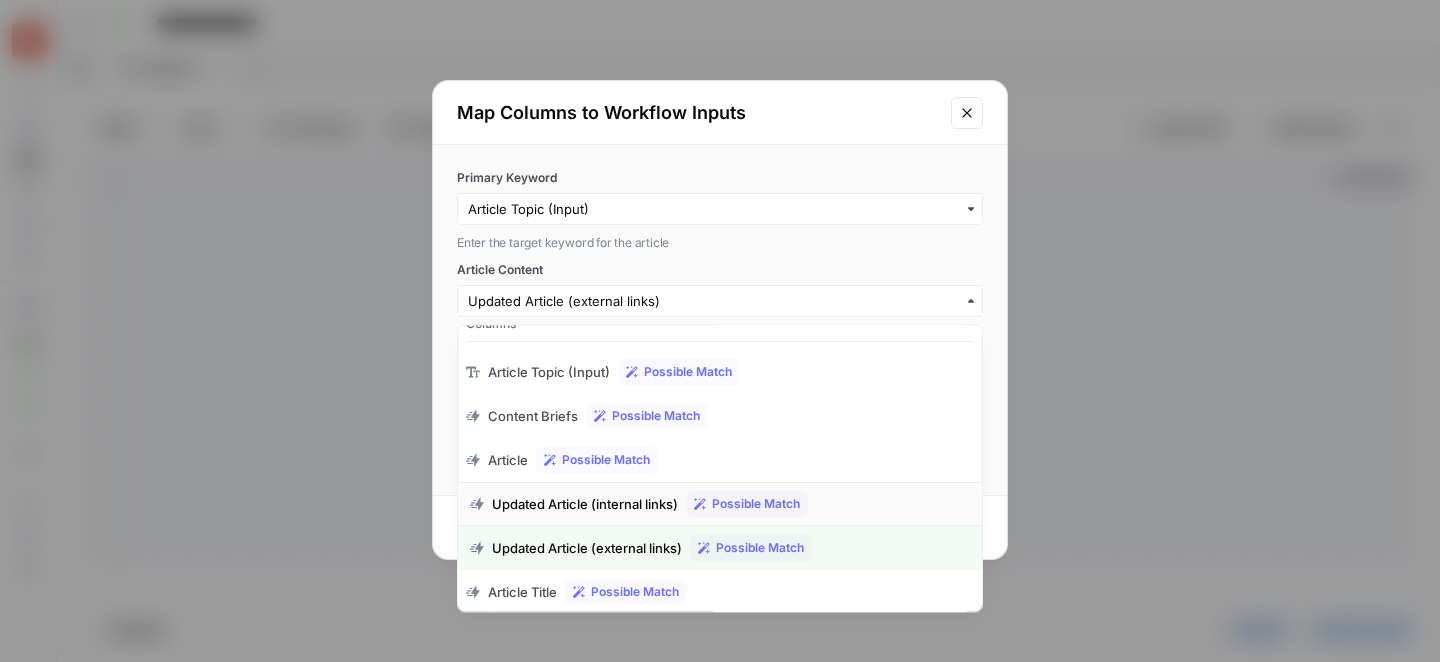 scroll, scrollTop: 0, scrollLeft: 0, axis: both 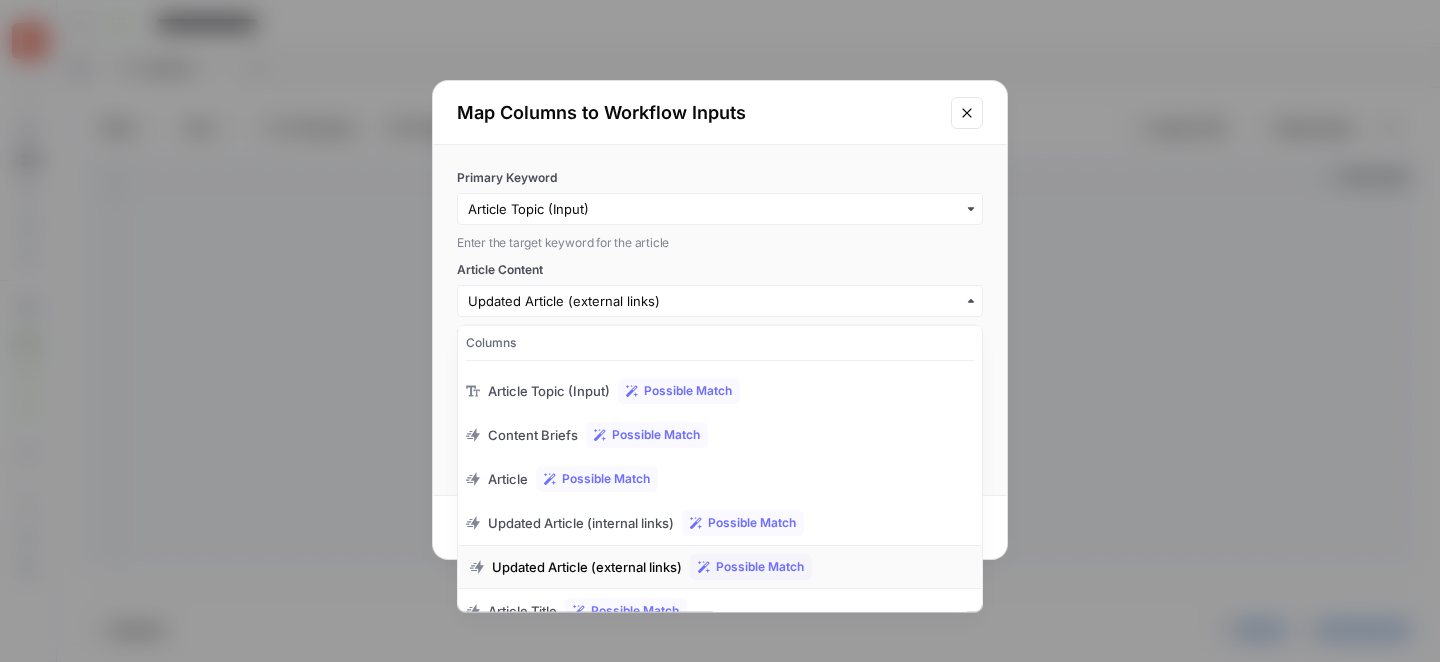 click on "Updated Article (external links) Possible Match" at bounding box center (720, 567) 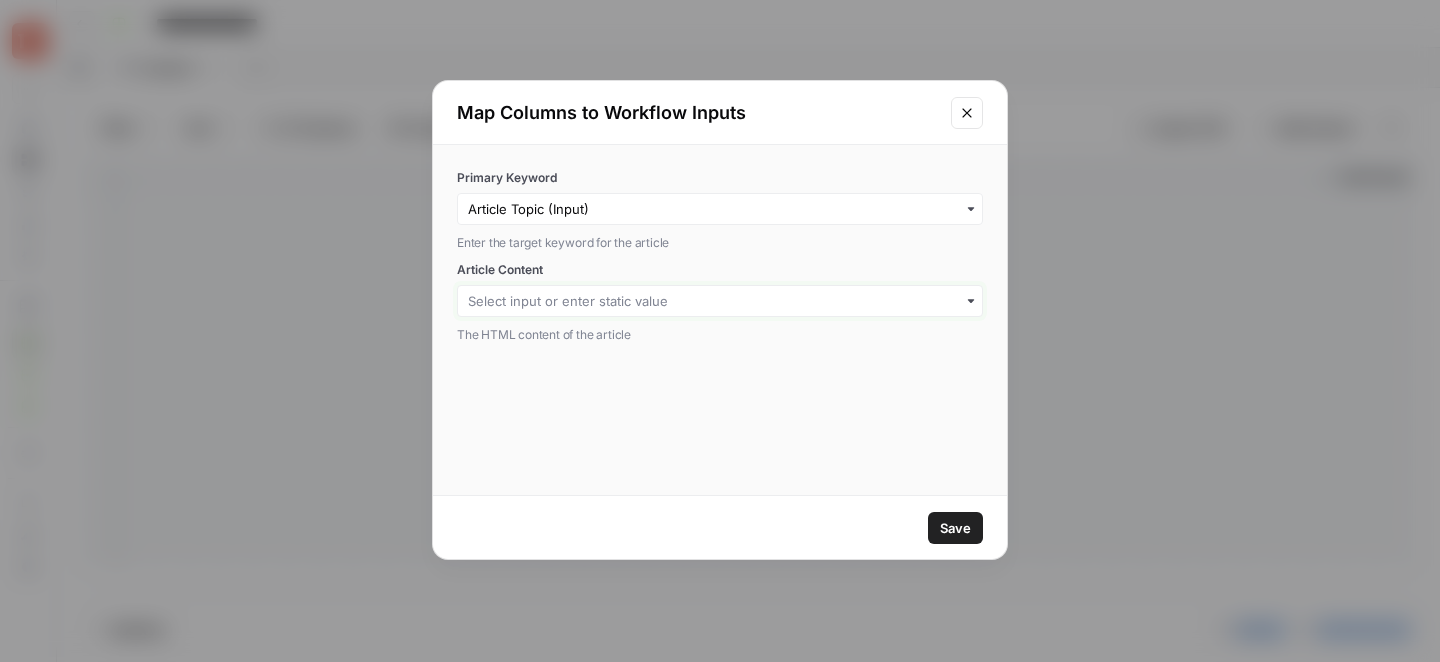 click on "Article Content" at bounding box center (720, 301) 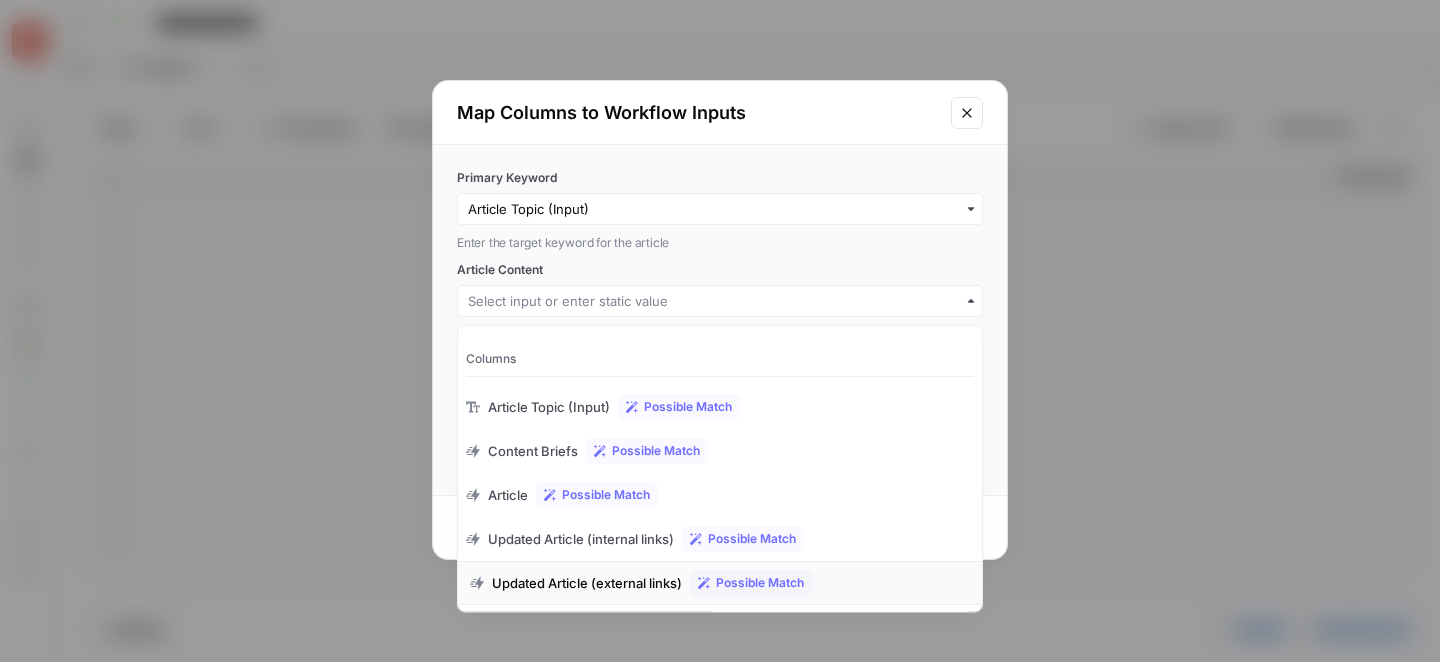 click on "Updated Article (external links)" at bounding box center (587, 583) 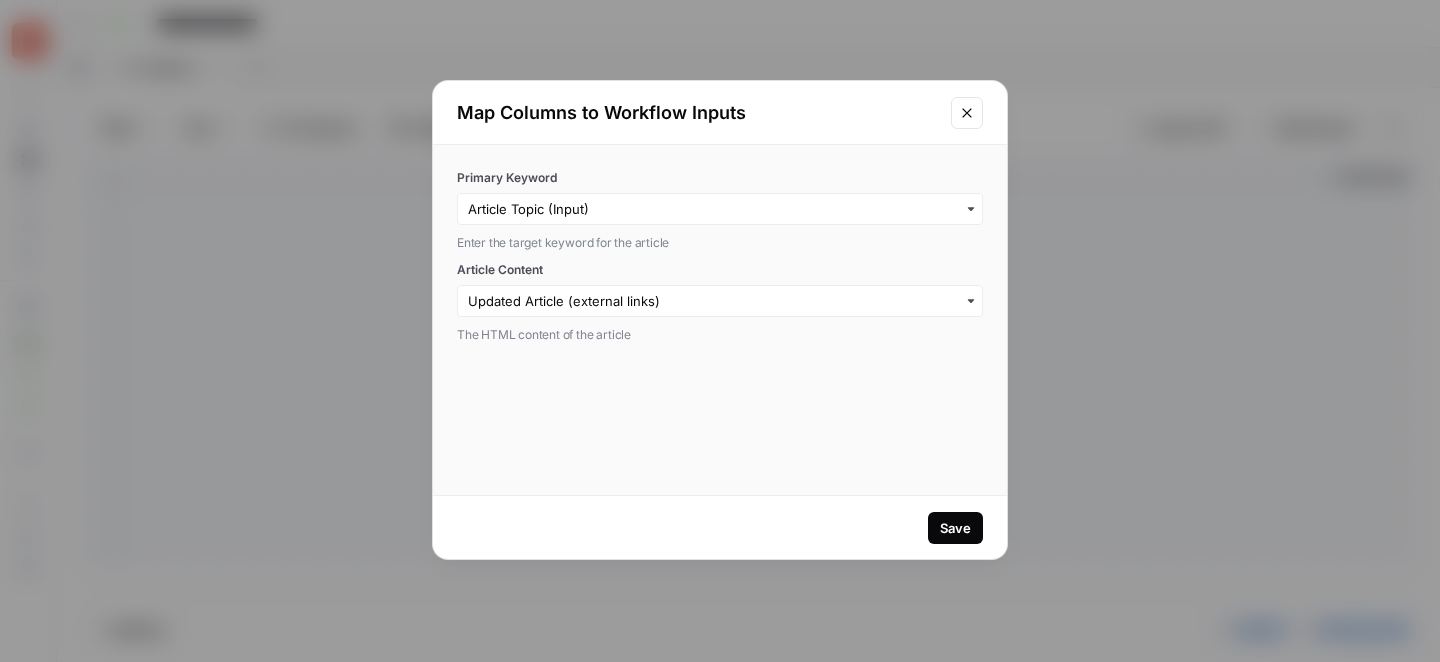 click on "Save" at bounding box center [955, 528] 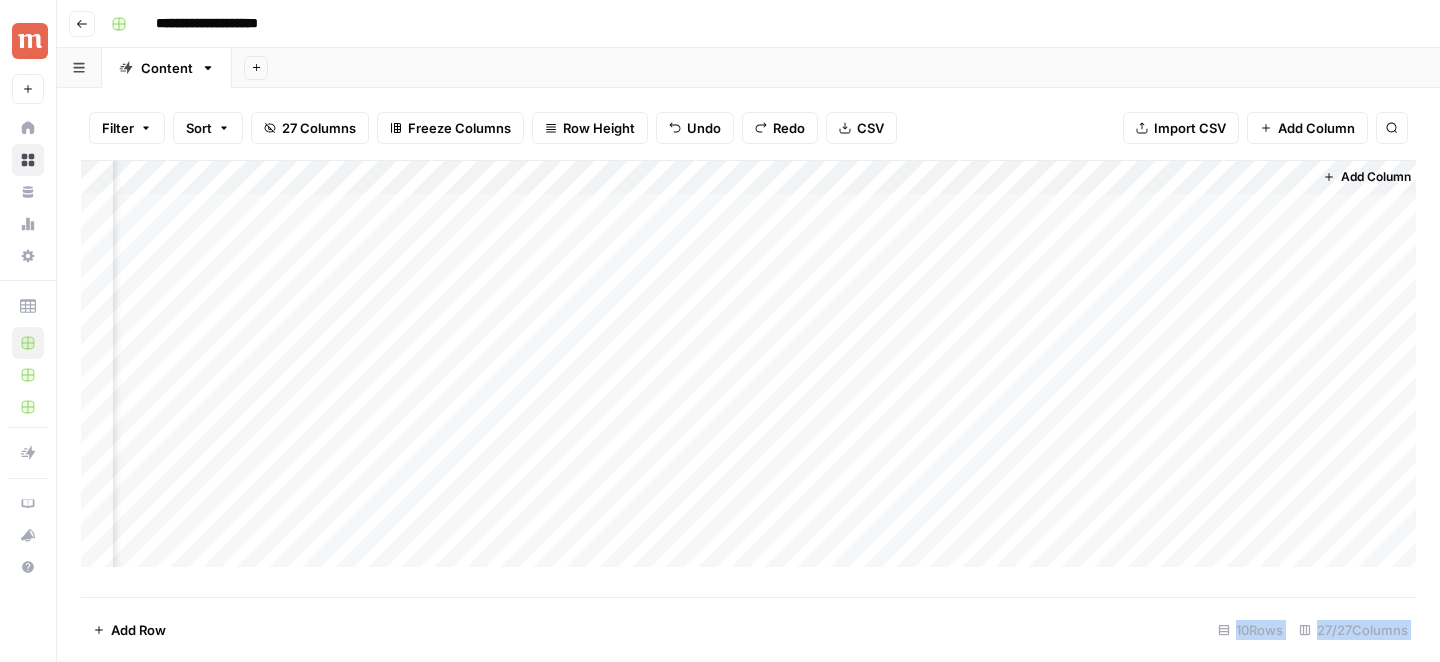 scroll, scrollTop: 0, scrollLeft: 3804, axis: horizontal 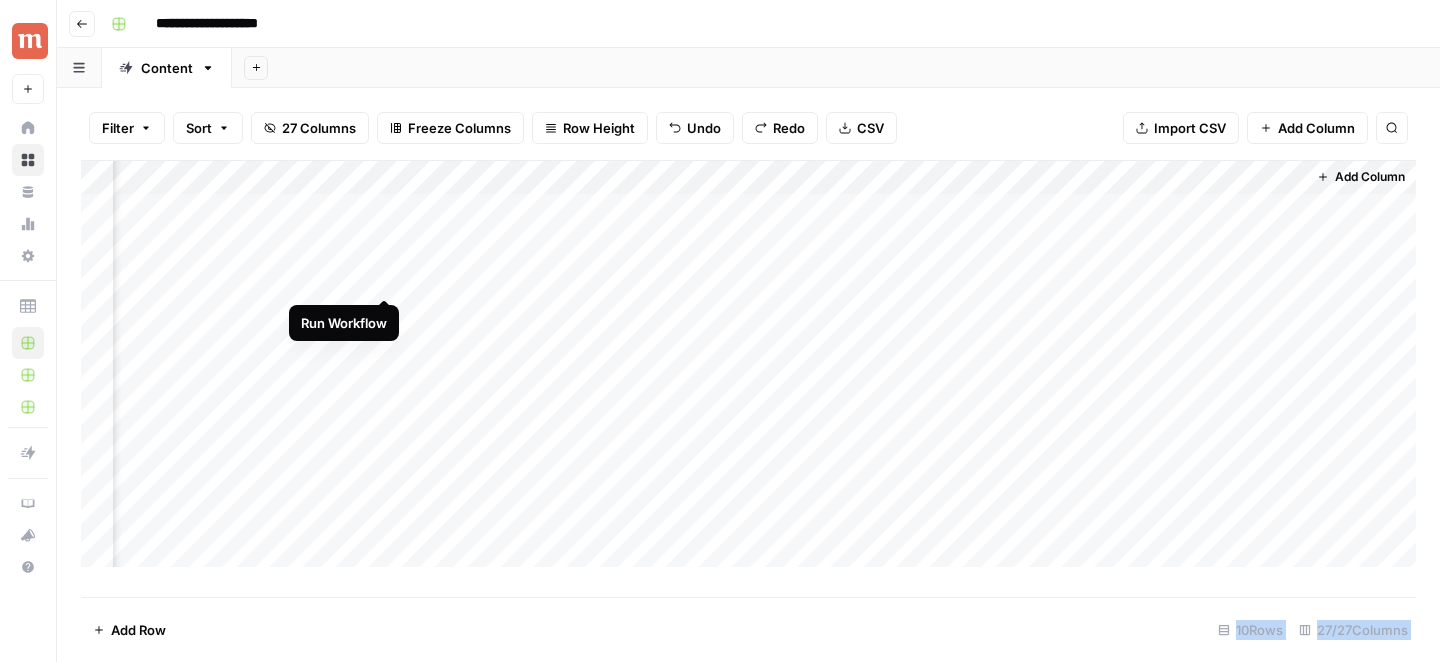 click on "Add Column" at bounding box center [748, 364] 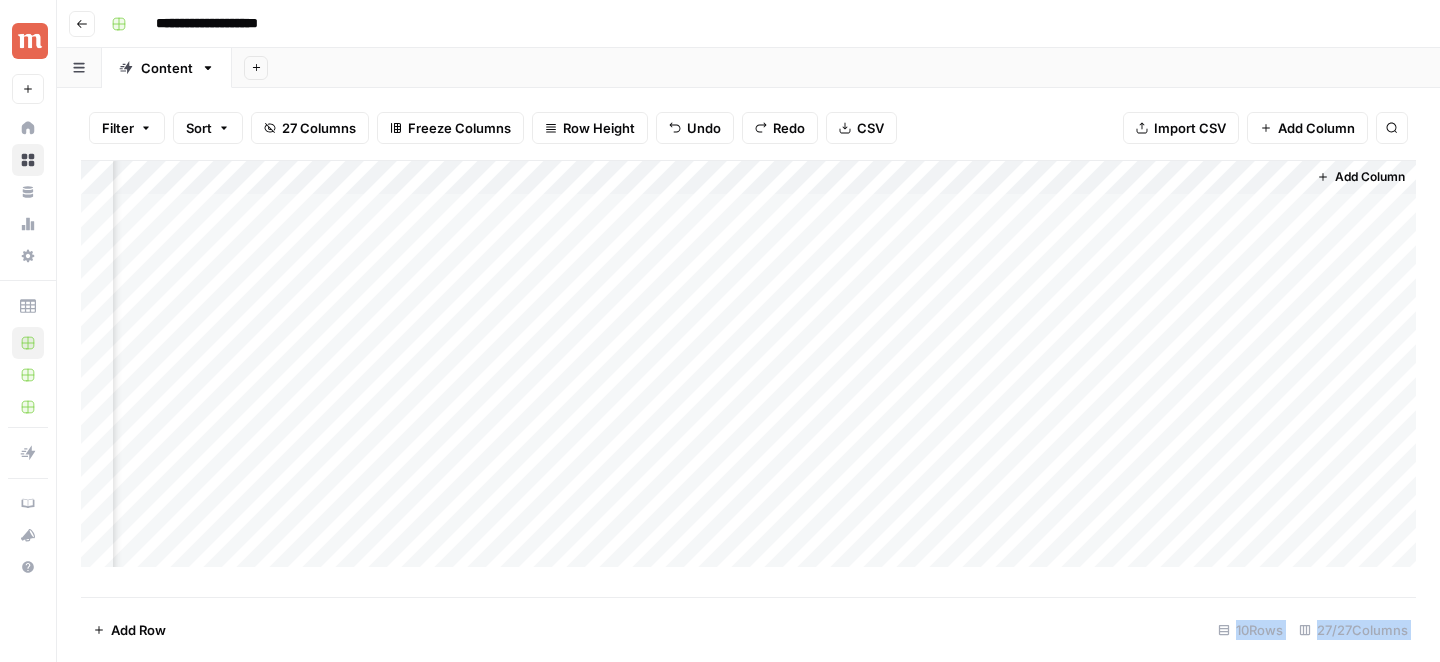 click on "Add Column" at bounding box center [748, 364] 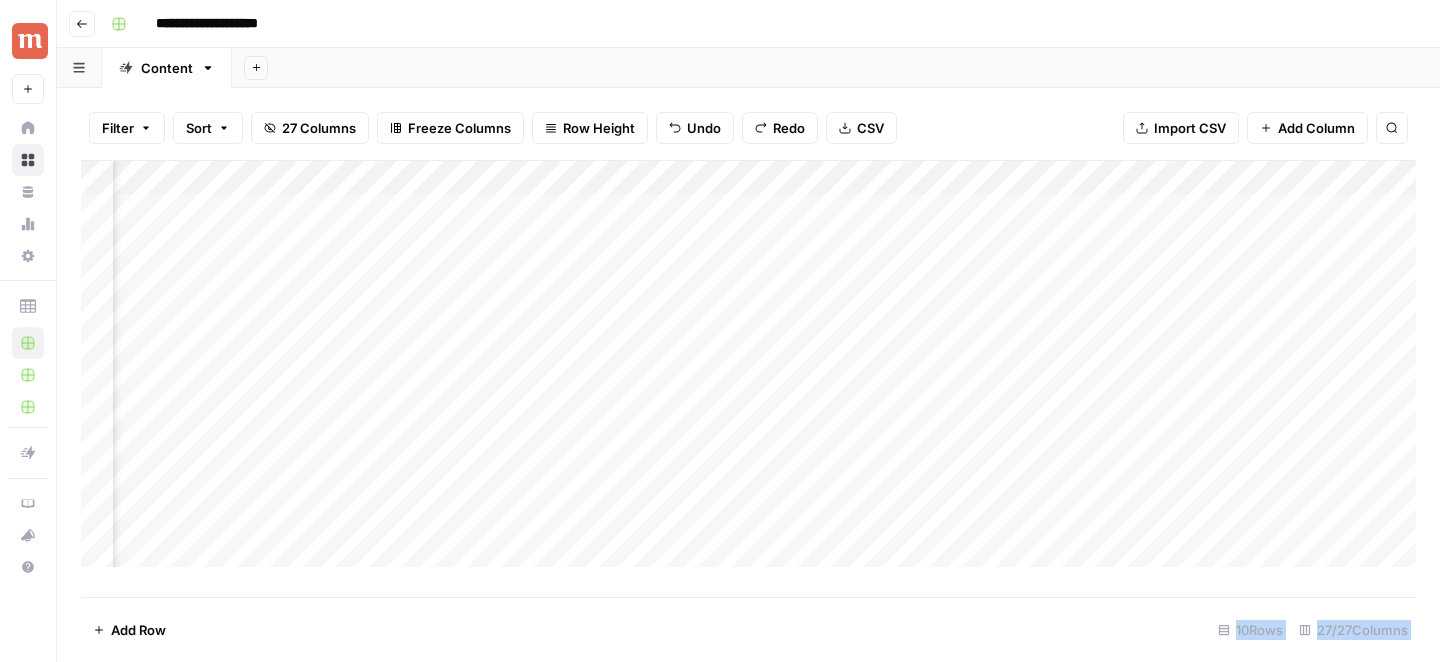 scroll, scrollTop: 0, scrollLeft: 2855, axis: horizontal 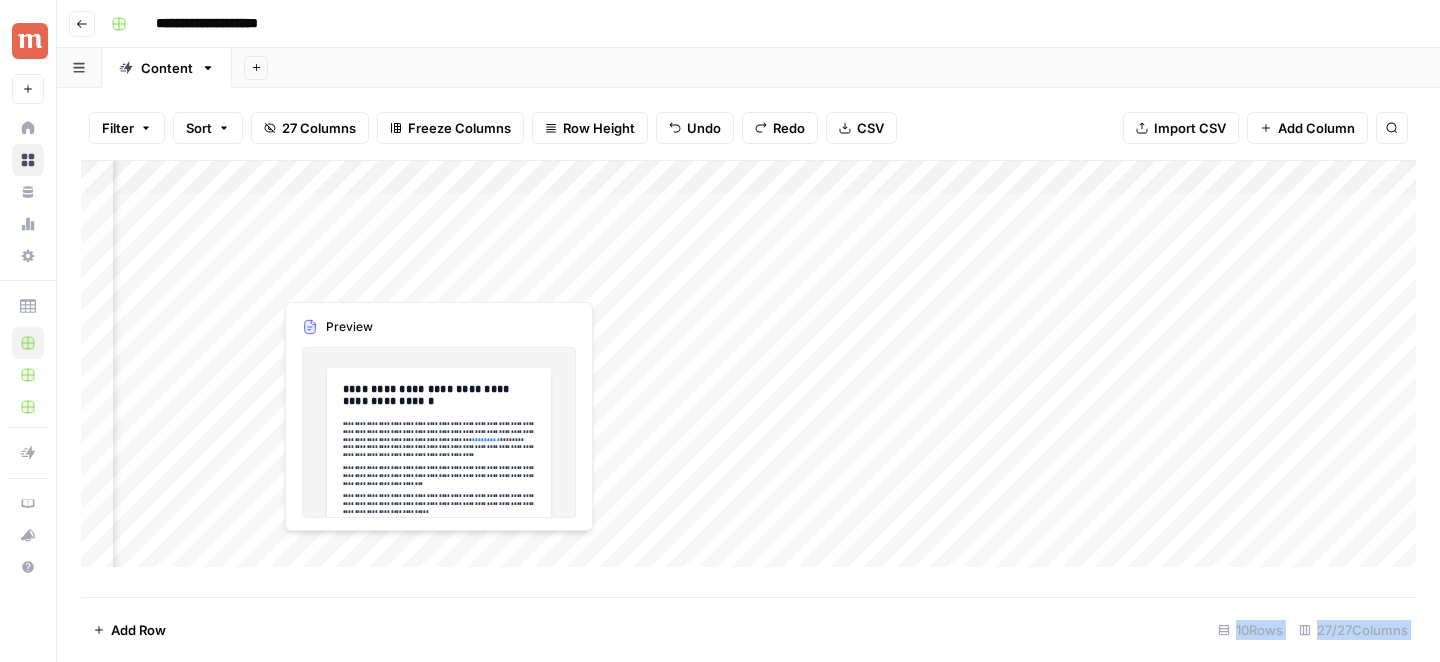 click on "Add Column" at bounding box center (748, 364) 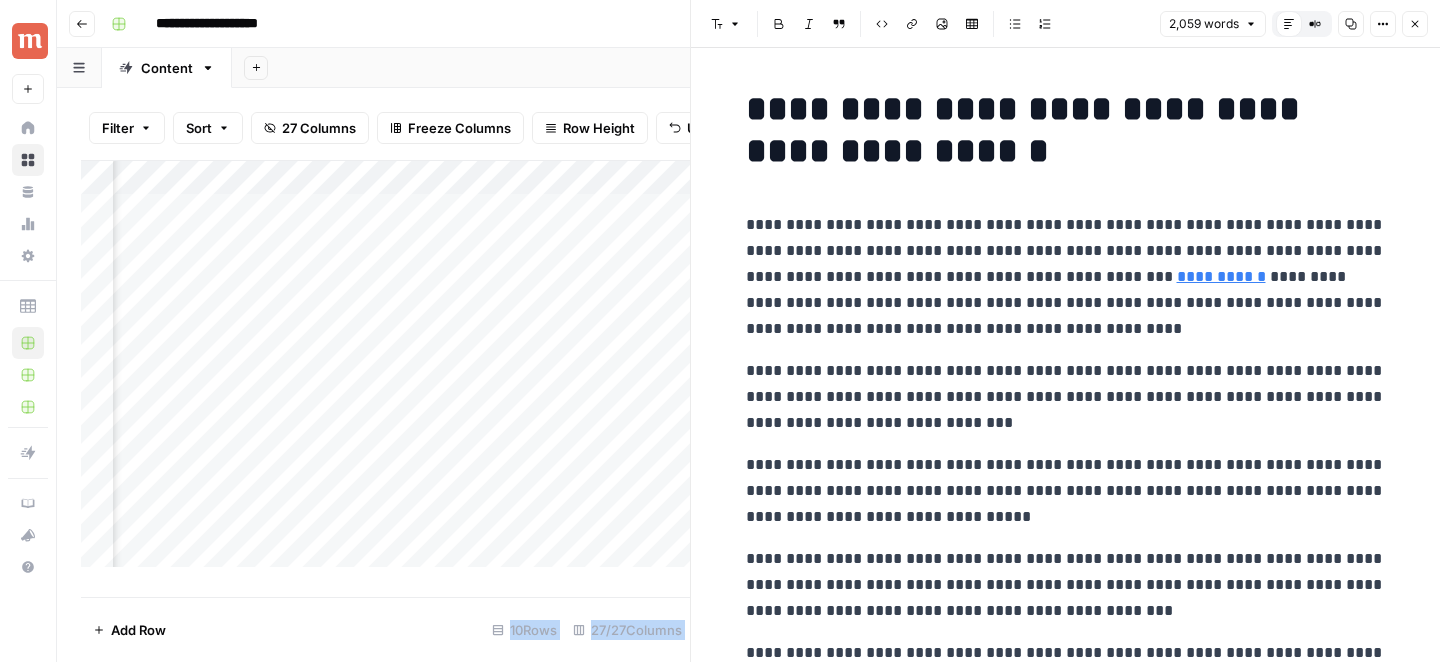 click on "Add Column" at bounding box center [385, 364] 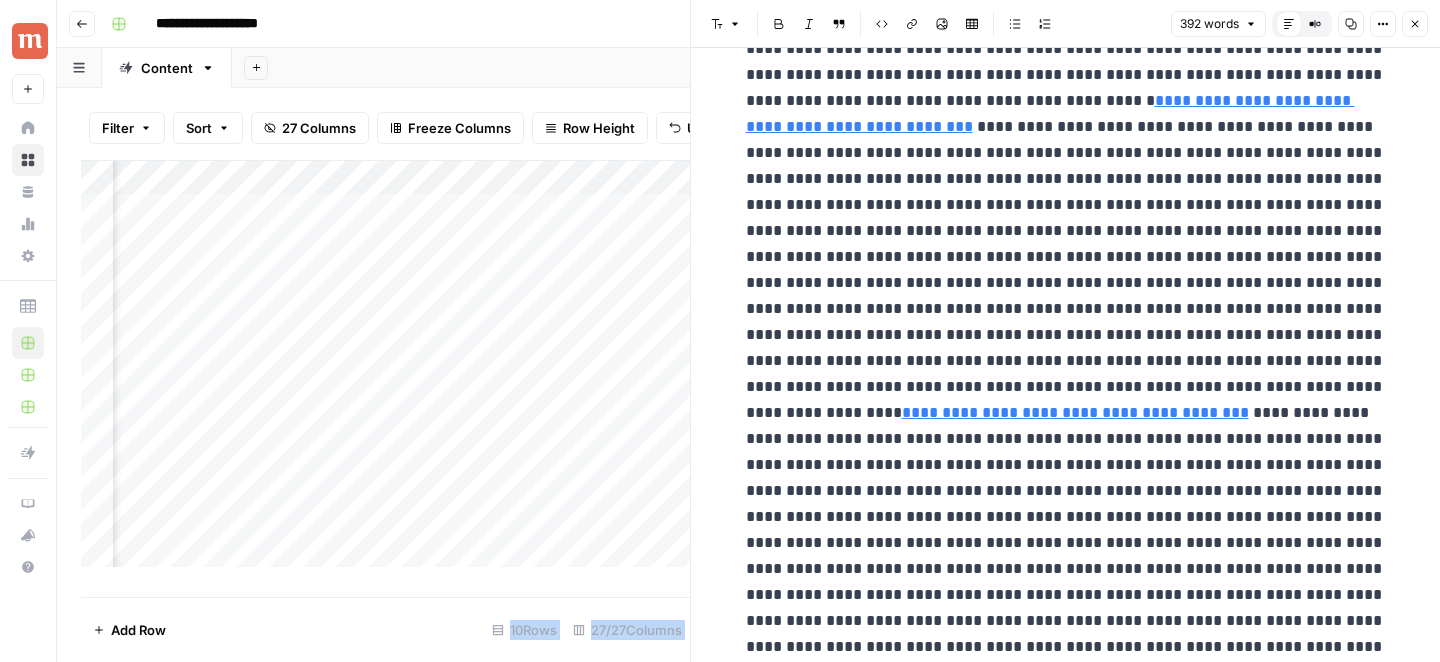 scroll, scrollTop: 474, scrollLeft: 0, axis: vertical 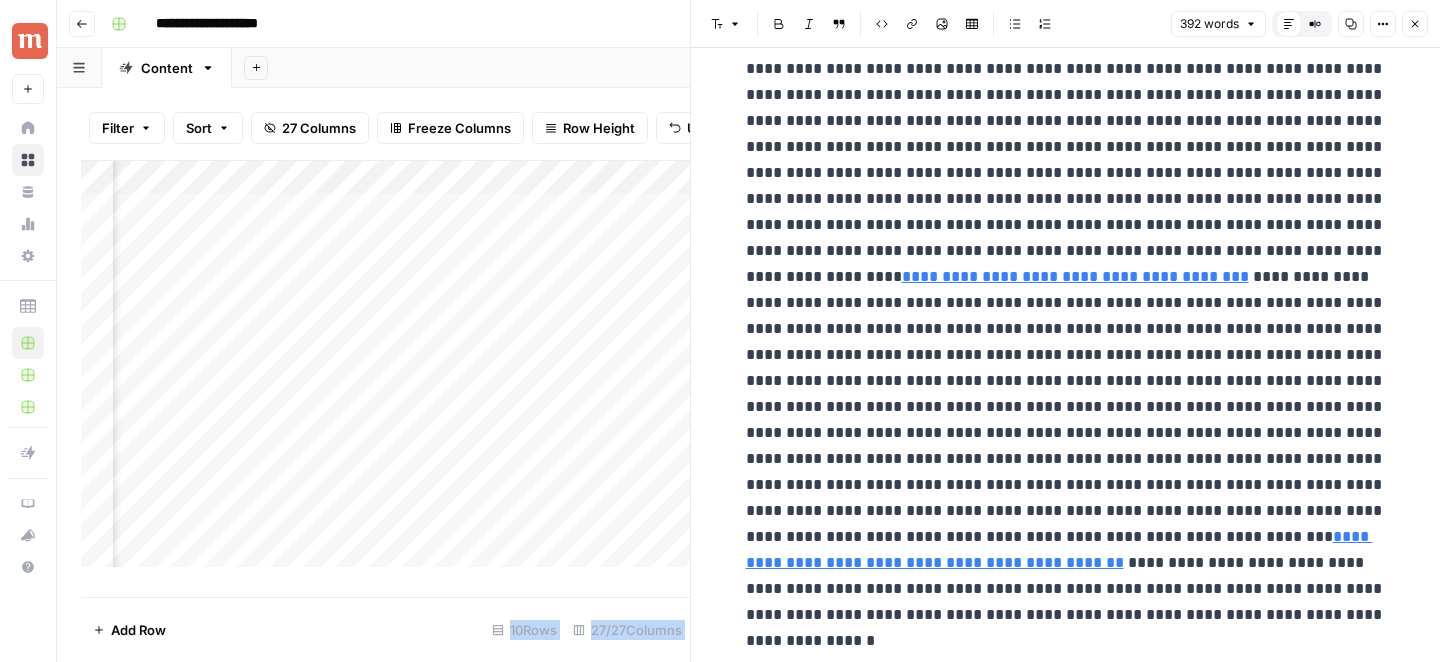 click on "Add Column" at bounding box center [385, 364] 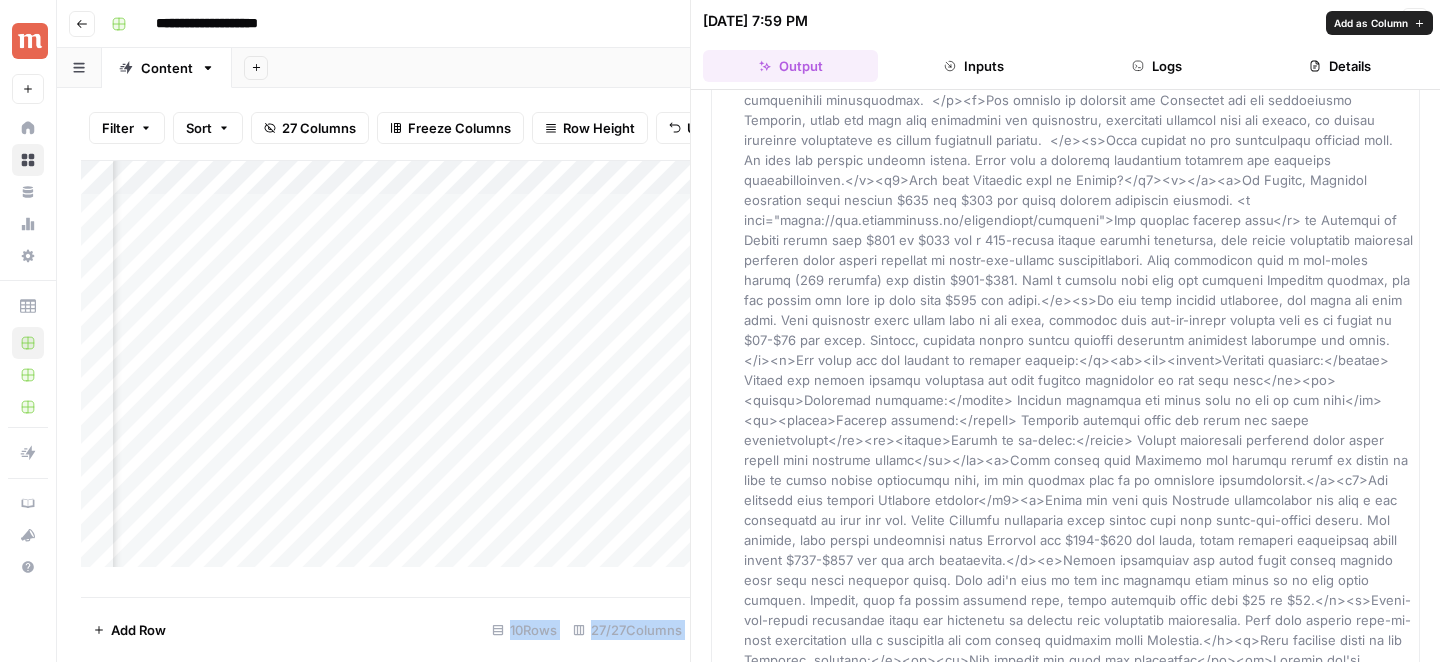 scroll, scrollTop: 0, scrollLeft: 0, axis: both 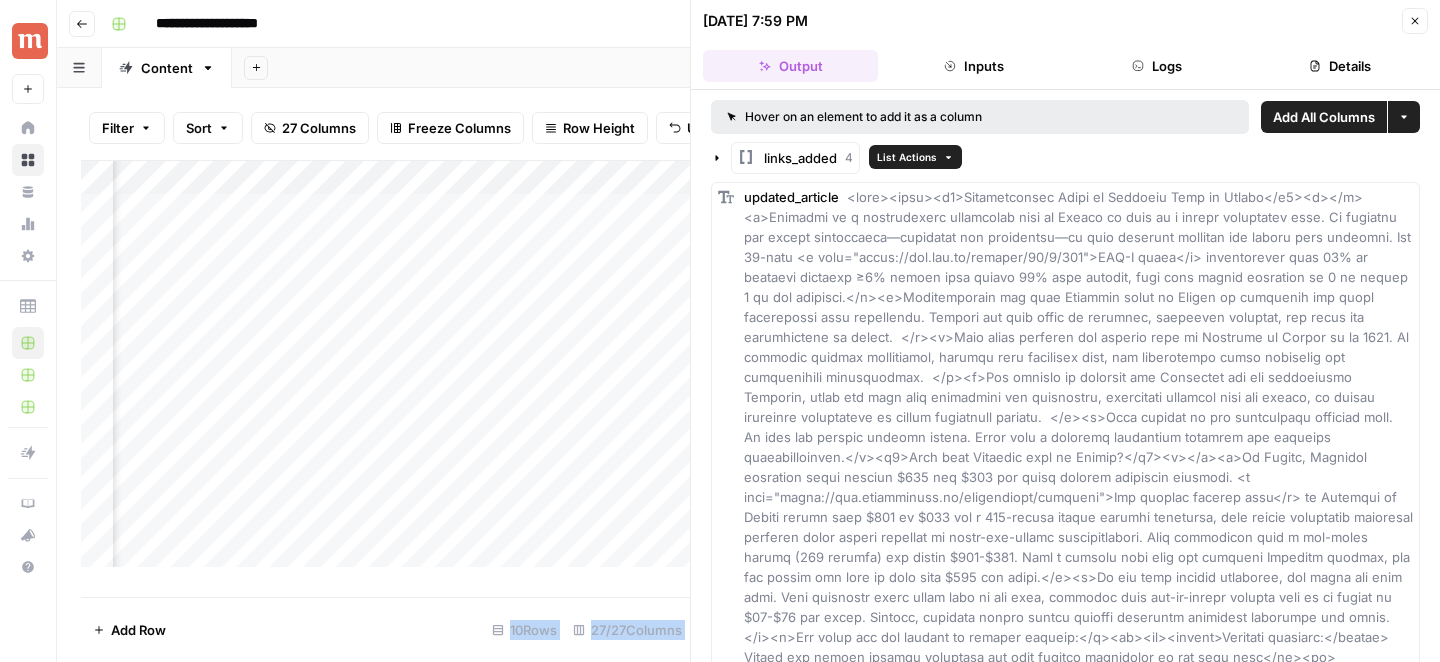 click 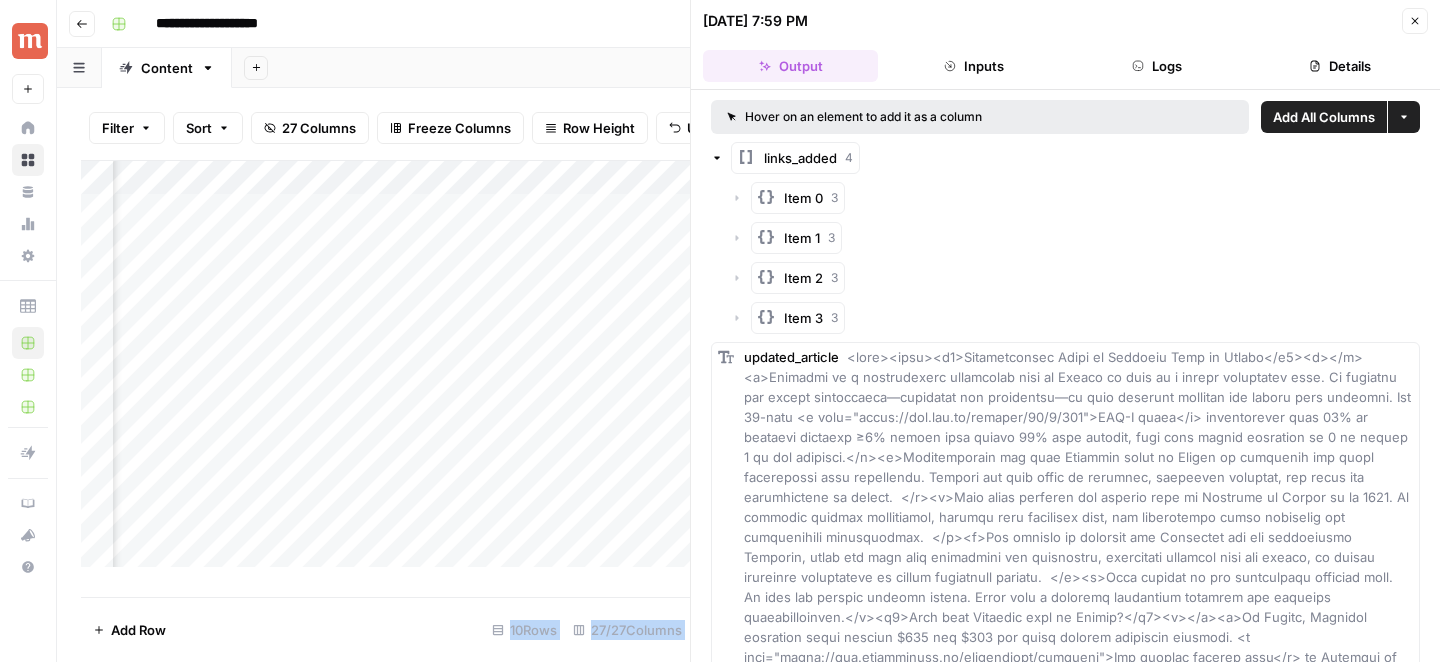 click 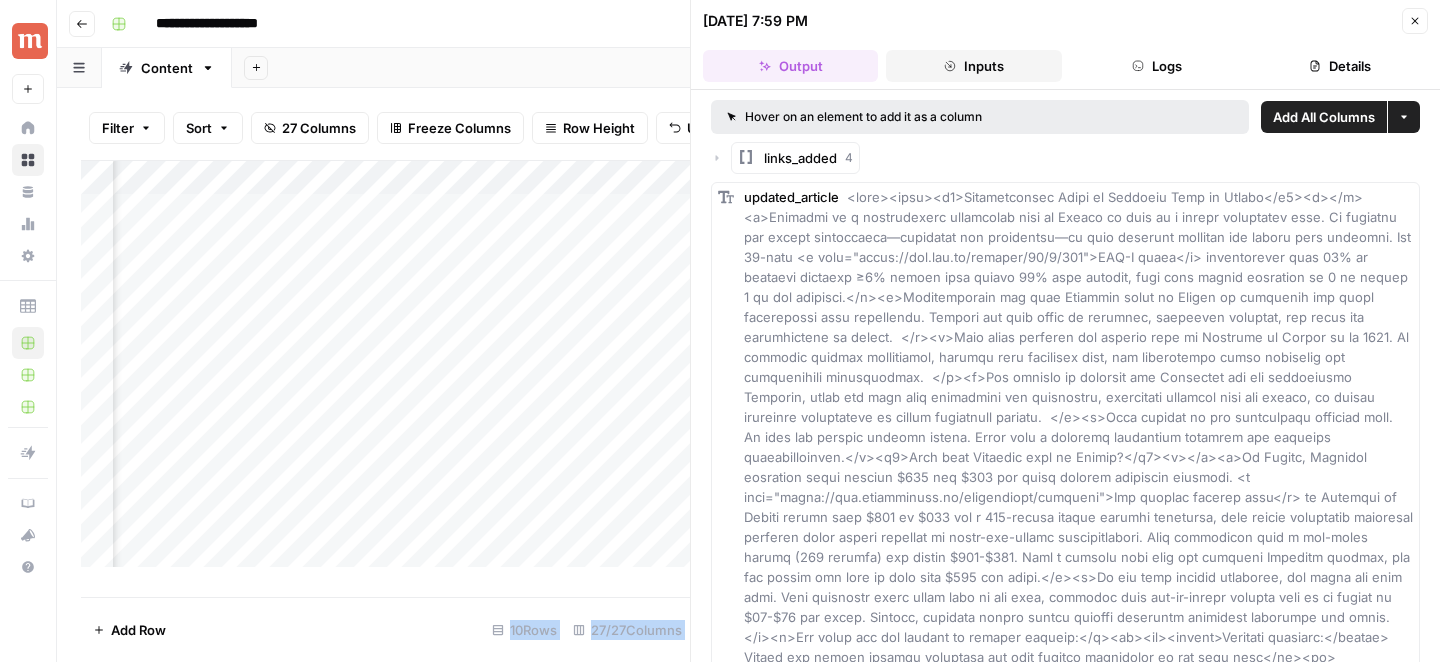 click on "Inputs" at bounding box center [973, 66] 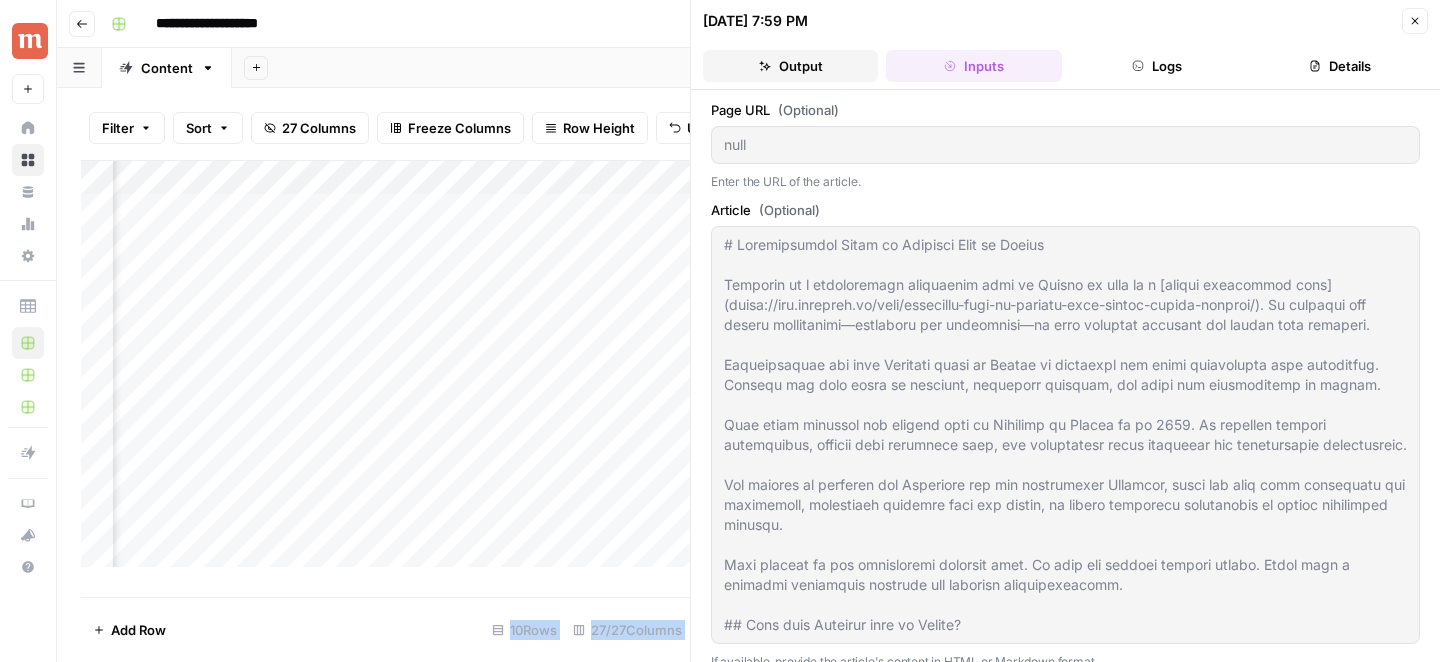 click on "Output" at bounding box center (790, 66) 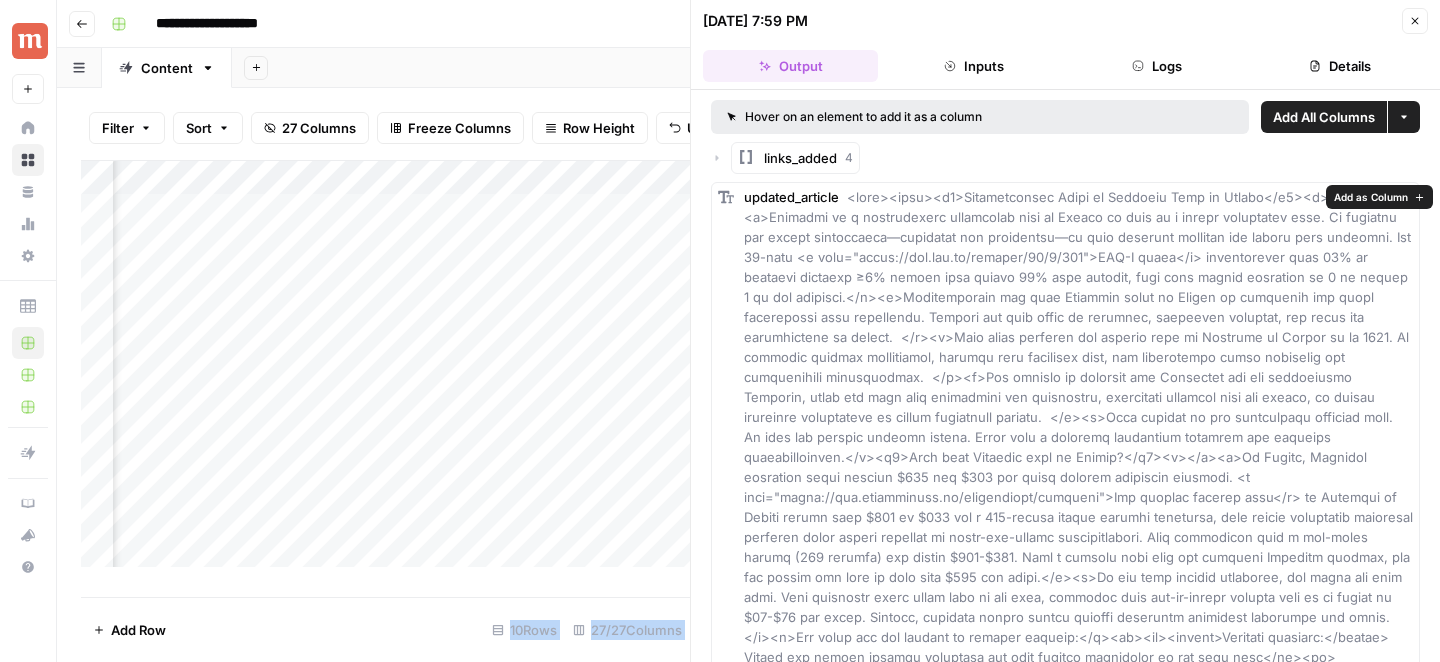 drag, startPoint x: 849, startPoint y: 194, endPoint x: 771, endPoint y: 220, distance: 82.219215 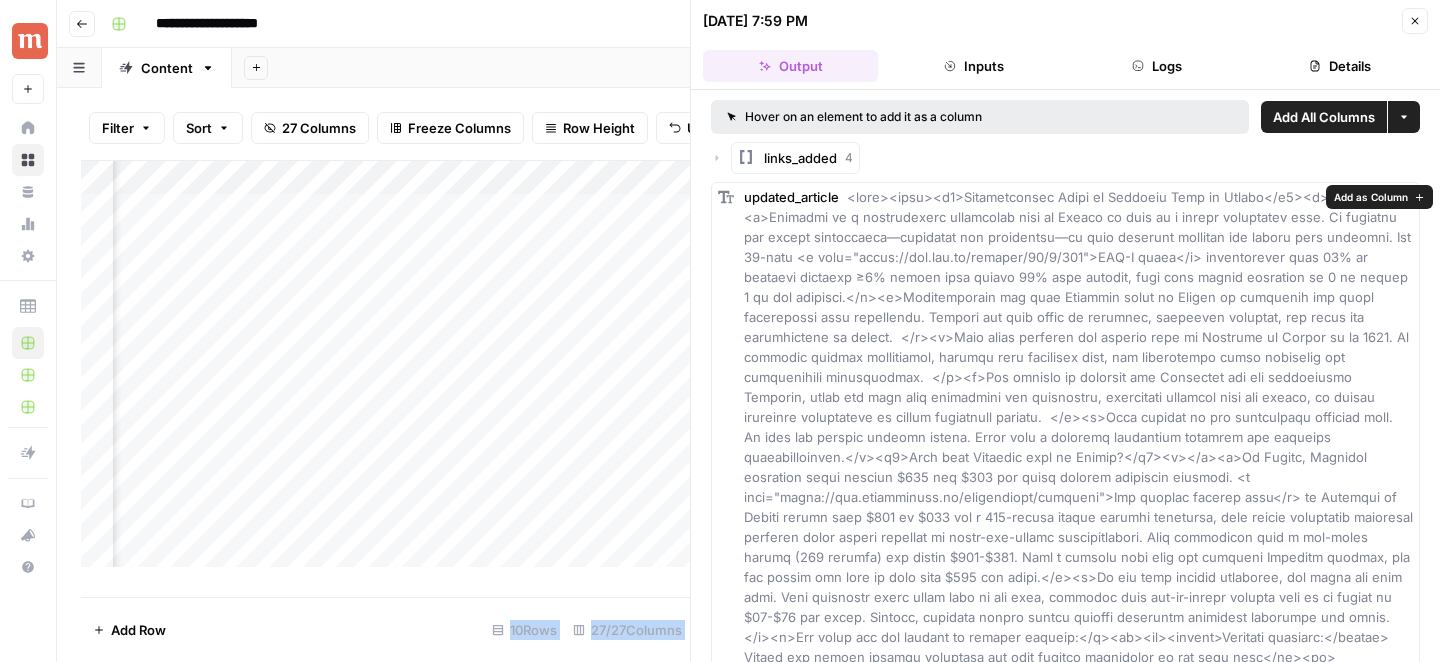 copy on "<html><body><h1>Comprehensive Guide to Contrave Cost in Canada</h1><p></p><p>" 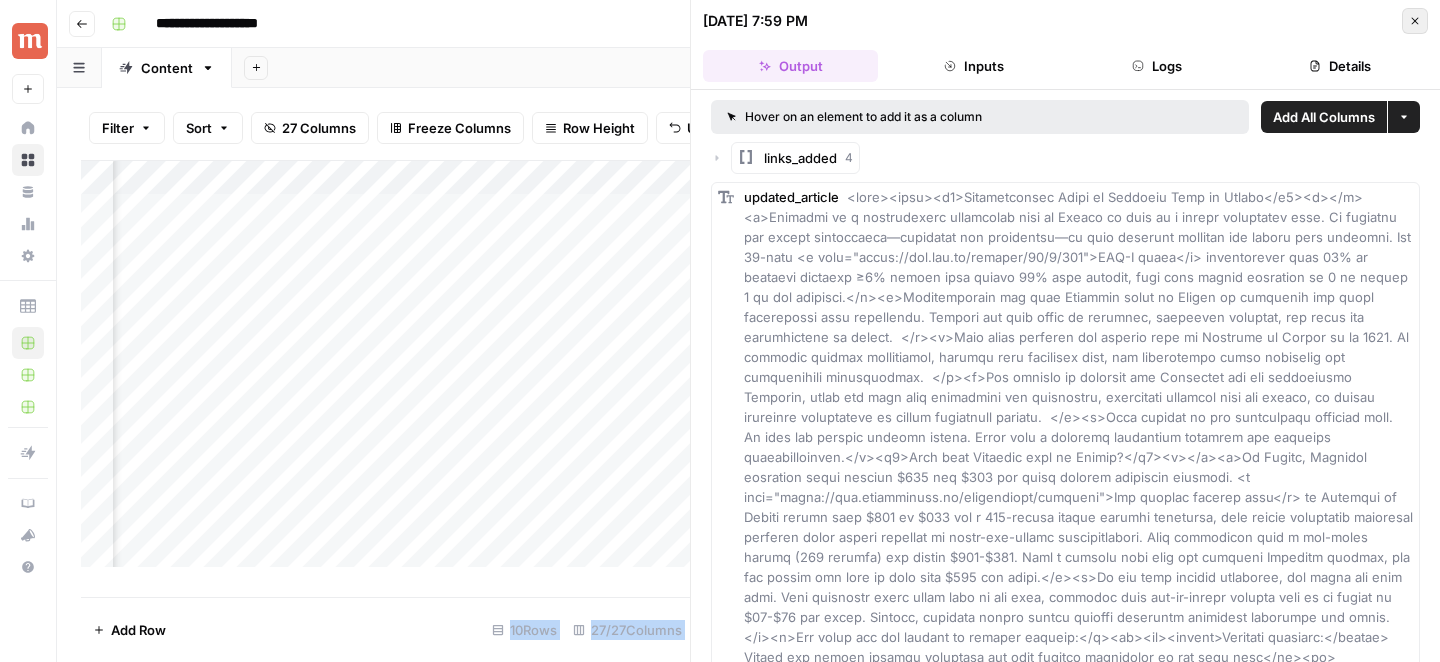 click on "Close" at bounding box center [1415, 21] 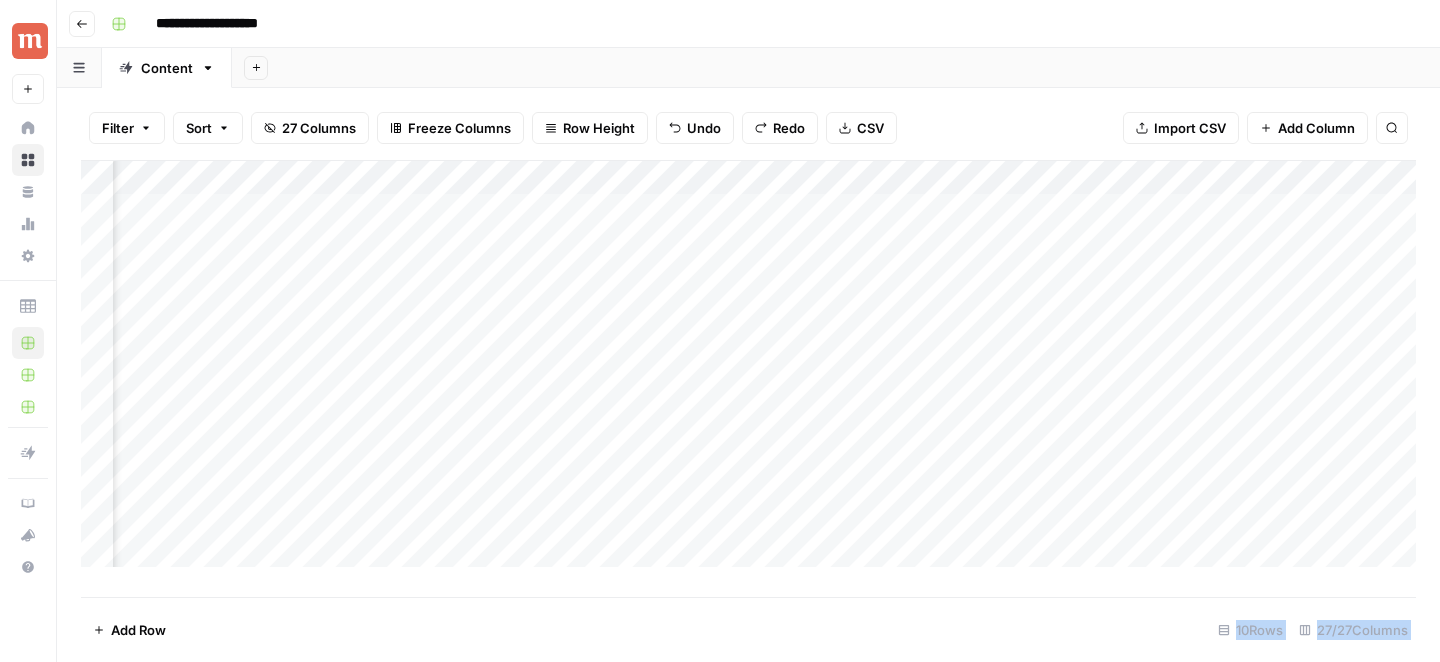 scroll, scrollTop: 0, scrollLeft: 3804, axis: horizontal 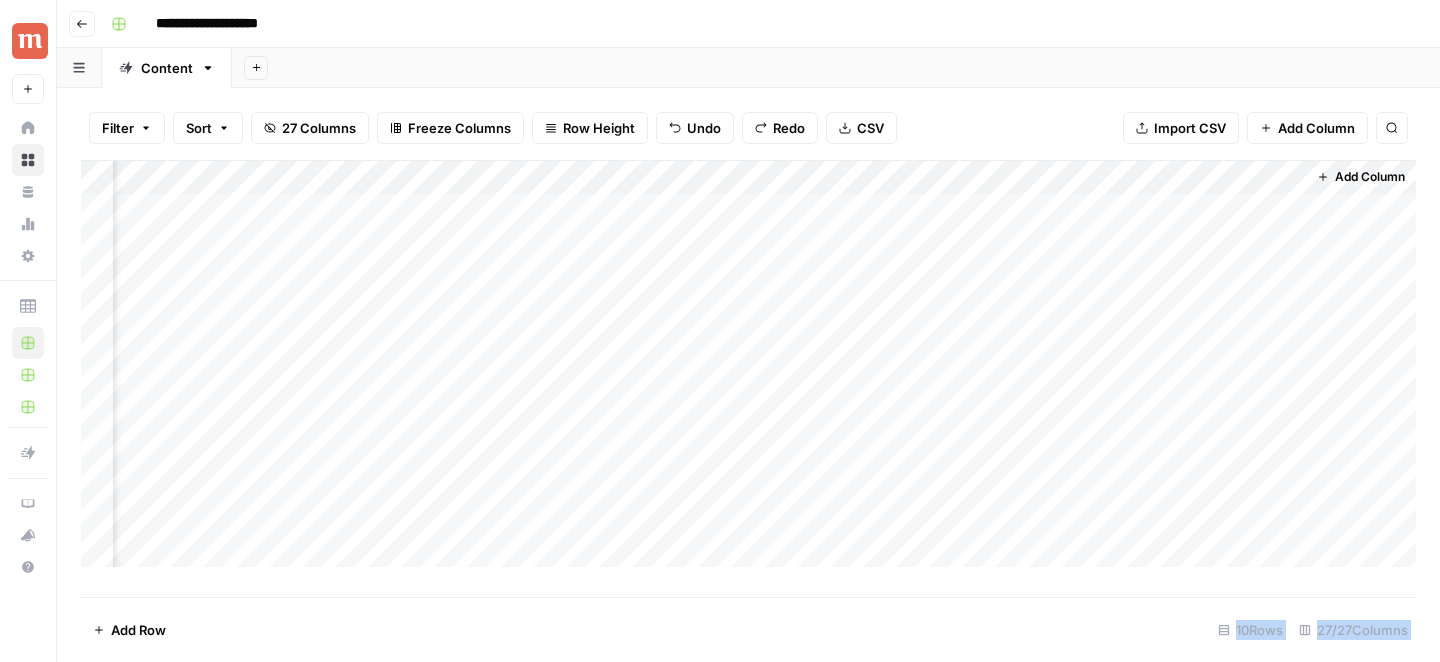 click on "Add Column" at bounding box center (748, 364) 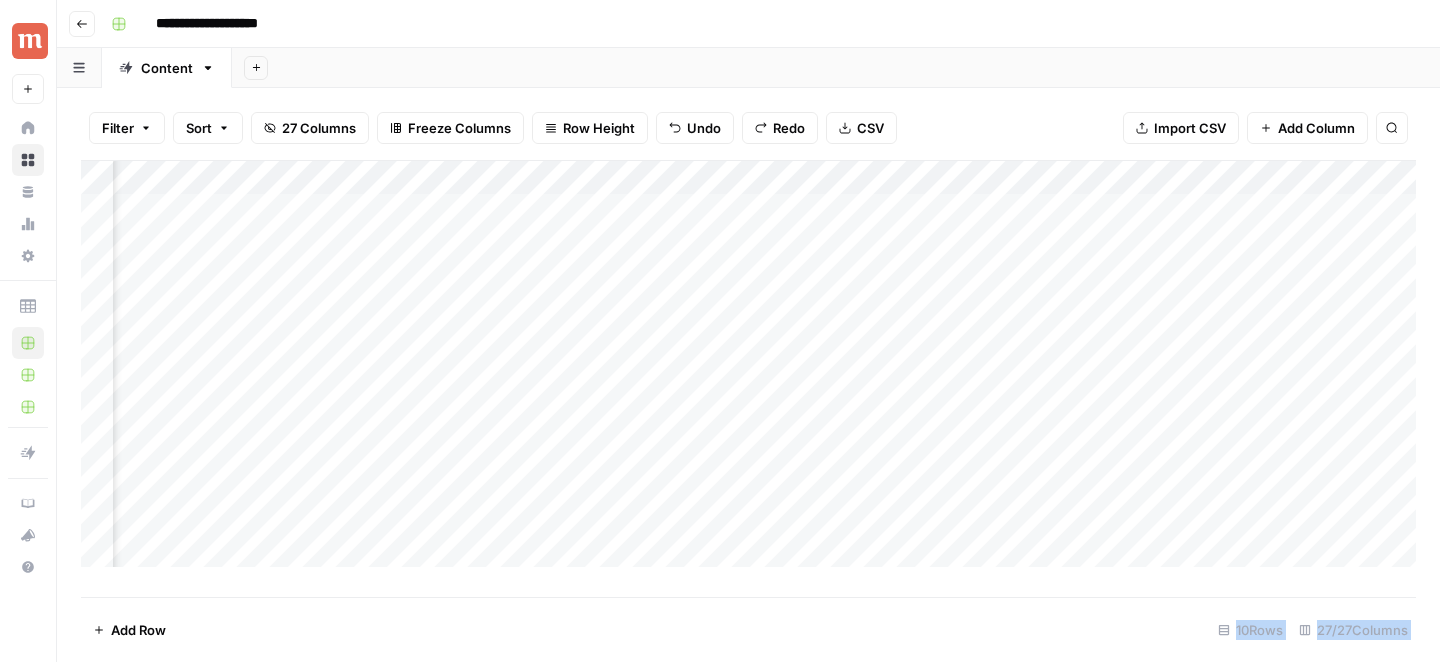 scroll, scrollTop: 0, scrollLeft: 3450, axis: horizontal 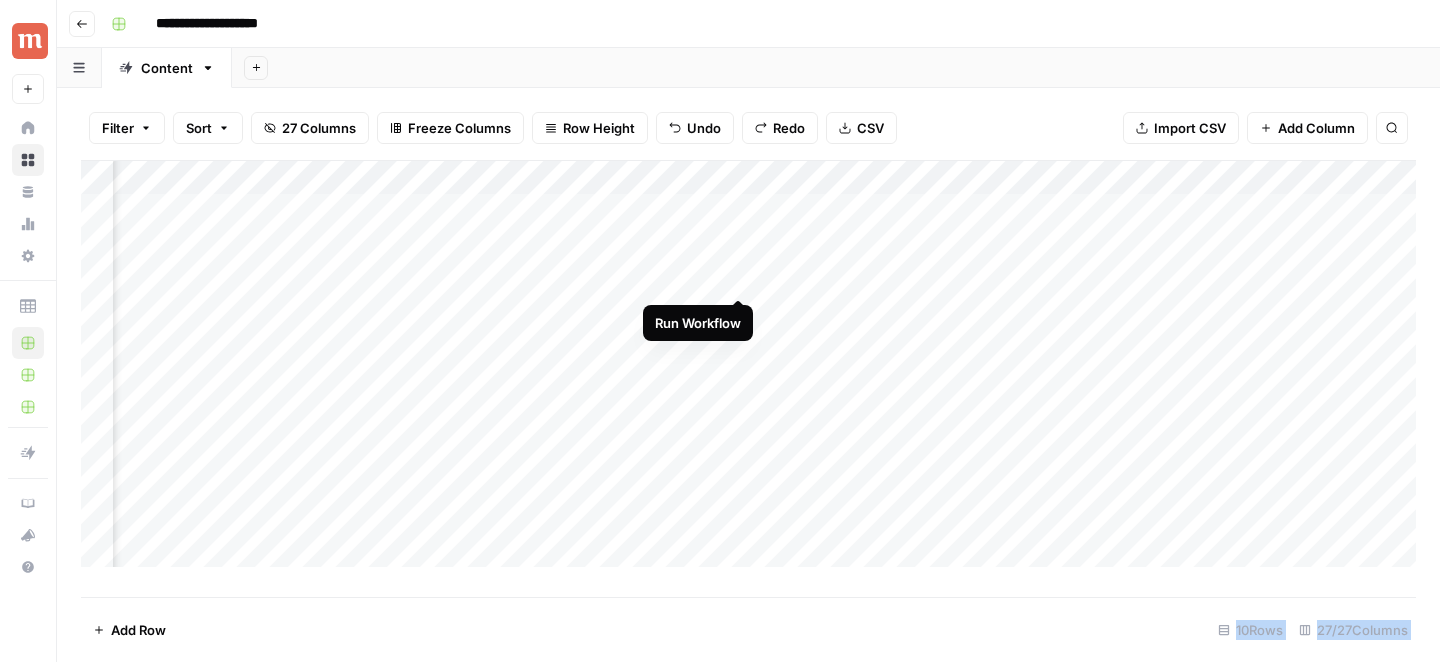 click on "Add Column" at bounding box center (748, 364) 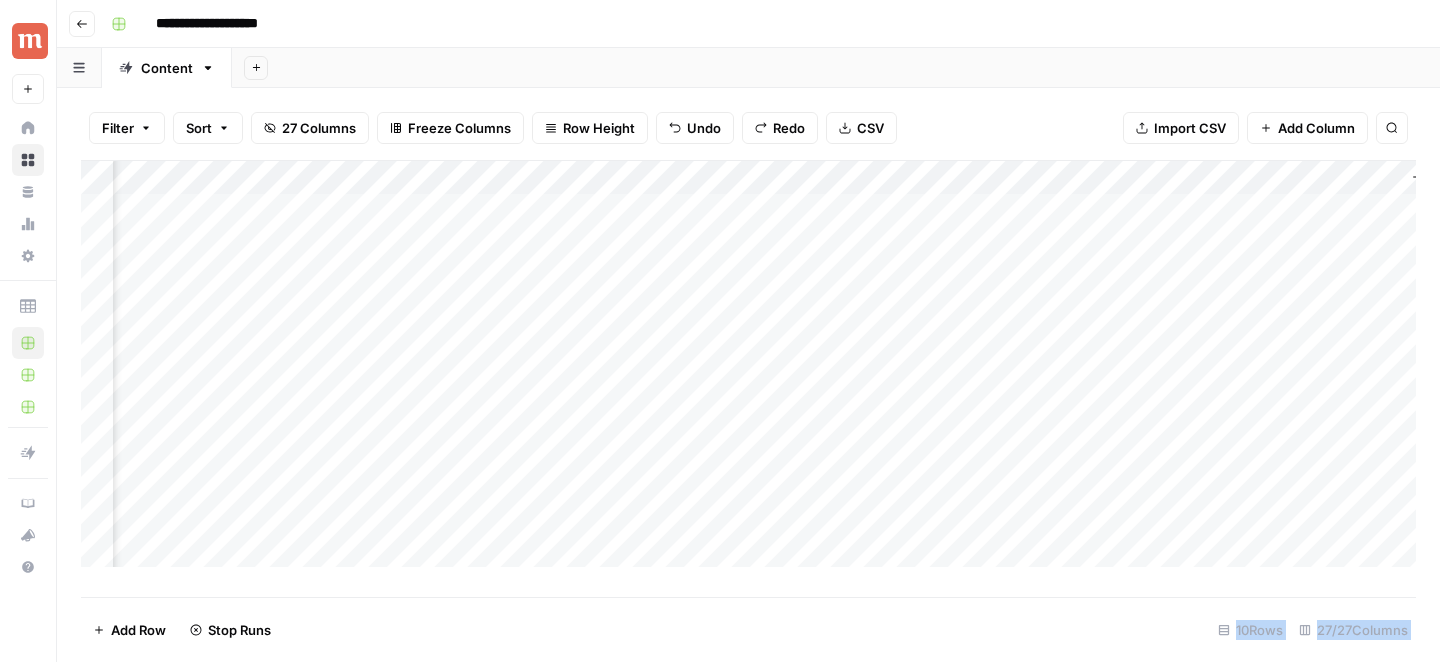 scroll, scrollTop: 0, scrollLeft: 3724, axis: horizontal 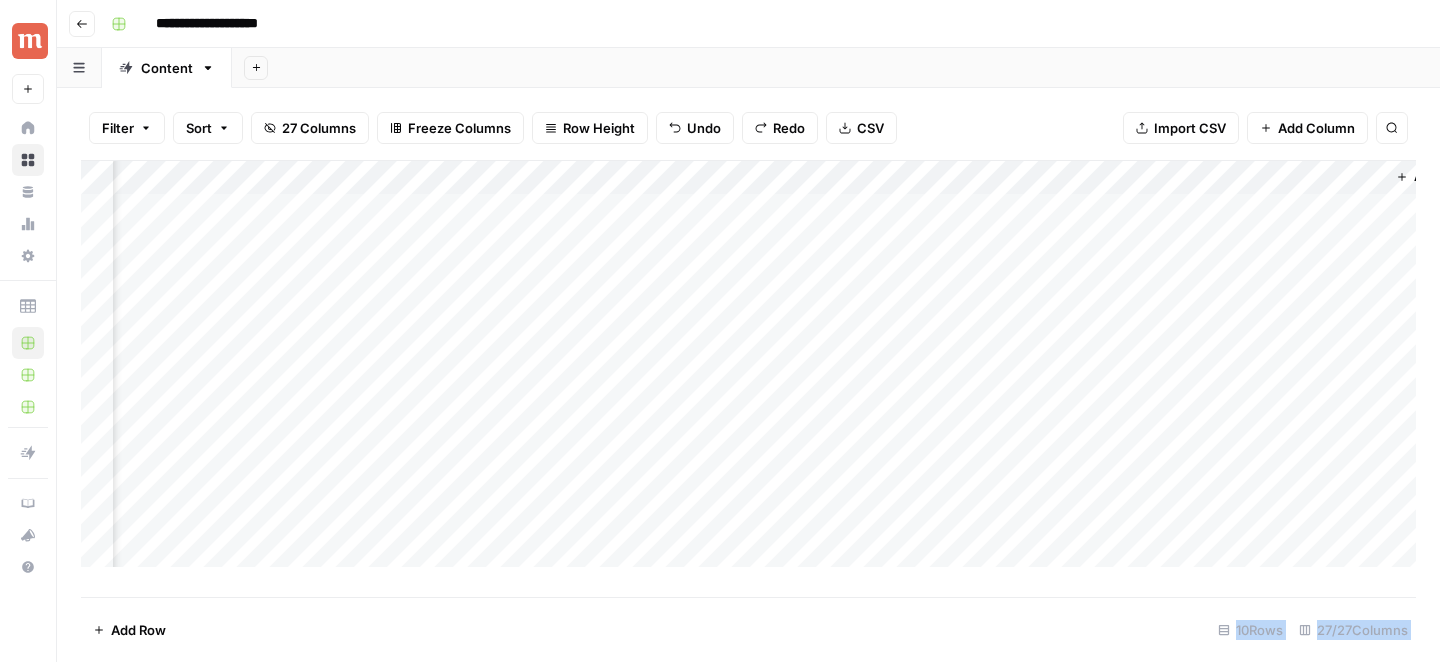 click on "Add Column" at bounding box center (748, 364) 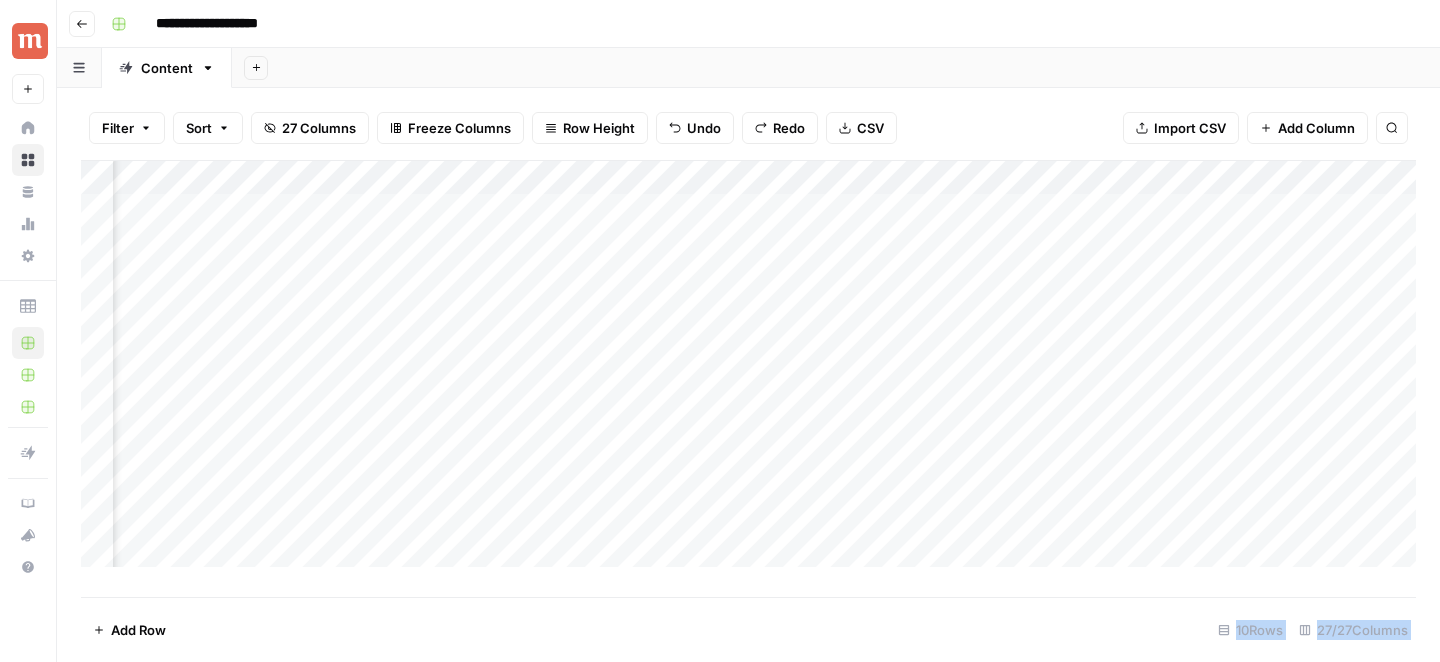 scroll, scrollTop: 0, scrollLeft: 0, axis: both 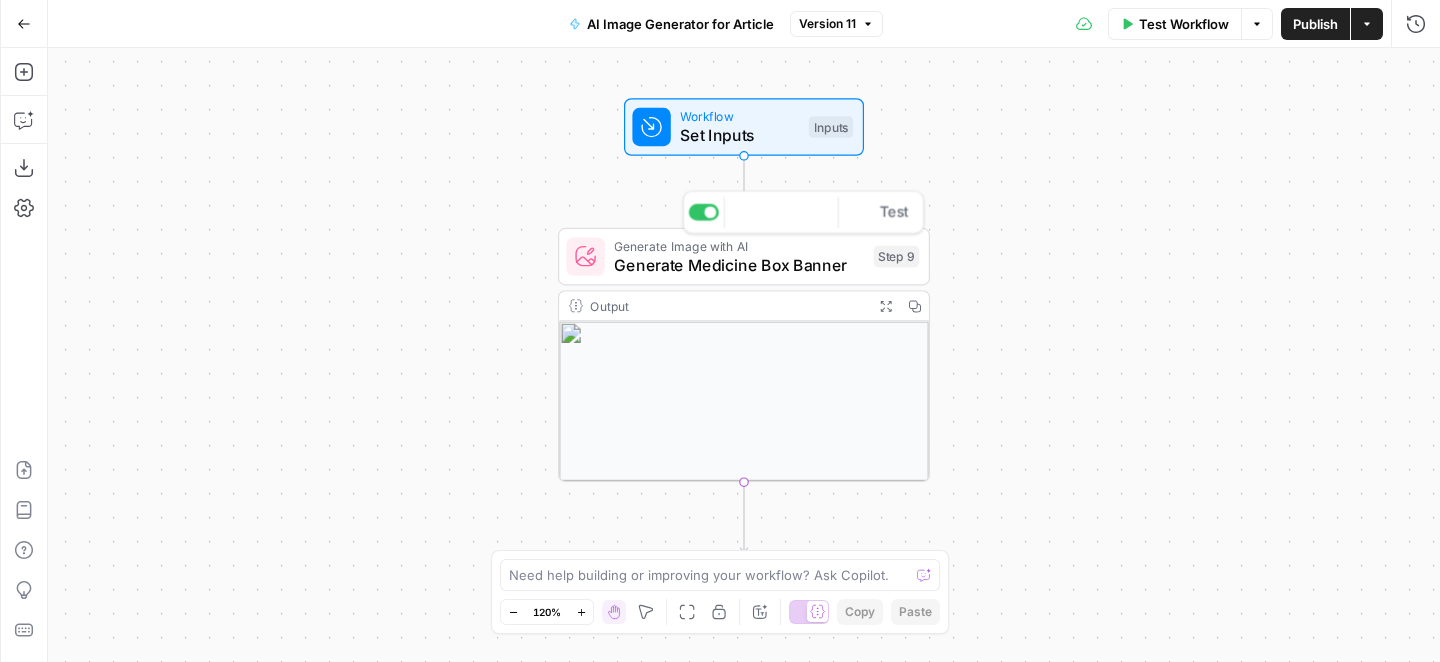 click on "Generate Medicine Box Banner" at bounding box center (739, 265) 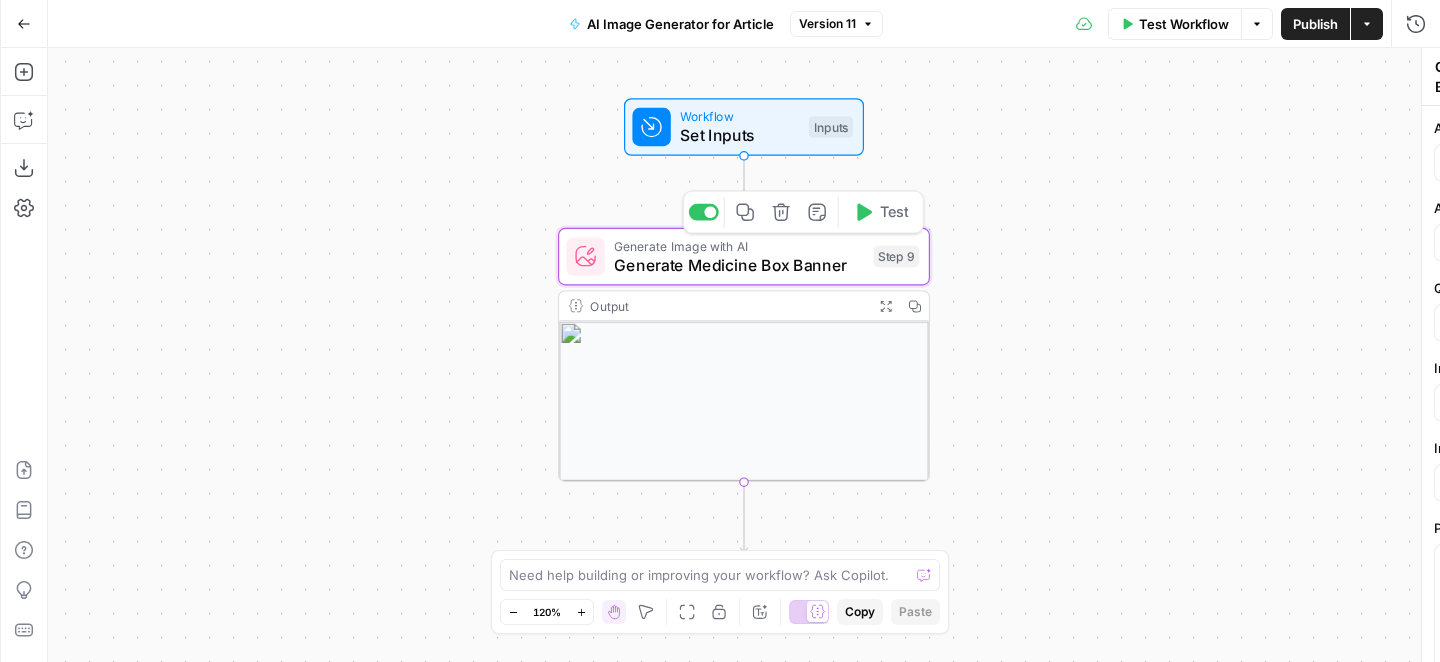 click on "Generate Medicine Box Banner" at bounding box center [739, 265] 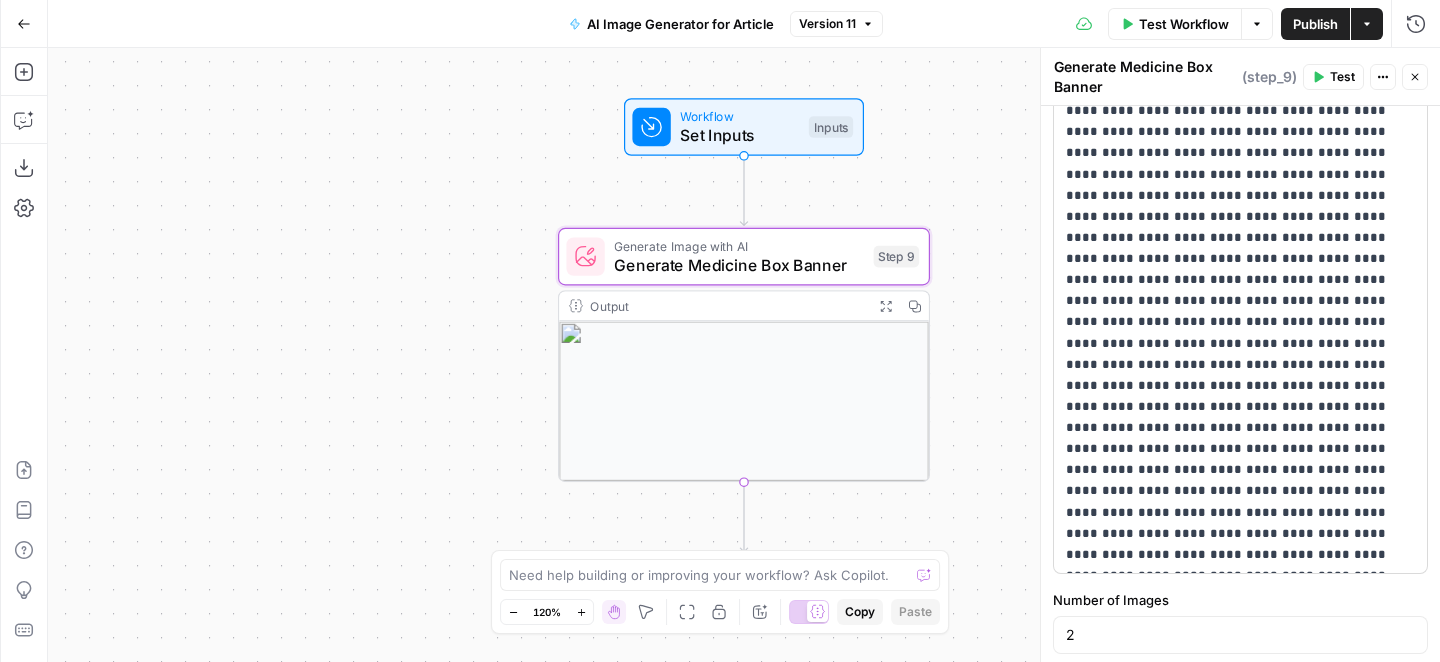 scroll, scrollTop: 552, scrollLeft: 0, axis: vertical 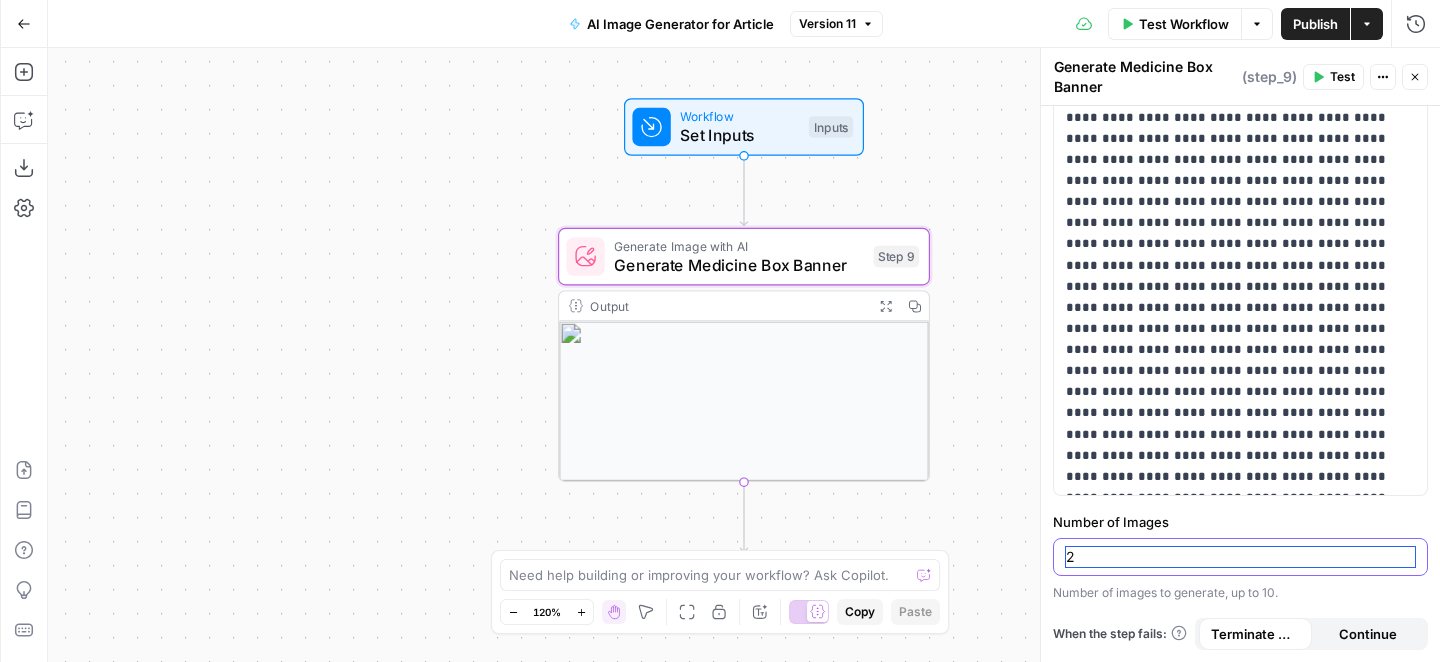 click on "2" at bounding box center [1240, 557] 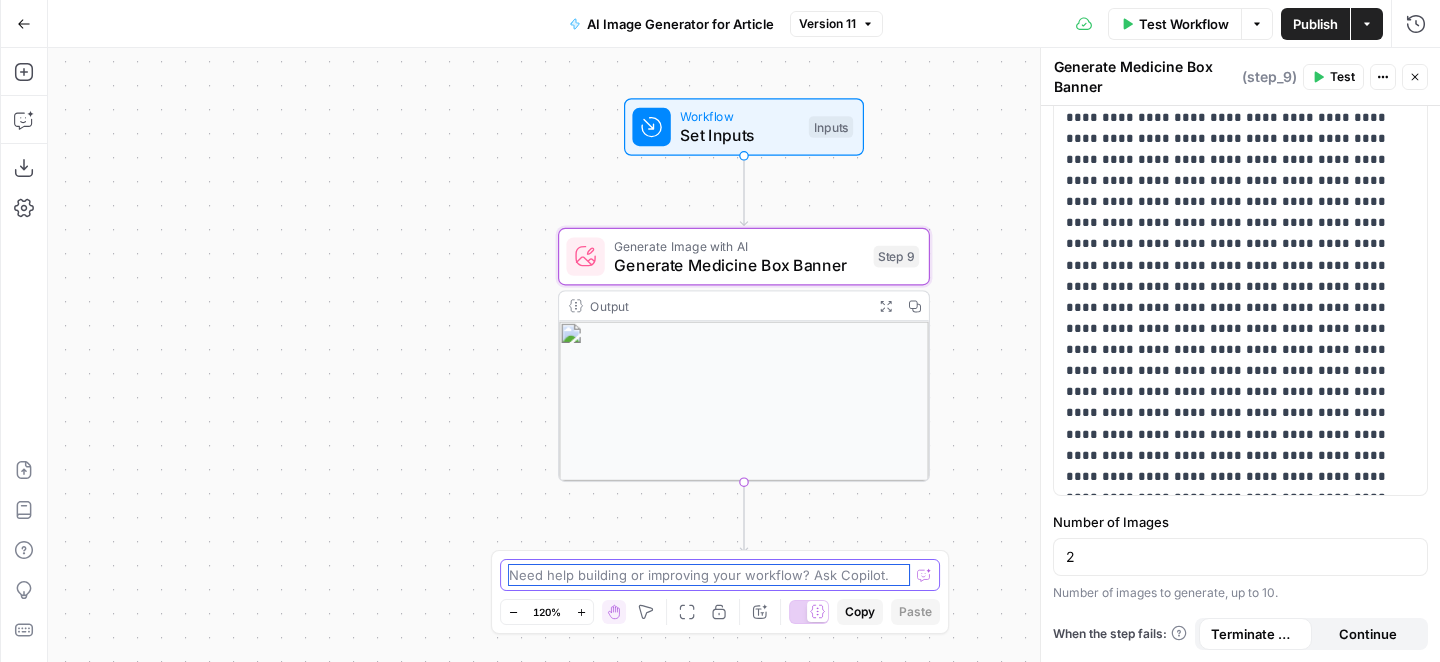 click at bounding box center (709, 575) 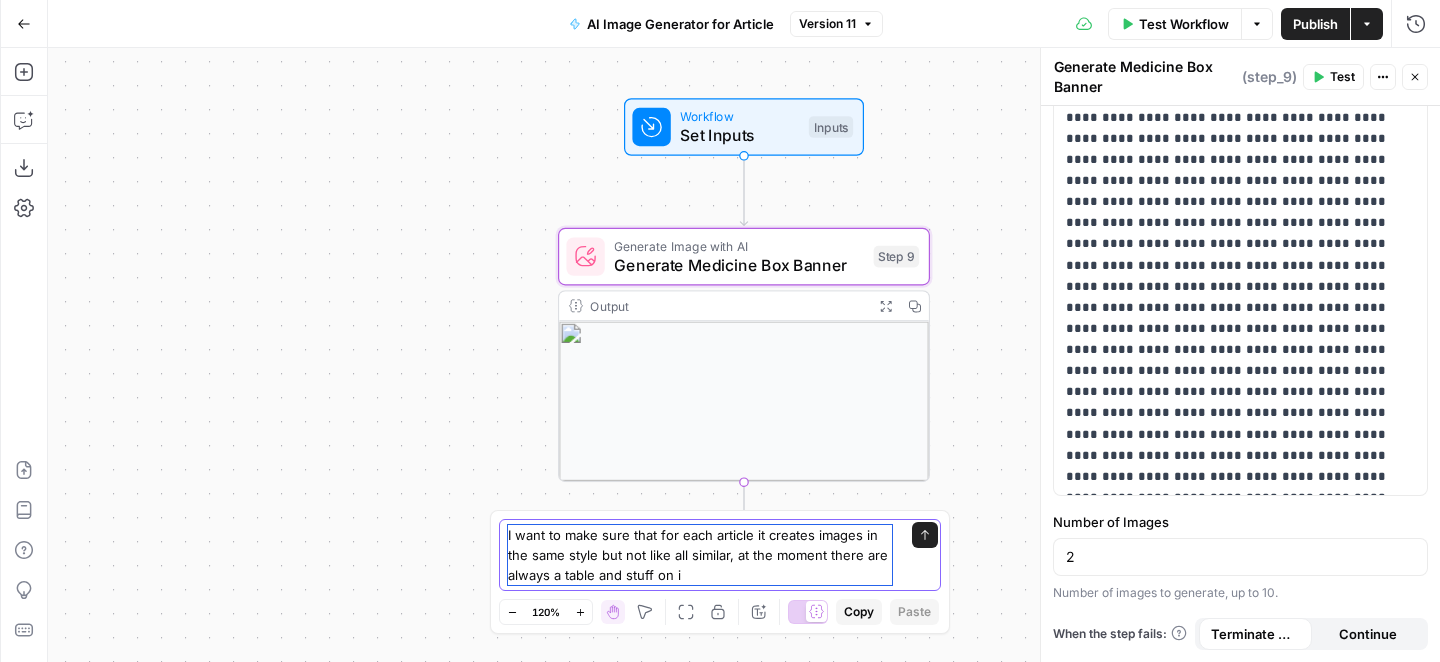 type on "I want to make sure that for each article it creates images in the same style but not like all similar, at the moment there are always a table and stuff on it" 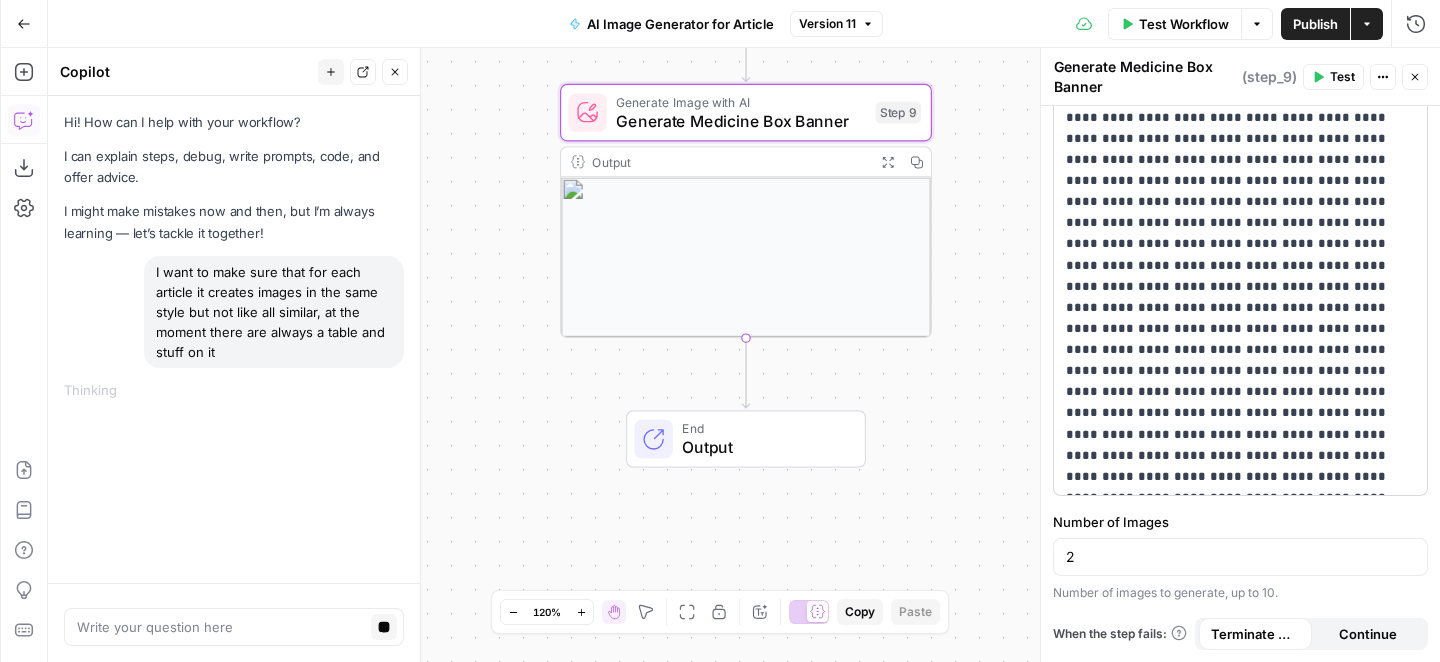 scroll, scrollTop: 0, scrollLeft: 0, axis: both 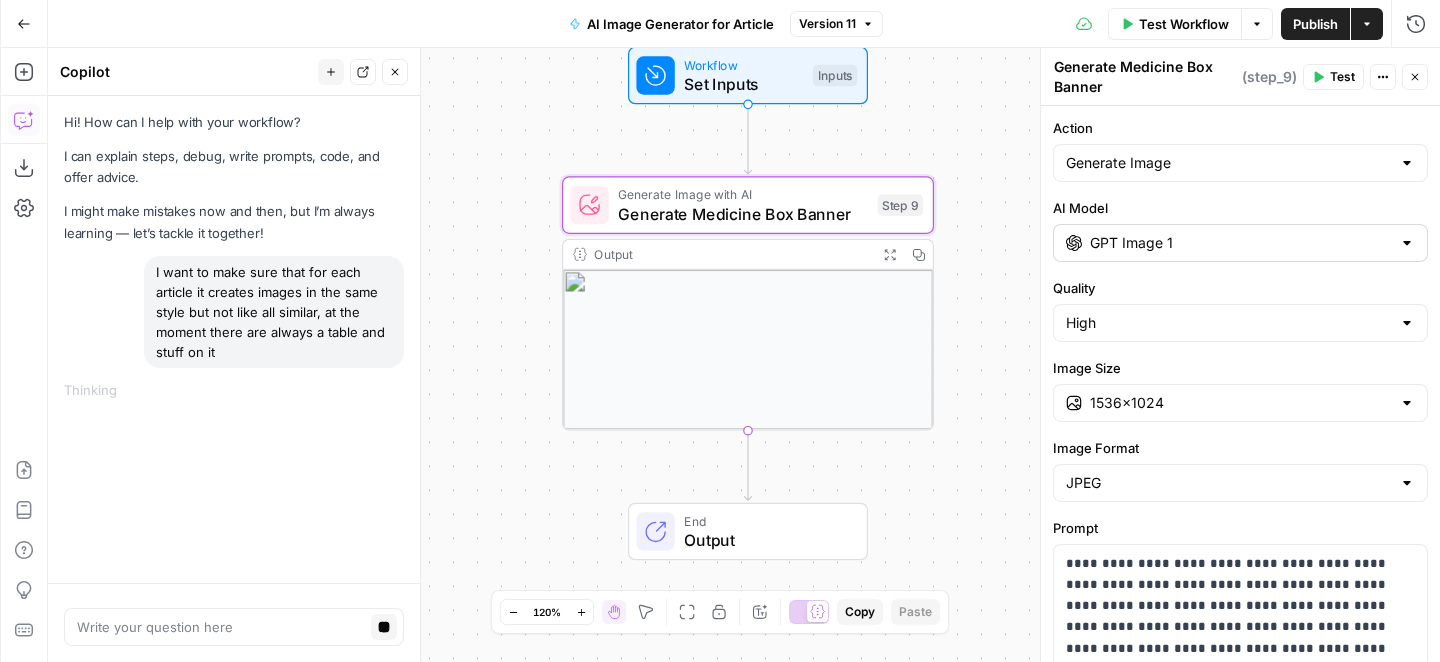 click on "GPT Image 1" at bounding box center (1240, 243) 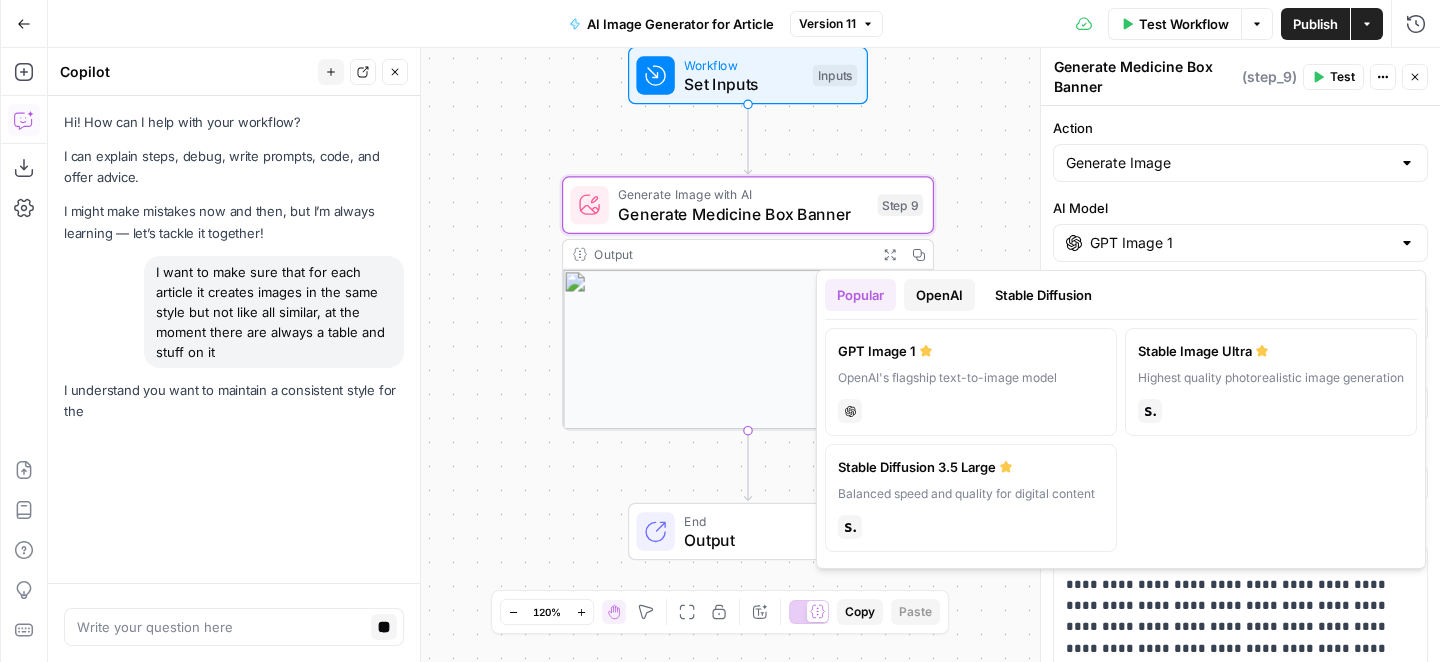 click on "OpenAI" at bounding box center (939, 295) 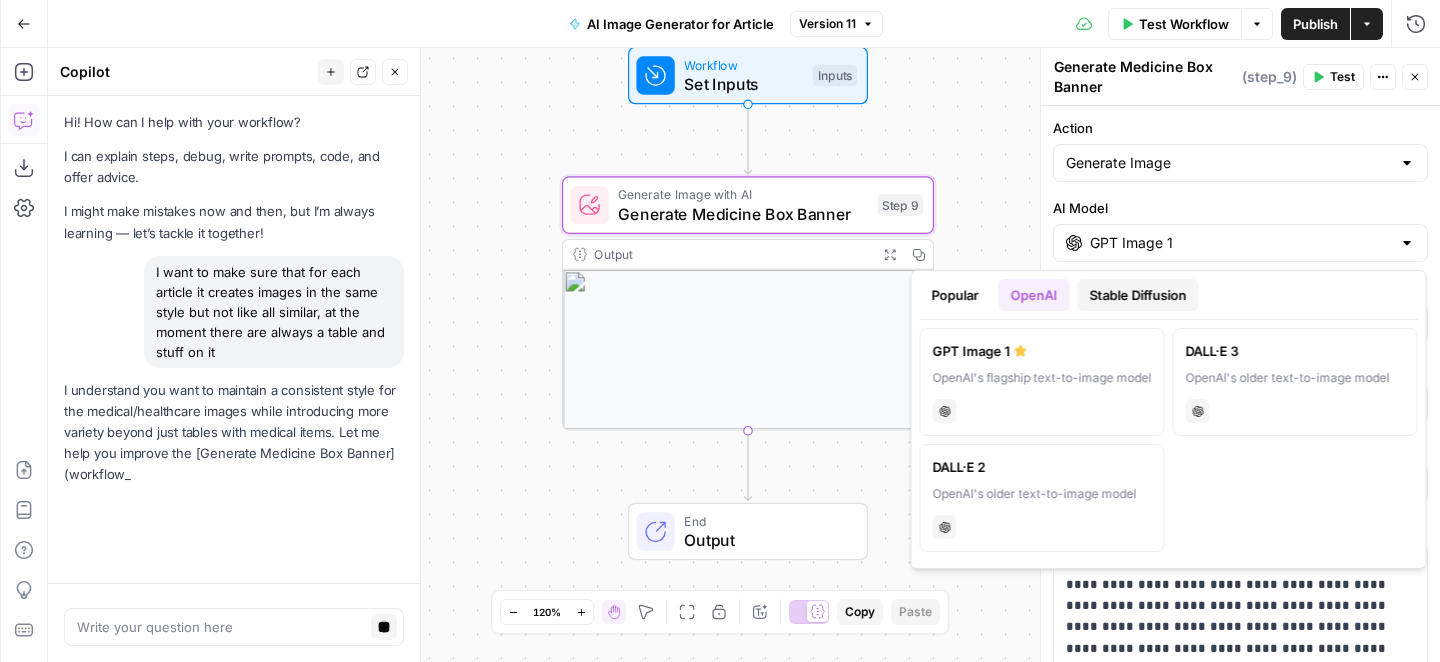 click on "Stable Diffusion" at bounding box center [1138, 295] 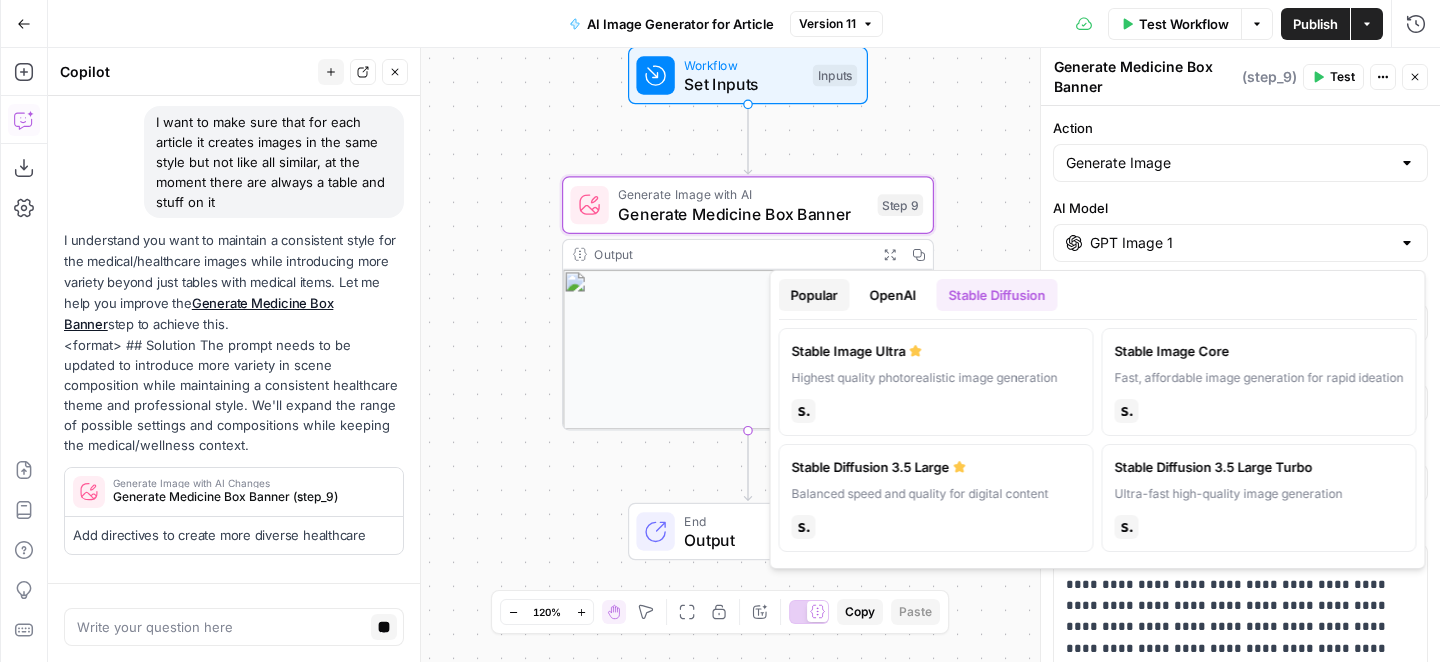 click on "Popular" at bounding box center [814, 295] 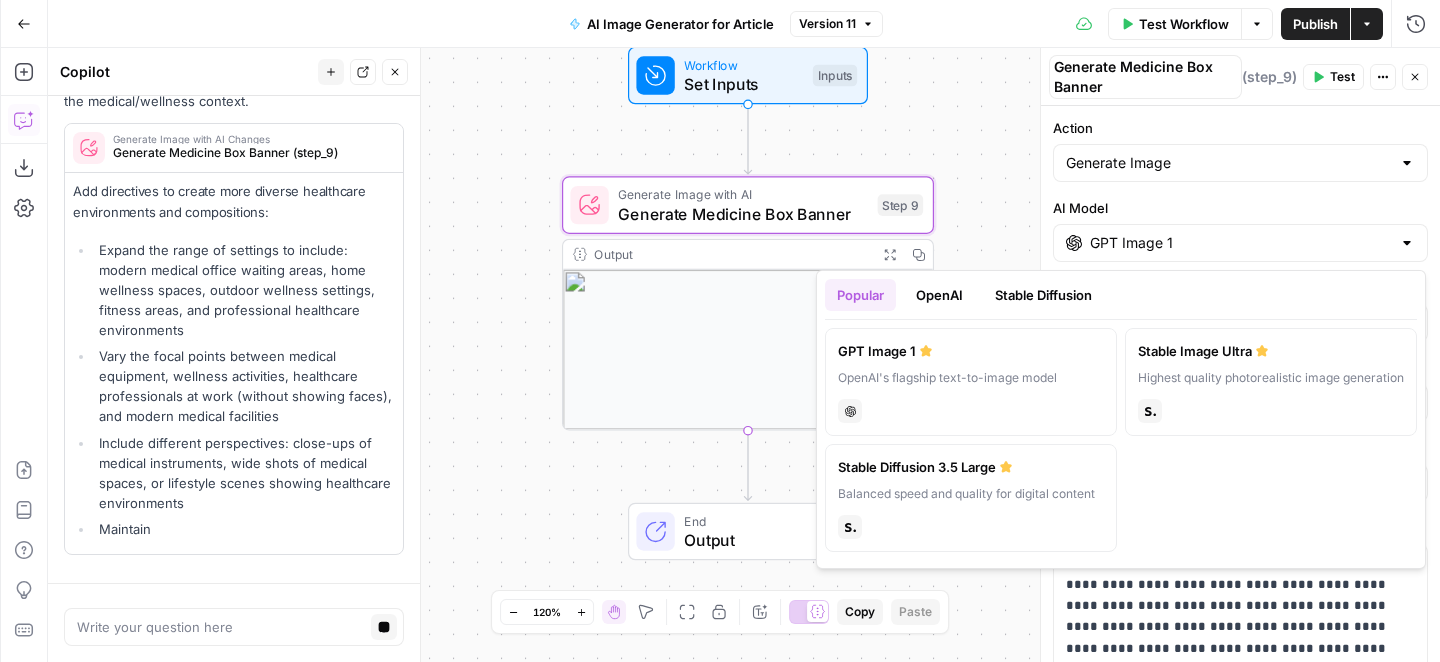 scroll, scrollTop: 534, scrollLeft: 0, axis: vertical 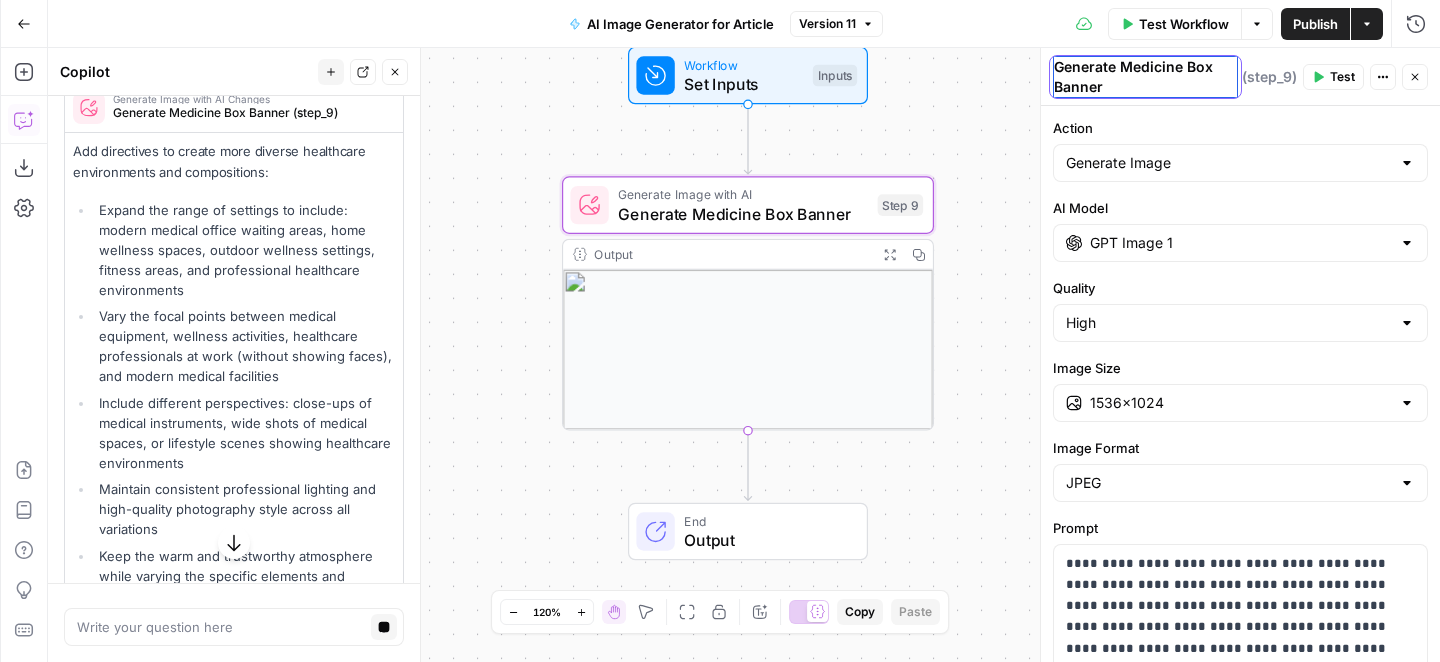 click on "Generate Medicine Box Banner" at bounding box center (1145, 77) 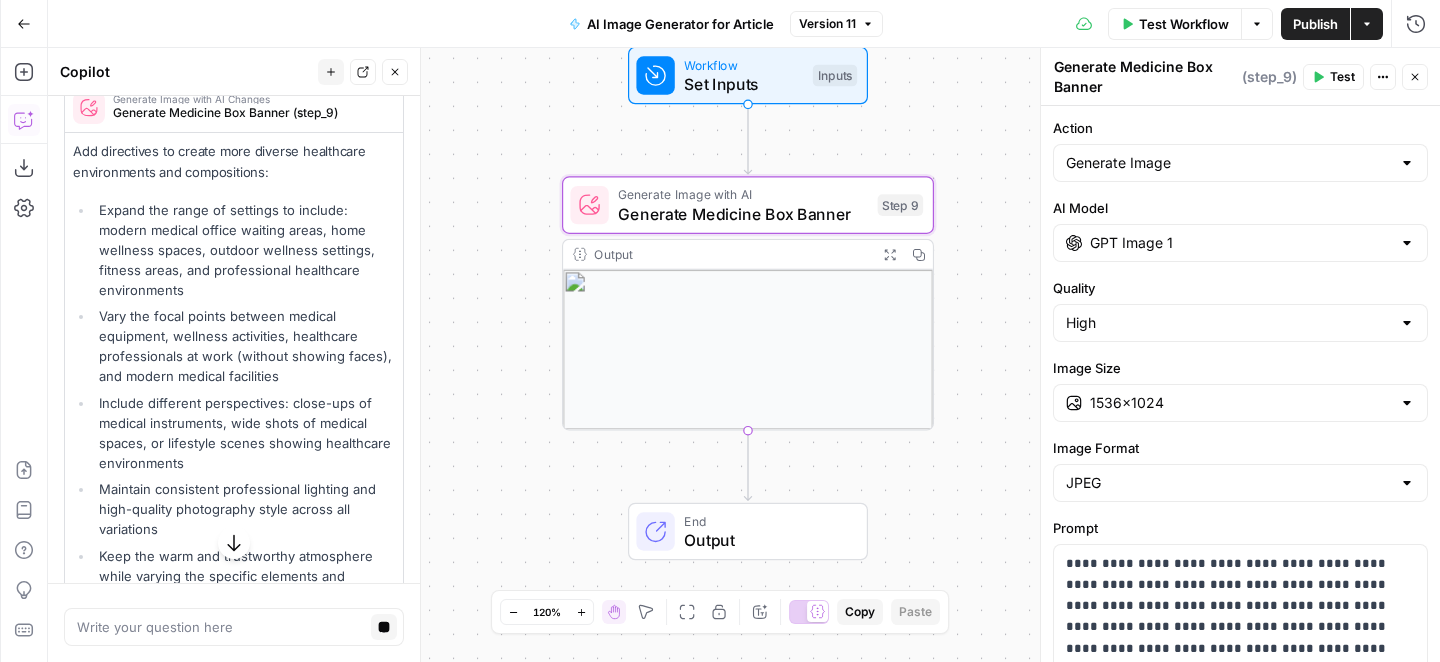 click on "Action" at bounding box center [1240, 128] 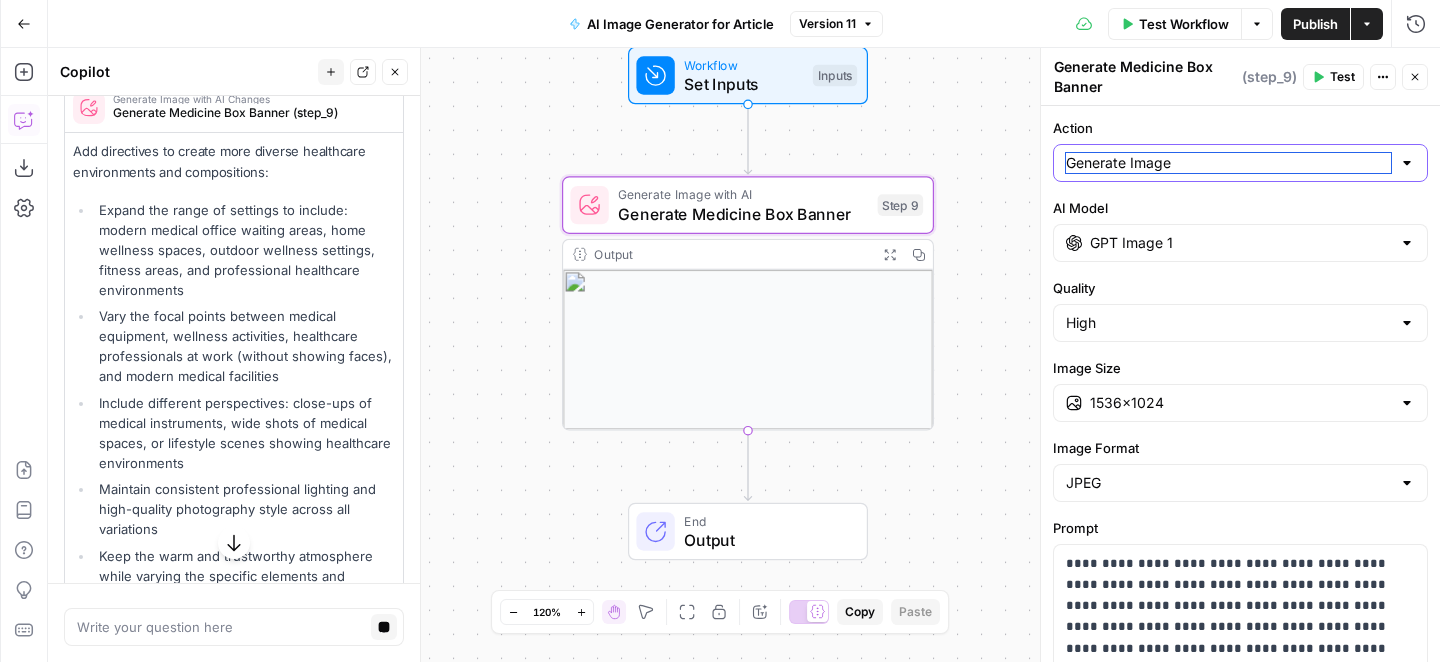 click on "Generate Image" at bounding box center (1228, 163) 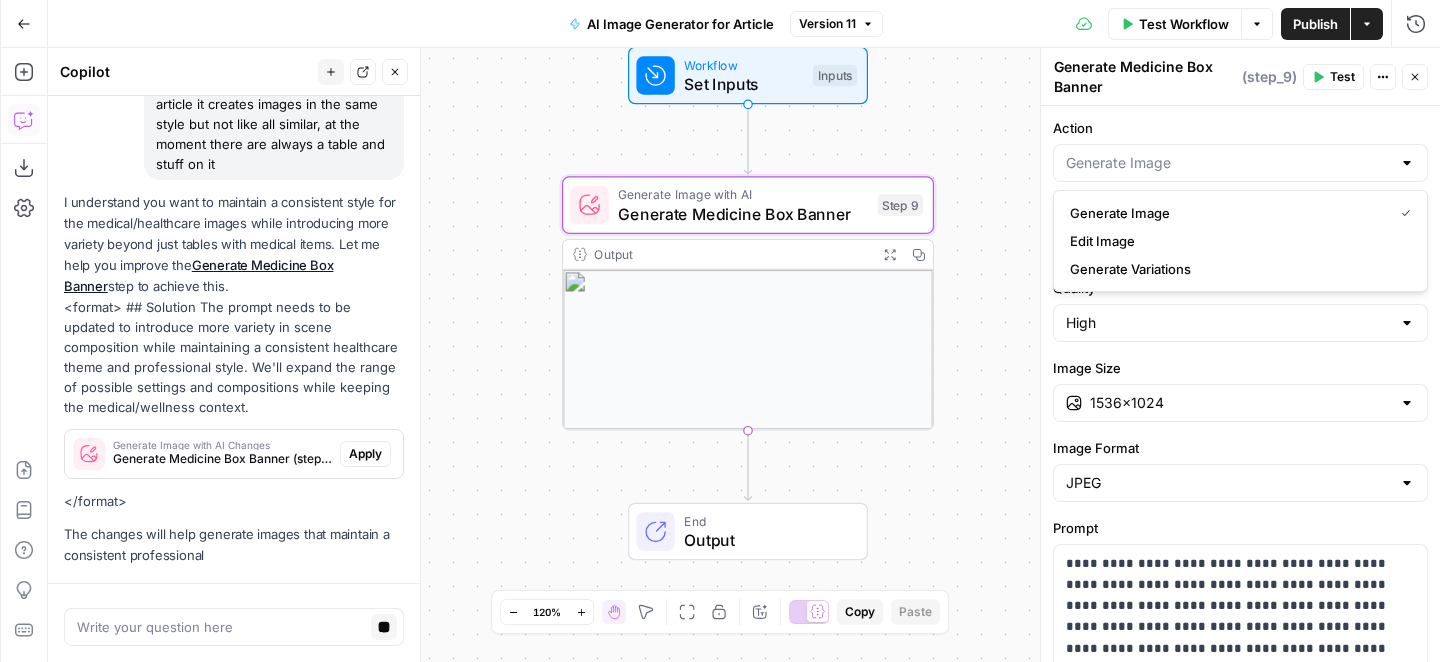 type on "Generate Image" 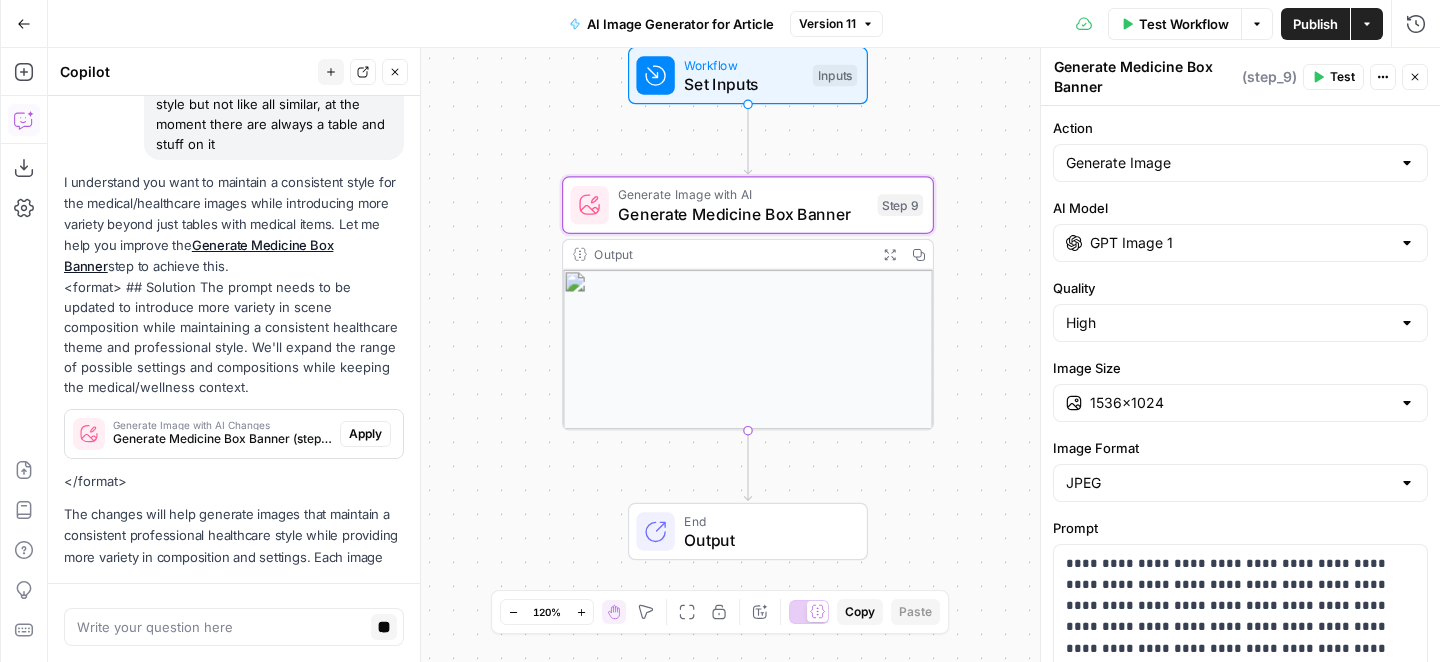click on "Workflow Set Inputs Inputs Generate Image with AI Generate Medicine Box Banner Step 9 Output Expand Output Copy End Output" at bounding box center (744, 355) 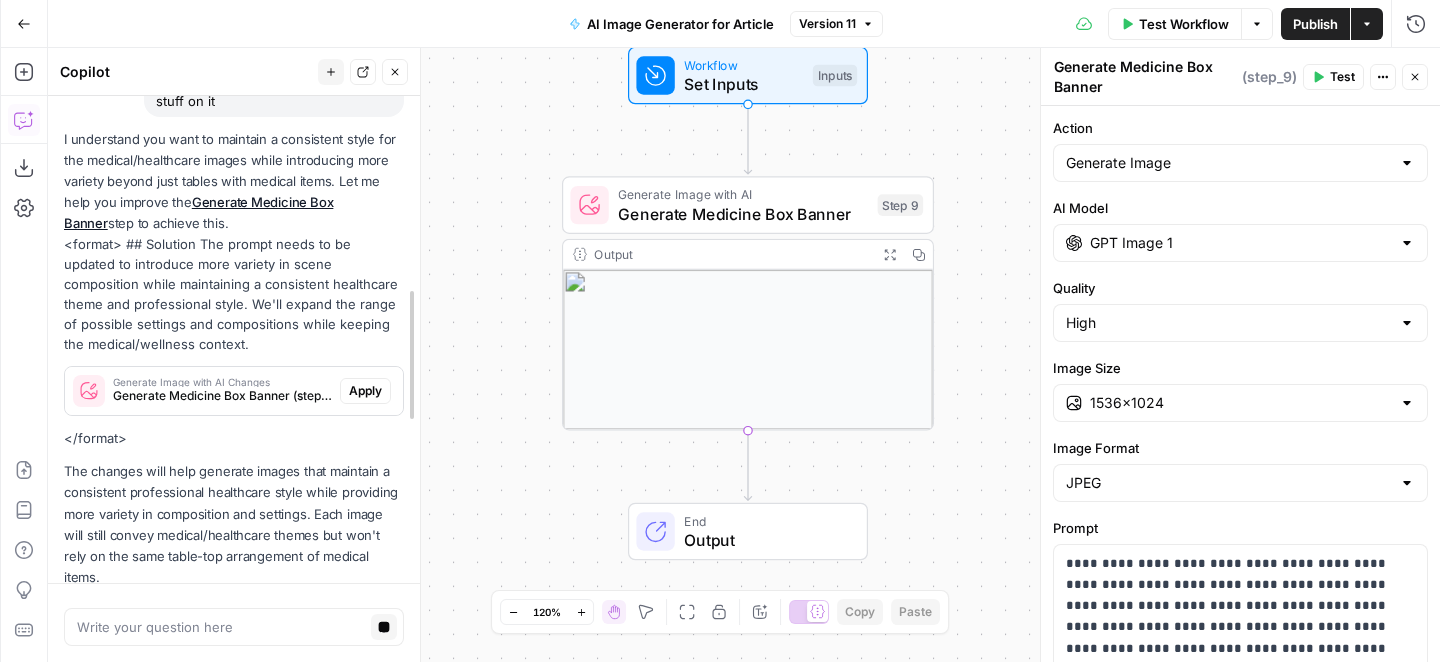 scroll, scrollTop: 309, scrollLeft: 0, axis: vertical 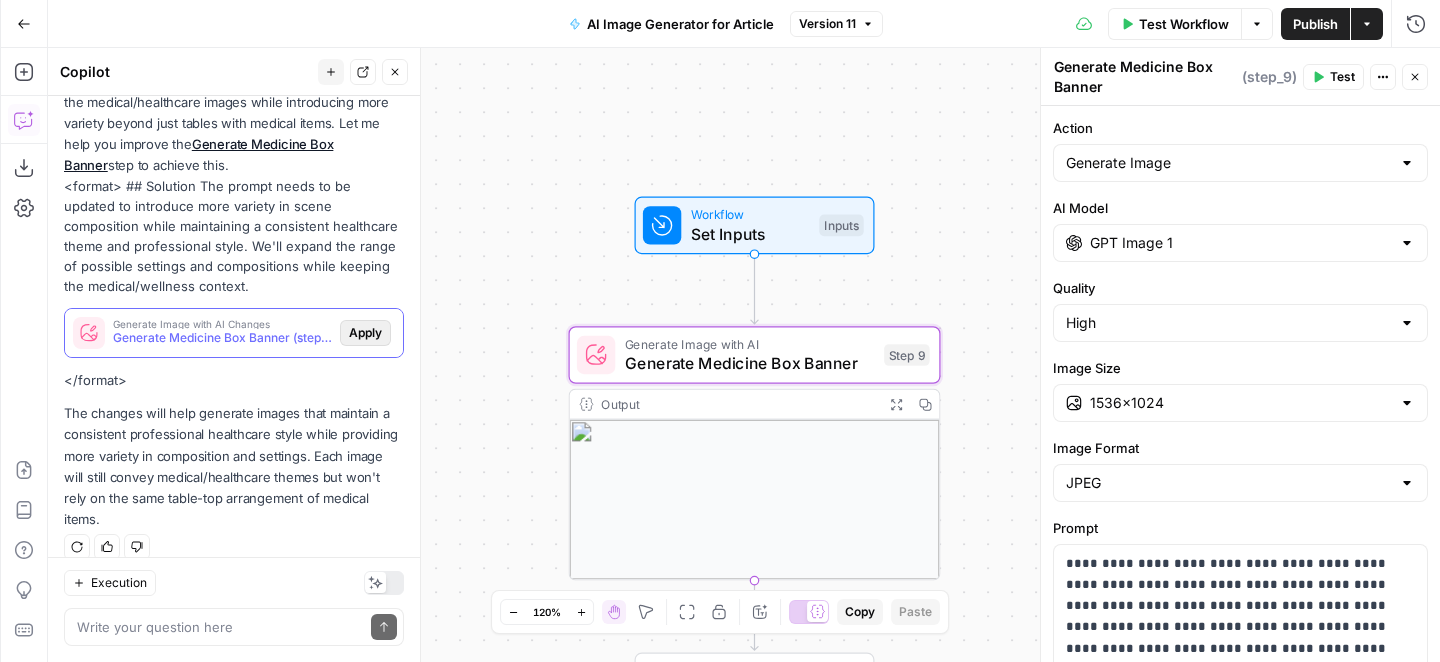 click on "Apply" at bounding box center (365, 333) 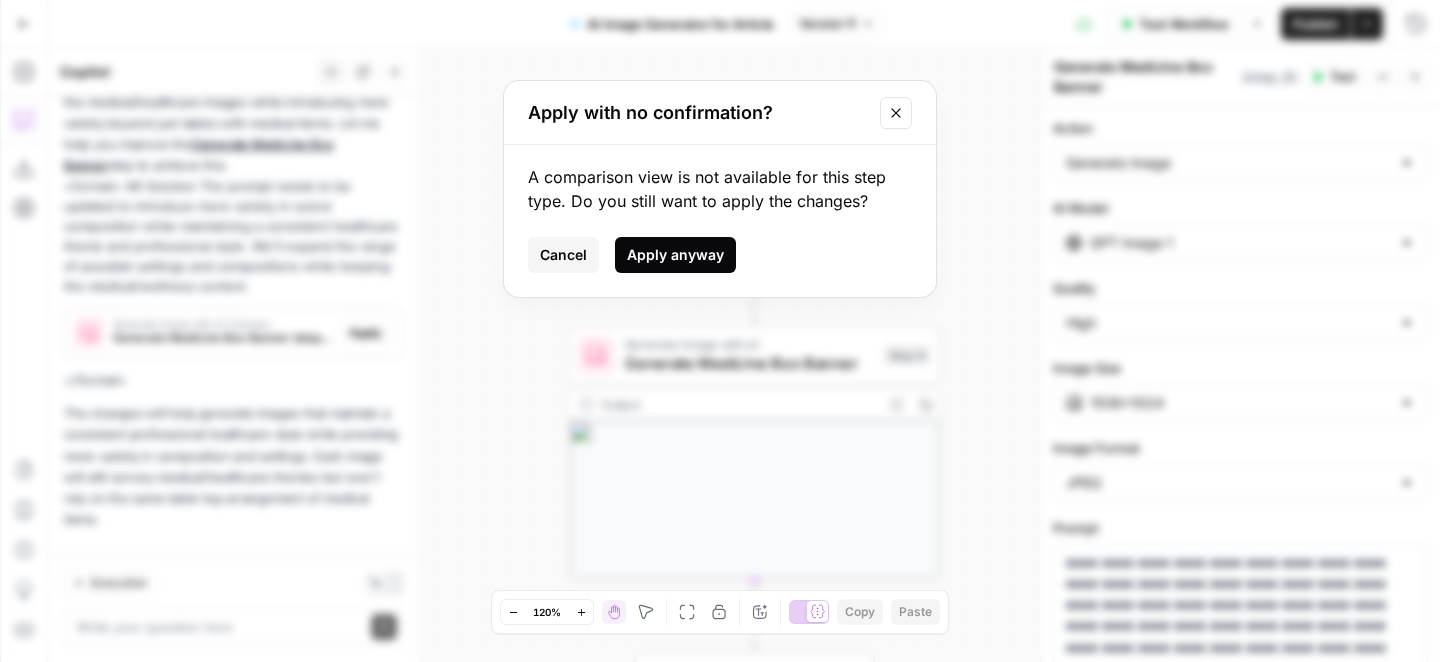 click on "Apply anyway" at bounding box center (675, 255) 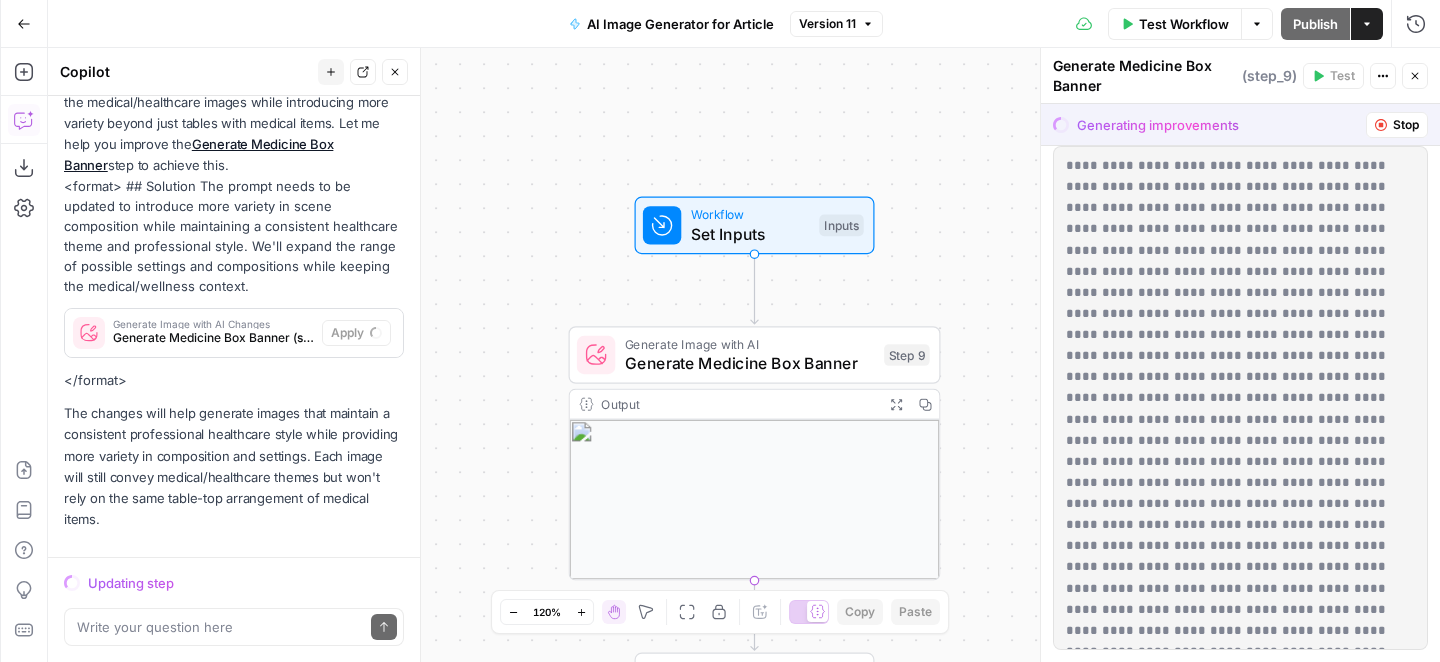 scroll, scrollTop: 592, scrollLeft: 0, axis: vertical 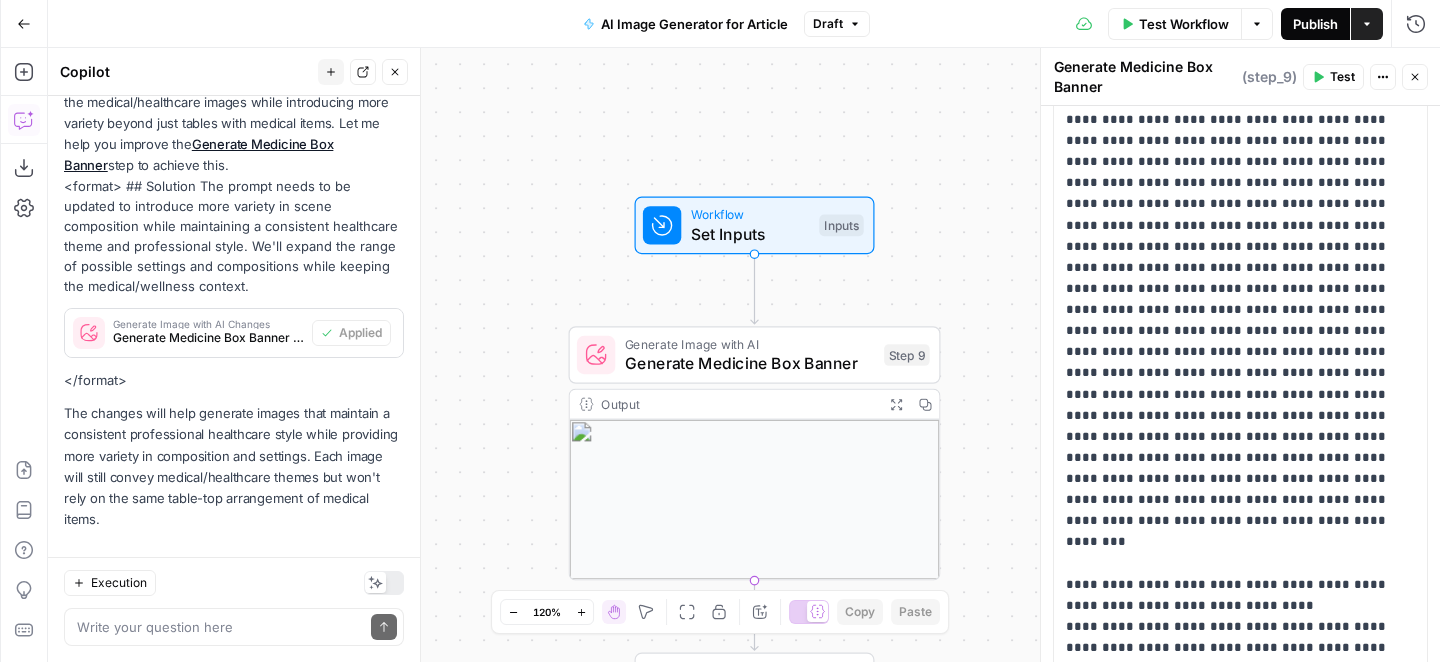 click on "Publish" at bounding box center (1315, 24) 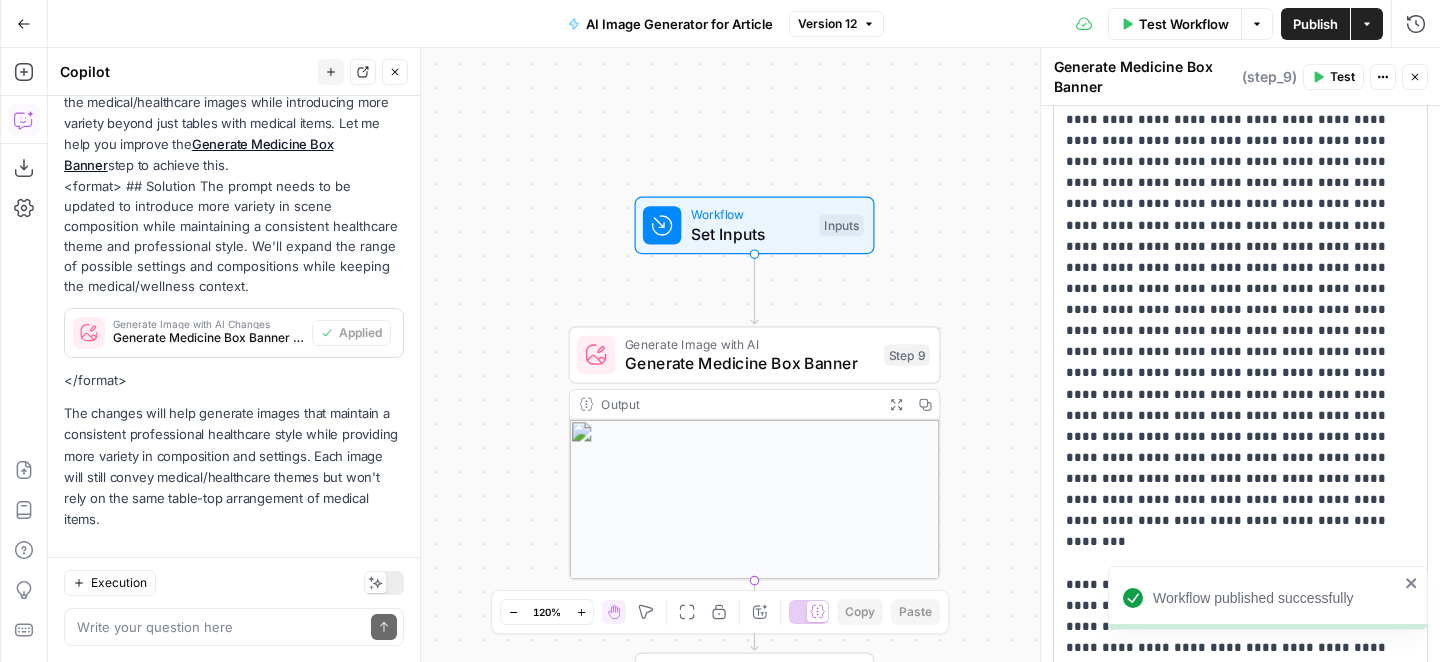 scroll, scrollTop: 1101, scrollLeft: 0, axis: vertical 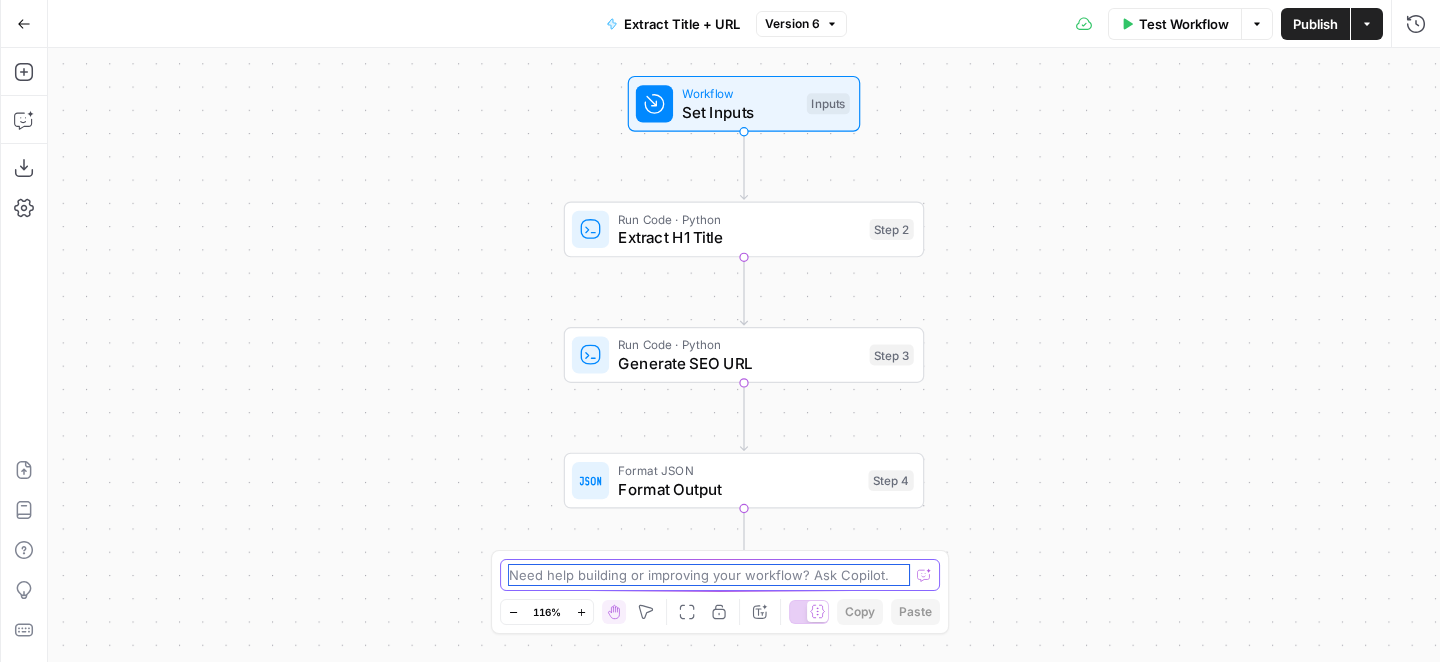 click at bounding box center [709, 575] 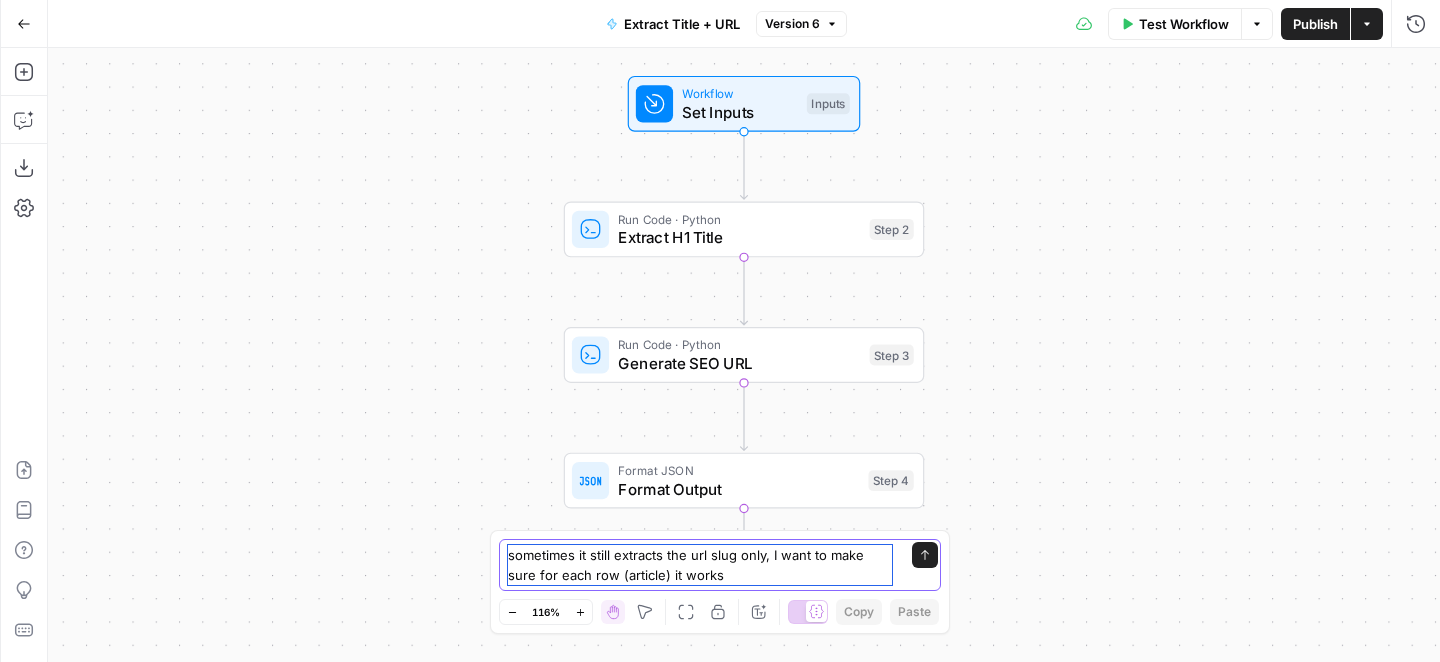 type on "sometimes it still extracts the url slug only, I want to make sure for each row (article) it works!" 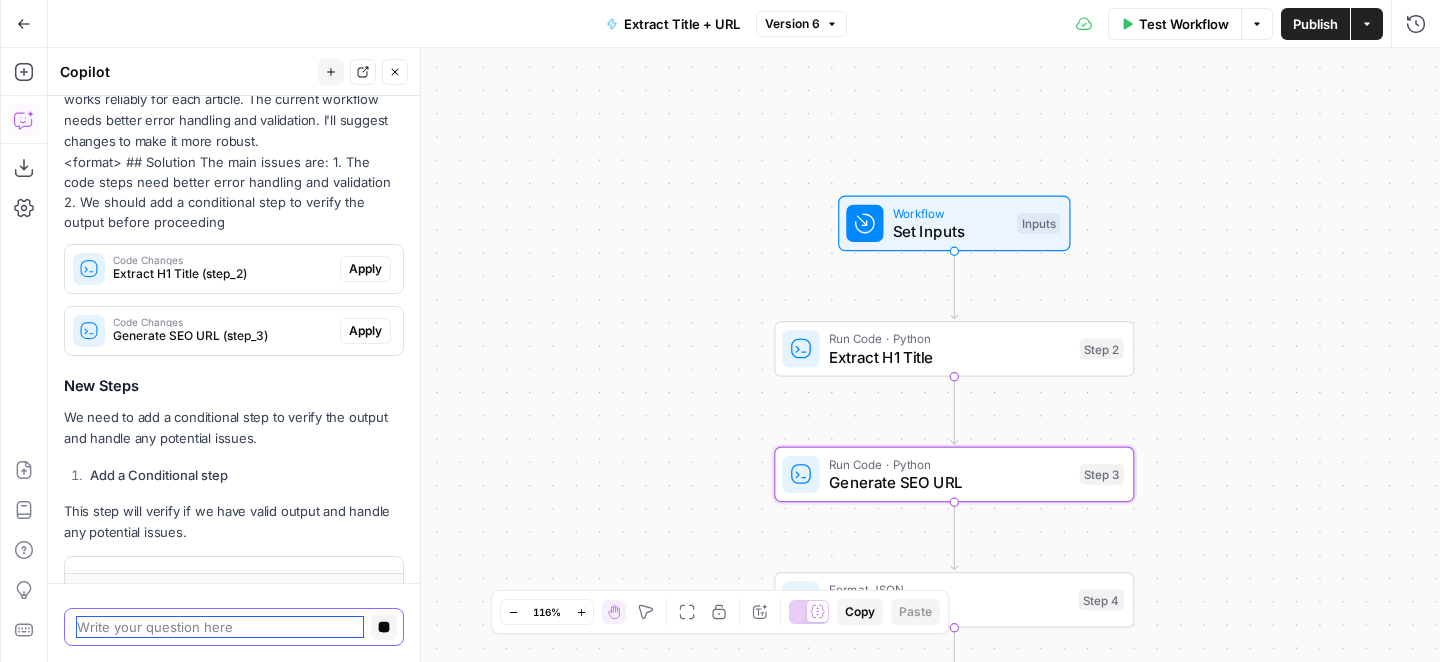 scroll, scrollTop: 271, scrollLeft: 0, axis: vertical 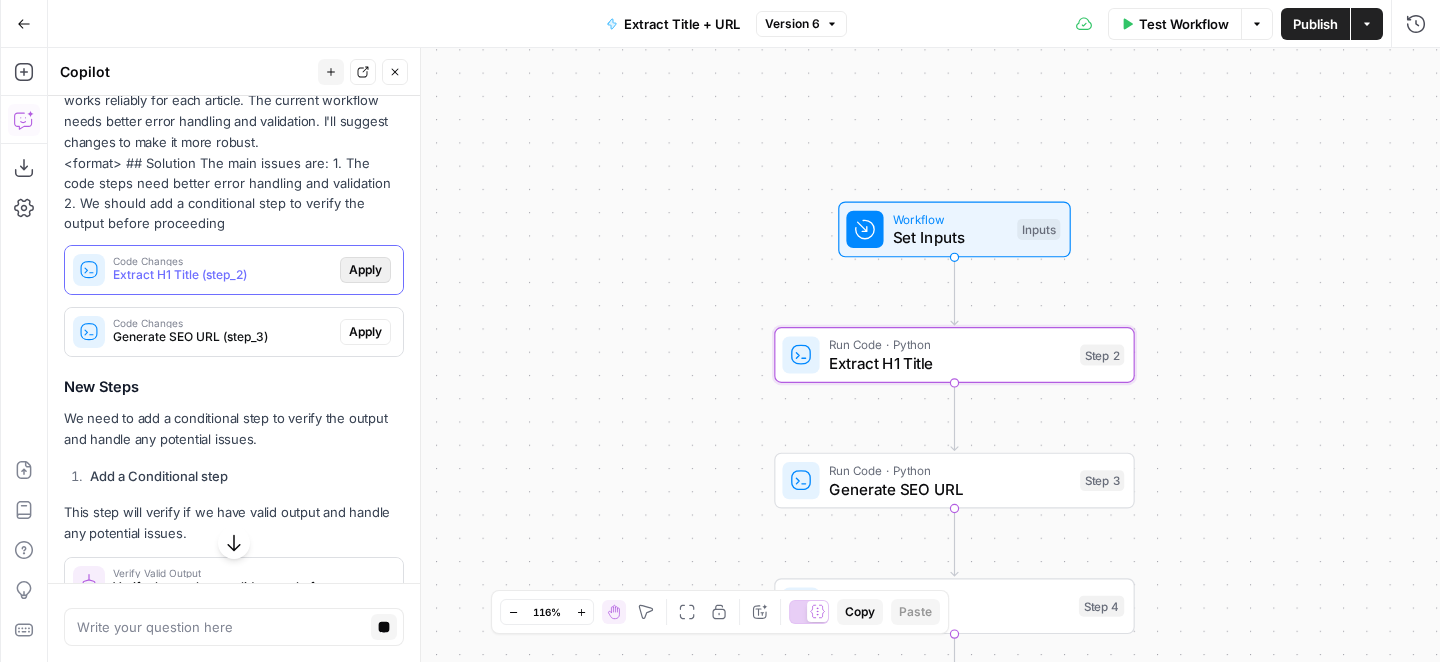 click on "Apply" at bounding box center (365, 270) 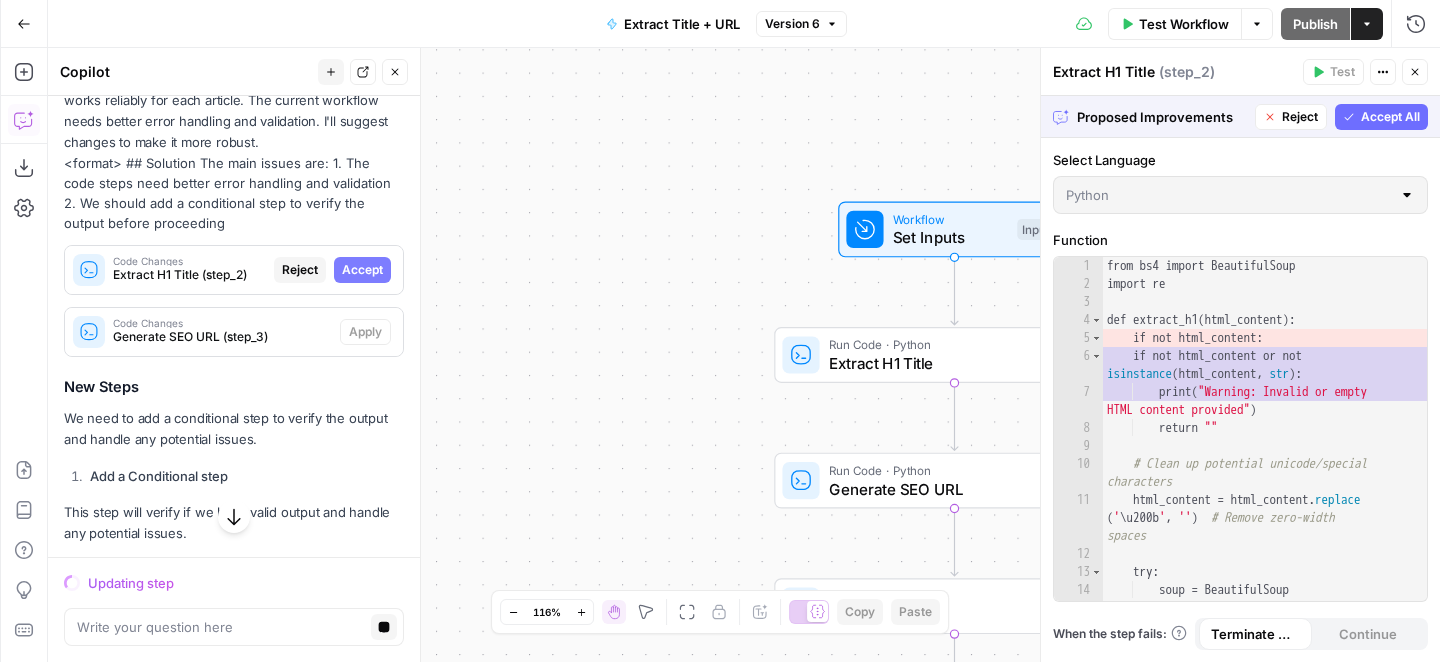 click on "Accept All" at bounding box center [1390, 117] 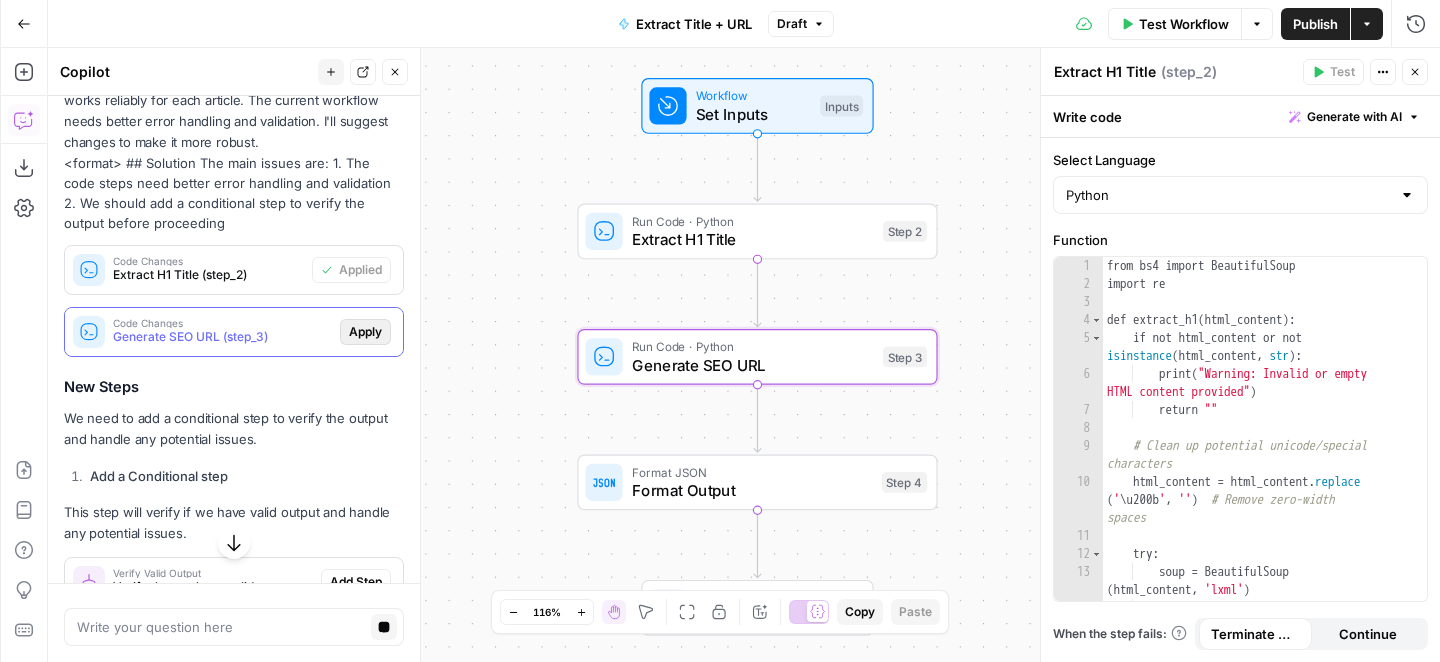 click on "Apply" at bounding box center (365, 332) 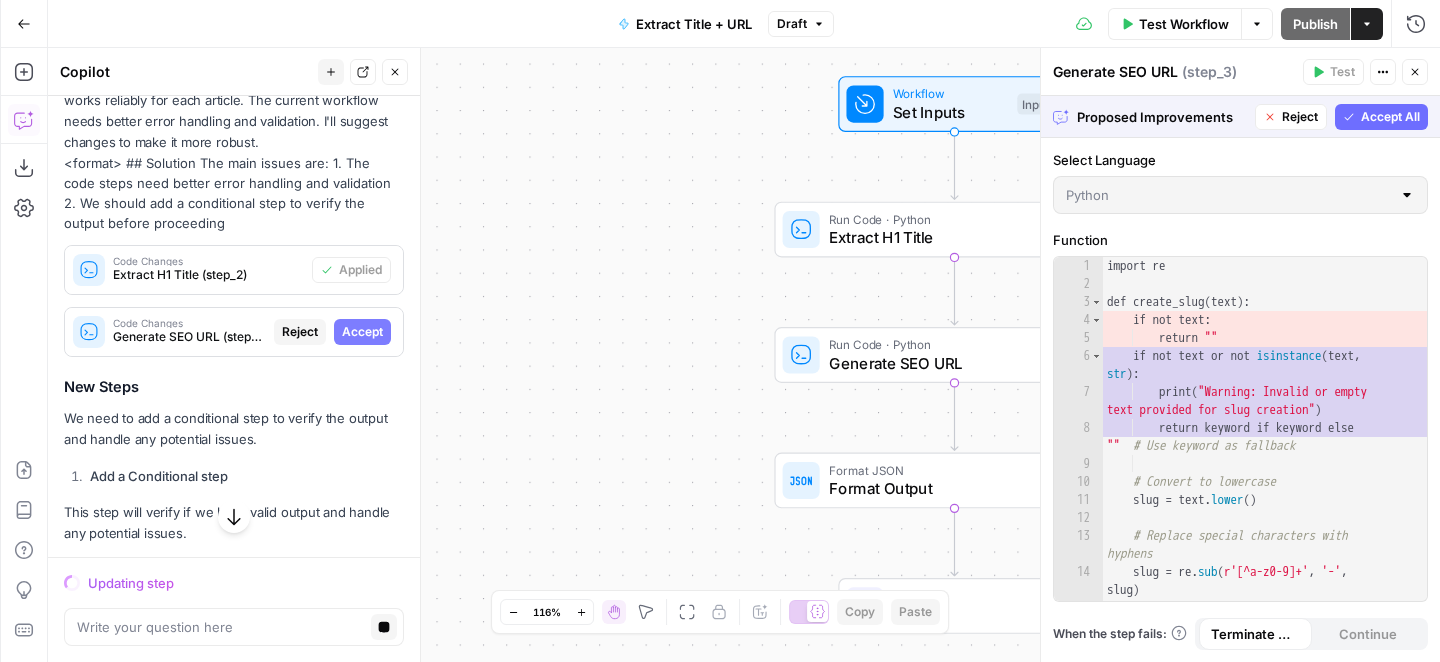 click on "Accept All" at bounding box center [1381, 117] 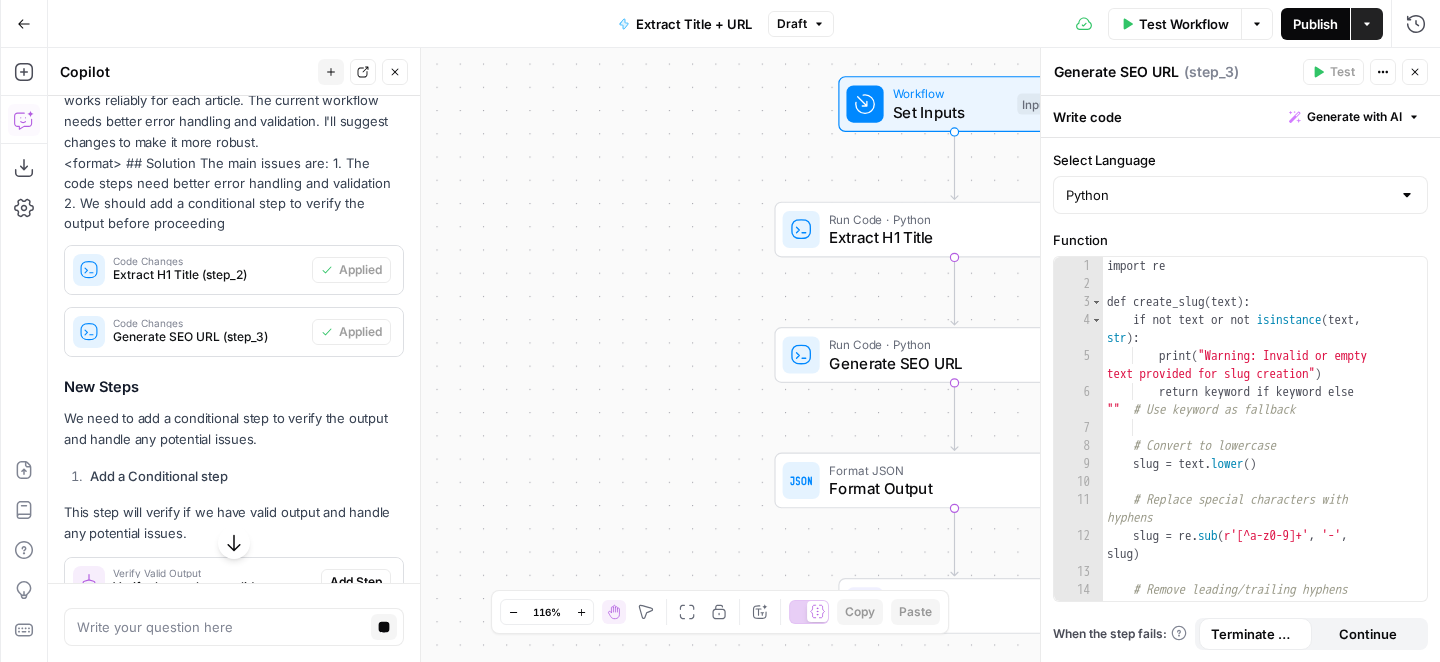 click on "Publish" at bounding box center (1315, 24) 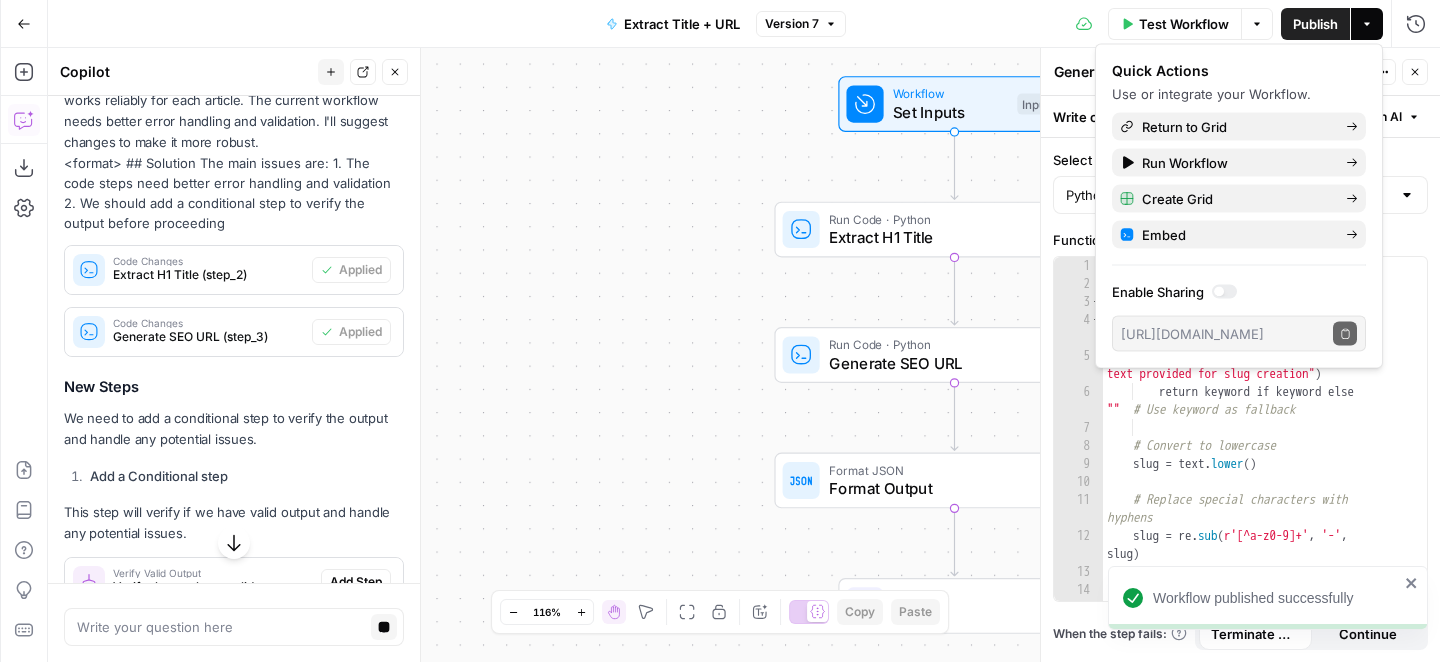 scroll, scrollTop: 543, scrollLeft: 0, axis: vertical 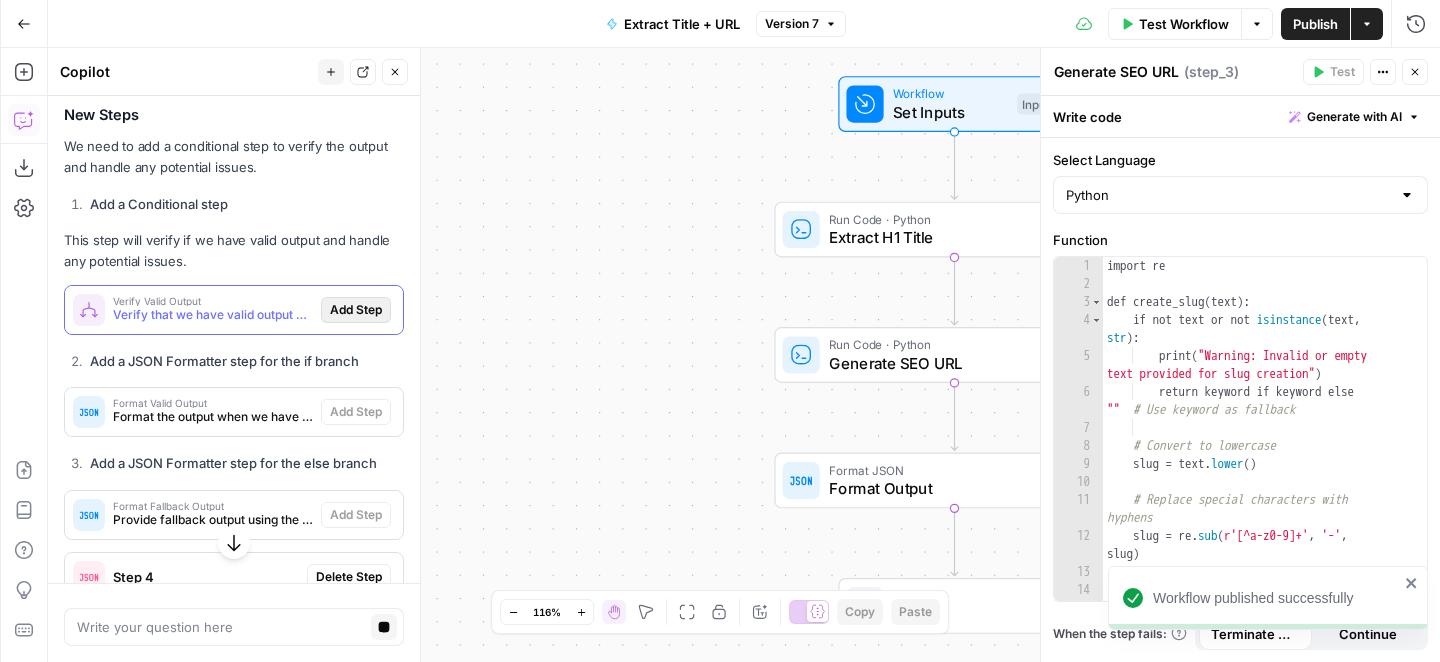 click on "Add Step" at bounding box center (356, 310) 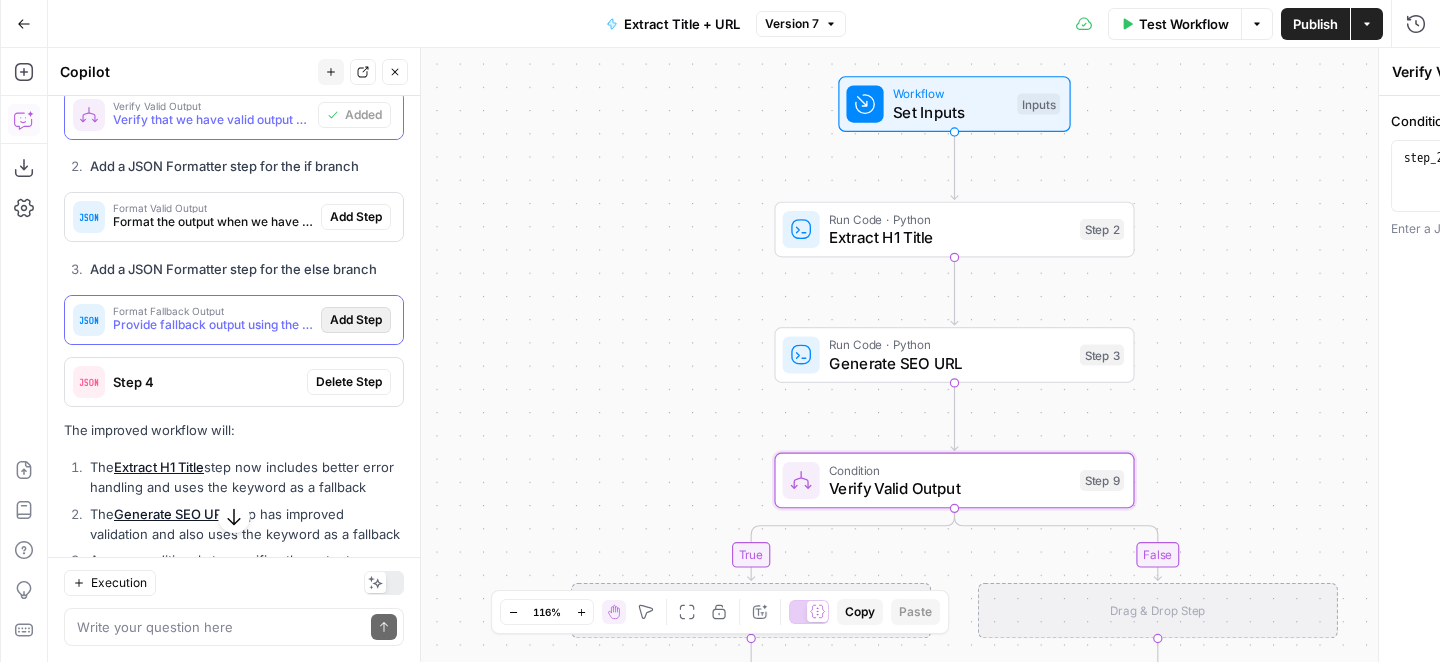 scroll, scrollTop: 809, scrollLeft: 0, axis: vertical 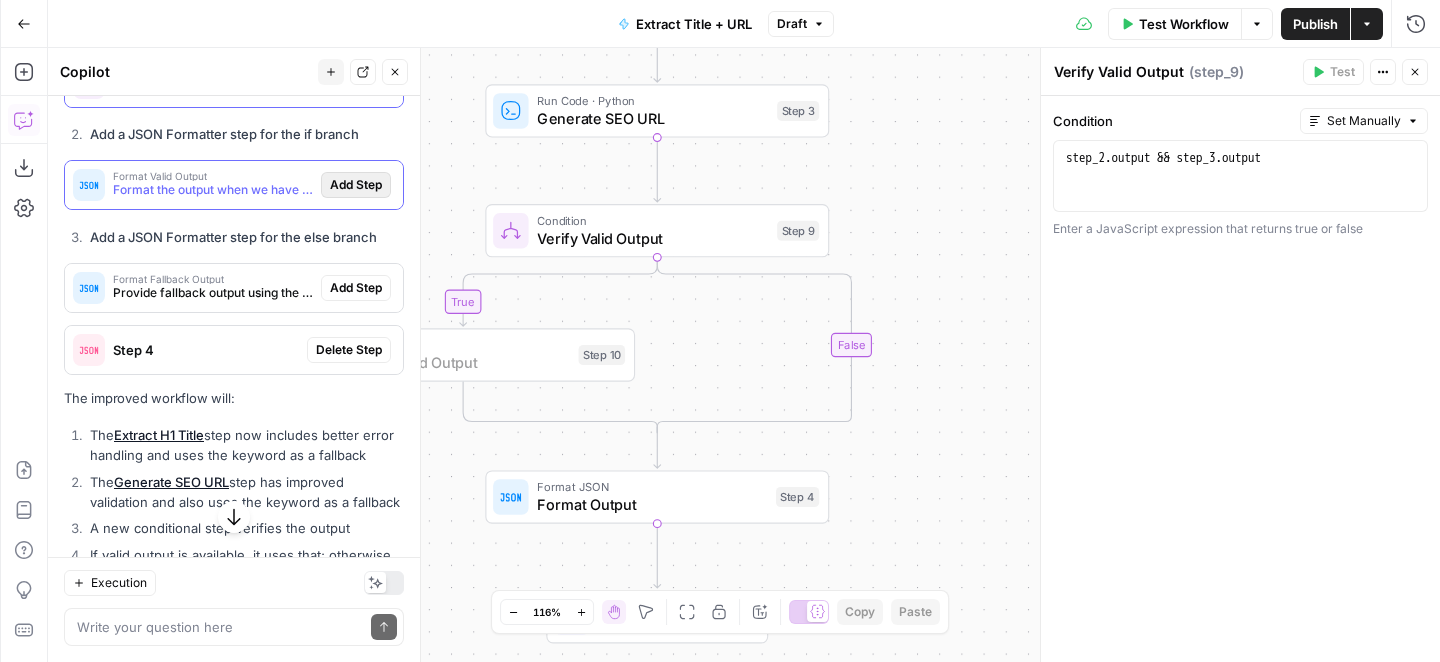 click on "Add Step" at bounding box center [356, 185] 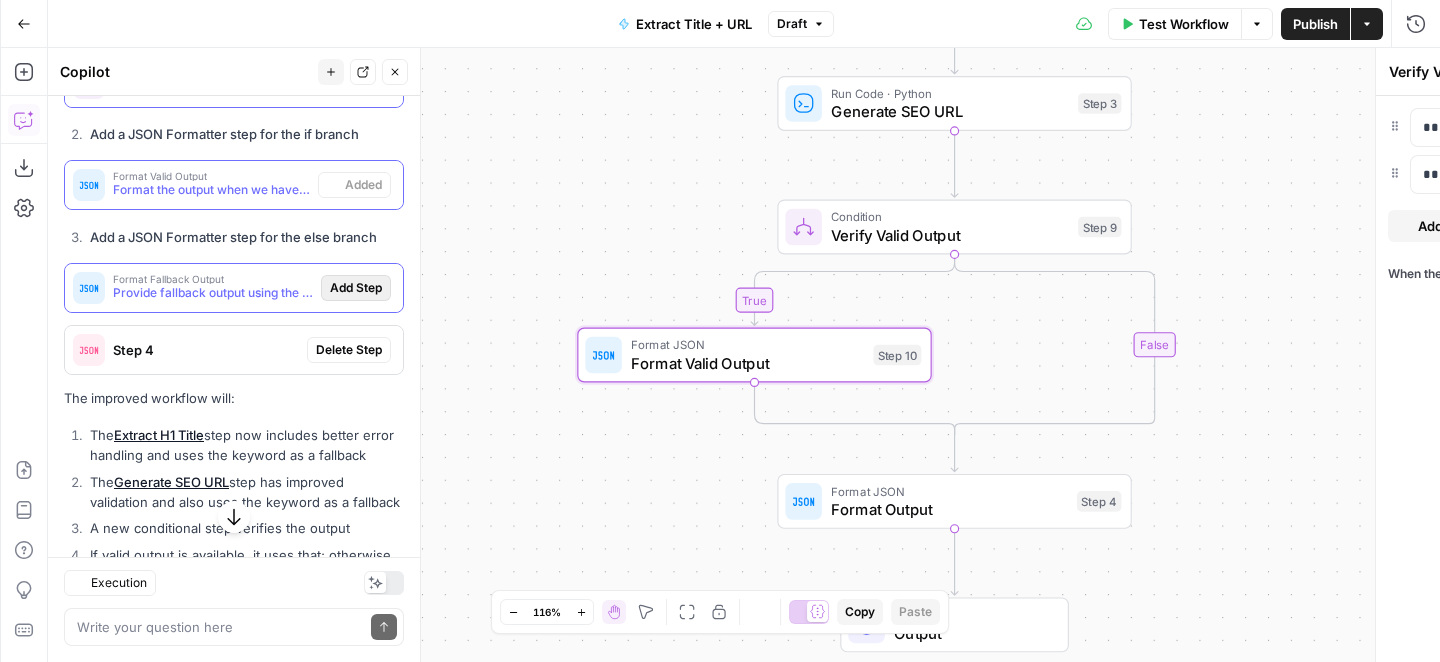 type on "Format Valid Output" 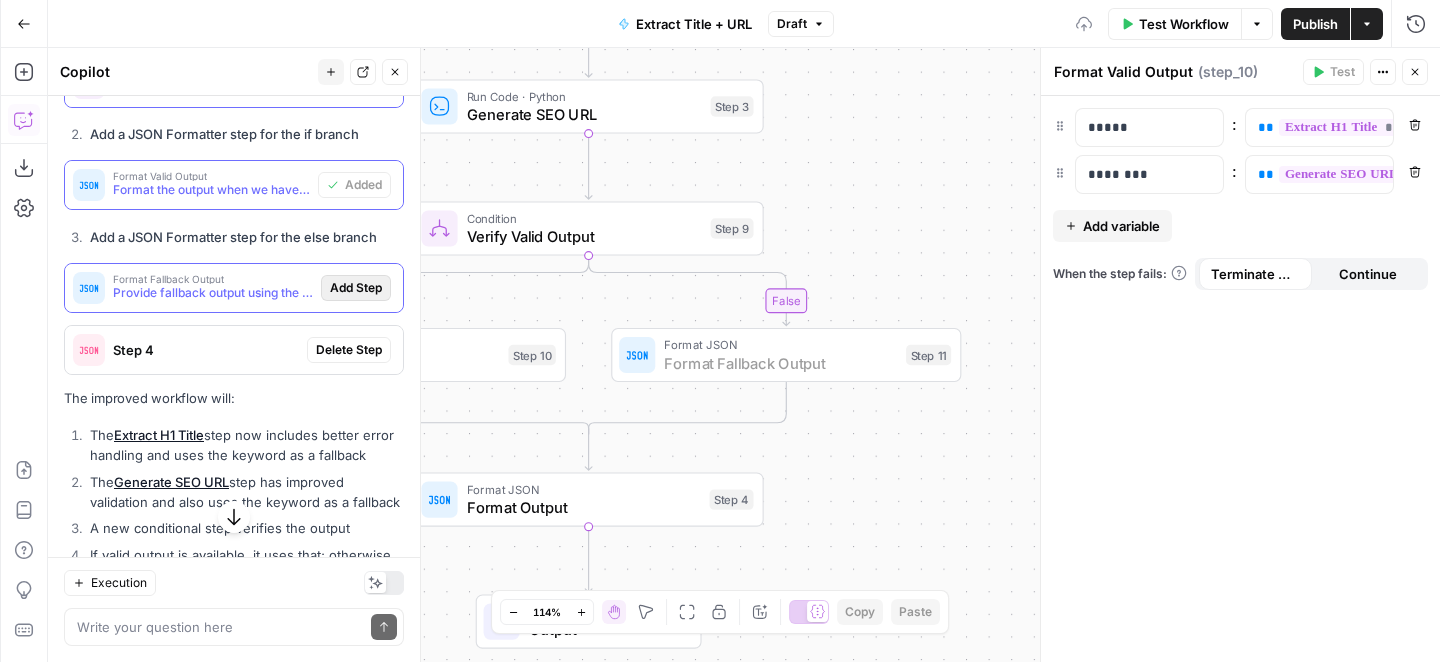 click on "Add Step" at bounding box center (356, 288) 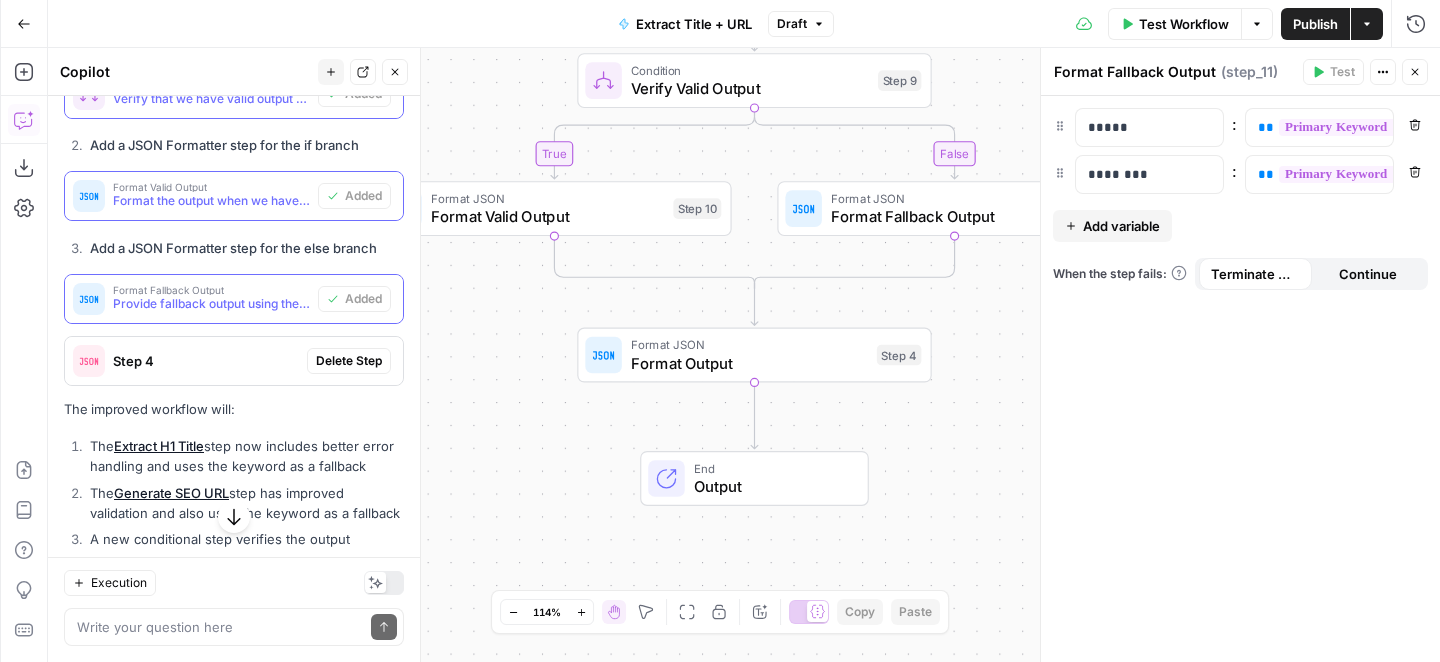 scroll, scrollTop: 905, scrollLeft: 0, axis: vertical 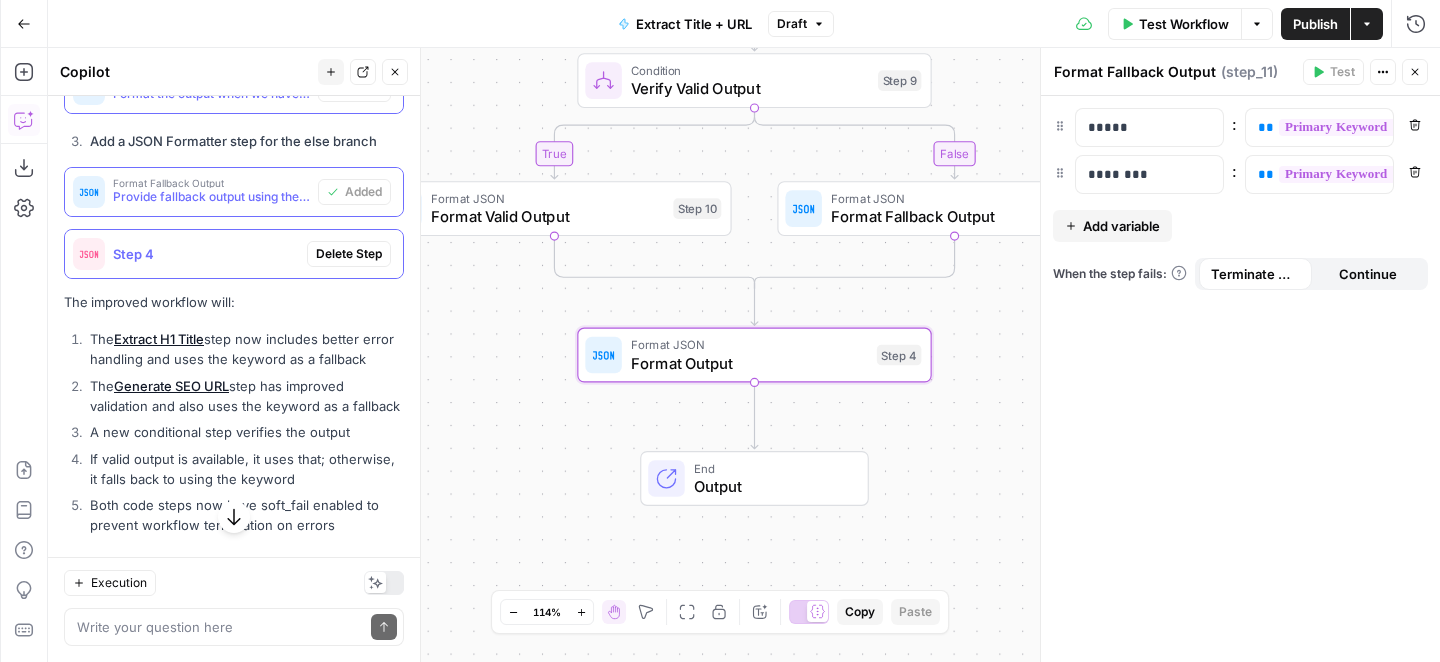 click on "Step 4" at bounding box center [186, 254] 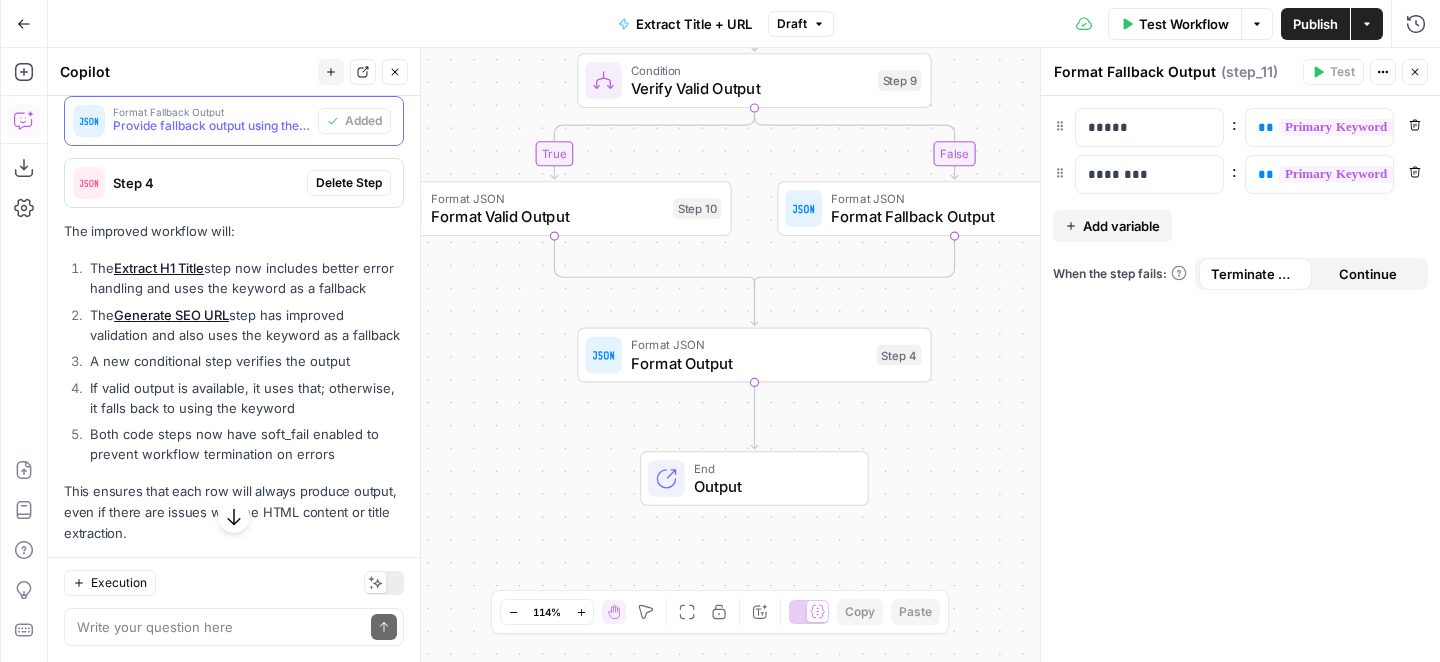 scroll, scrollTop: 1011, scrollLeft: 0, axis: vertical 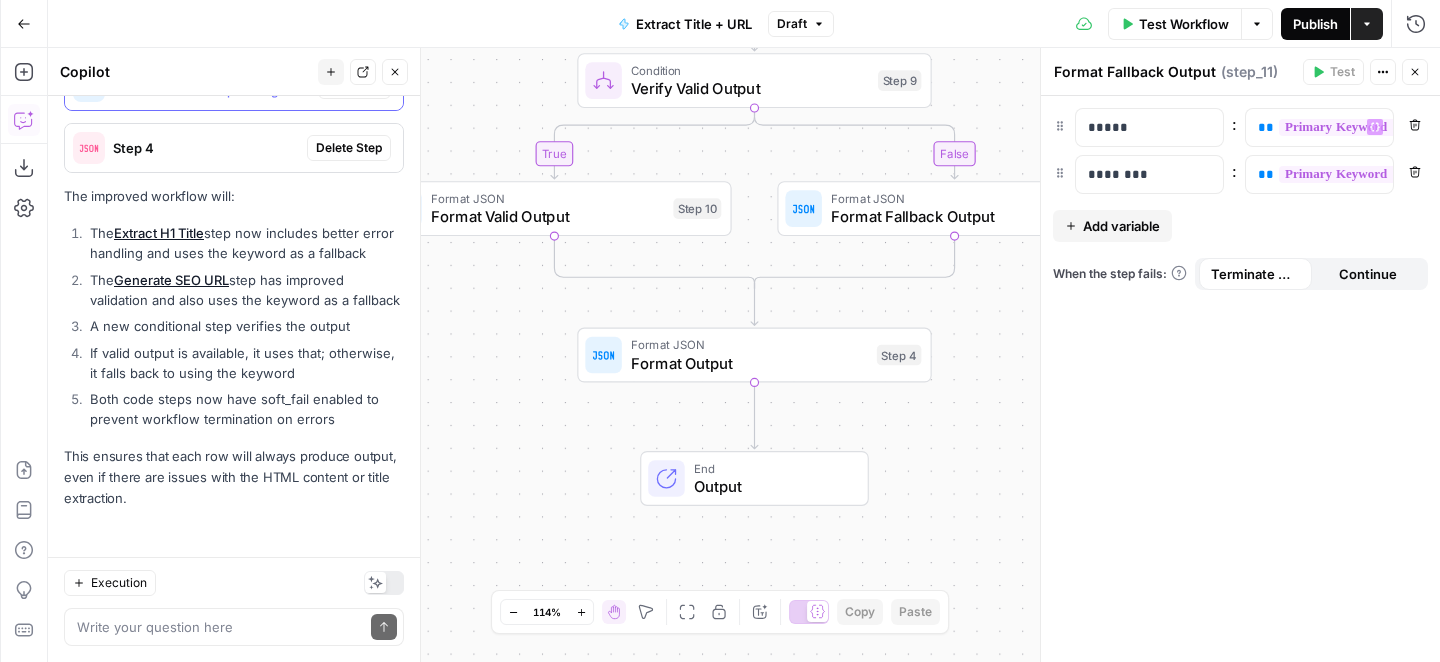 click on "Publish" at bounding box center [1315, 24] 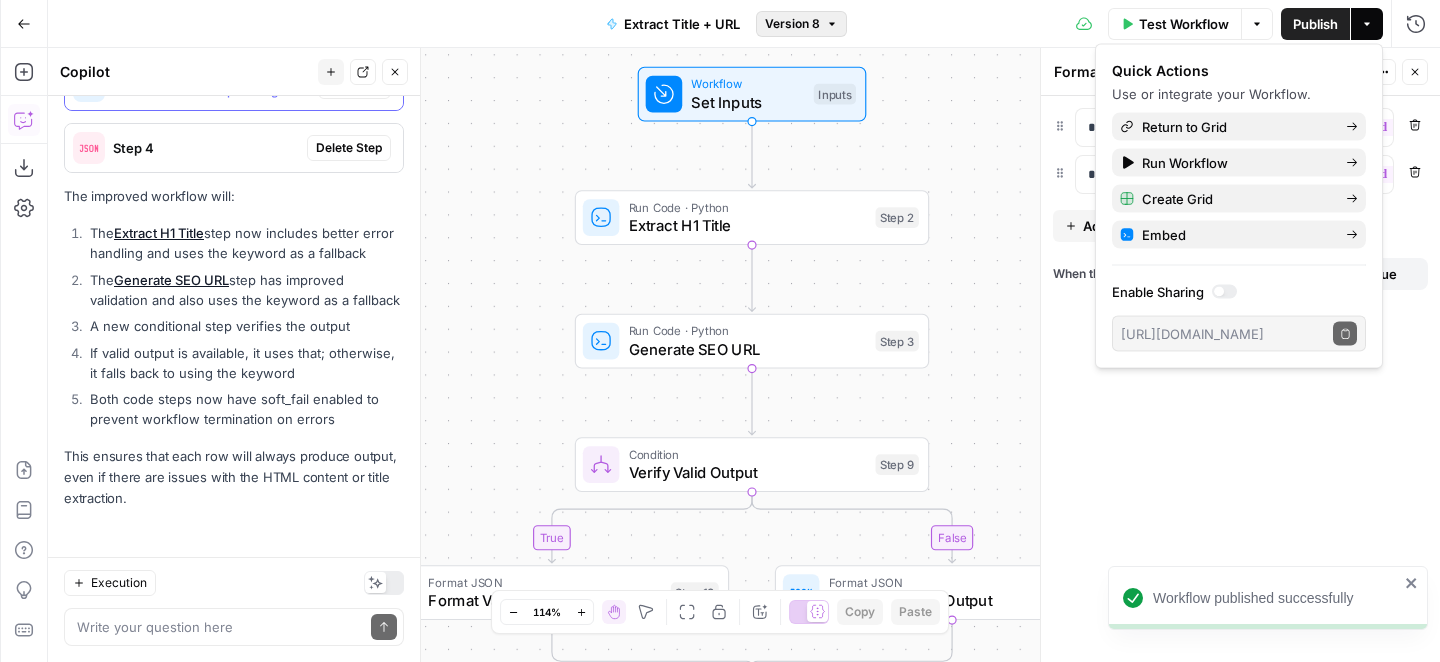 click on "Version 8" at bounding box center (792, 24) 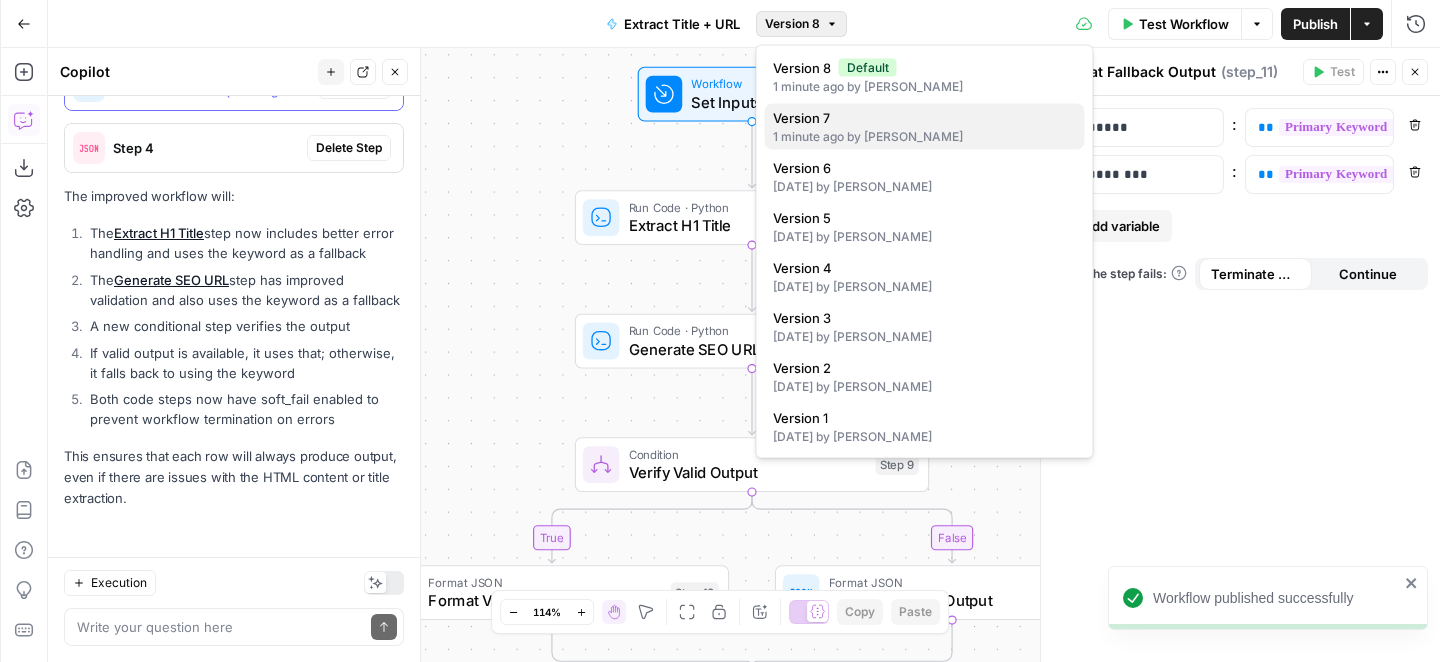 click on "Version 7" at bounding box center (925, 118) 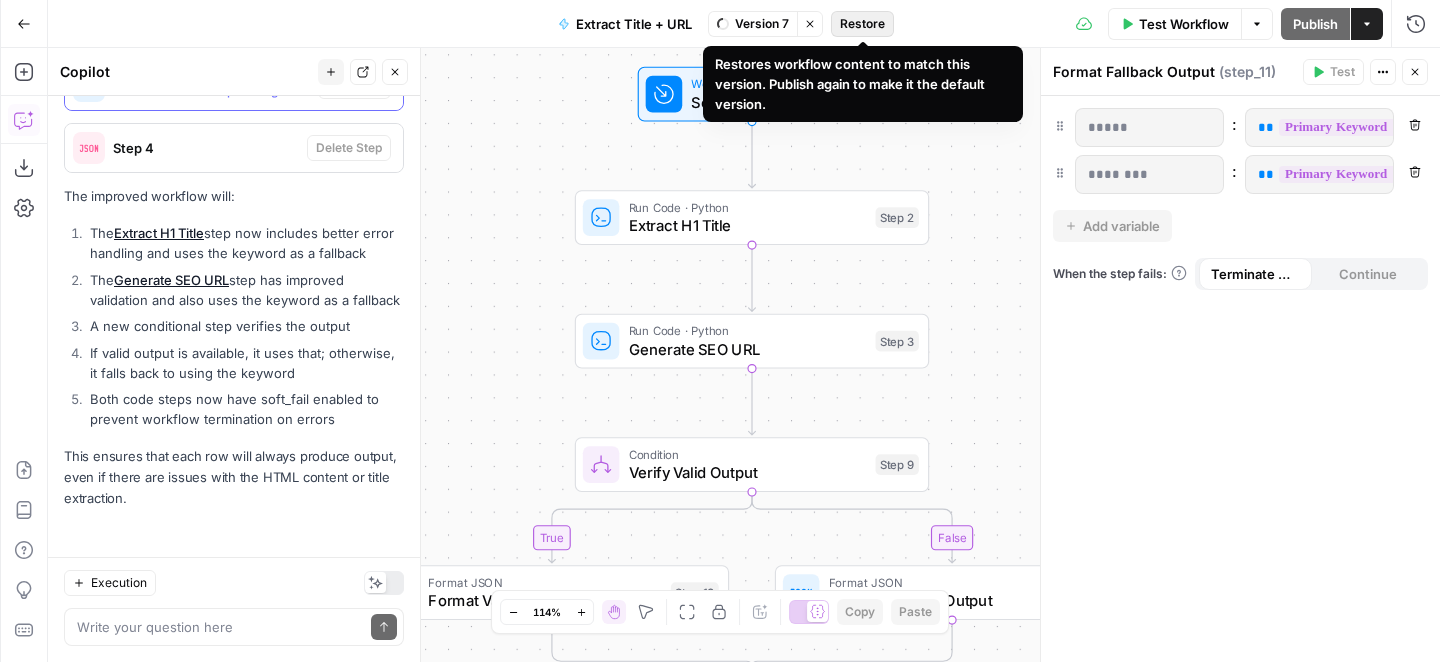 click on "Restore" at bounding box center [862, 24] 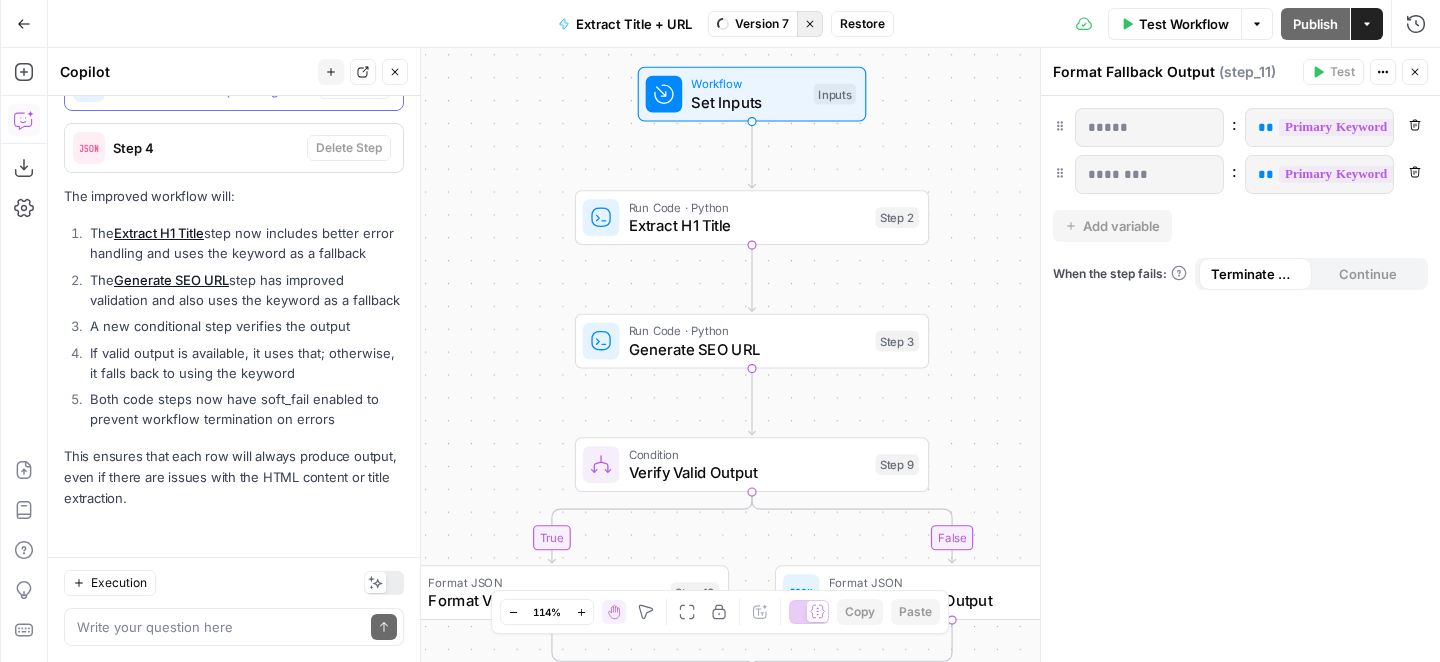 click on "Stop viewing" at bounding box center [810, 24] 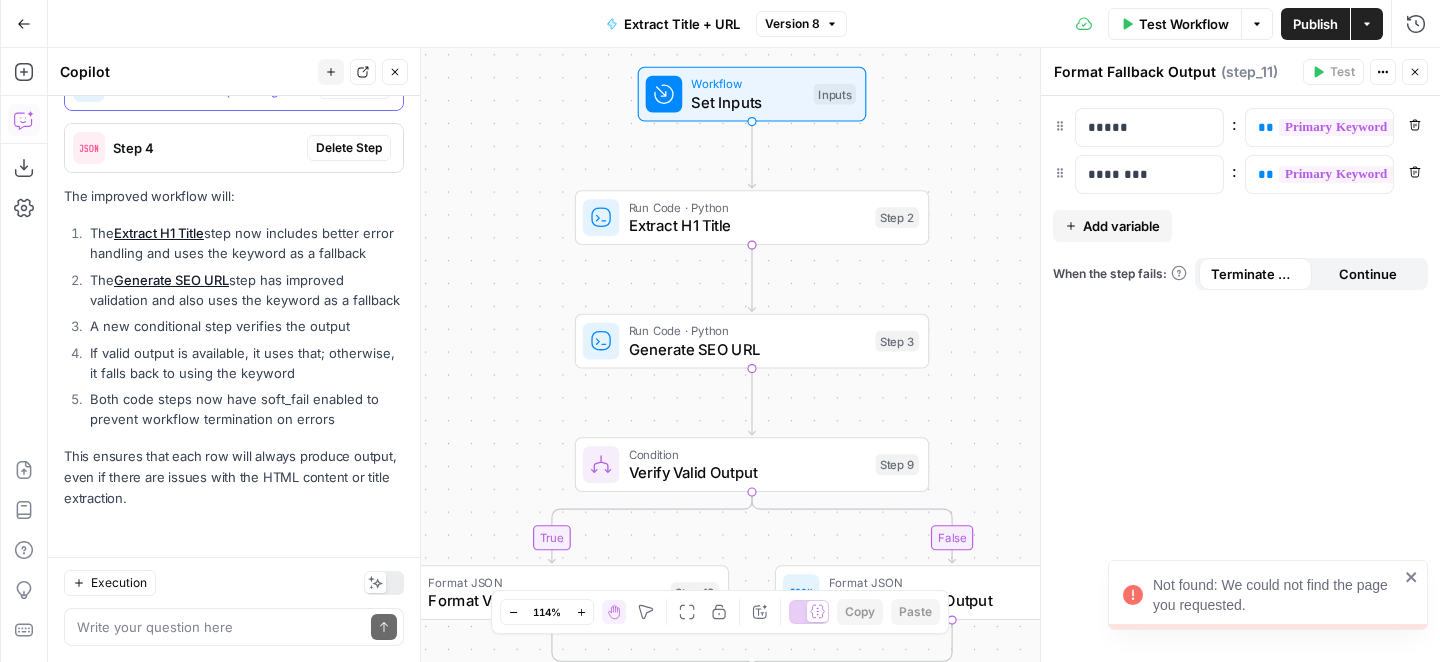 click on "Version 8" at bounding box center [792, 24] 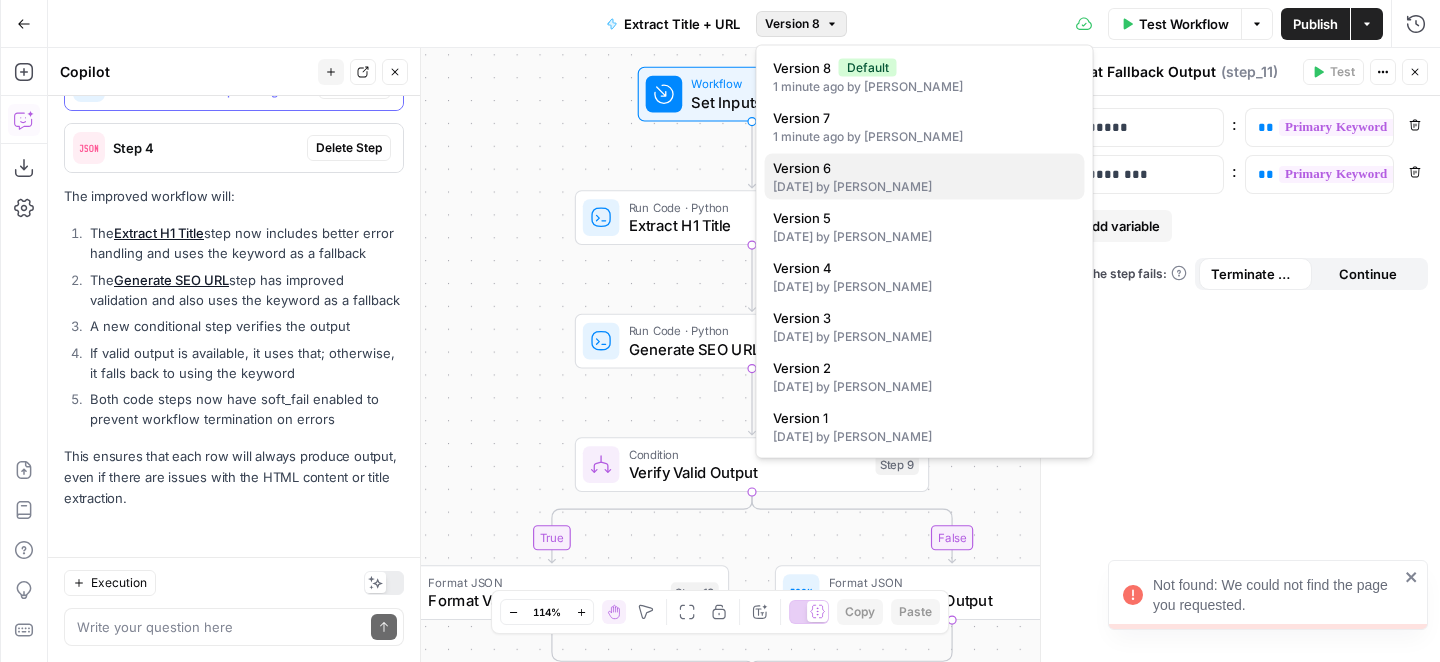 click on "[DATE]
by [PERSON_NAME]" at bounding box center [925, 187] 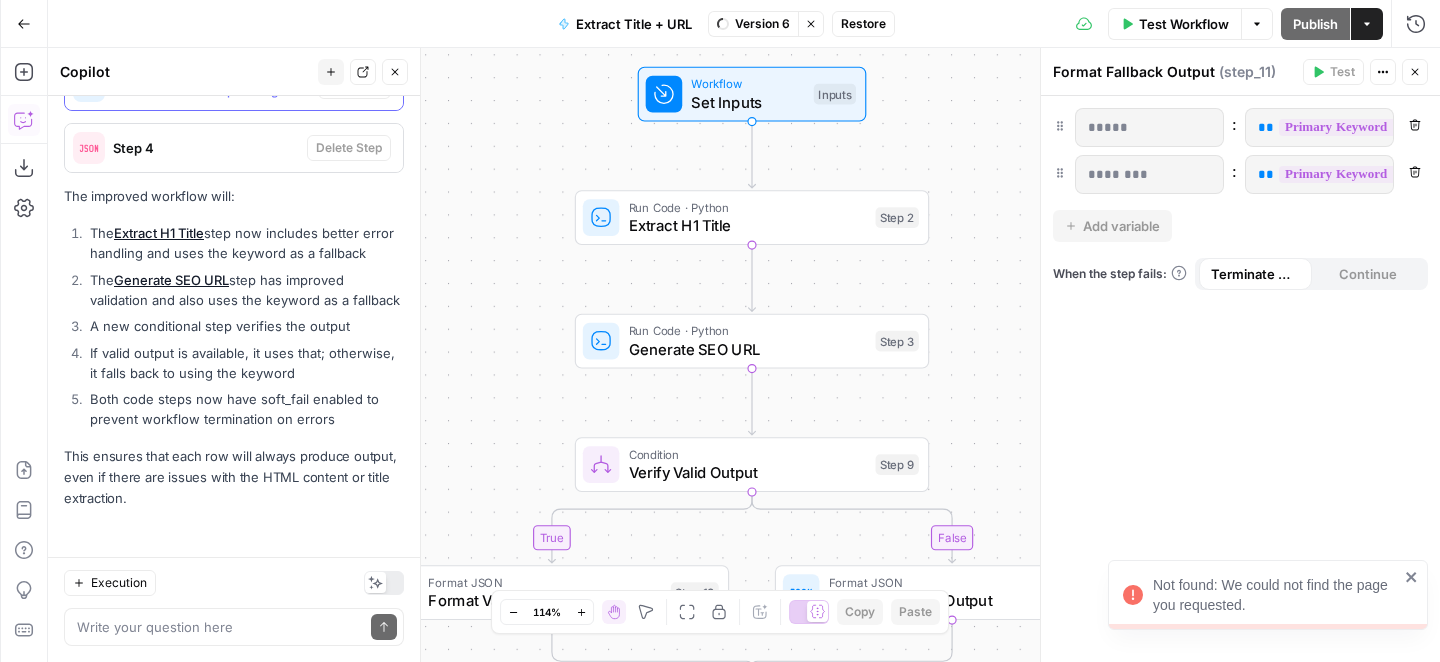 click on "Go Back Extract Title + URL Version 6 Stop viewing Restore Test Workflow Options Publish Actions Run History" at bounding box center (720, 23) 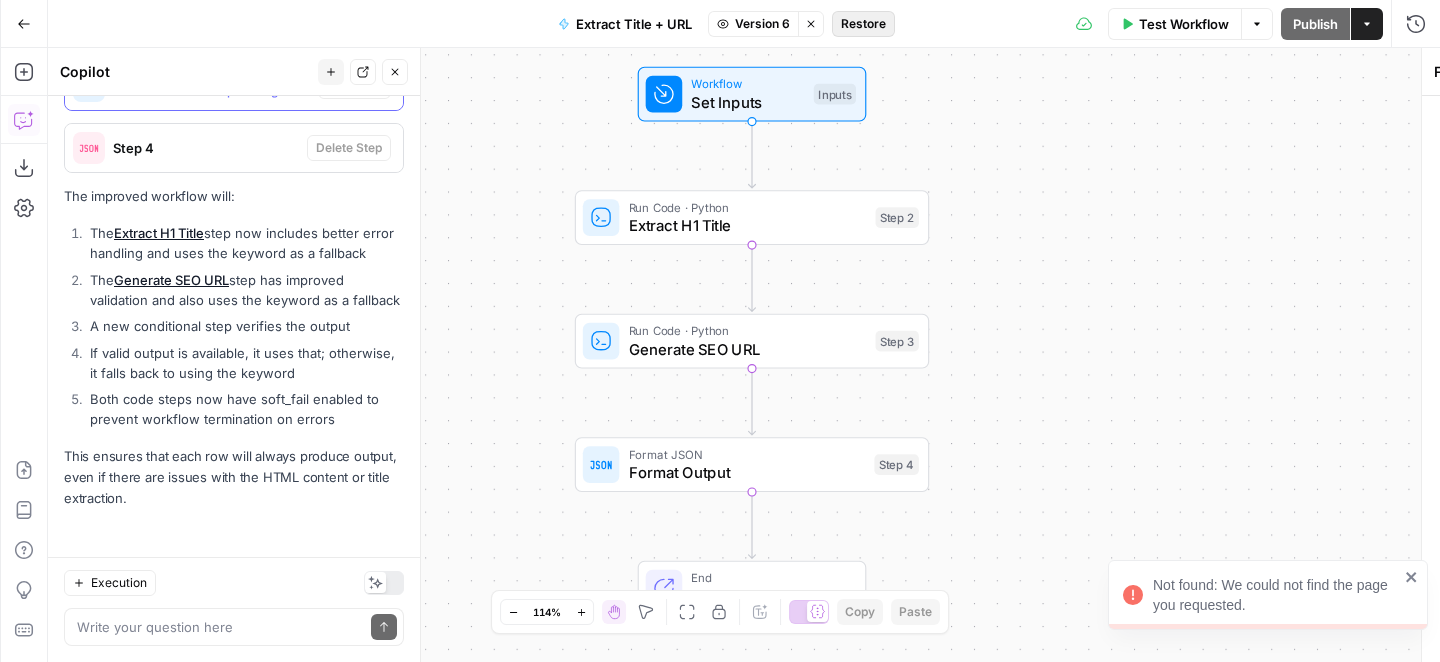 click on "Restore" at bounding box center [863, 24] 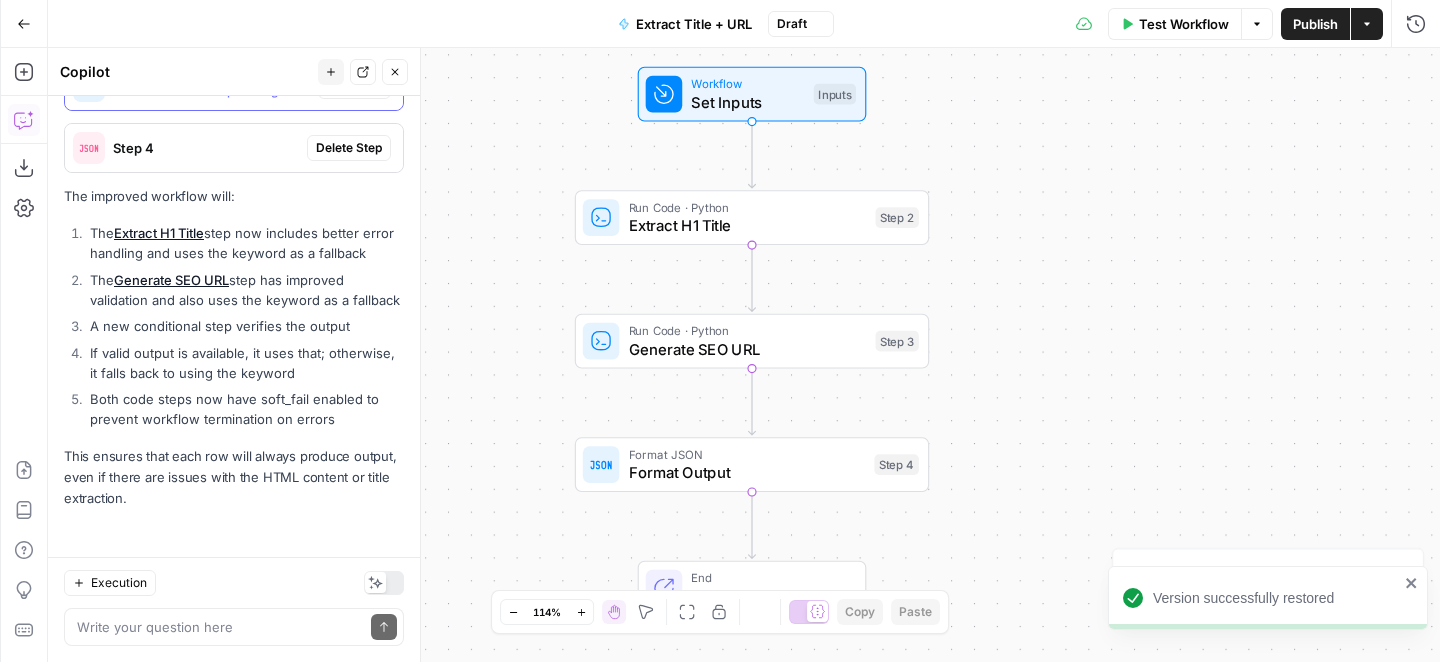click on "Test Workflow Options Publish Actions Run History" at bounding box center (1137, 23) 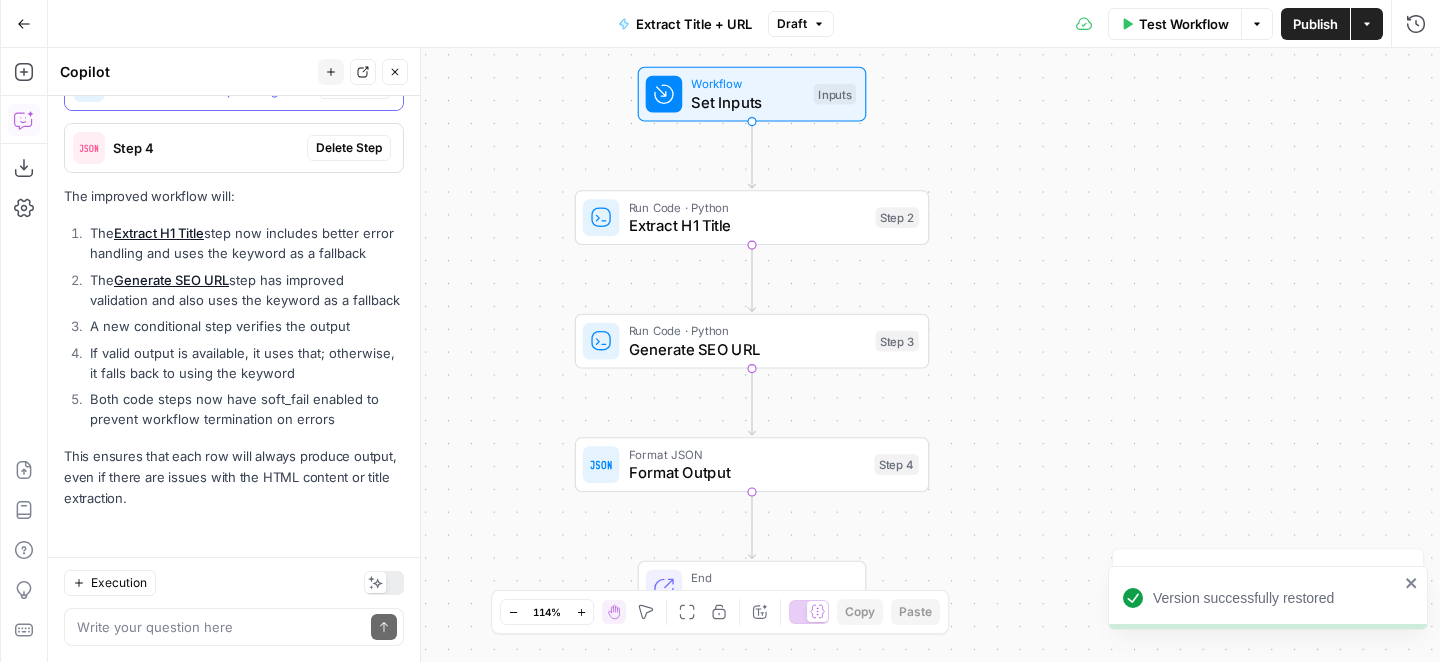 click on "Test Workflow Options Publish Actions Run History" at bounding box center [1137, 23] 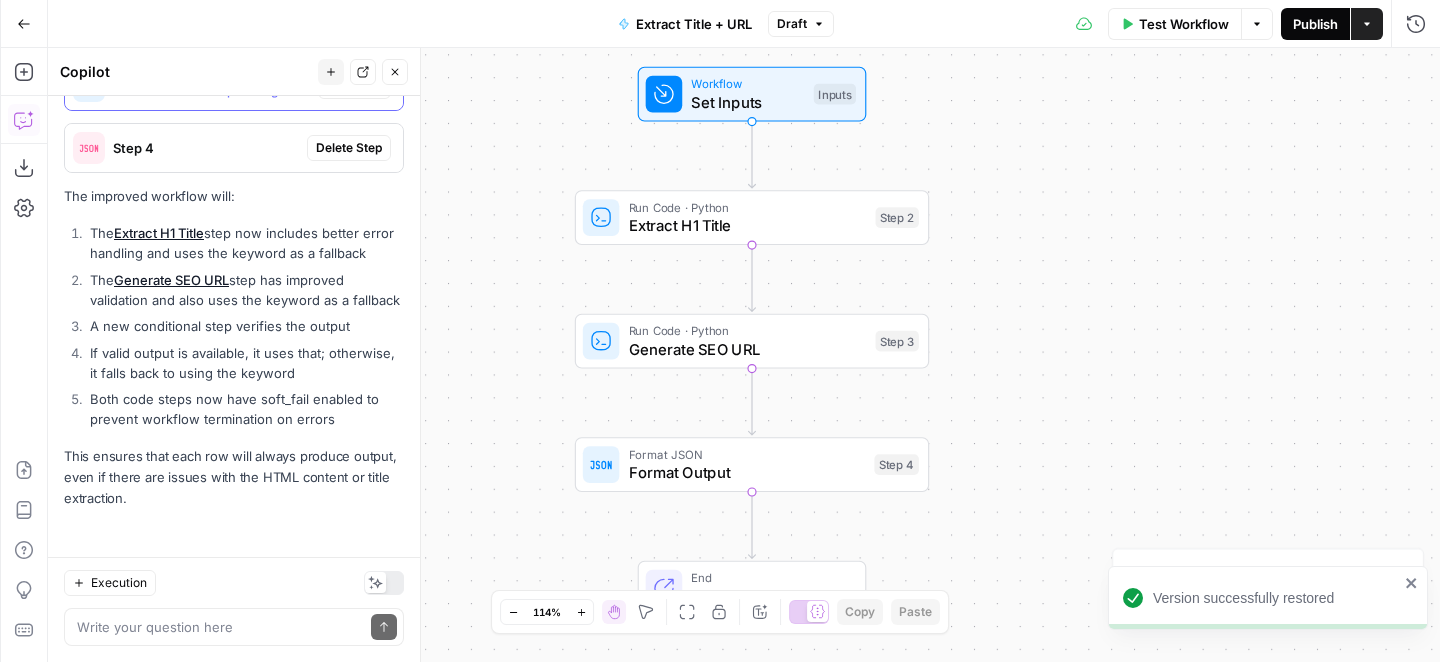 click on "Publish" at bounding box center [1315, 24] 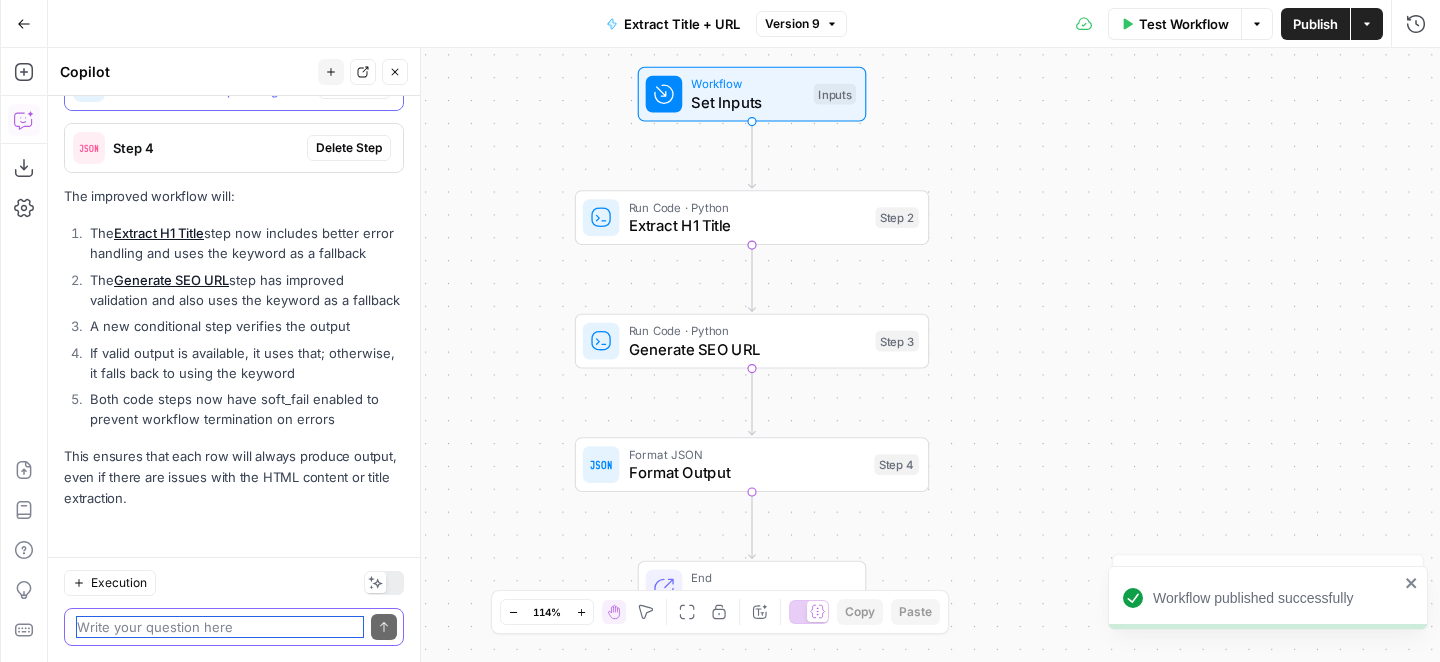 click at bounding box center (220, 627) 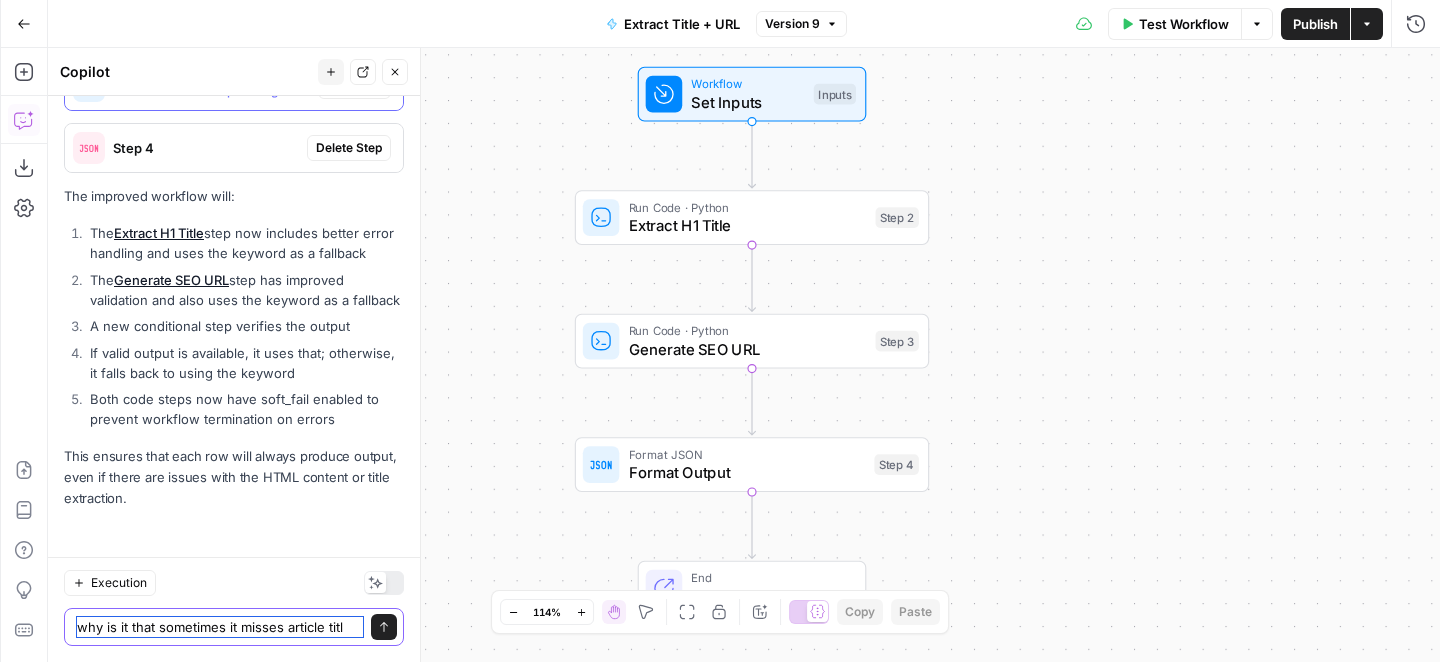 type on "why is it that sometimes it misses article title" 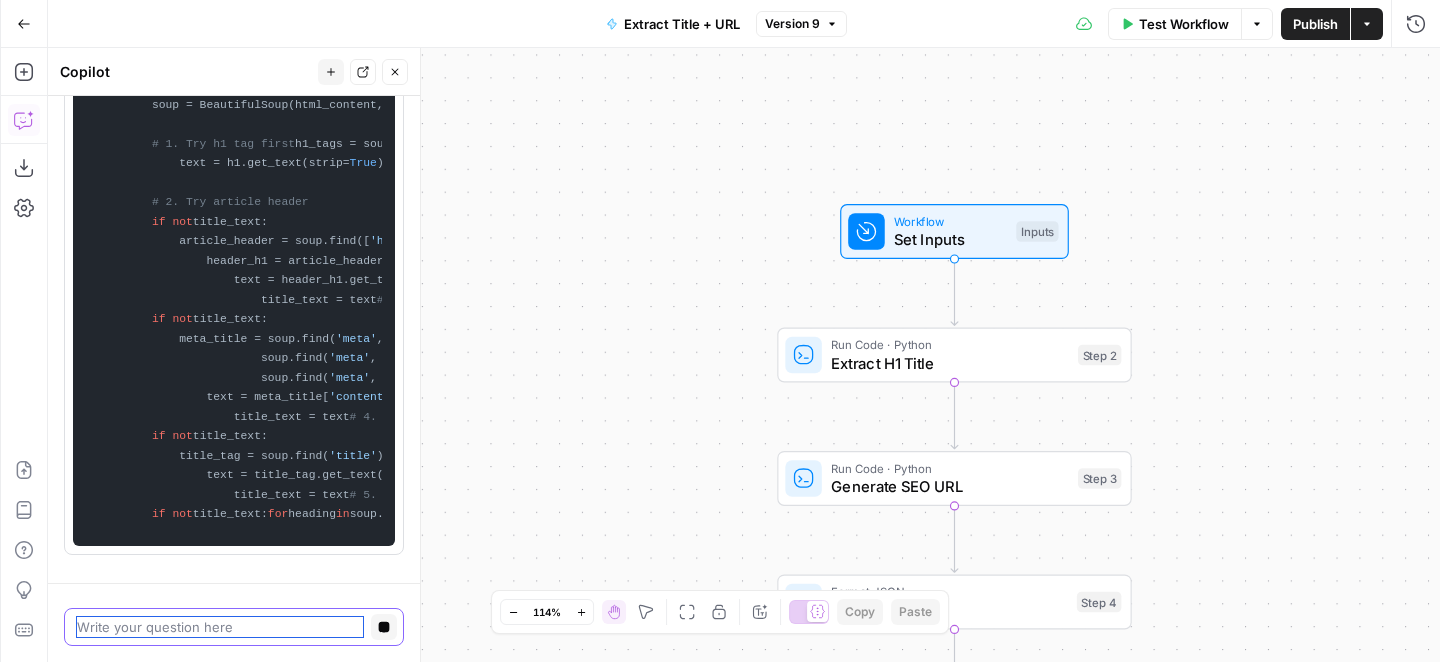 scroll, scrollTop: 2478, scrollLeft: 0, axis: vertical 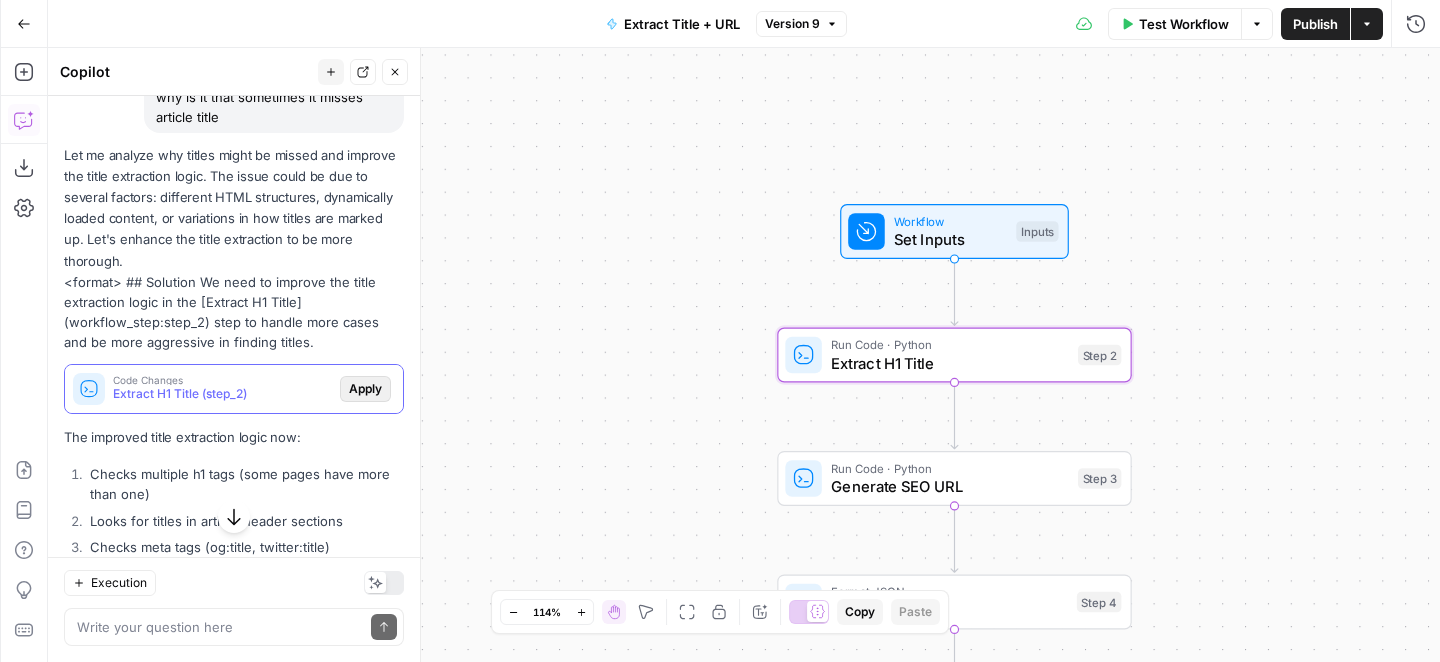 click on "Apply" at bounding box center [365, 389] 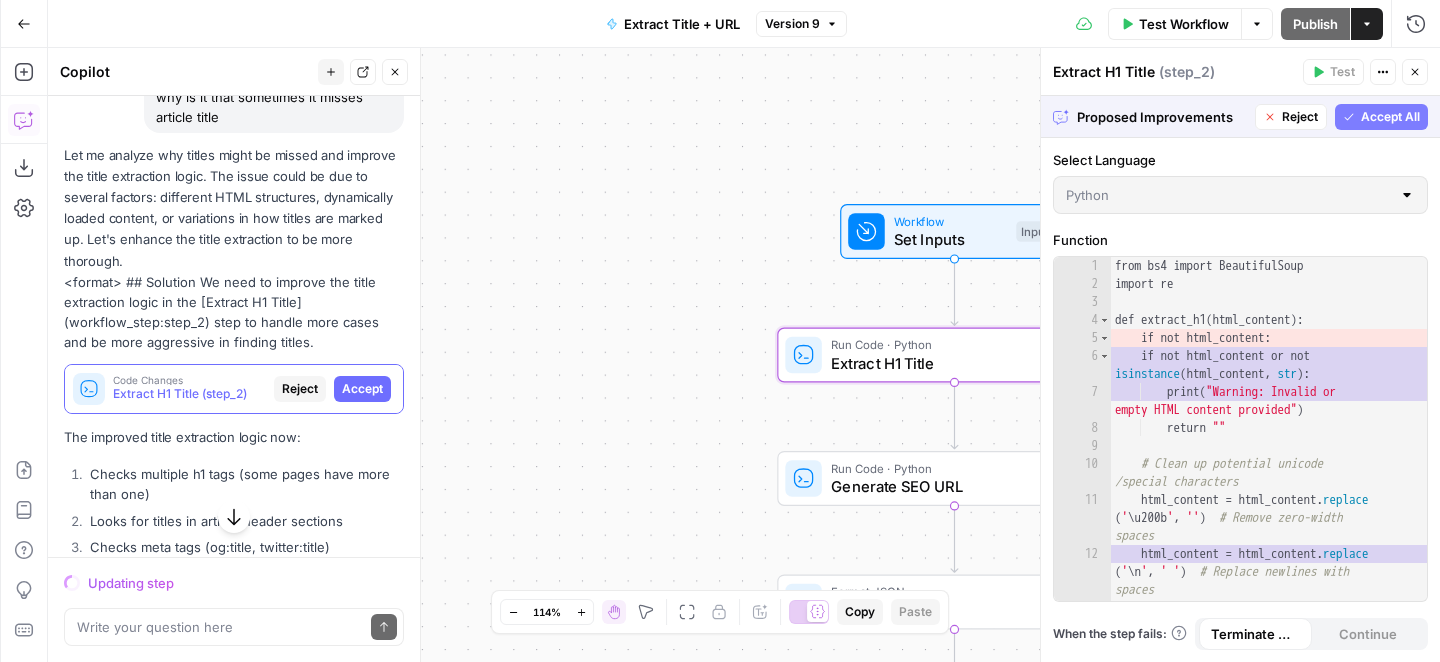 click on "Accept" at bounding box center [362, 389] 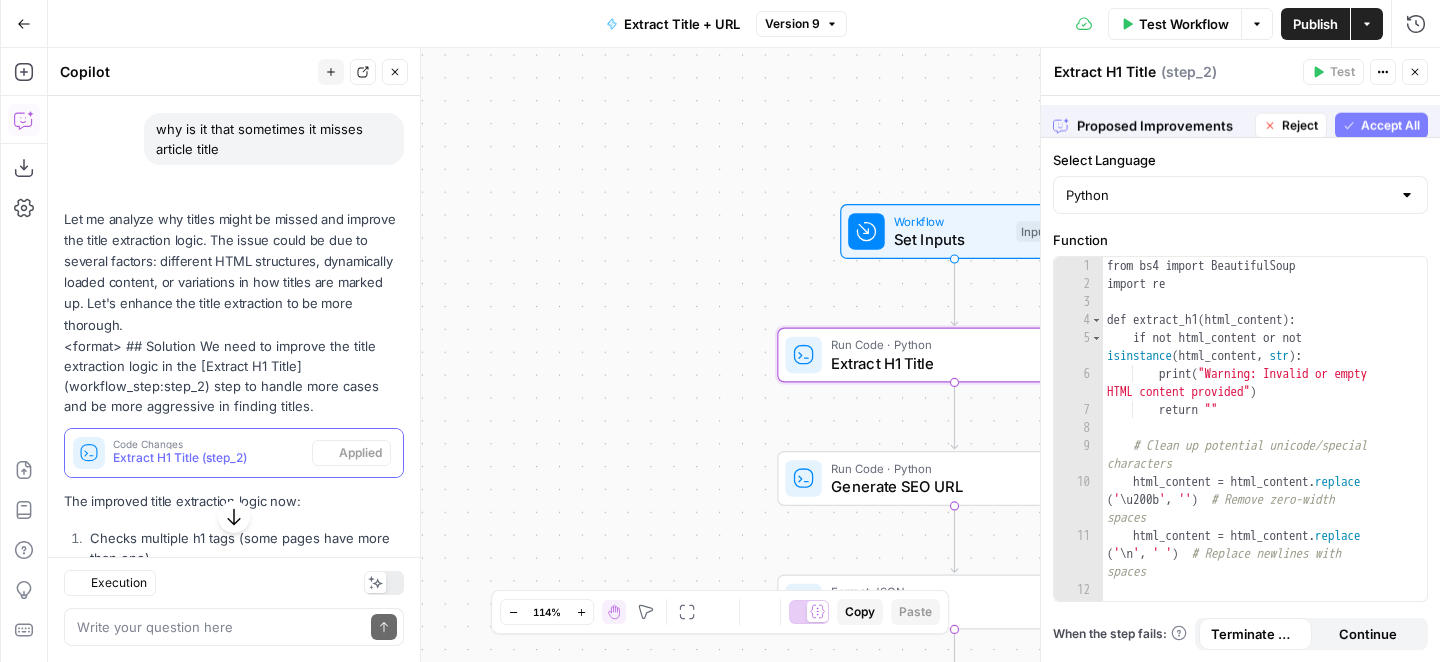 scroll, scrollTop: 1451, scrollLeft: 0, axis: vertical 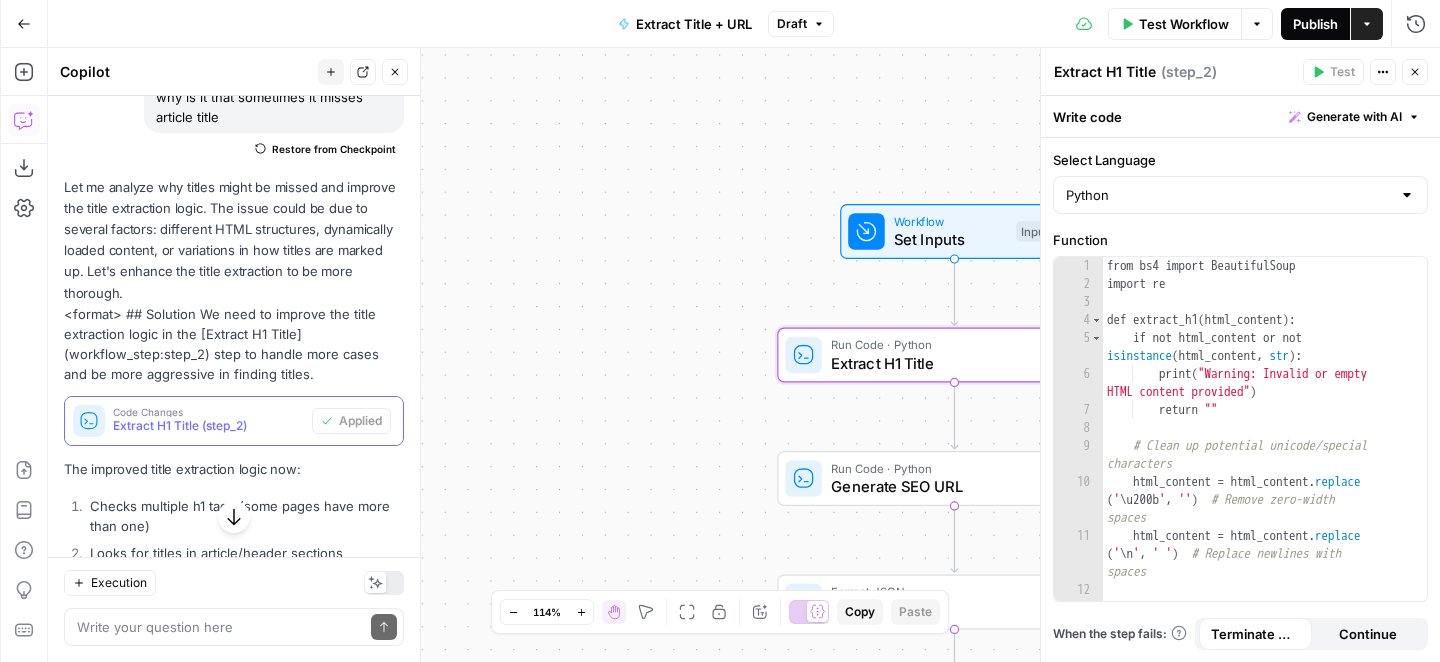 click on "Publish" at bounding box center [1315, 24] 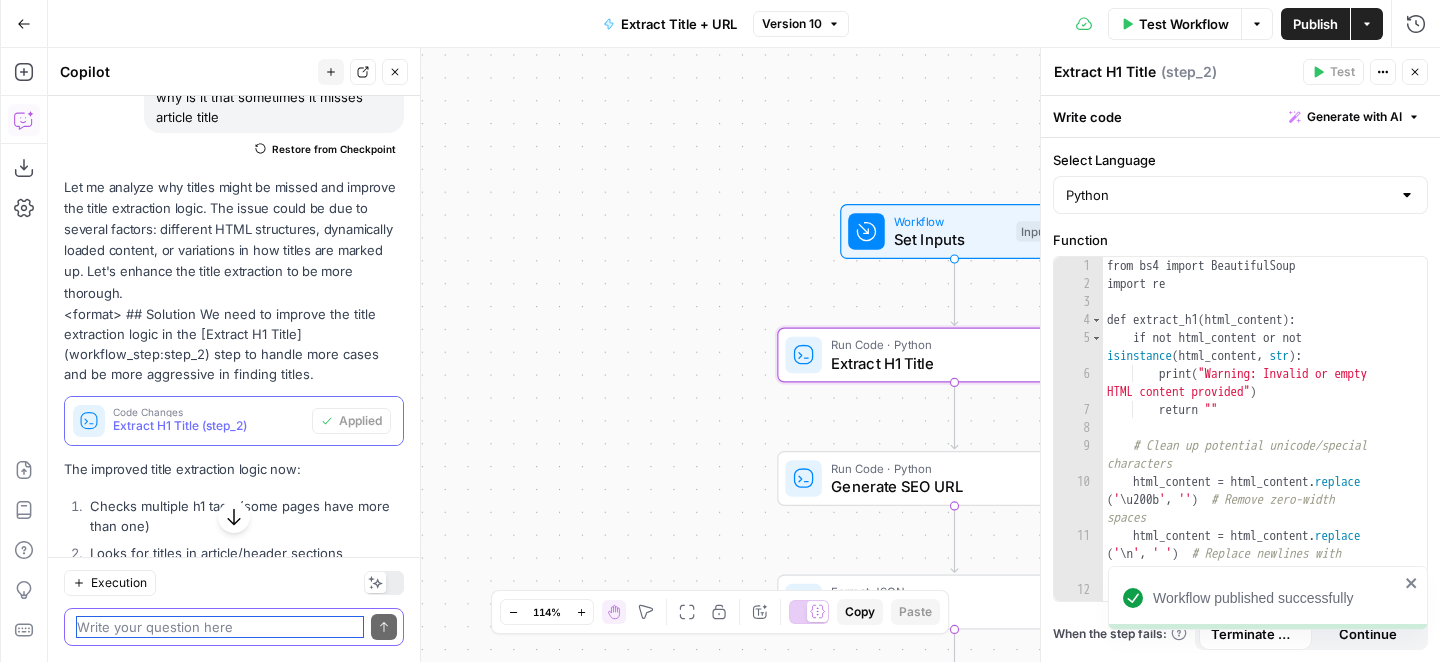 click at bounding box center [220, 627] 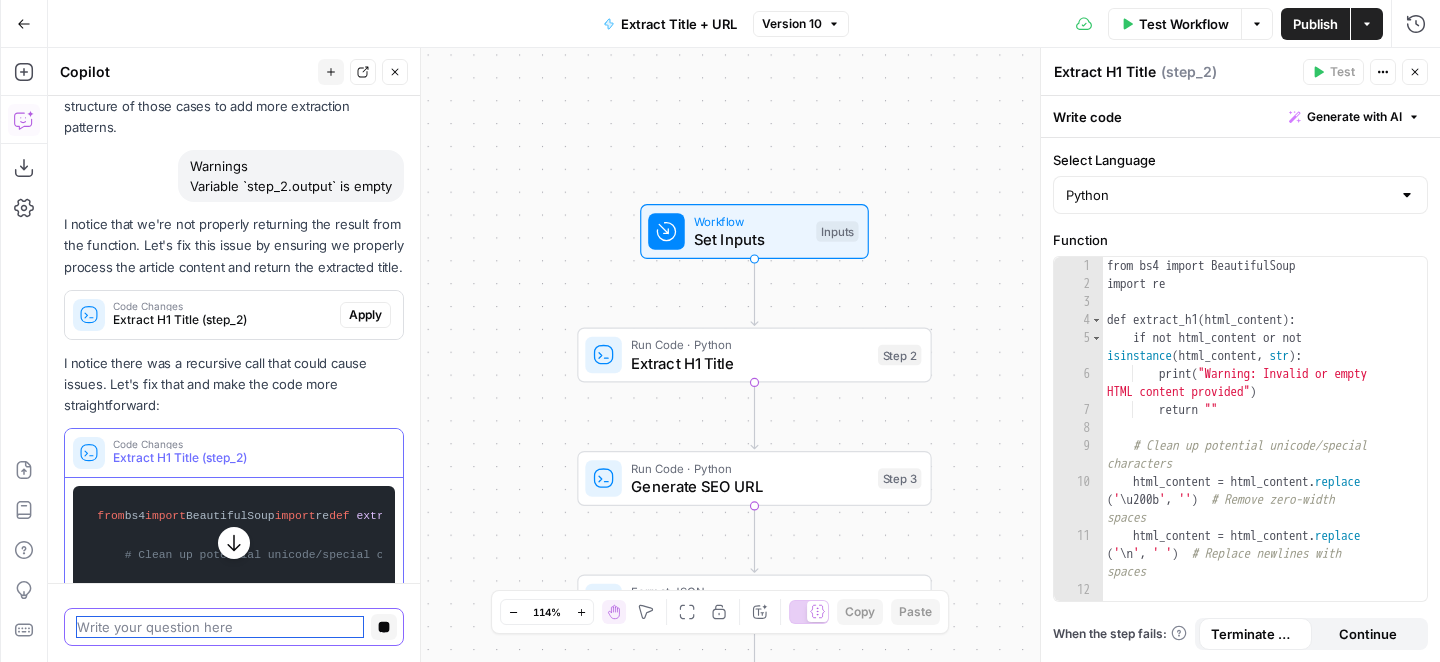 scroll, scrollTop: 2281, scrollLeft: 0, axis: vertical 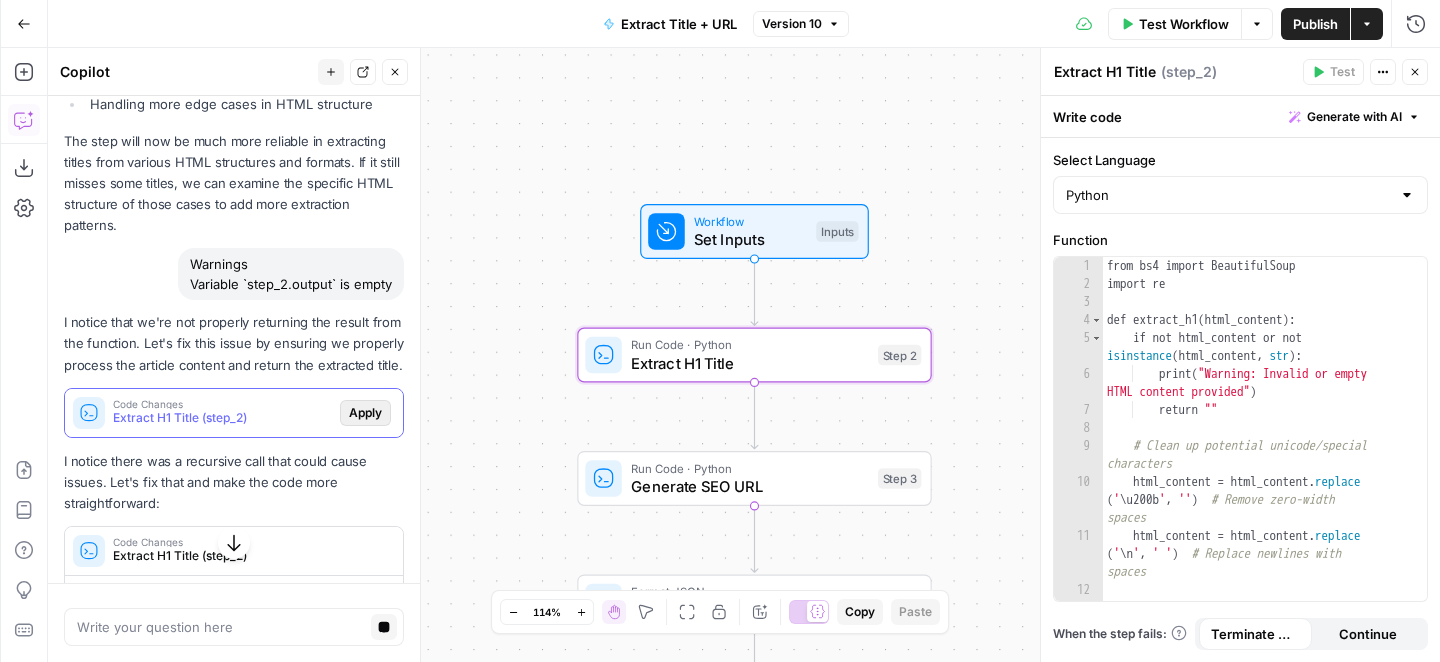click on "Apply" at bounding box center [365, 413] 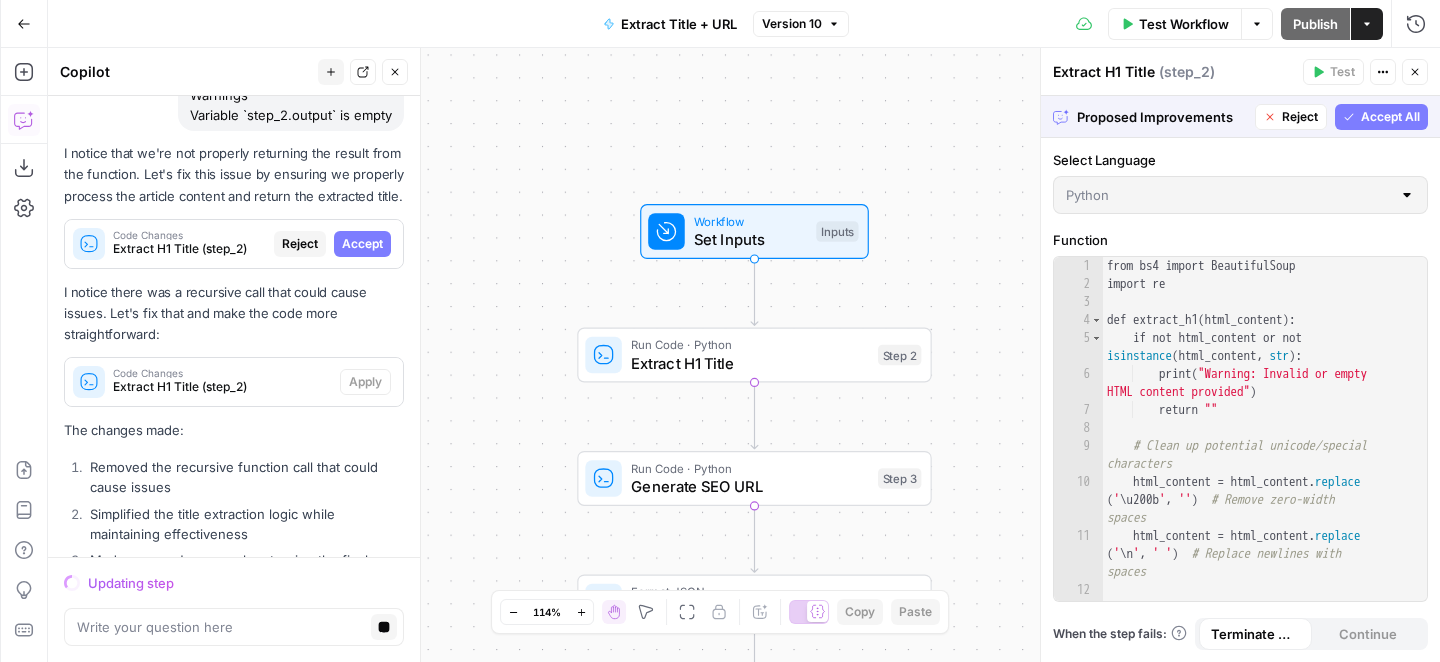 scroll, scrollTop: 2414, scrollLeft: 0, axis: vertical 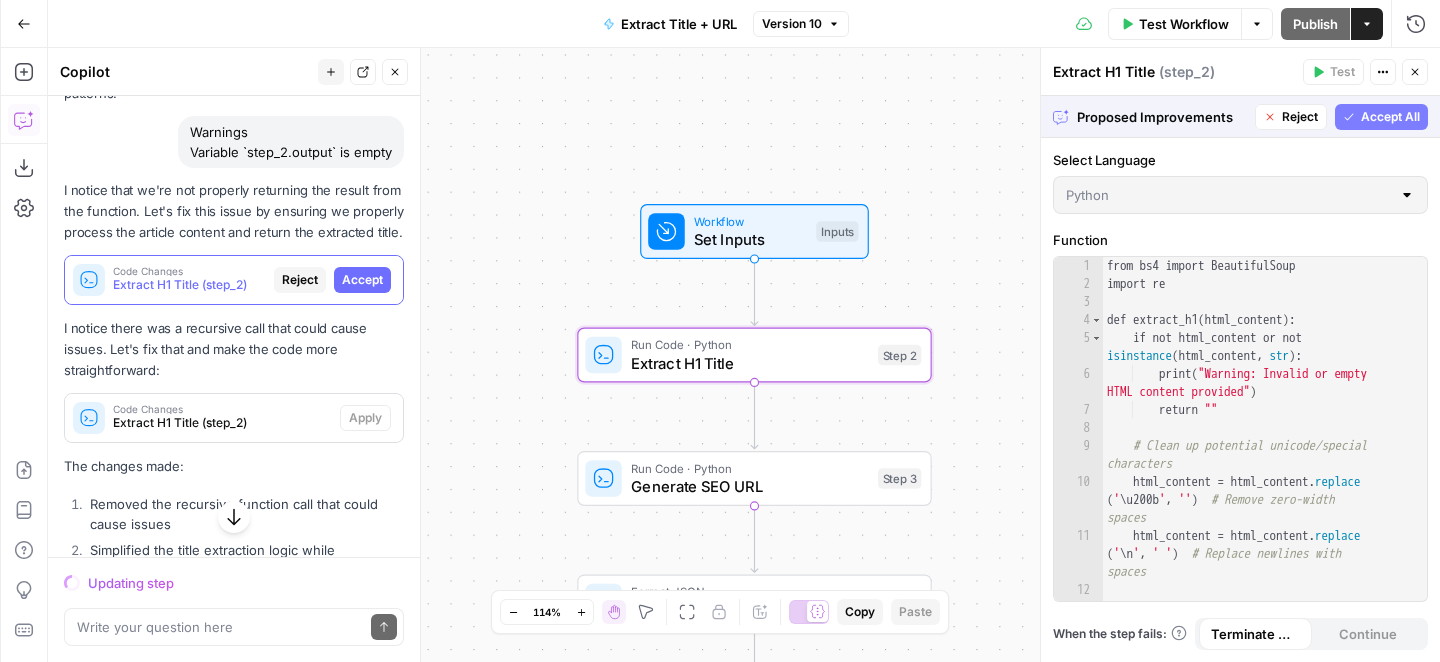 click on "Accept" at bounding box center [362, 280] 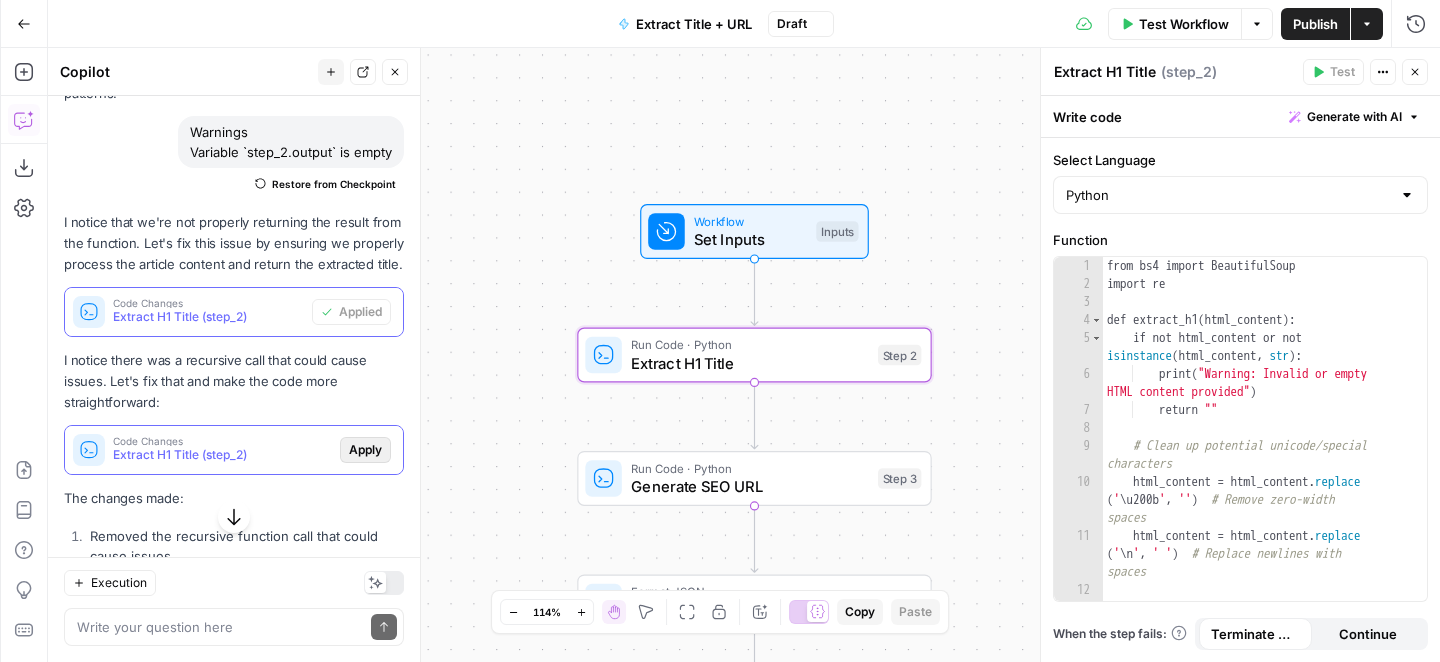 click on "Apply" at bounding box center (365, 450) 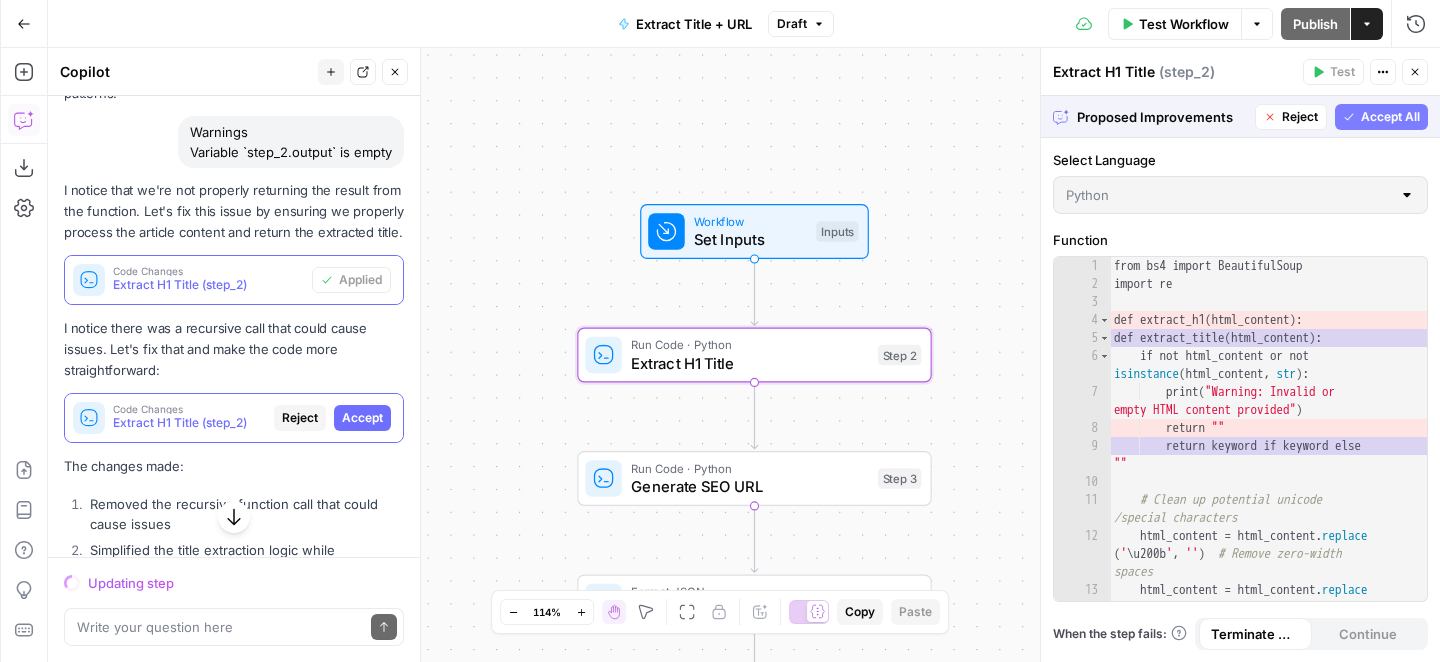 click on "Accept" at bounding box center (362, 418) 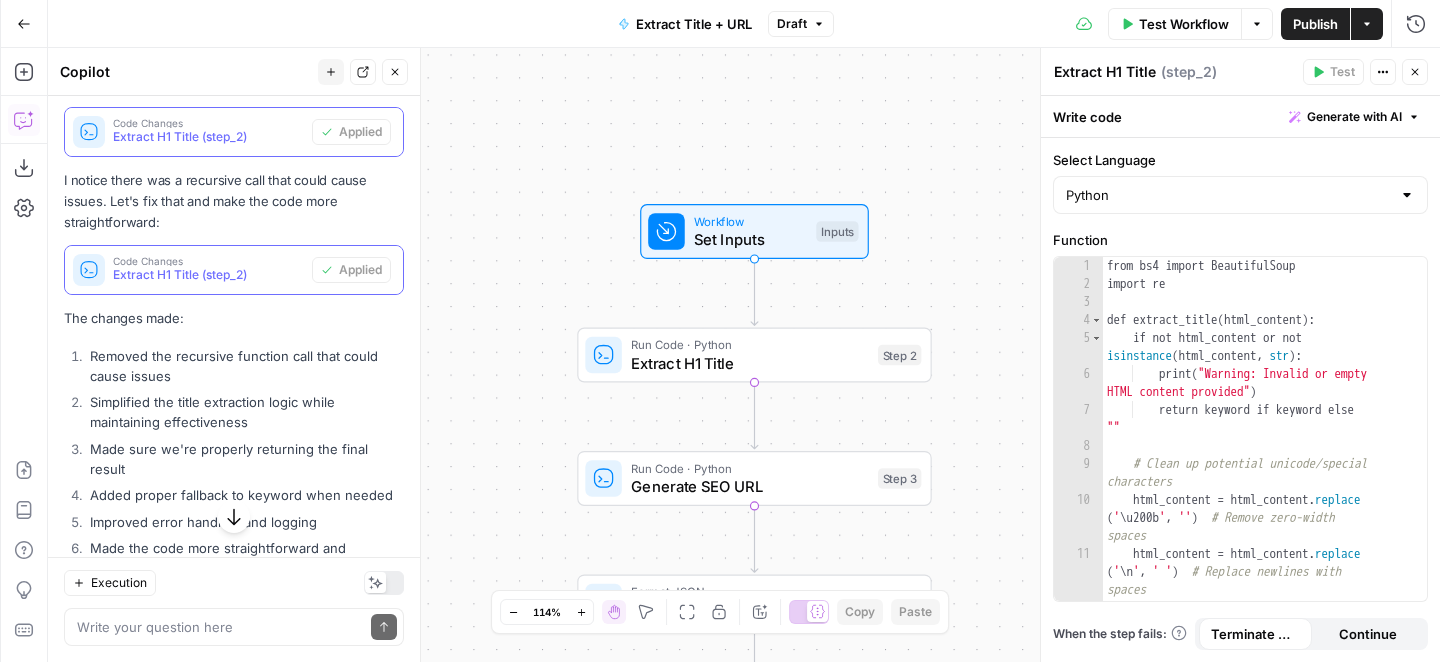 scroll, scrollTop: 2731, scrollLeft: 0, axis: vertical 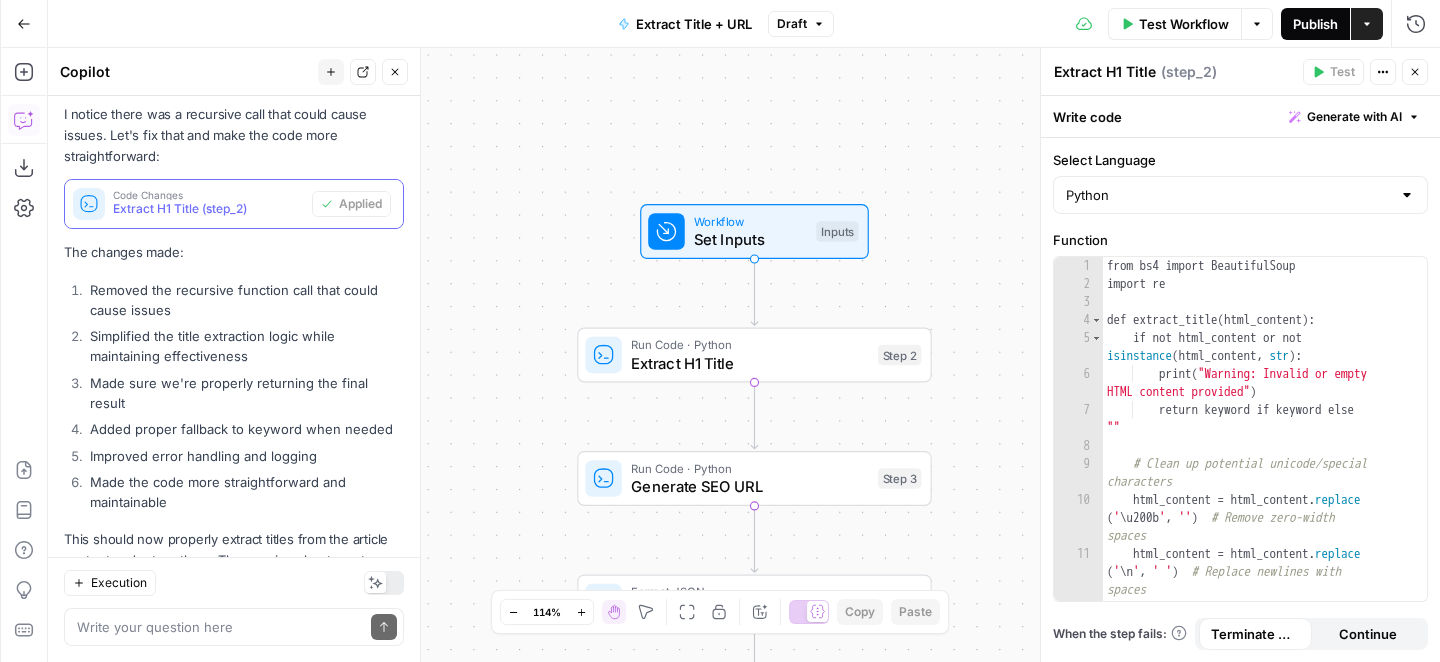 click on "Publish" at bounding box center (1315, 24) 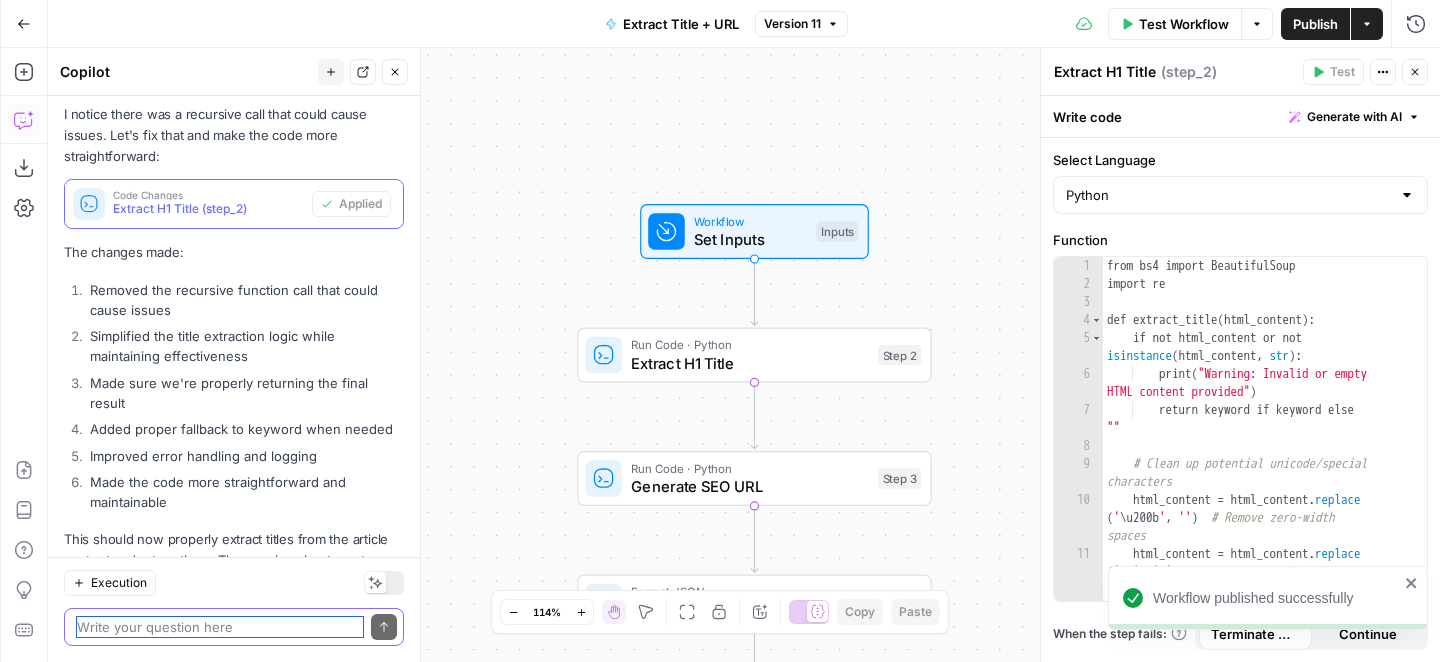 click at bounding box center [220, 627] 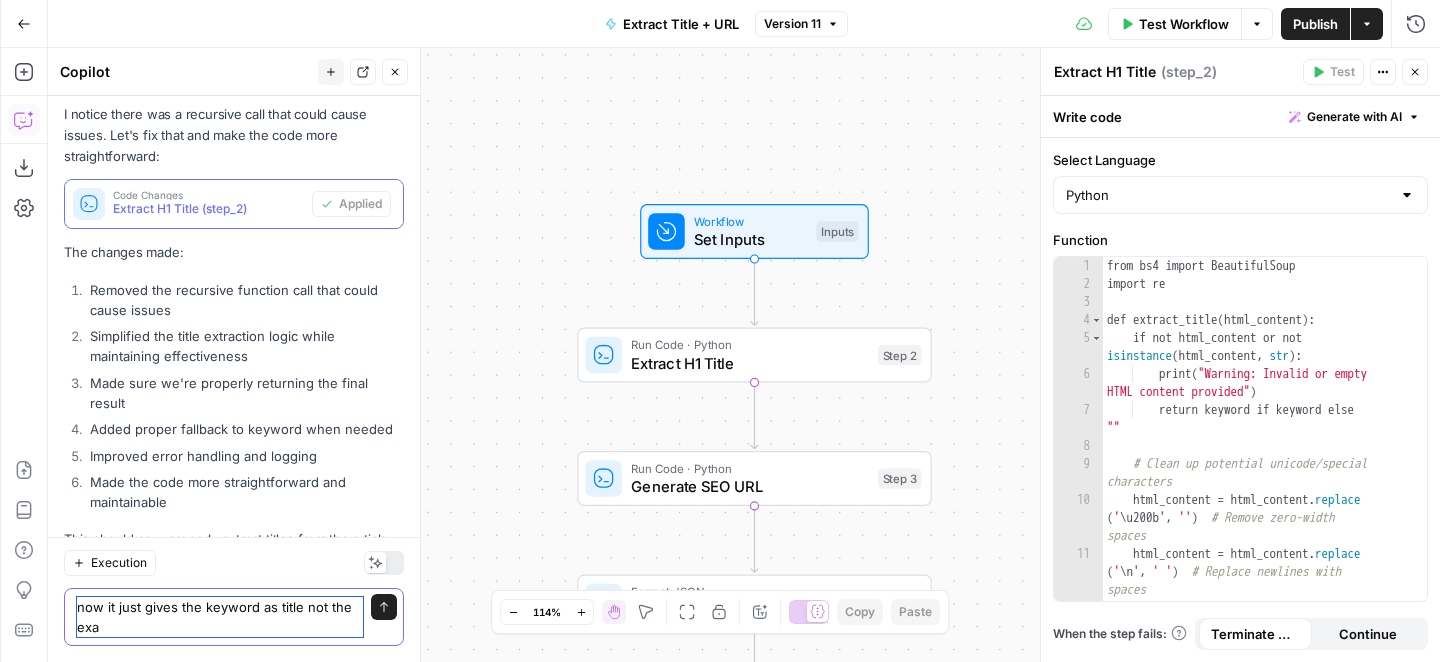 scroll, scrollTop: 2751, scrollLeft: 0, axis: vertical 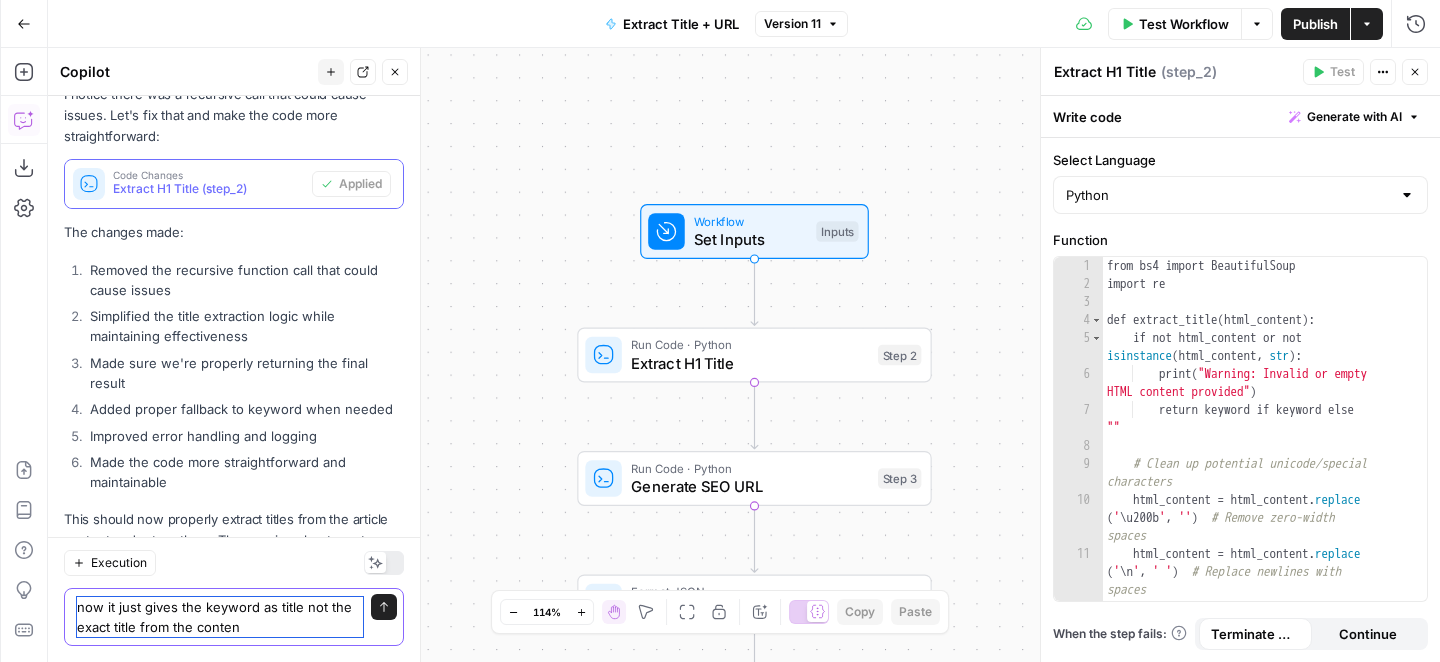 type on "now it just gives the keyword as title not the exact title from the content" 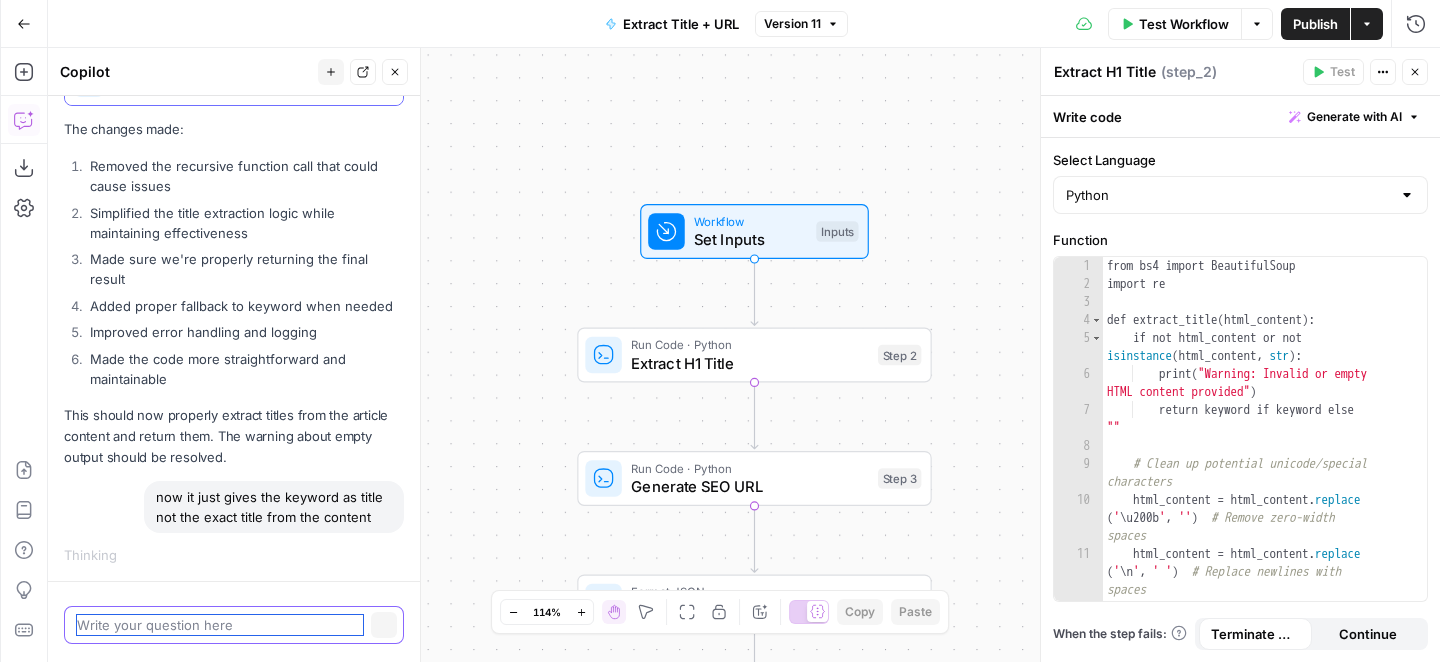 scroll, scrollTop: 2666, scrollLeft: 0, axis: vertical 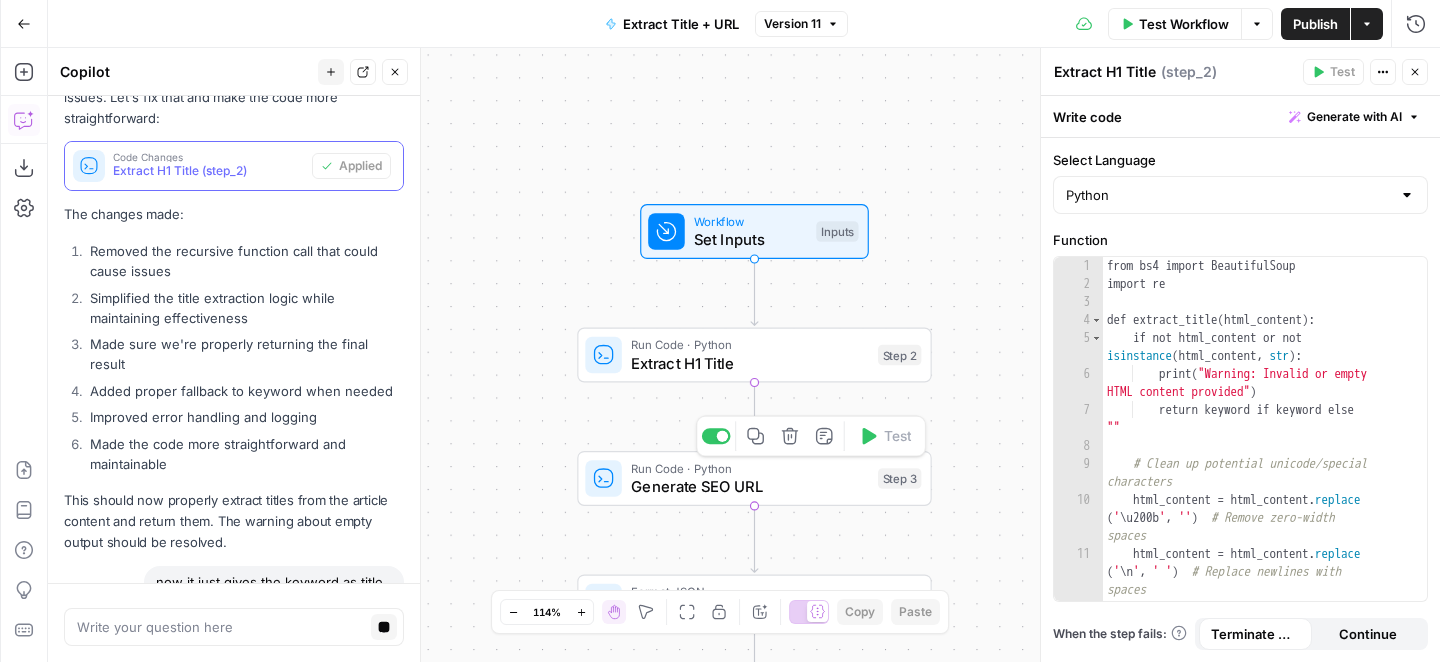 click on "Extract H1 Title" at bounding box center (750, 363) 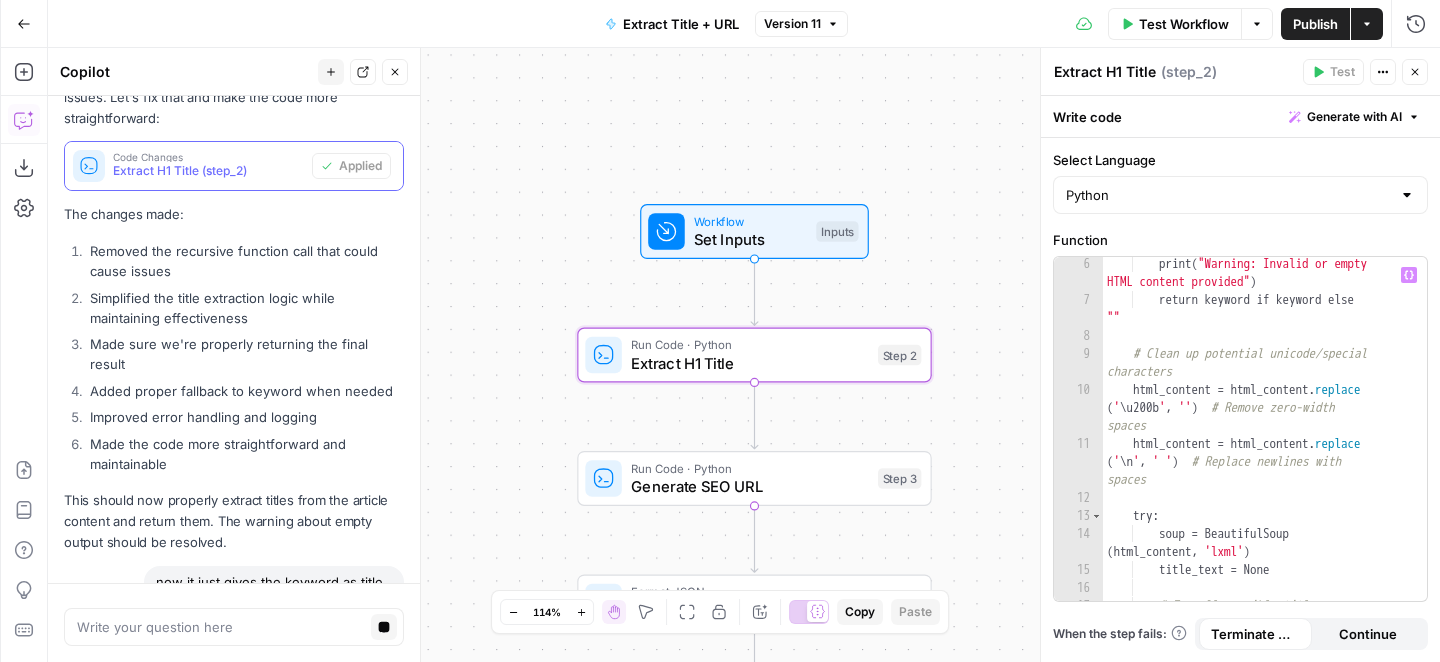 scroll, scrollTop: 111, scrollLeft: 0, axis: vertical 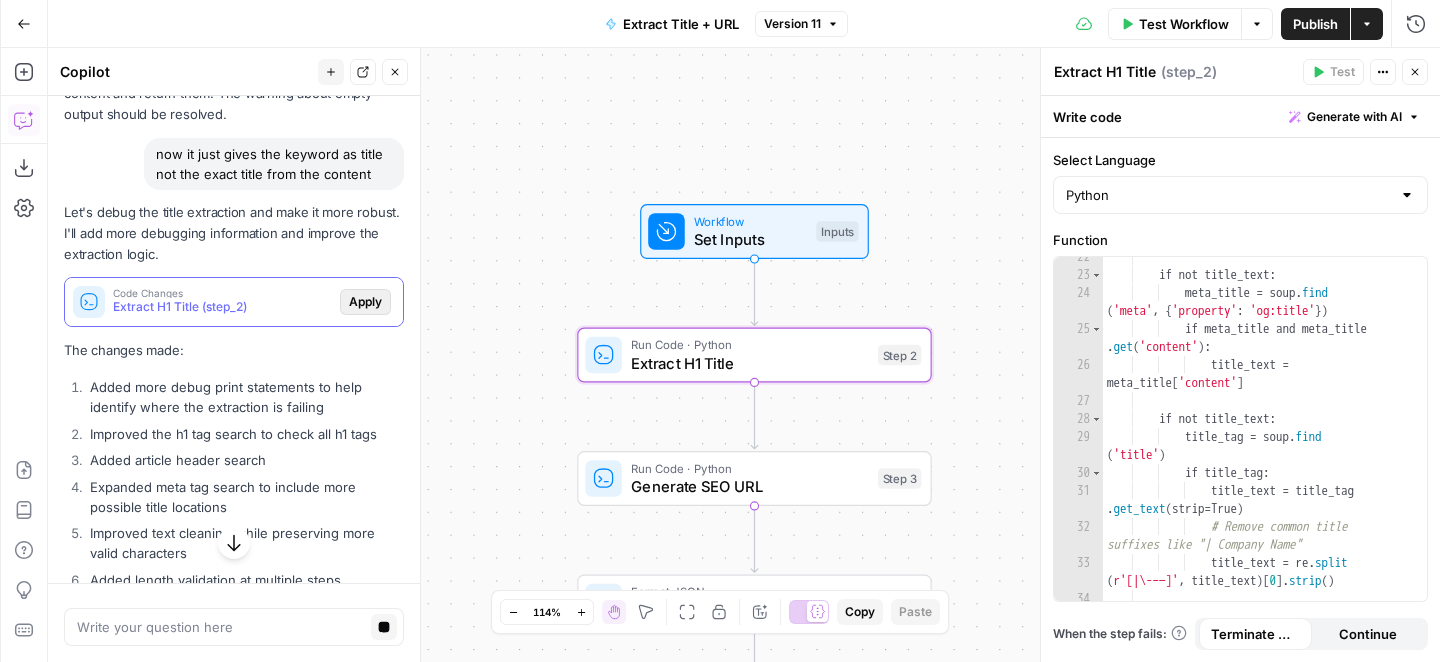click on "Apply" at bounding box center (365, 302) 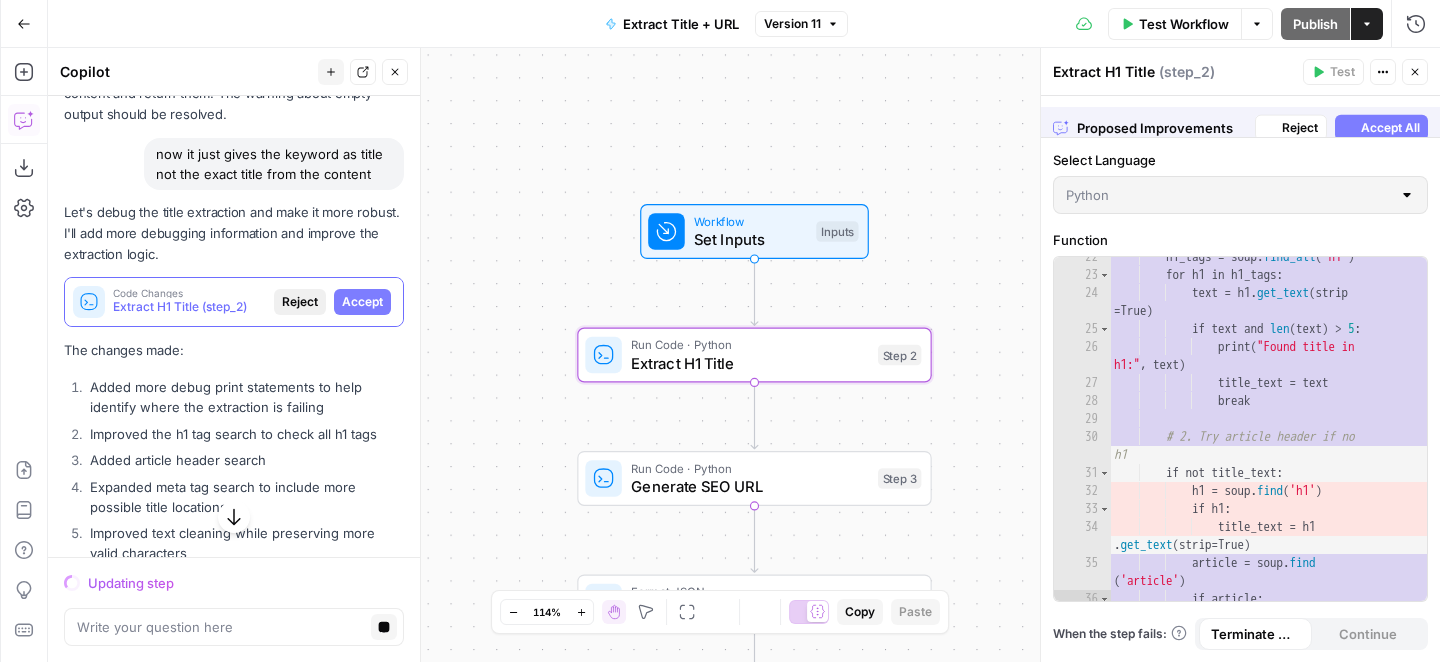 scroll, scrollTop: 603, scrollLeft: 0, axis: vertical 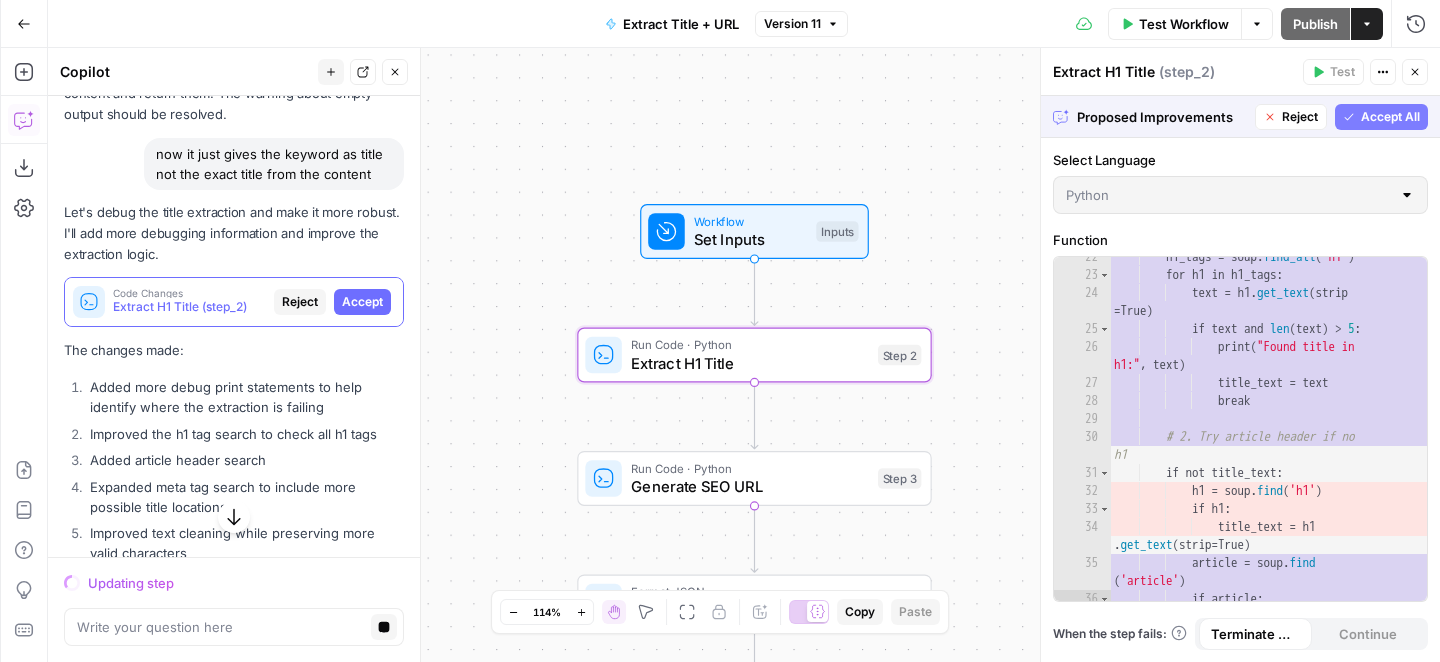 click on "Accept" at bounding box center [362, 302] 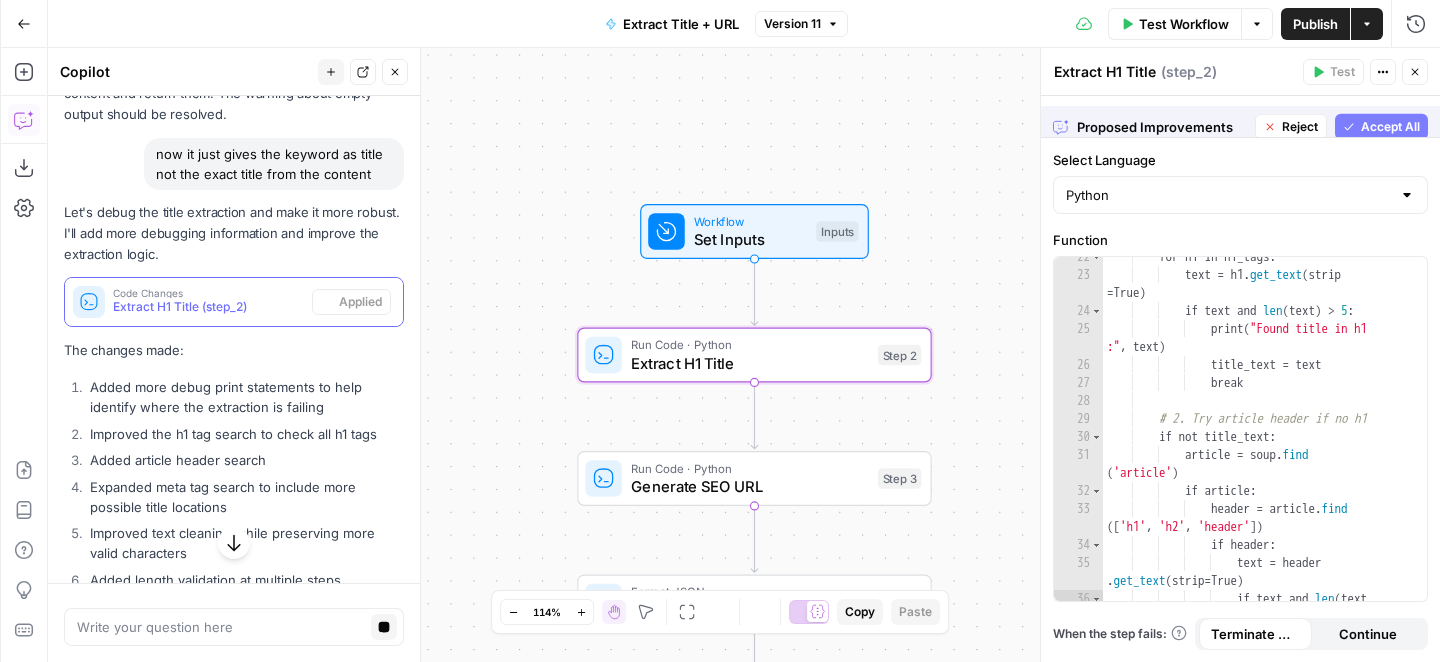scroll, scrollTop: 585, scrollLeft: 0, axis: vertical 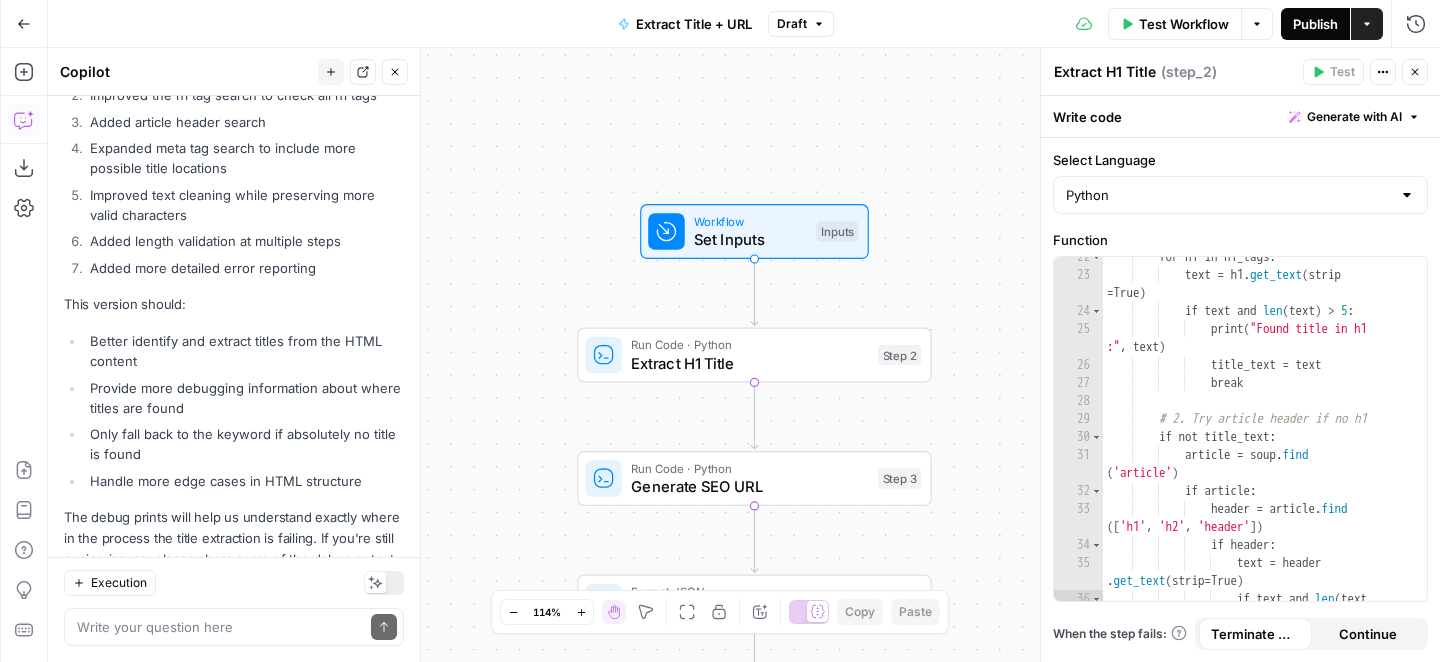 click on "Publish" at bounding box center [1315, 24] 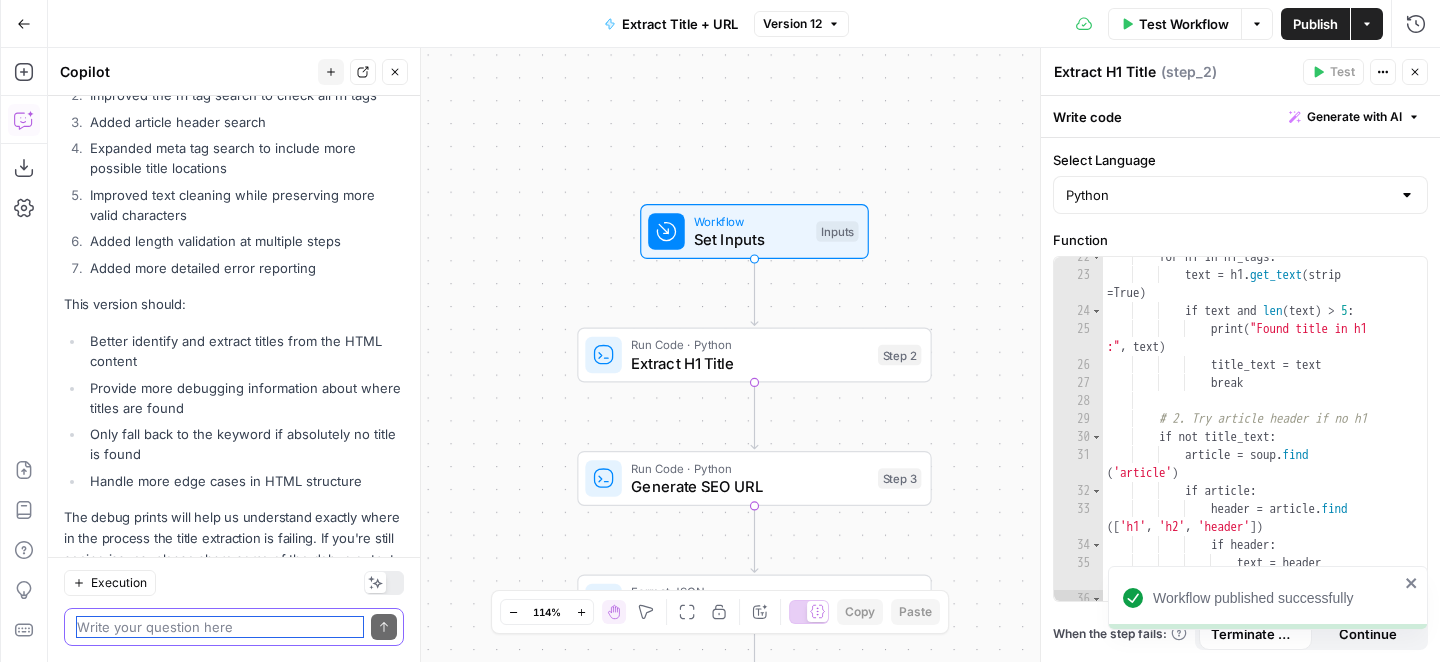 click at bounding box center (220, 627) 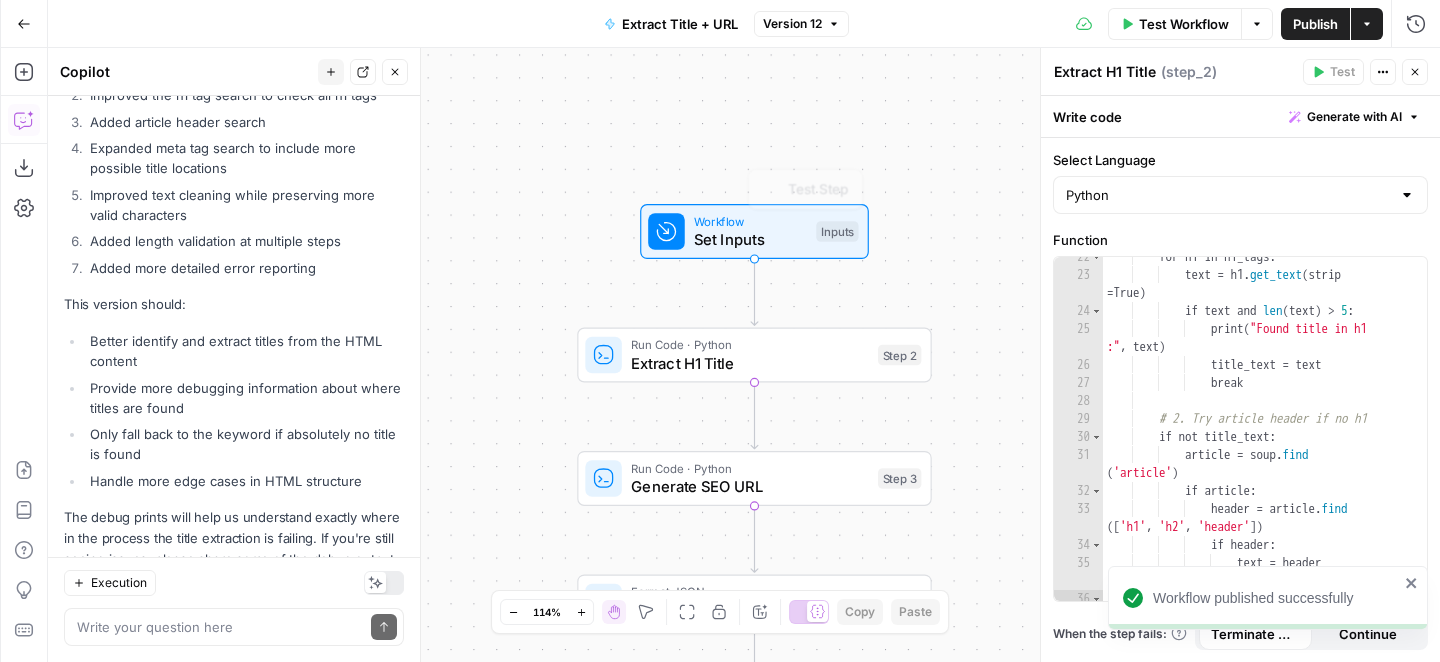 click on "Workflow Set Inputs Inputs Test Step" at bounding box center (754, 231) 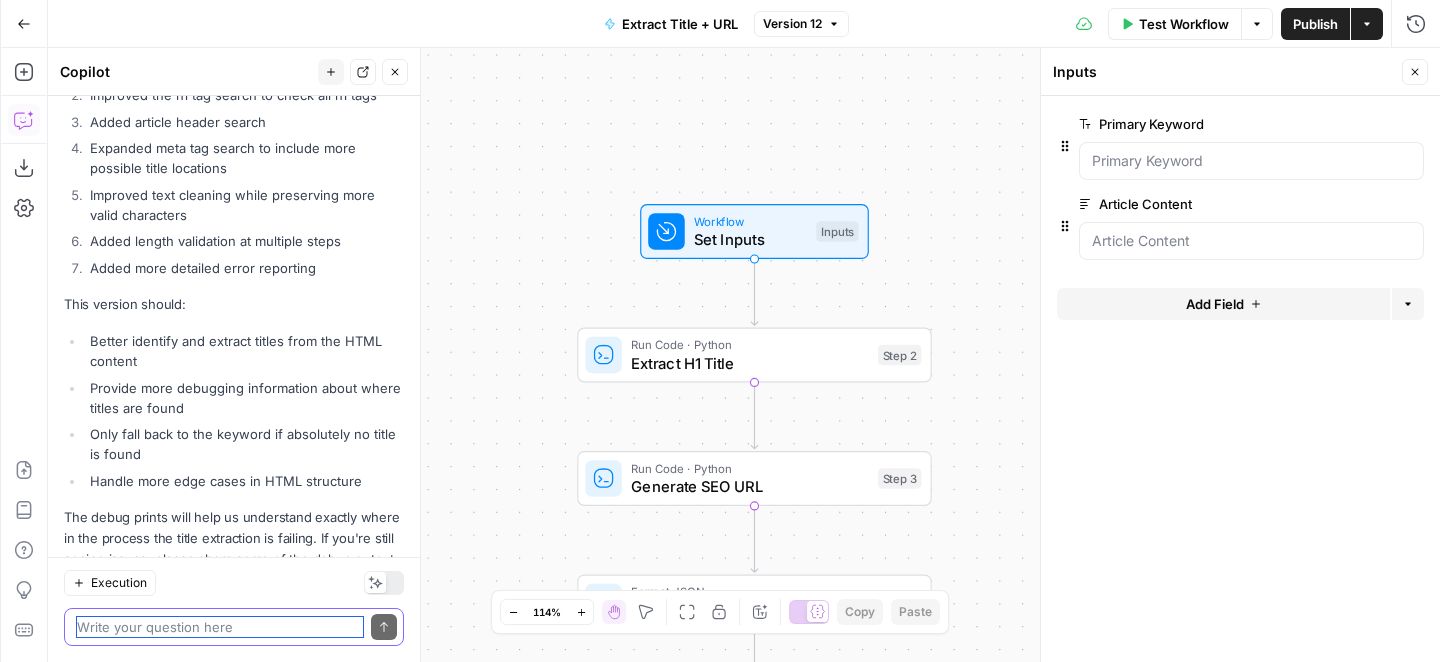 click at bounding box center [220, 627] 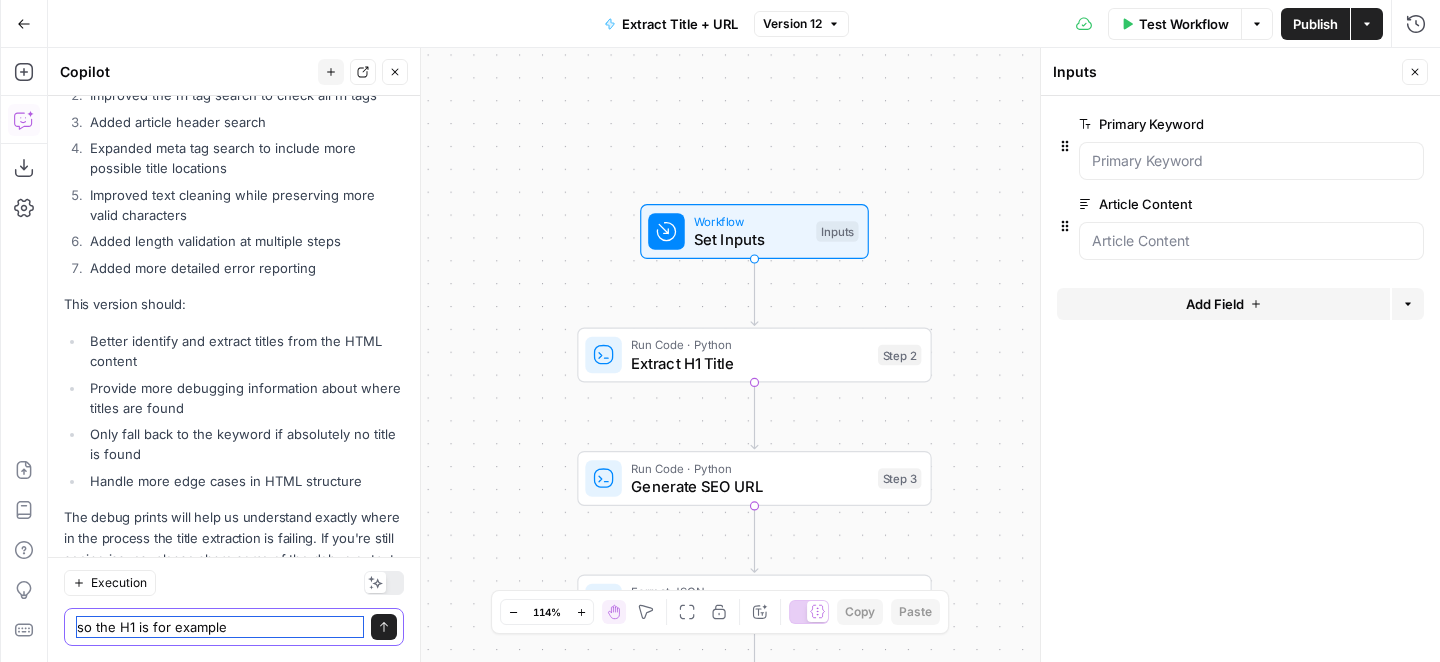 paste on "Comprehensive Guide to [MEDICAL_DATA] Cost in [GEOGRAPHIC_DATA]" 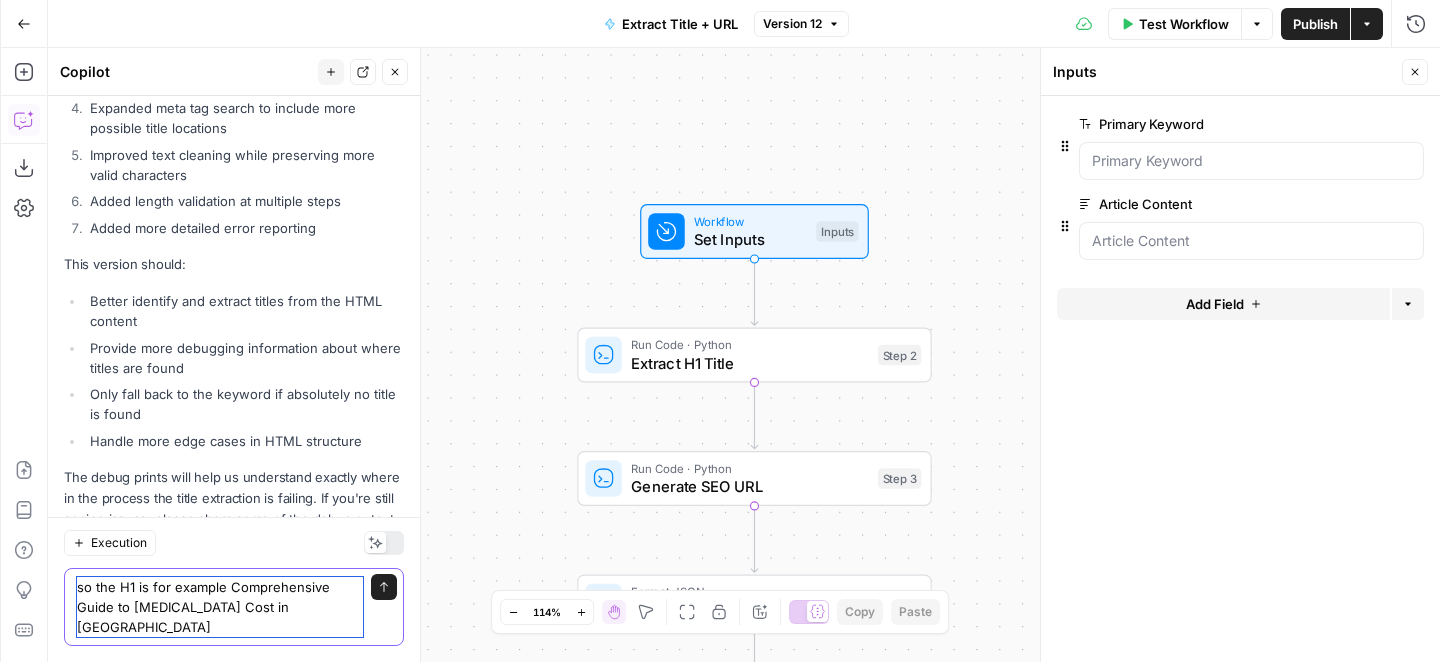 scroll, scrollTop: 3628, scrollLeft: 0, axis: vertical 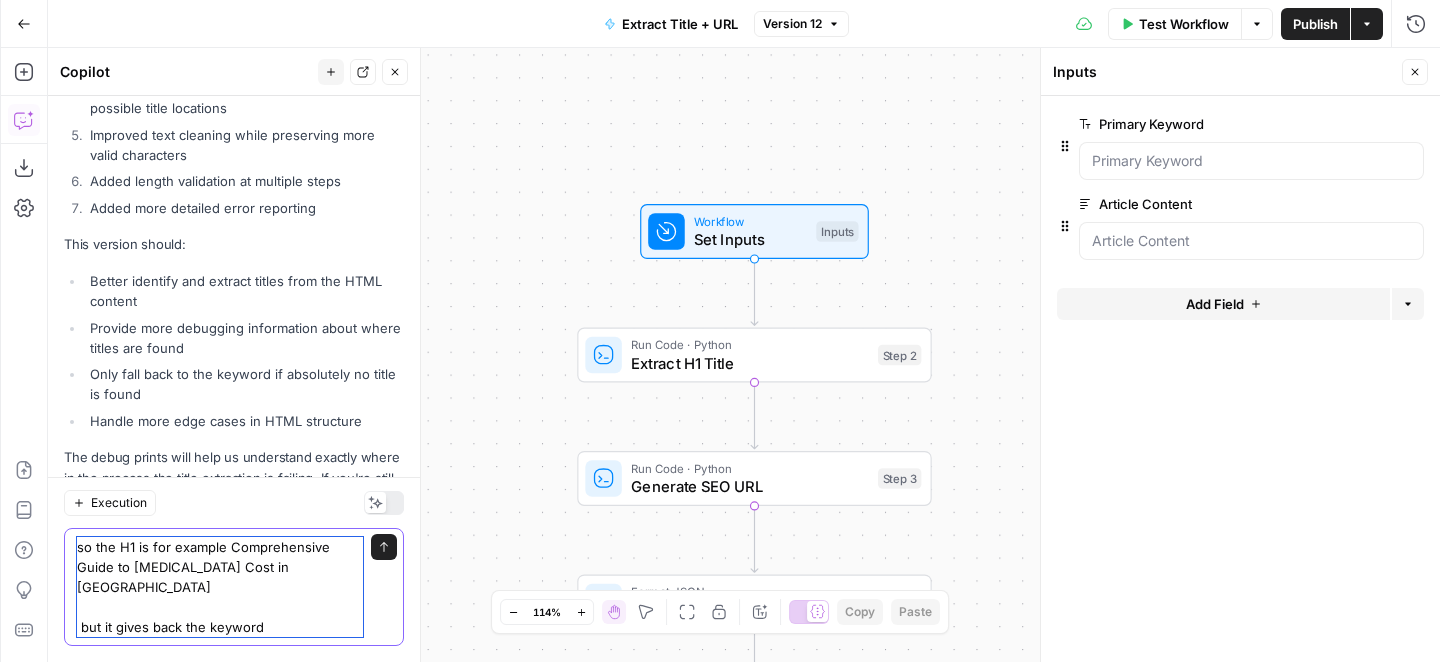 drag, startPoint x: 135, startPoint y: 587, endPoint x: 282, endPoint y: 587, distance: 147 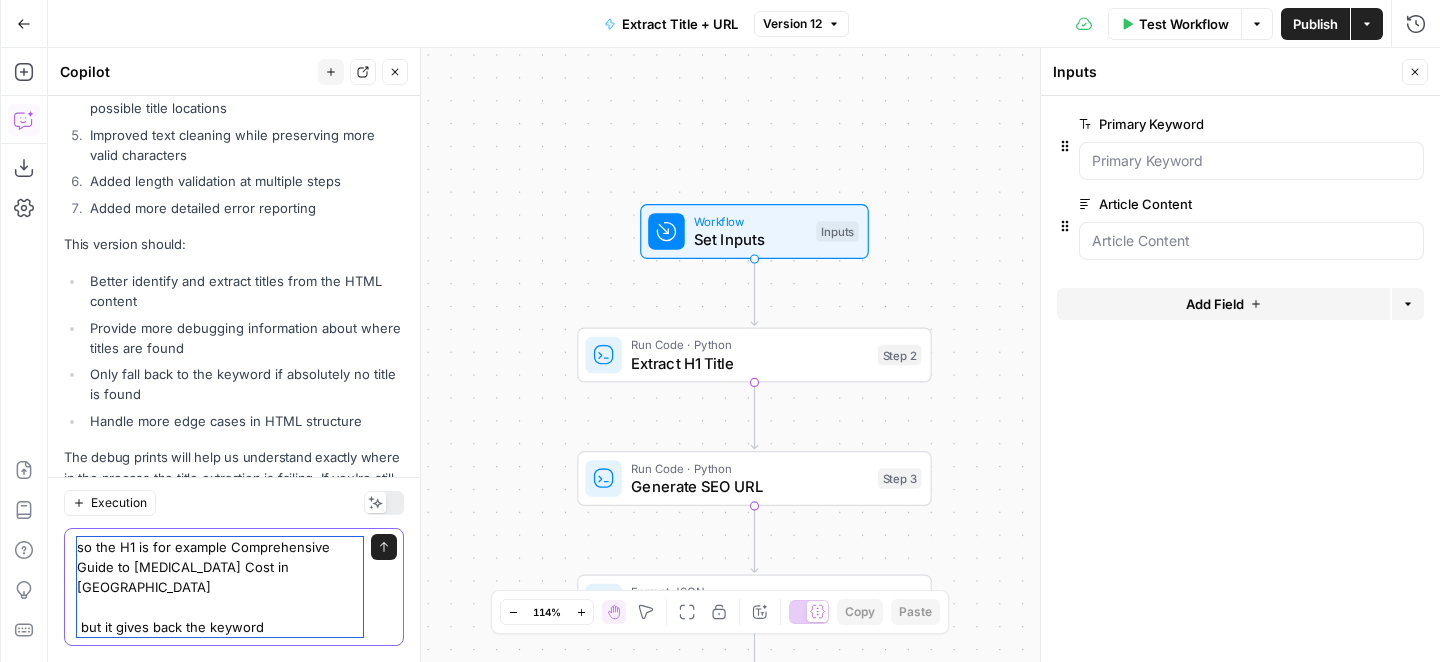 click on "so the H1 is for example Comprehensive Guide to [MEDICAL_DATA] Cost in [GEOGRAPHIC_DATA]
but it gives back the keyword" at bounding box center (220, 587) 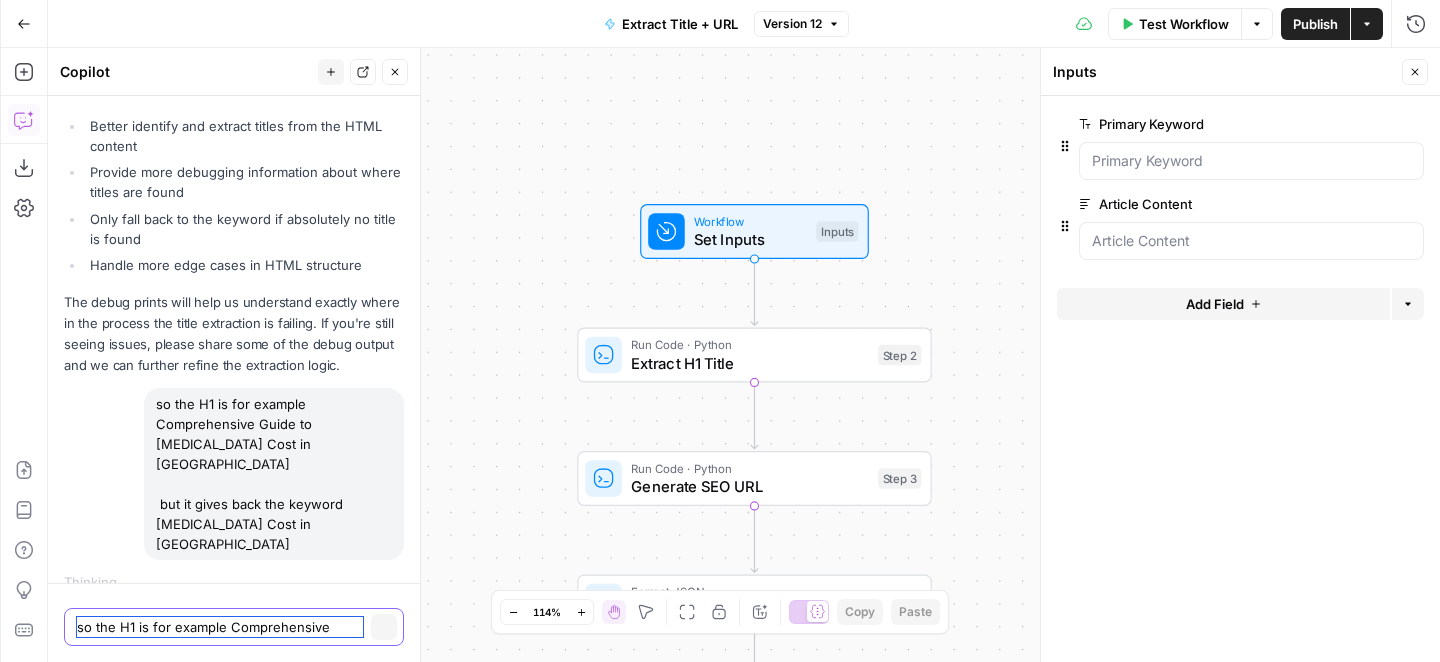 type 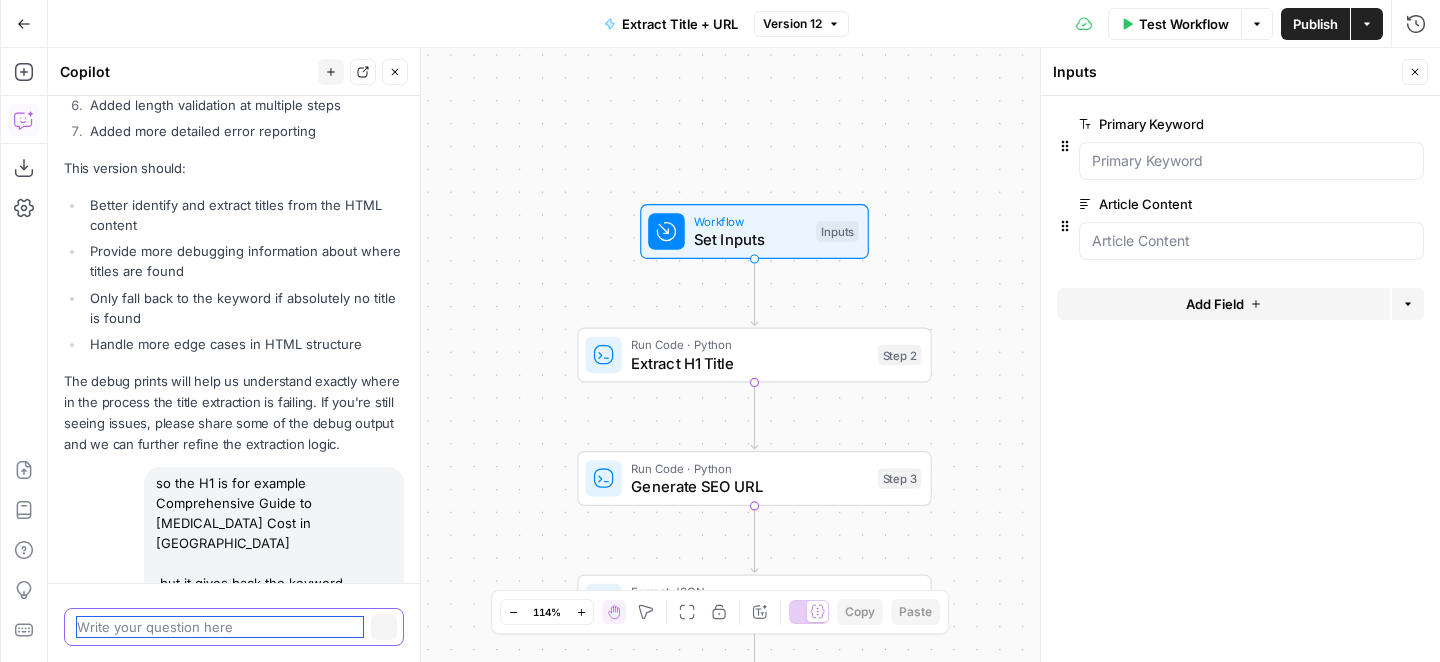 scroll, scrollTop: 3551, scrollLeft: 0, axis: vertical 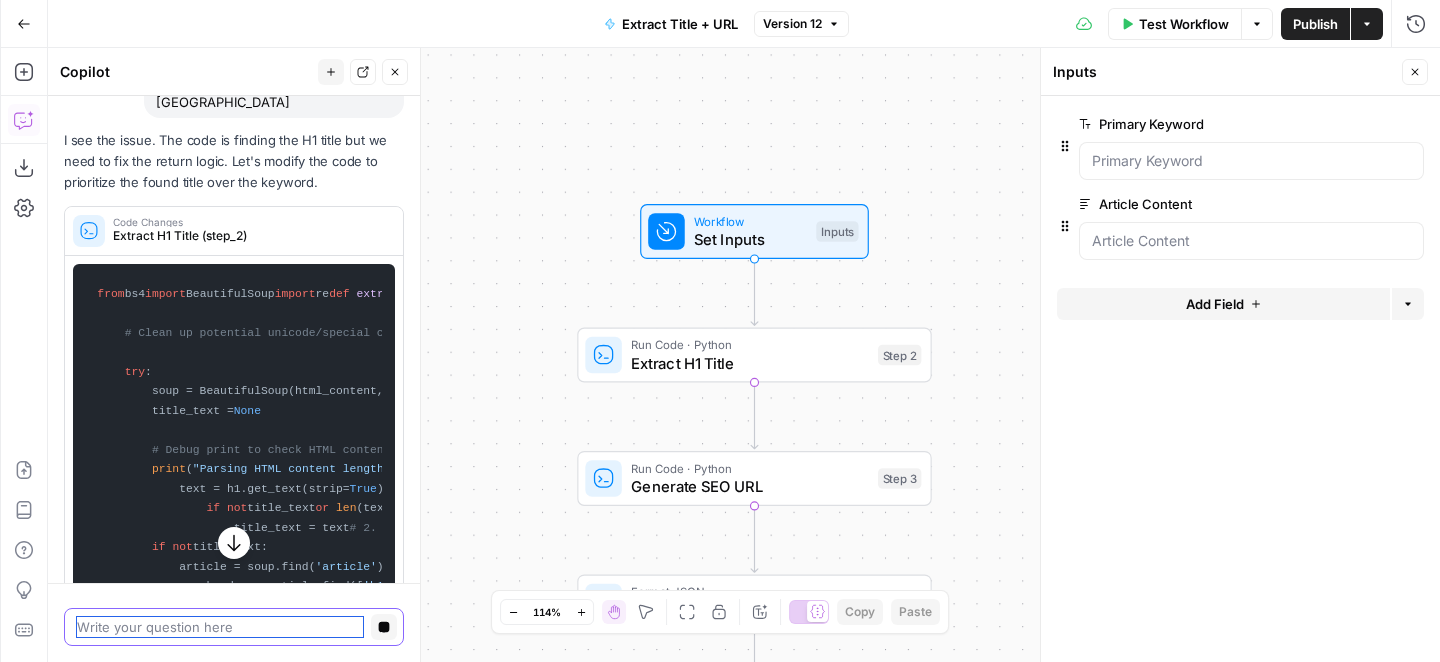 click at bounding box center [220, 627] 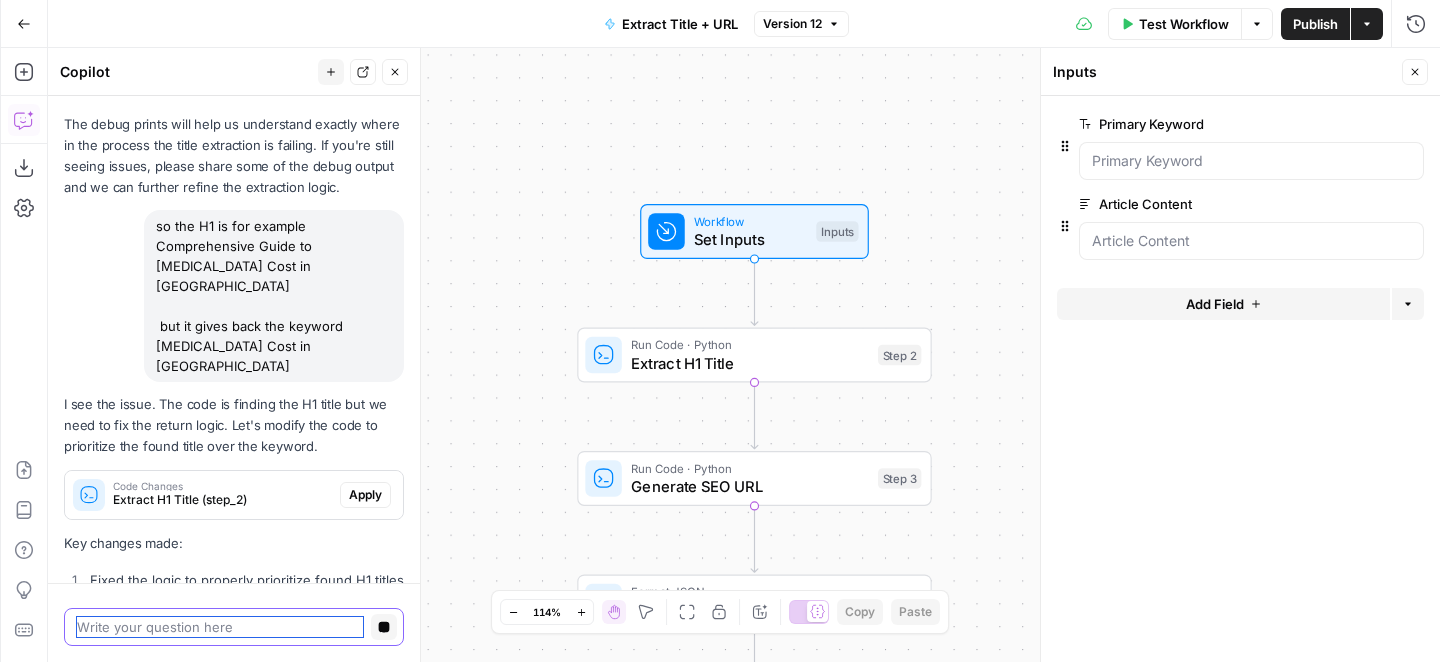 scroll, scrollTop: 3792, scrollLeft: 0, axis: vertical 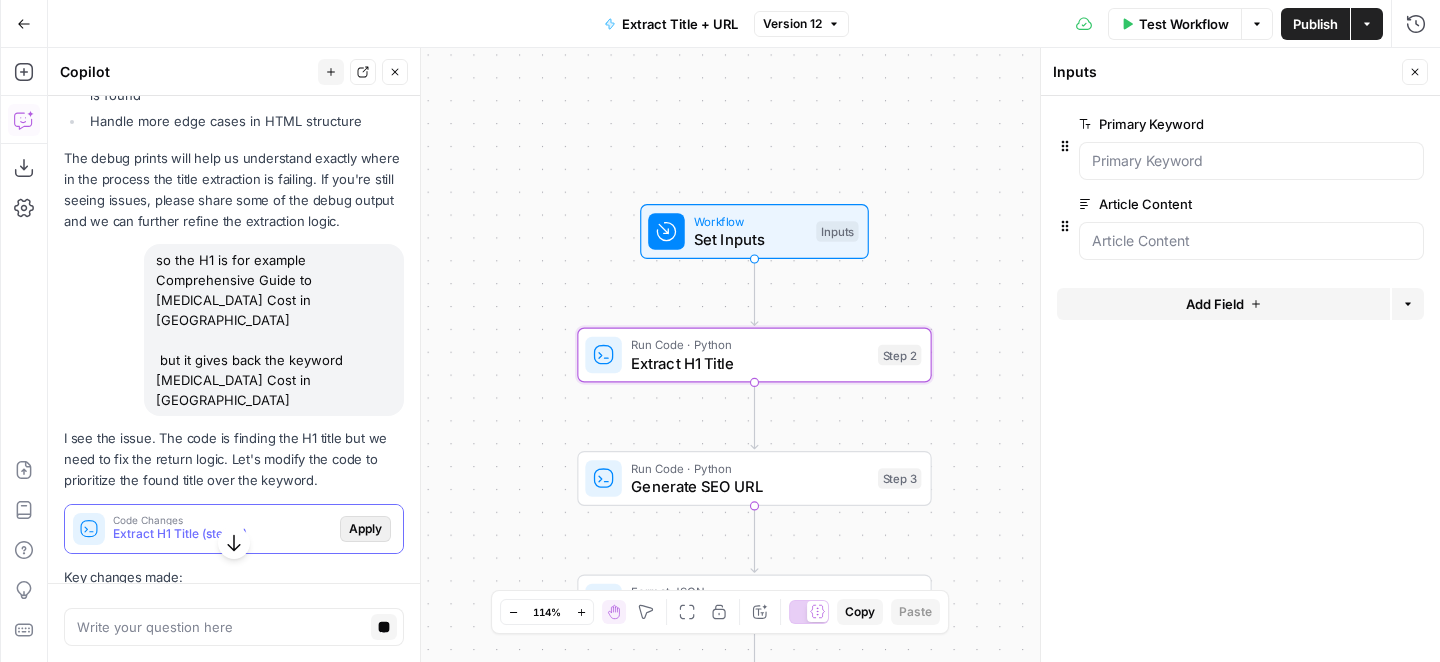 click on "Apply" at bounding box center (365, 529) 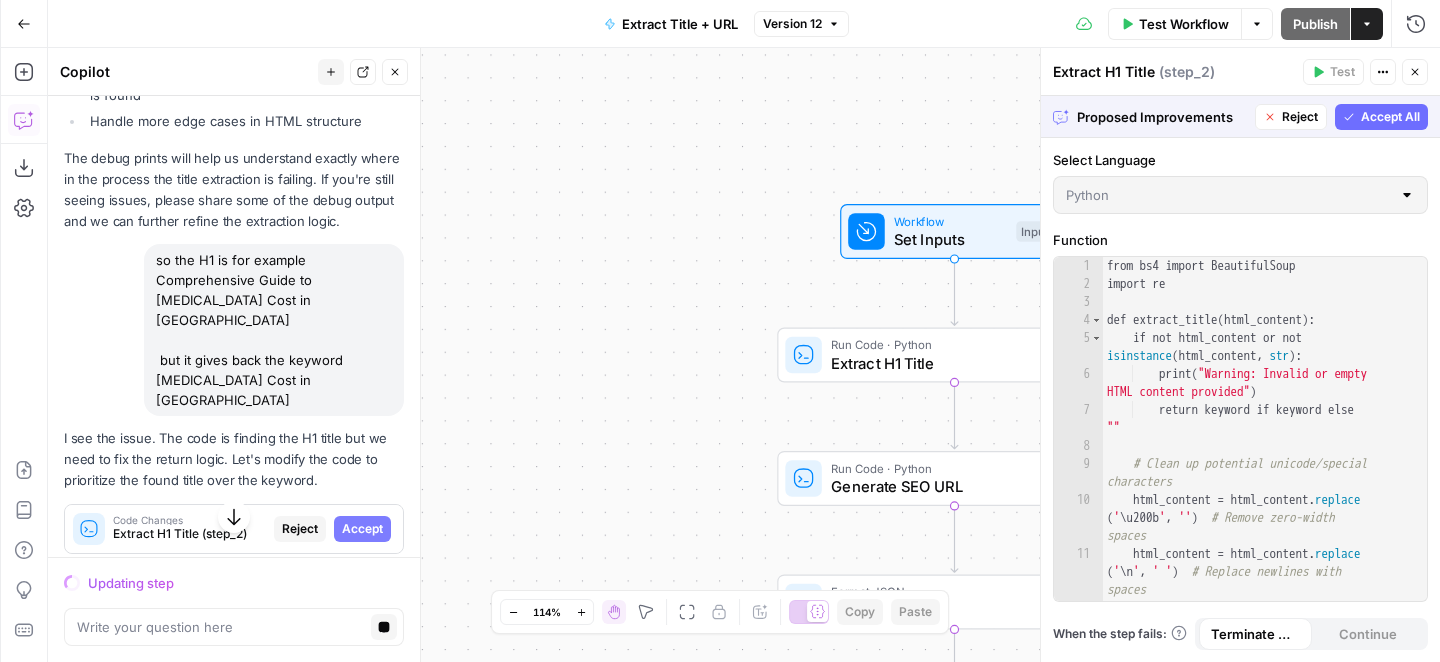 click on "Accept All" at bounding box center [1390, 117] 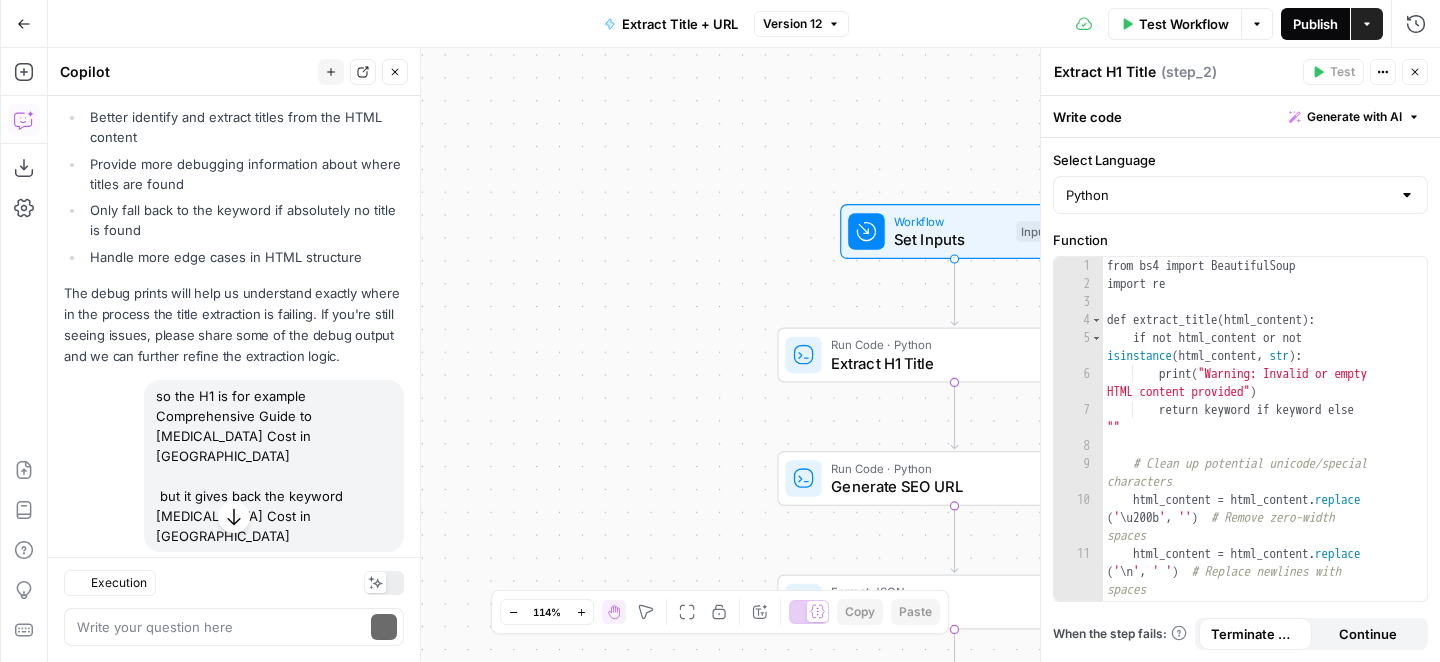 click on "Publish" at bounding box center (1315, 24) 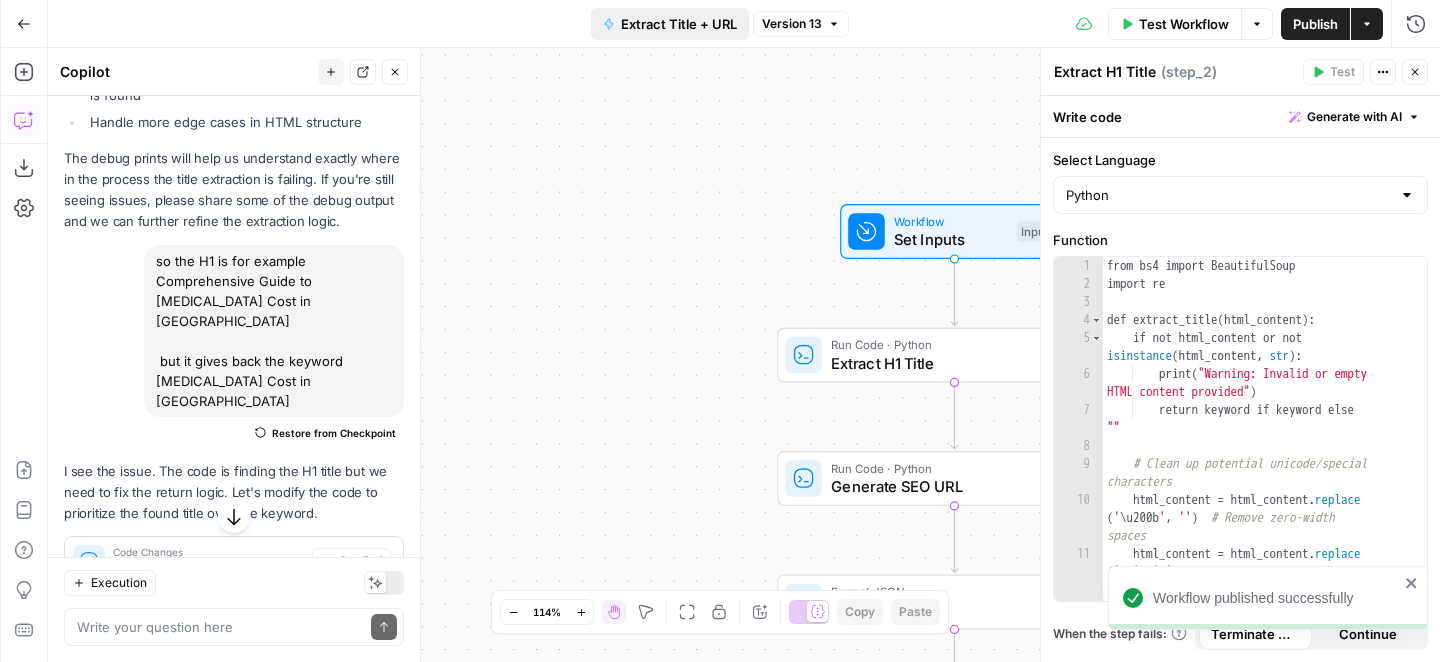 click on "Extract Title + URL" at bounding box center [679, 24] 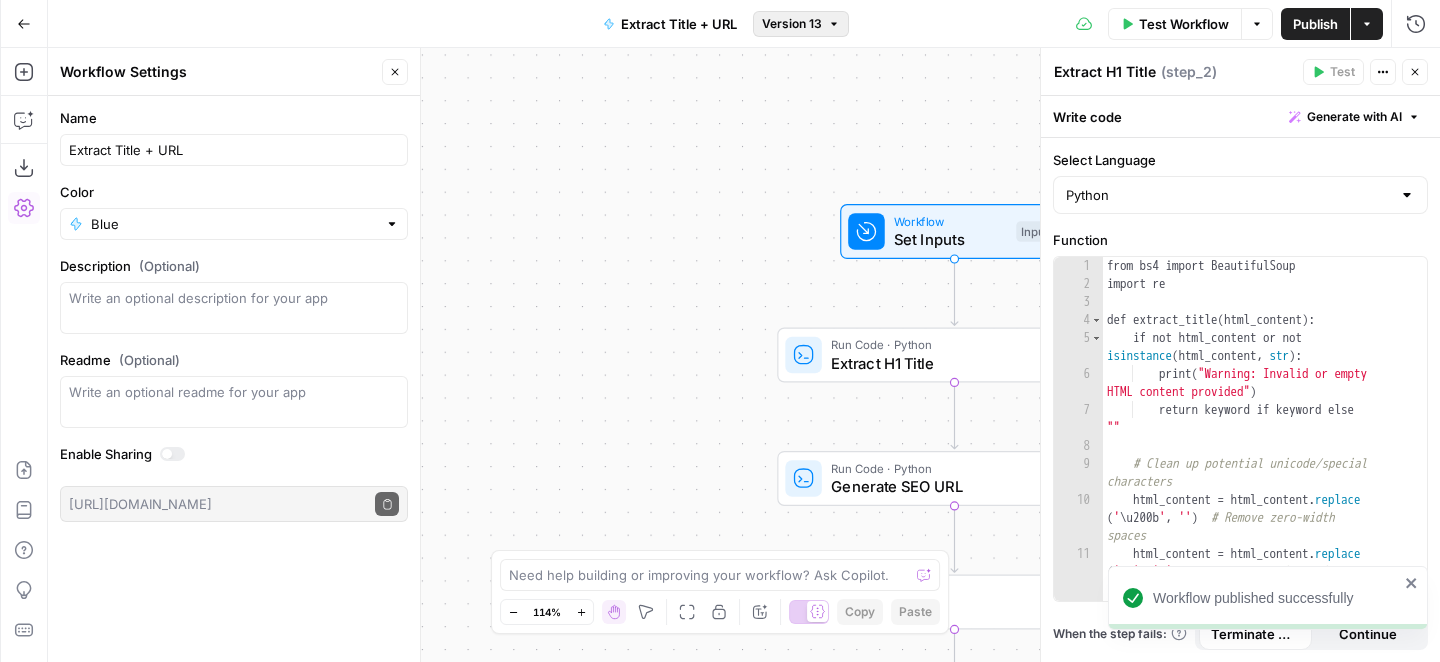 click on "Version 13" at bounding box center [792, 24] 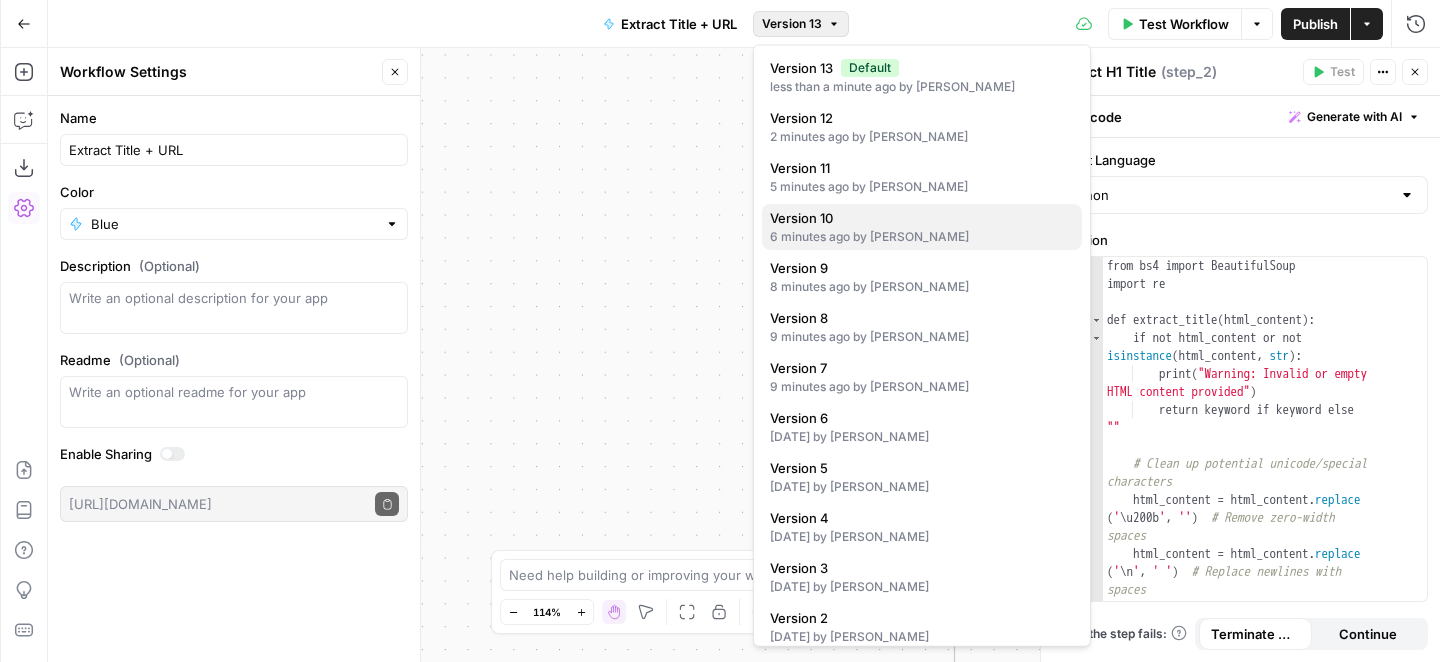 click on "6 minutes ago
by [PERSON_NAME]" at bounding box center (922, 237) 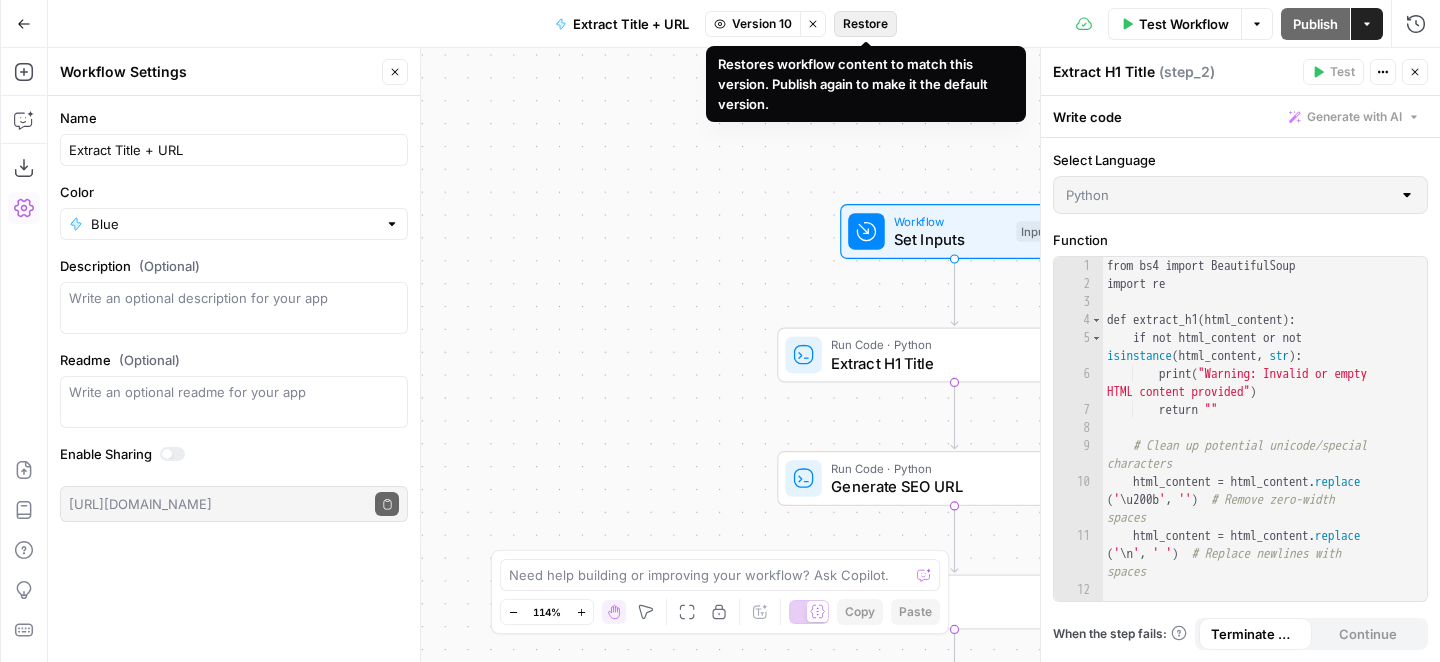 click on "Restore" at bounding box center [865, 24] 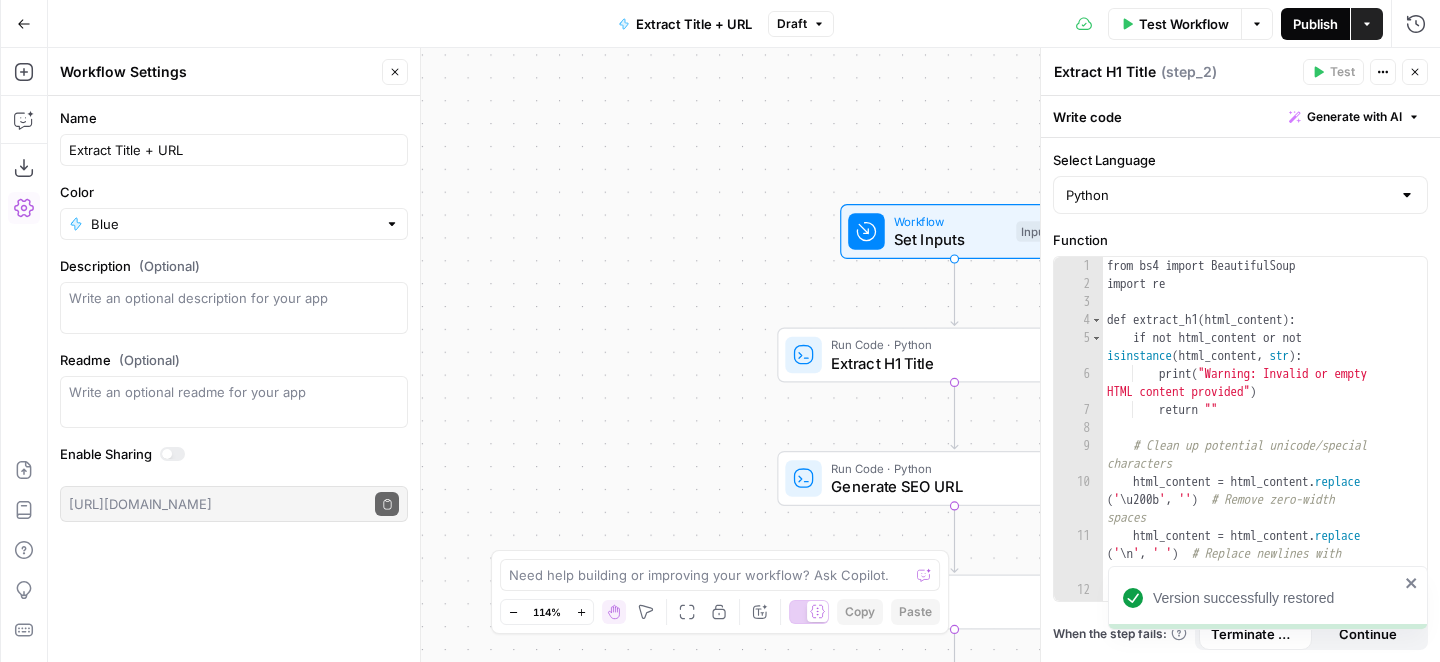 click on "Publish" at bounding box center (1315, 24) 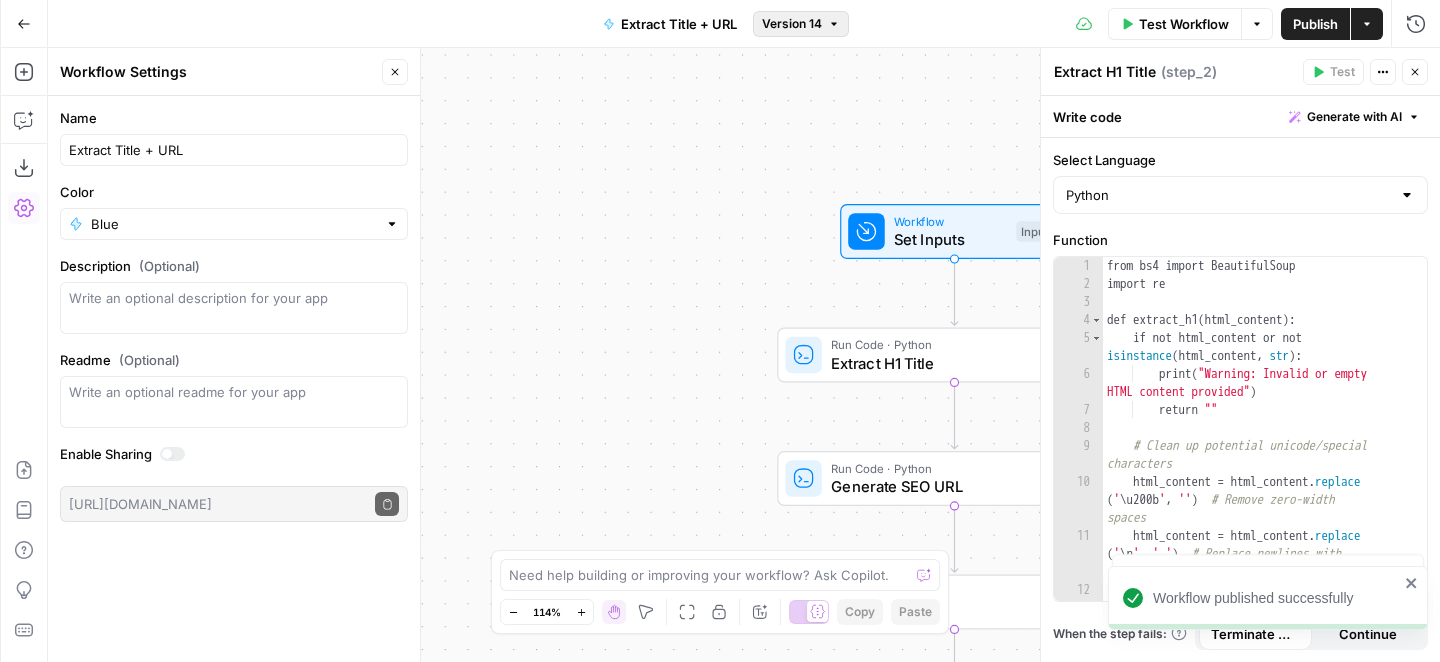 click on "Version 14" at bounding box center [801, 24] 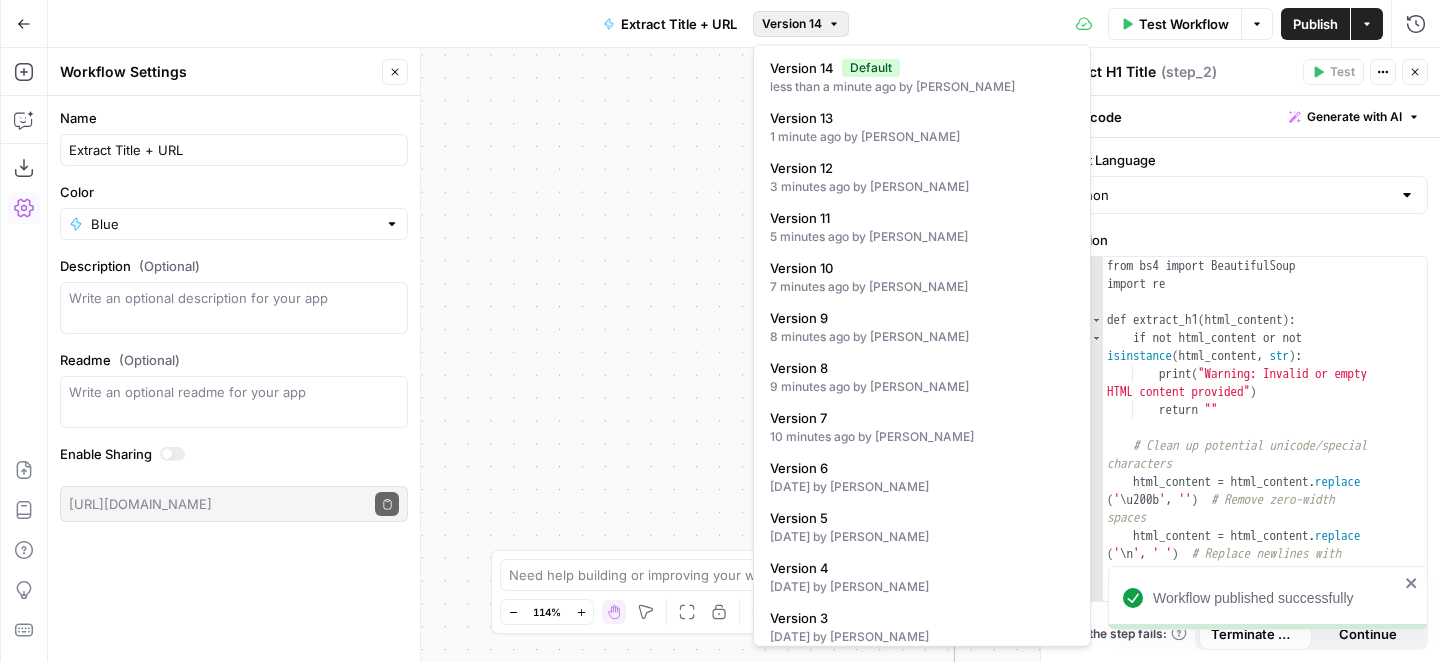 click on "Workflow Set Inputs Inputs Run Code · Python Extract H1 Title Step 2 Run Code · Python Generate SEO URL Step 3 Format JSON Format Output Step 4 End Output" at bounding box center [744, 355] 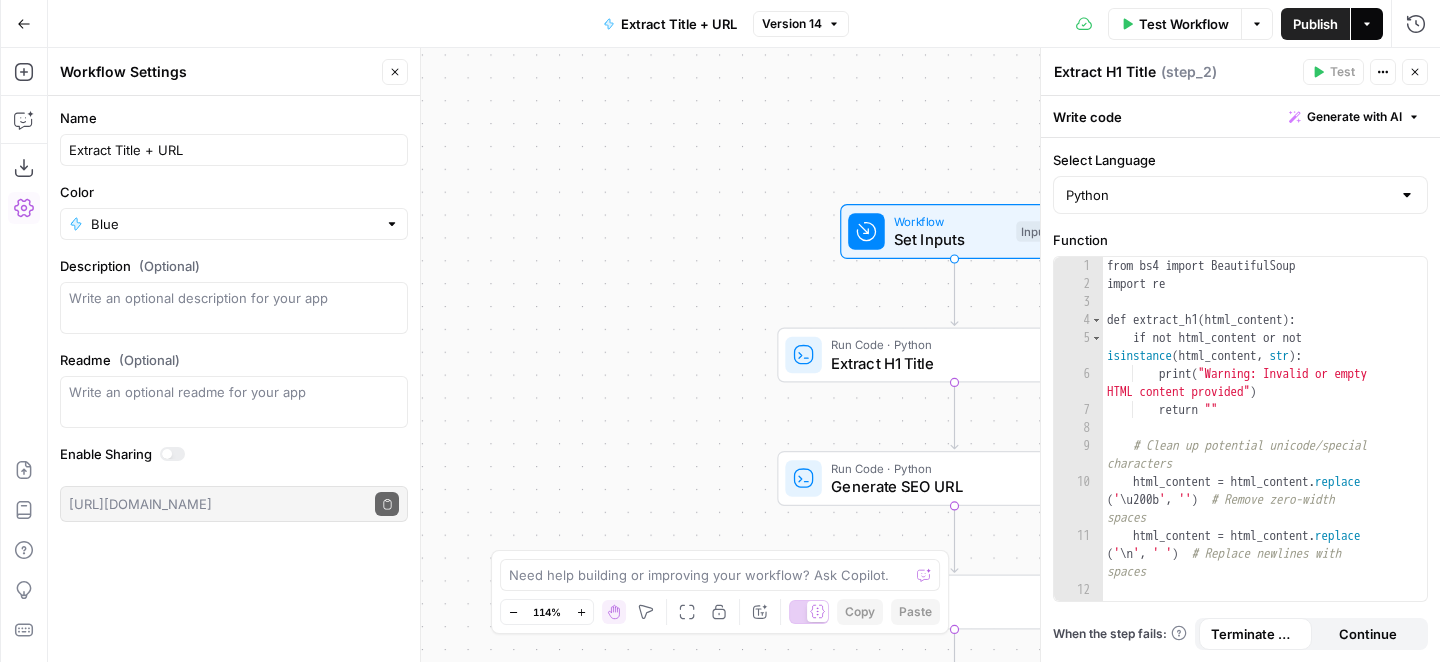 click 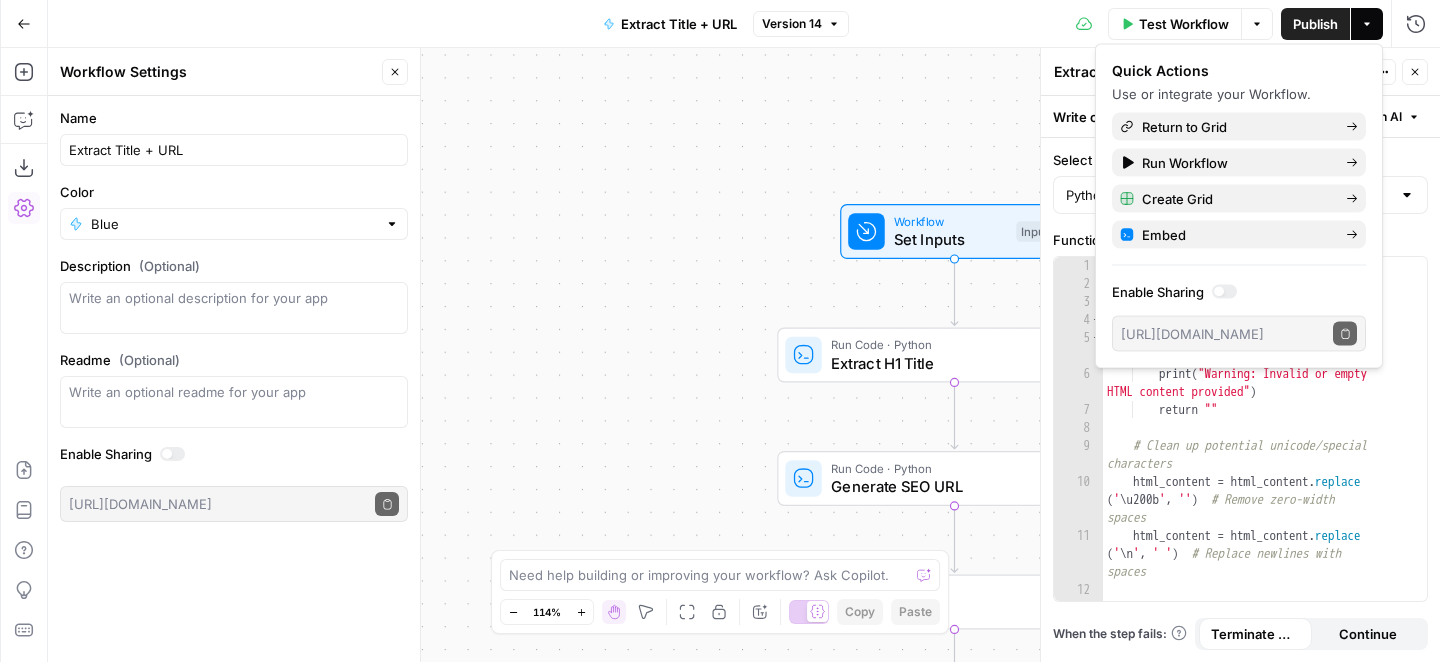 click 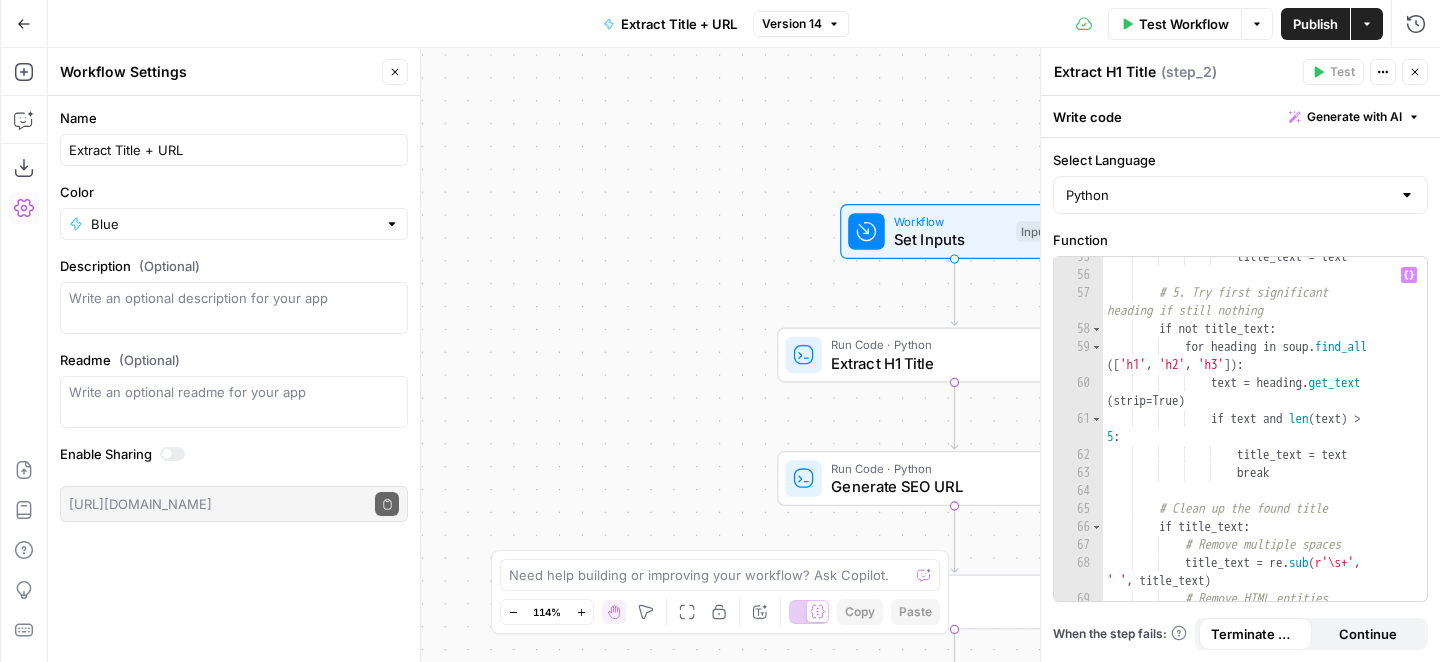 scroll, scrollTop: 1888, scrollLeft: 0, axis: vertical 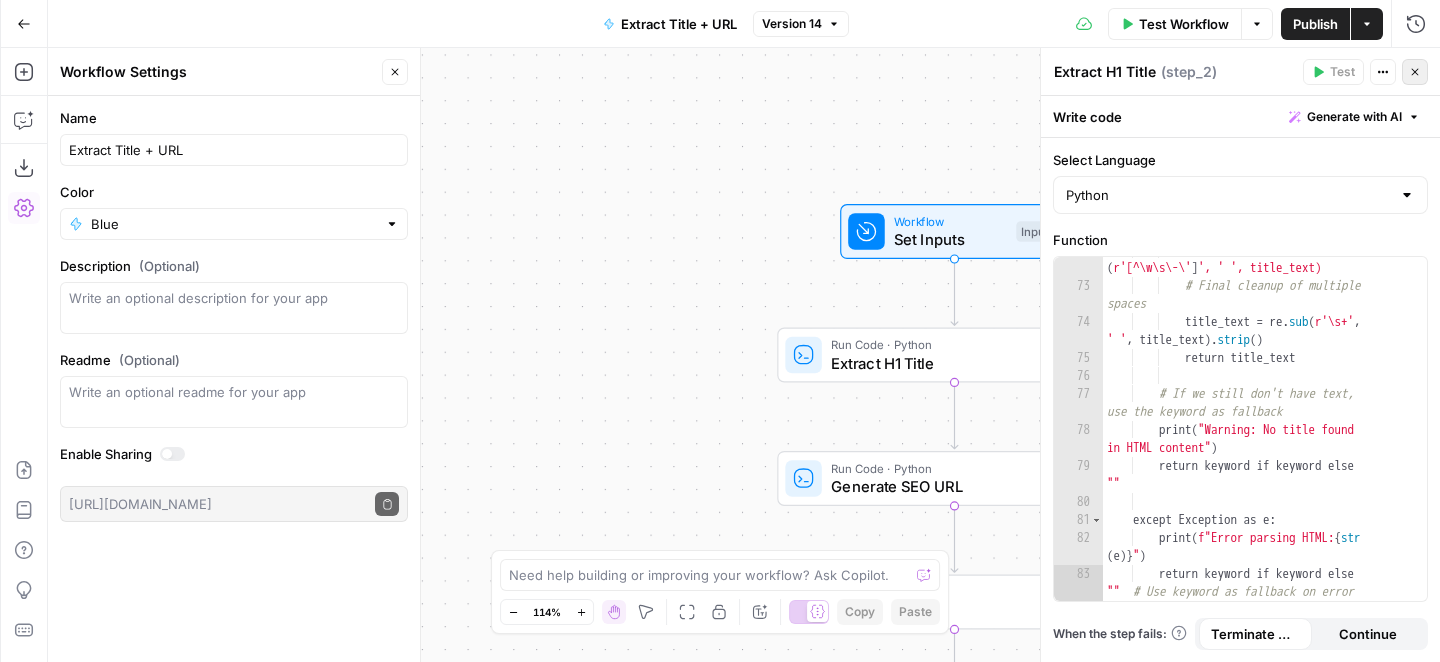 click 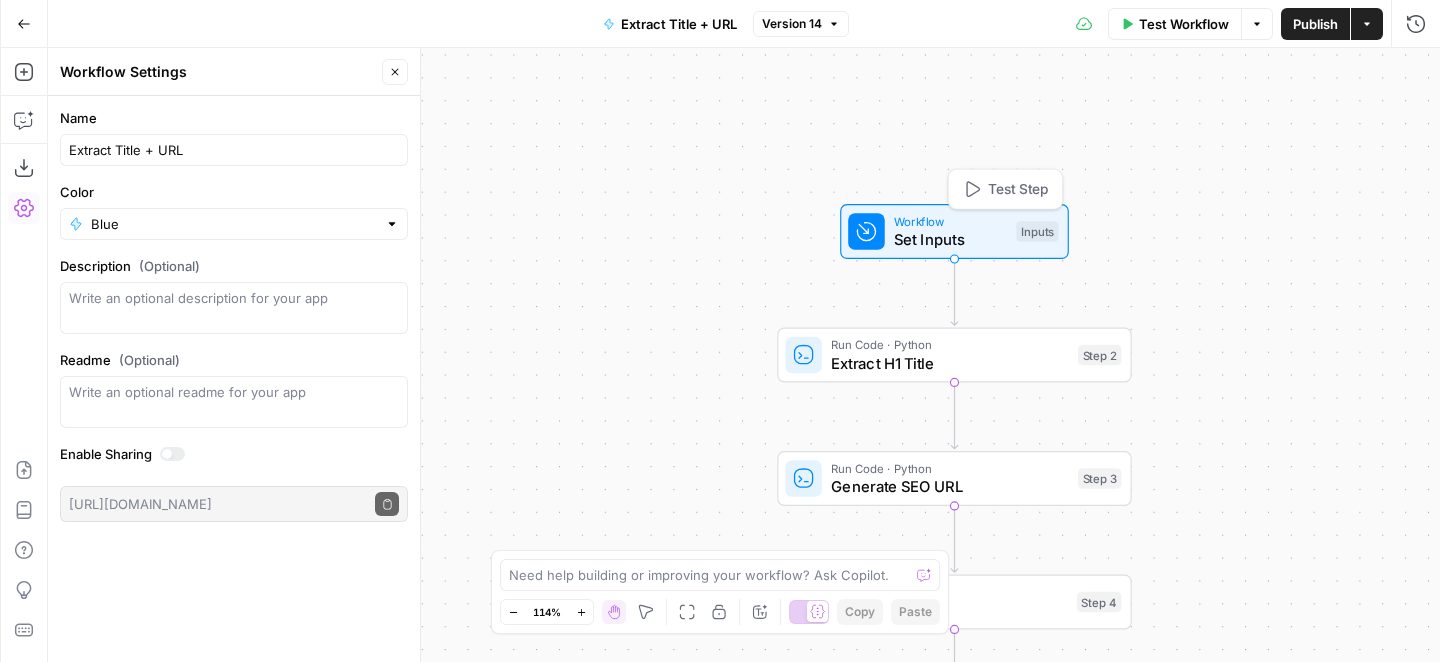 click on "Set Inputs" at bounding box center (950, 239) 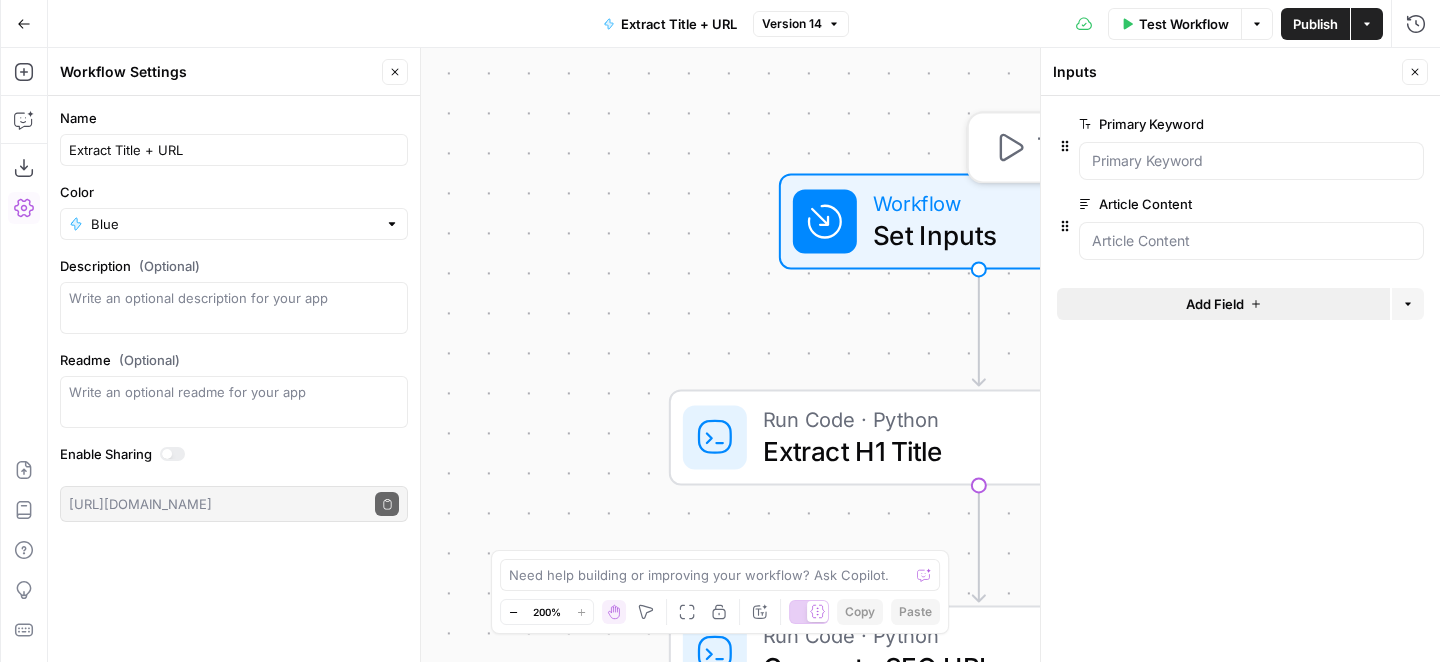 click on "Add Field" at bounding box center (1223, 304) 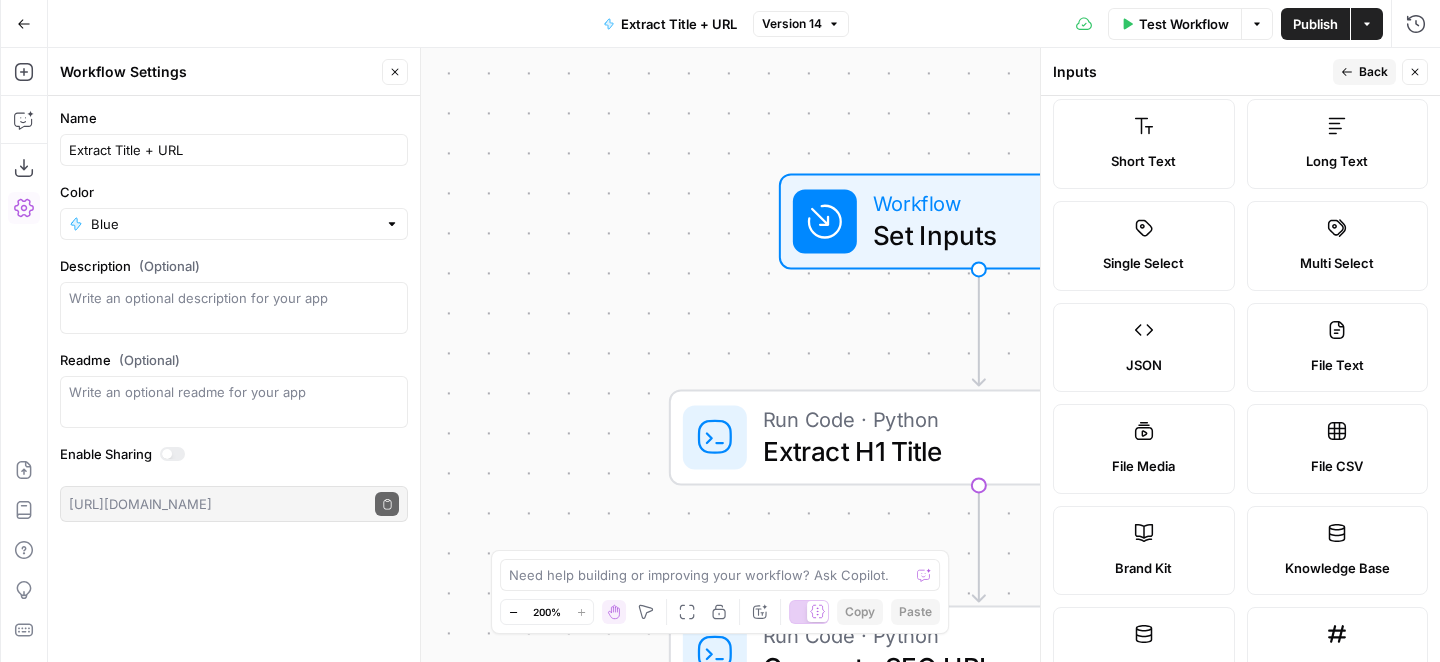 scroll, scrollTop: 0, scrollLeft: 0, axis: both 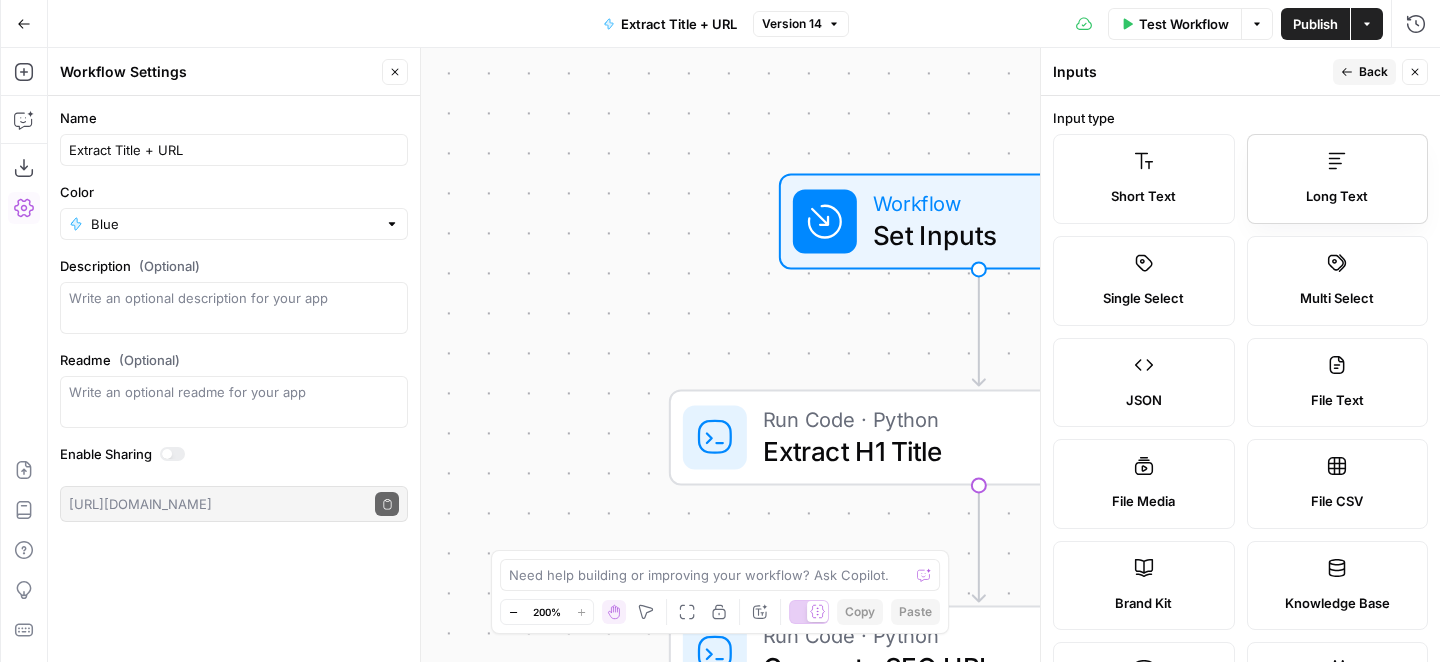 click on "Long Text" at bounding box center (1338, 179) 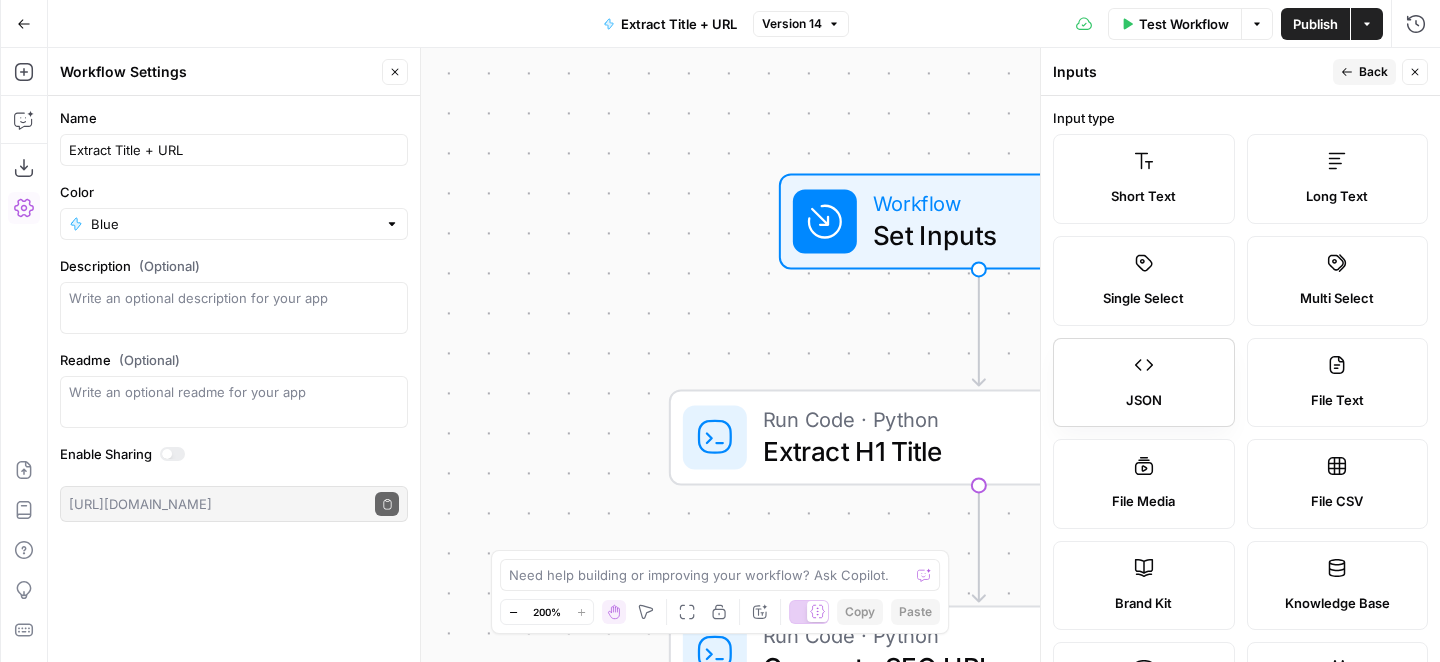 click on "JSON" at bounding box center [1144, 383] 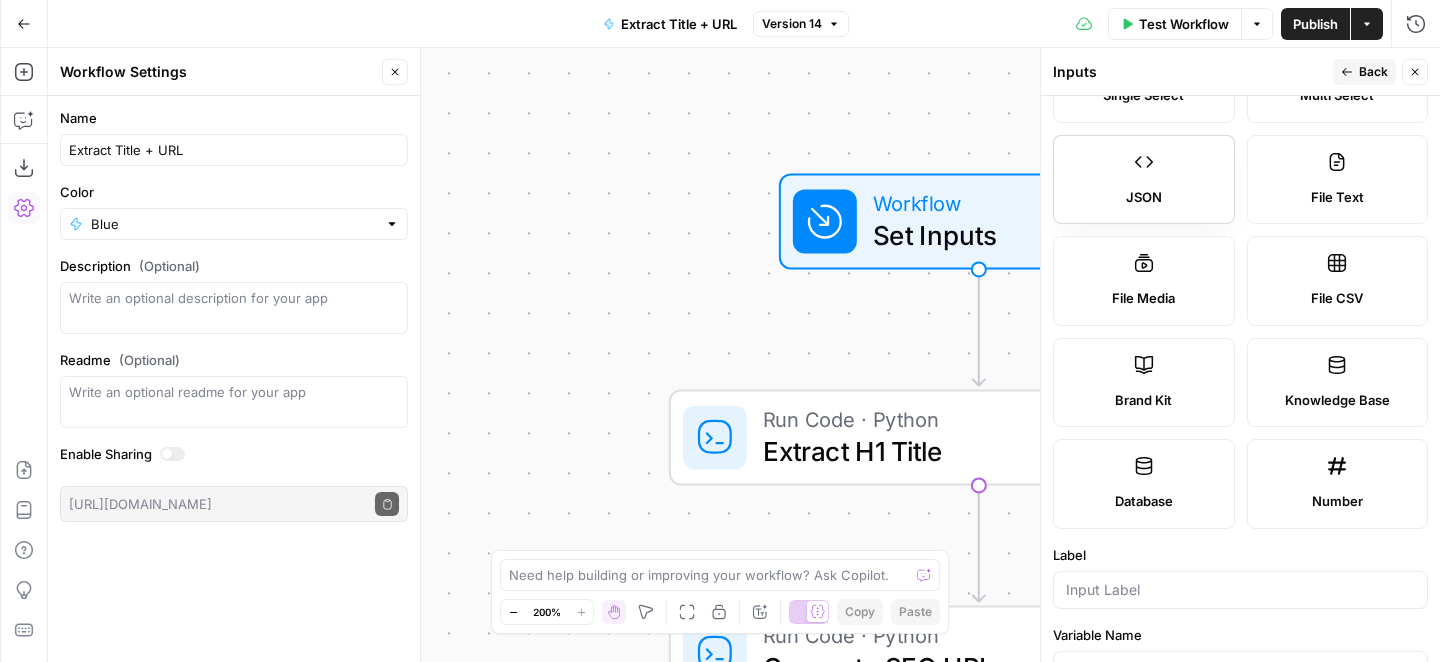 scroll, scrollTop: 469, scrollLeft: 0, axis: vertical 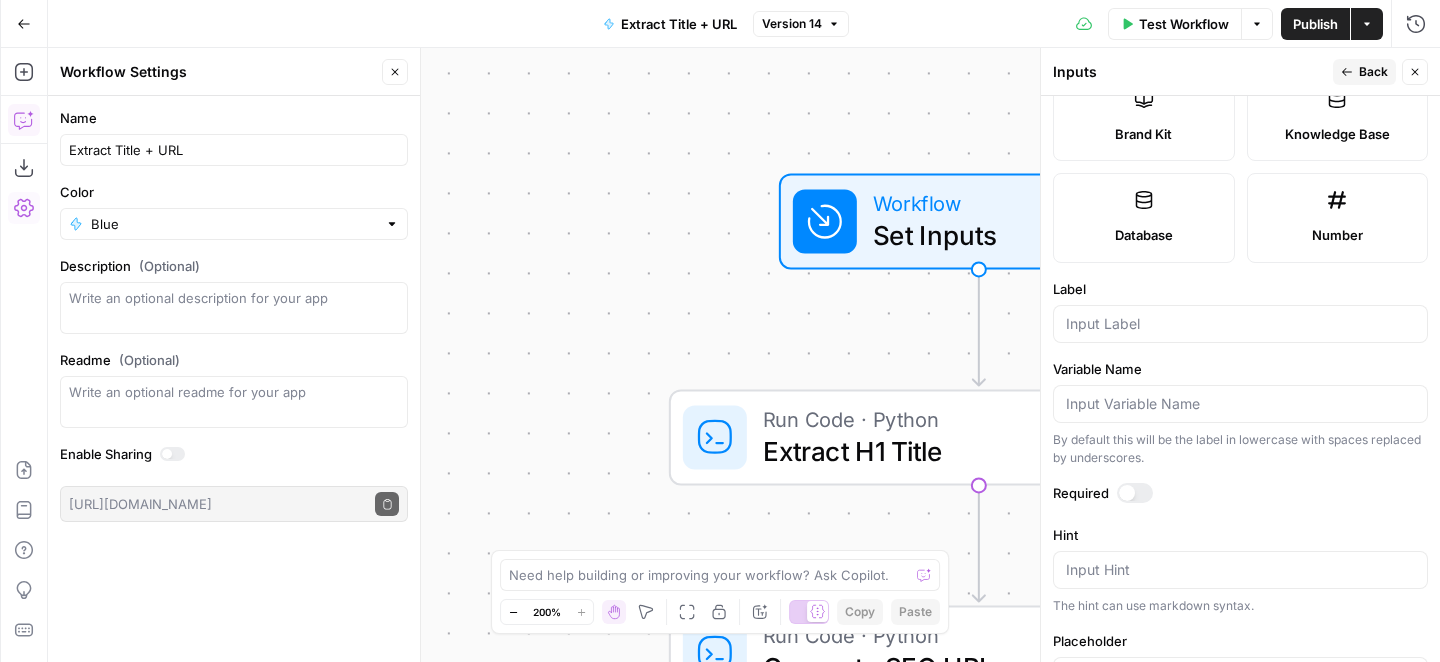click 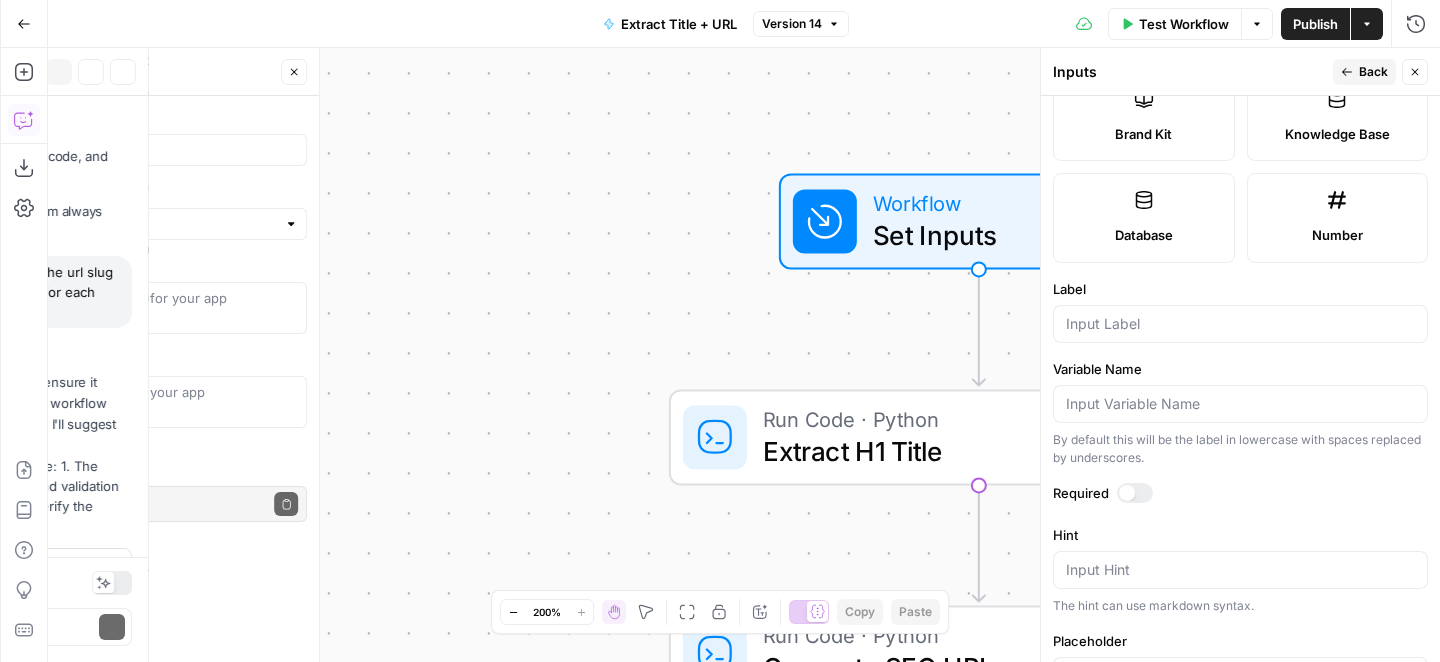 scroll, scrollTop: 4385, scrollLeft: 0, axis: vertical 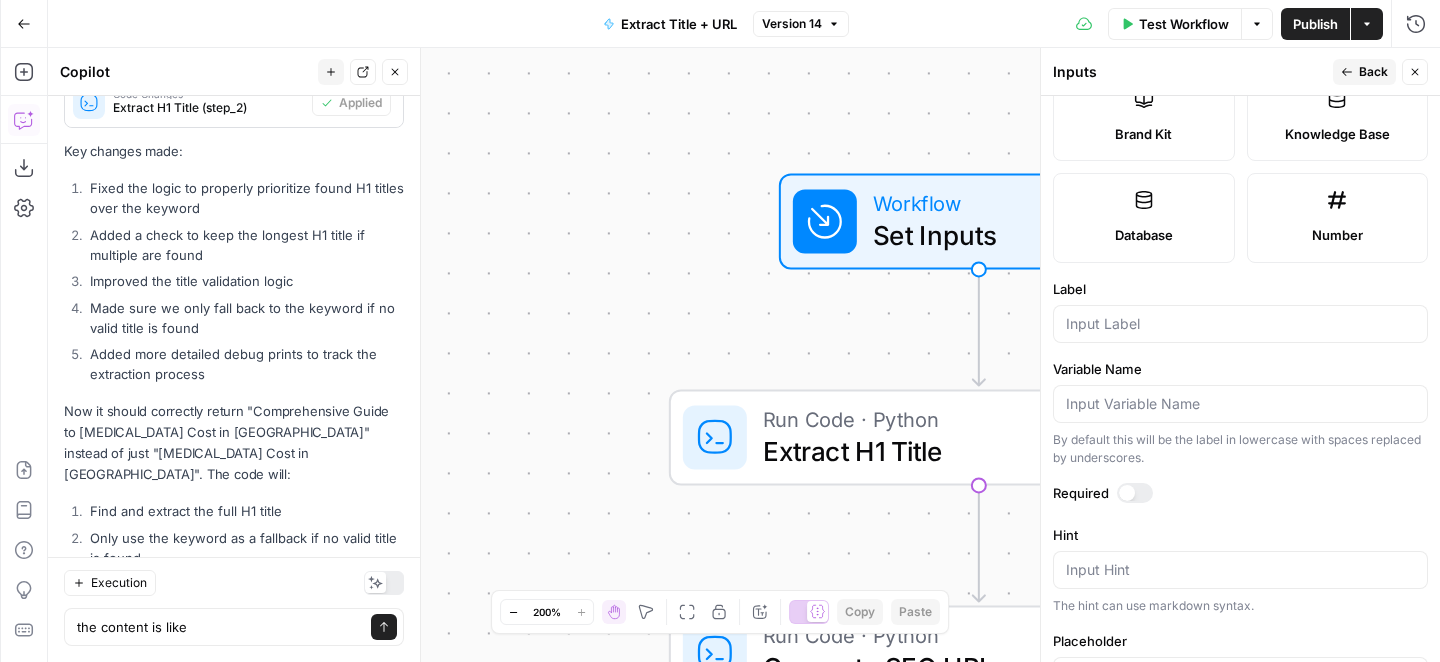 type on "the content is like <html><body><h1>Comprehensive Guide to [MEDICAL_DATA] Cost in [GEOGRAPHIC_DATA]</h1><p></p><p>" 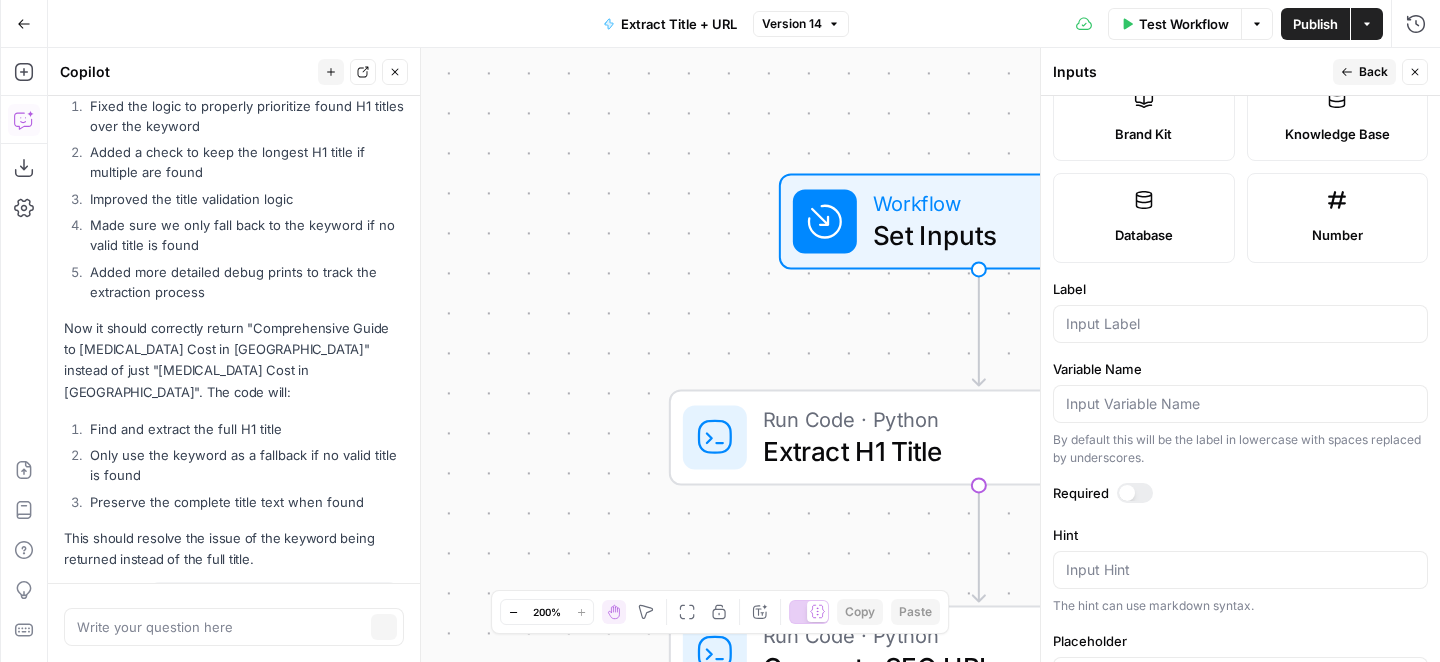 scroll, scrollTop: 4296, scrollLeft: 0, axis: vertical 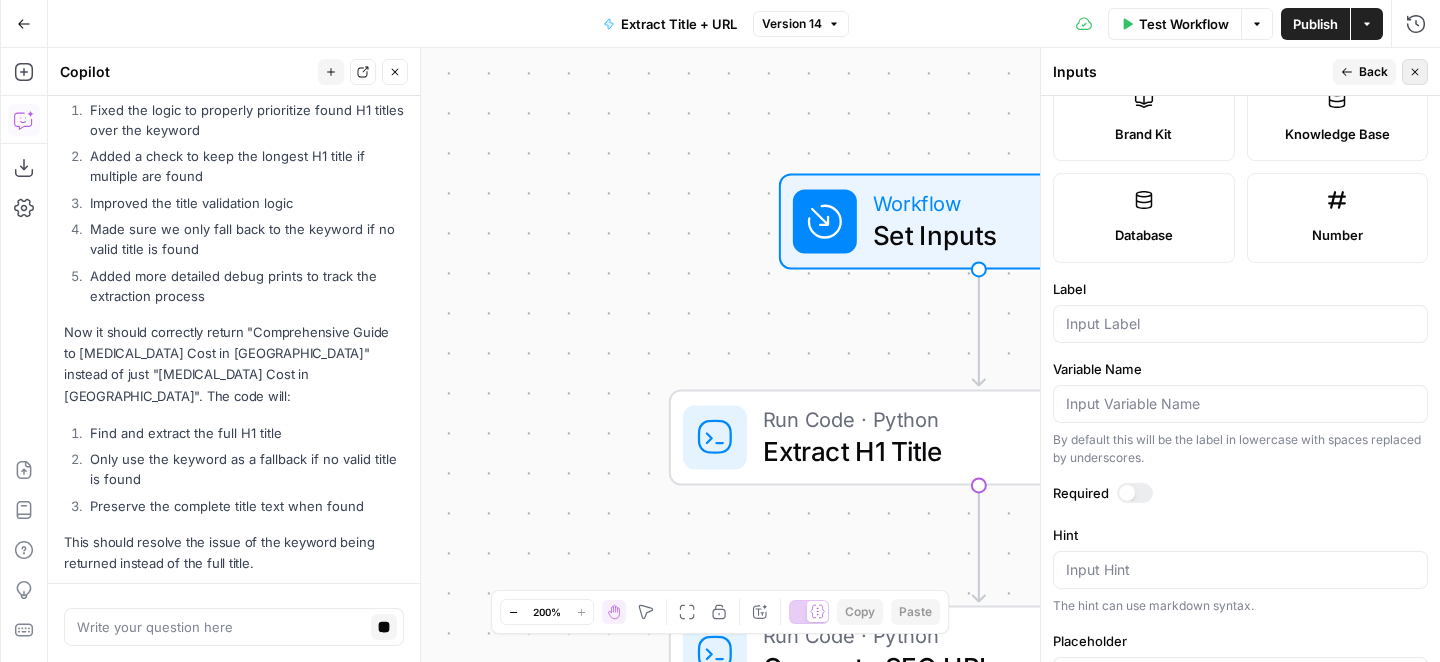 click on "Close" at bounding box center (1415, 72) 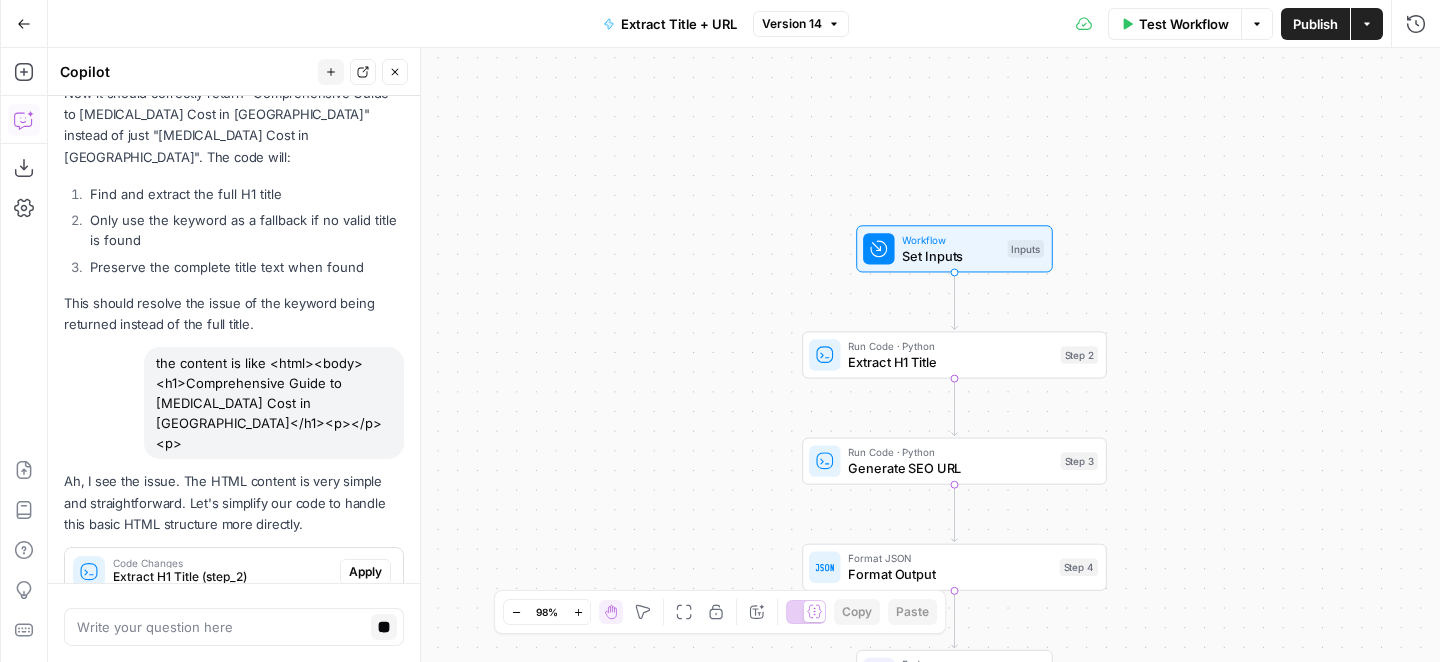 scroll, scrollTop: 4534, scrollLeft: 0, axis: vertical 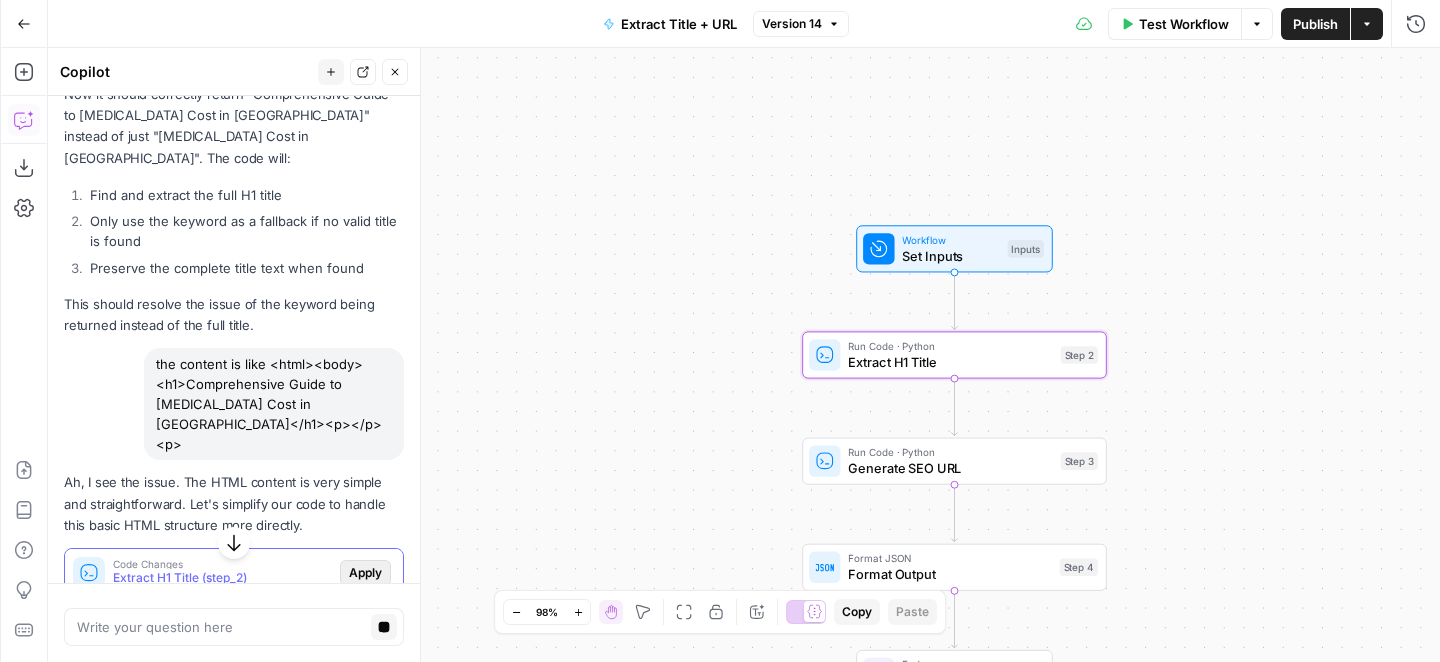 click on "Apply" at bounding box center [365, 573] 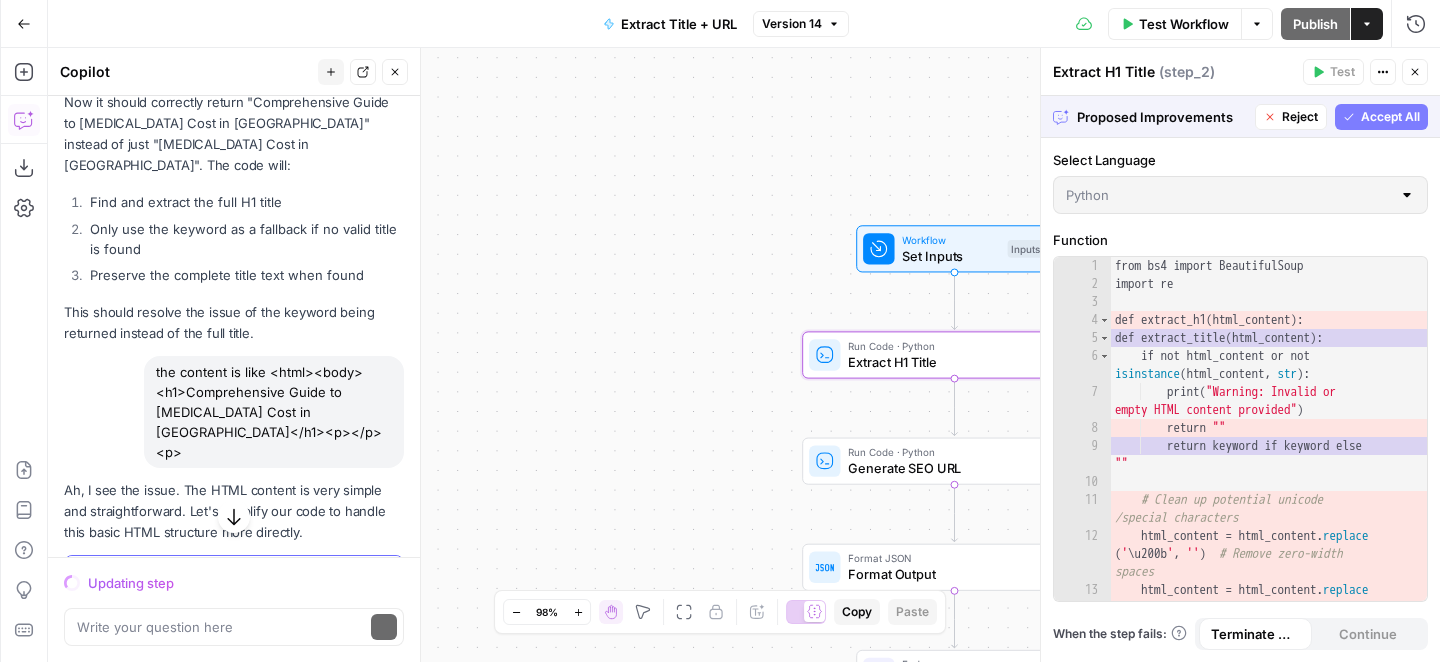 click on "Accept" at bounding box center (362, 580) 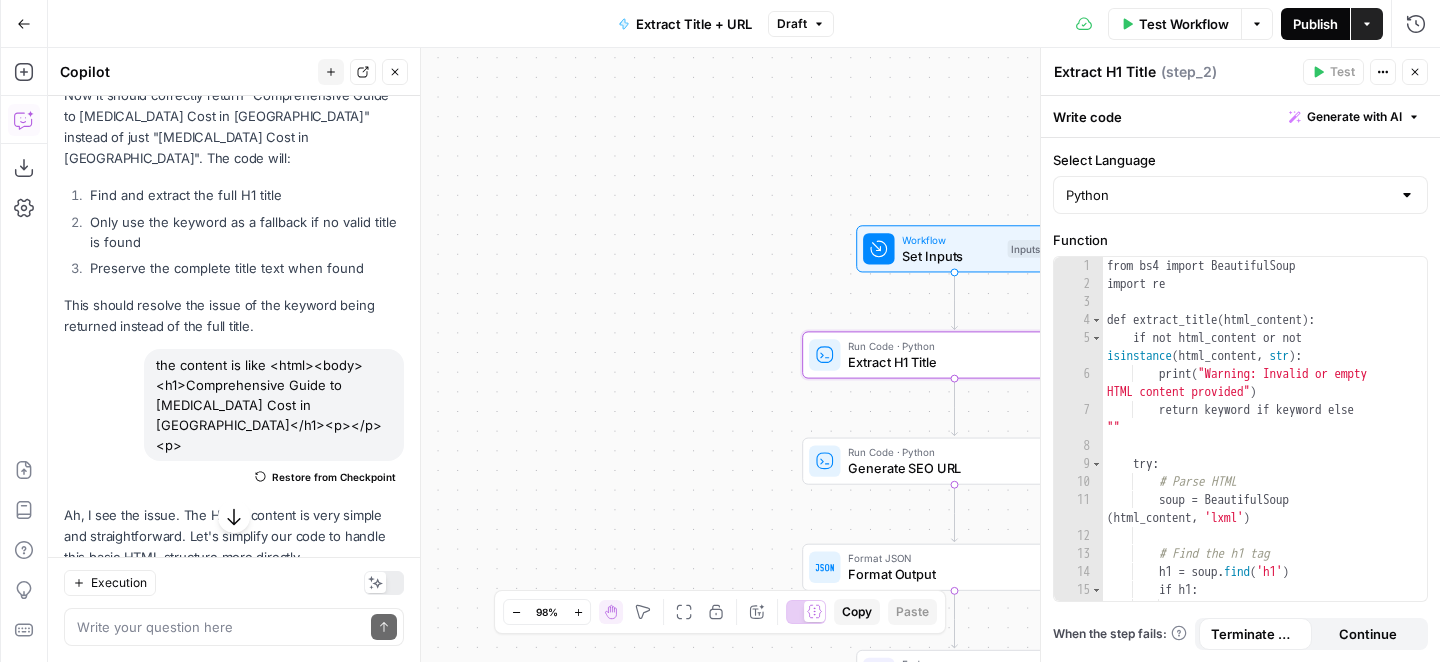 click on "Publish" at bounding box center (1315, 24) 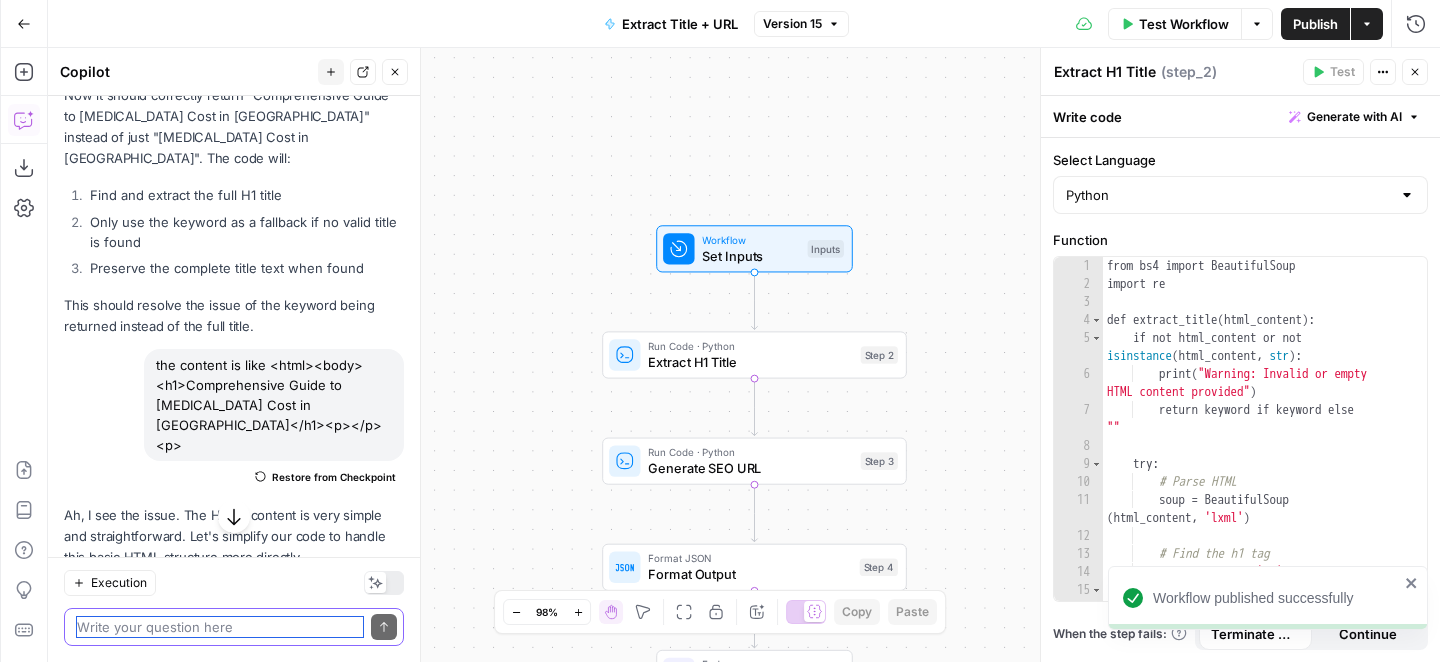 click at bounding box center (220, 627) 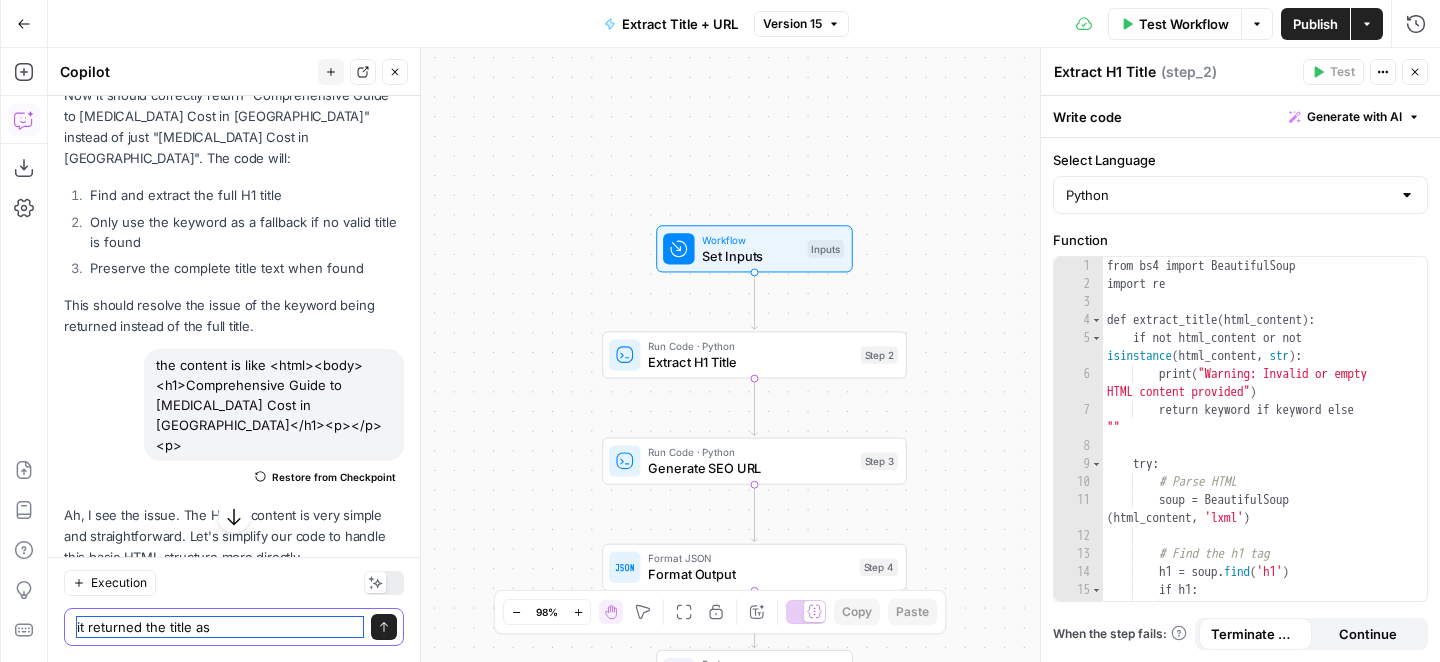 paste on "[MEDICAL_DATA] cost in [GEOGRAPHIC_DATA]" 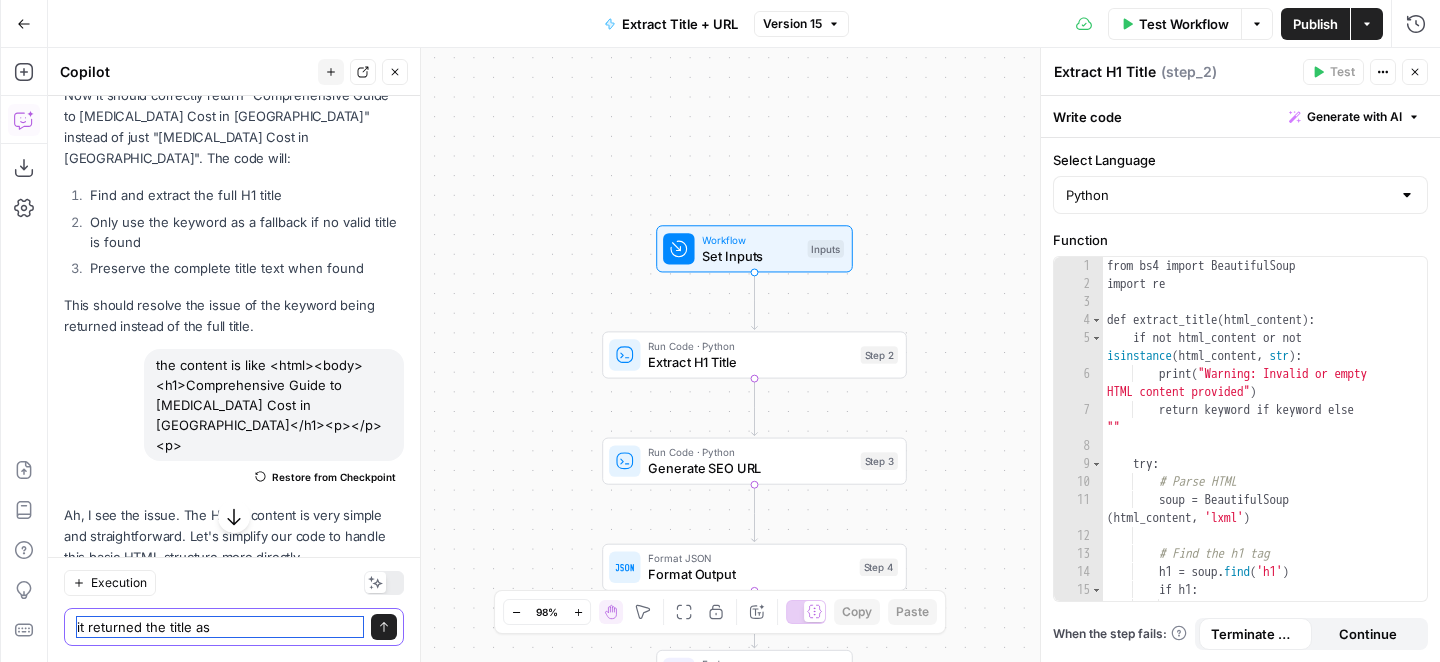 type on "it returned the title ascontrave cost in [GEOGRAPHIC_DATA]" 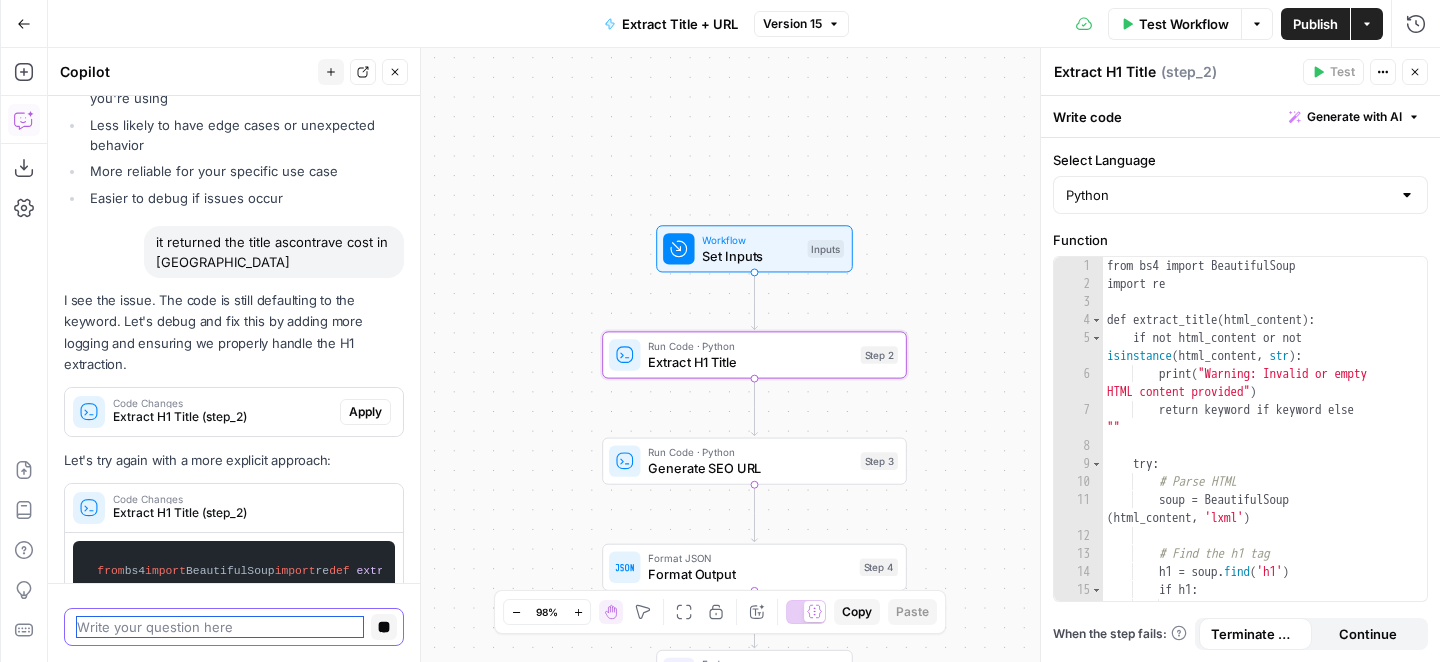 scroll, scrollTop: 5466, scrollLeft: 0, axis: vertical 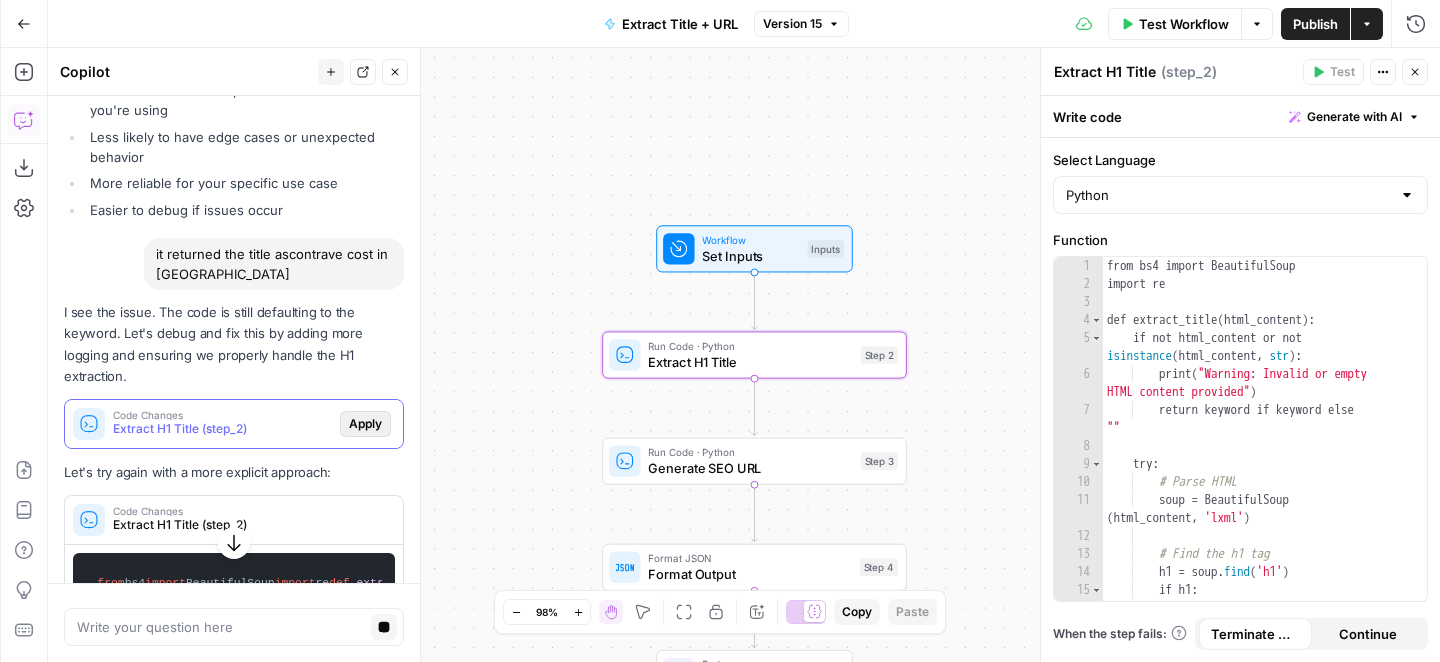 click on "Apply" at bounding box center (365, 424) 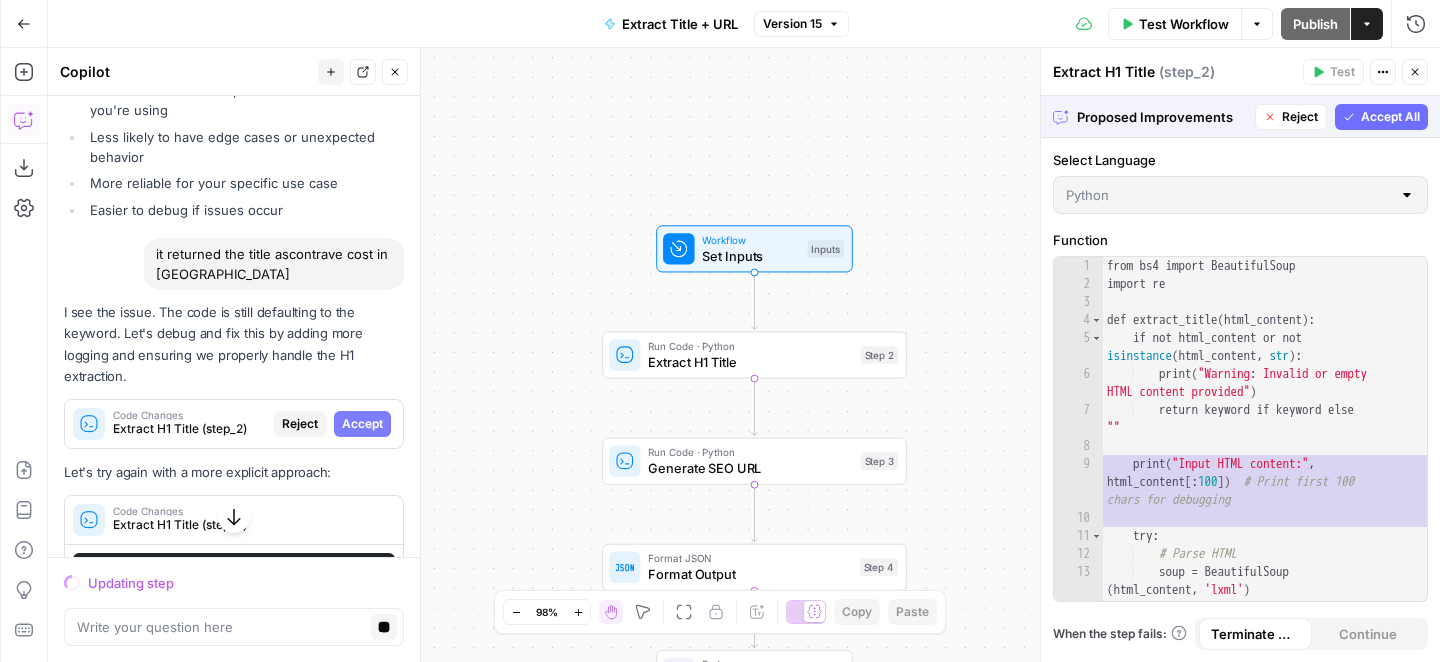 click on "Accept All" at bounding box center (1390, 117) 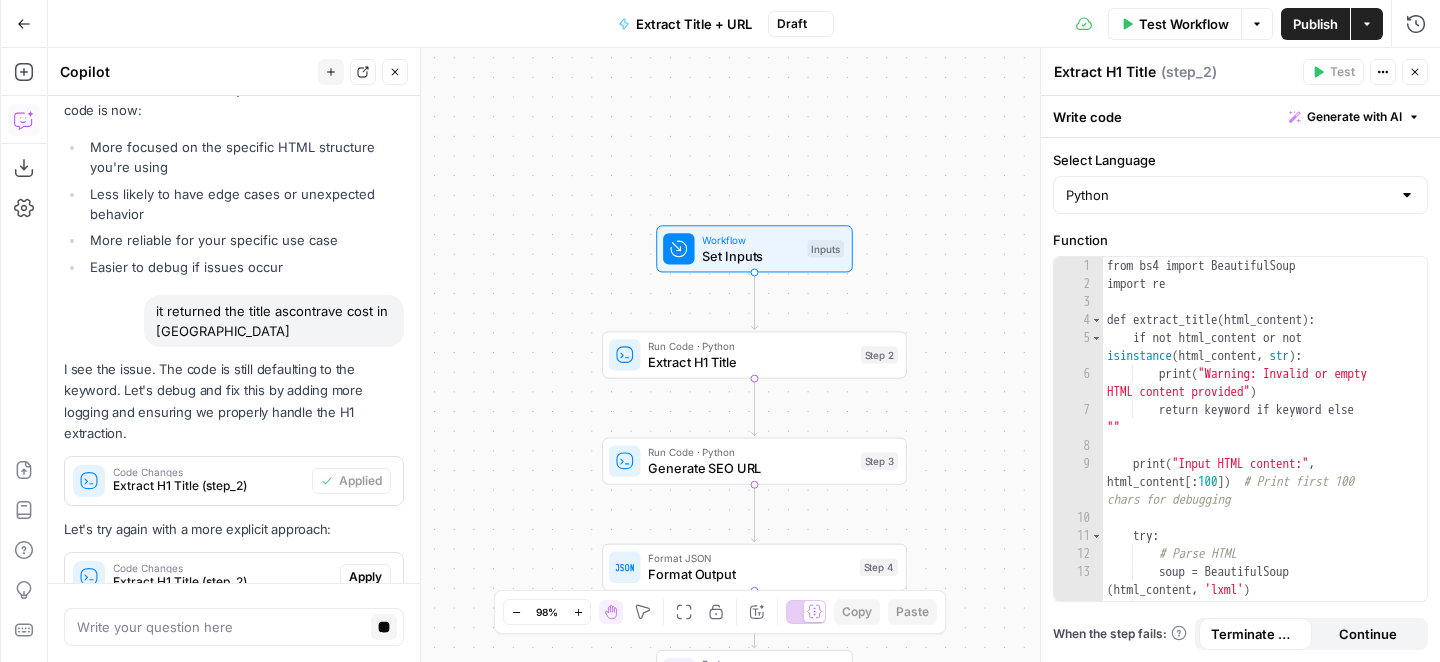 scroll, scrollTop: 5377, scrollLeft: 0, axis: vertical 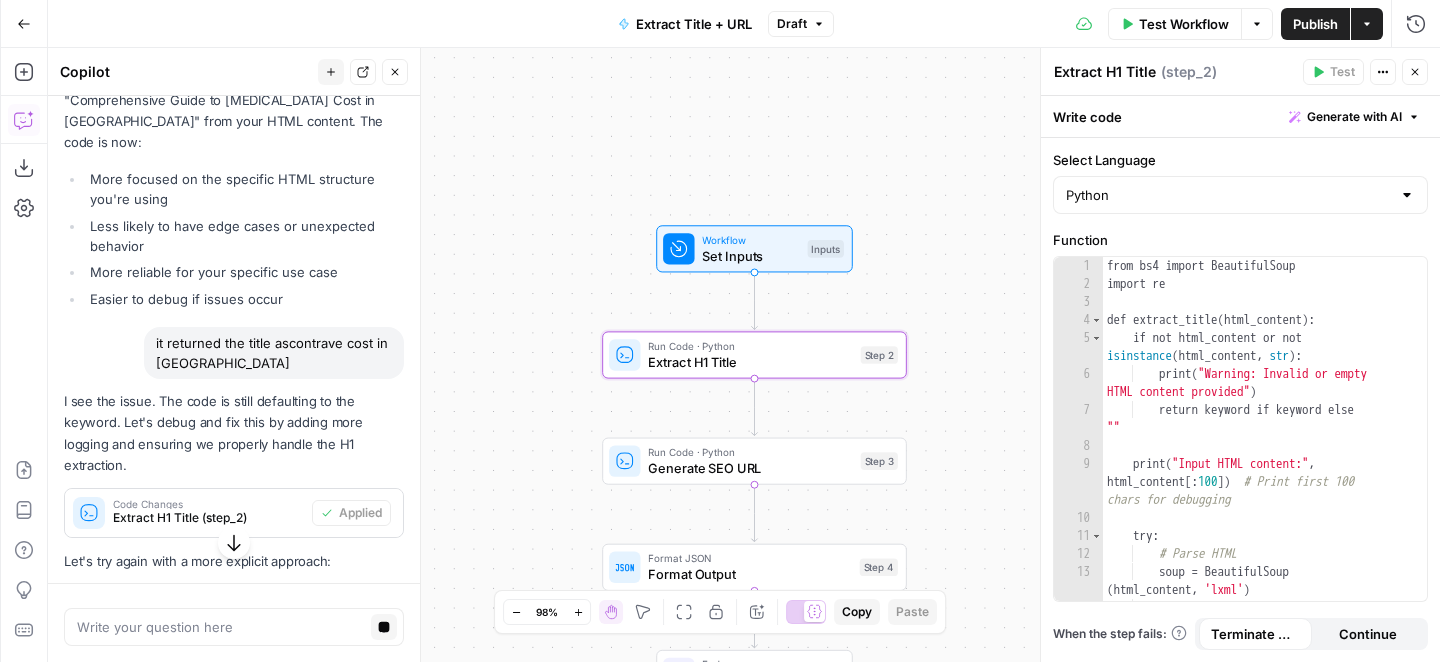 click on "Apply" at bounding box center (365, 609) 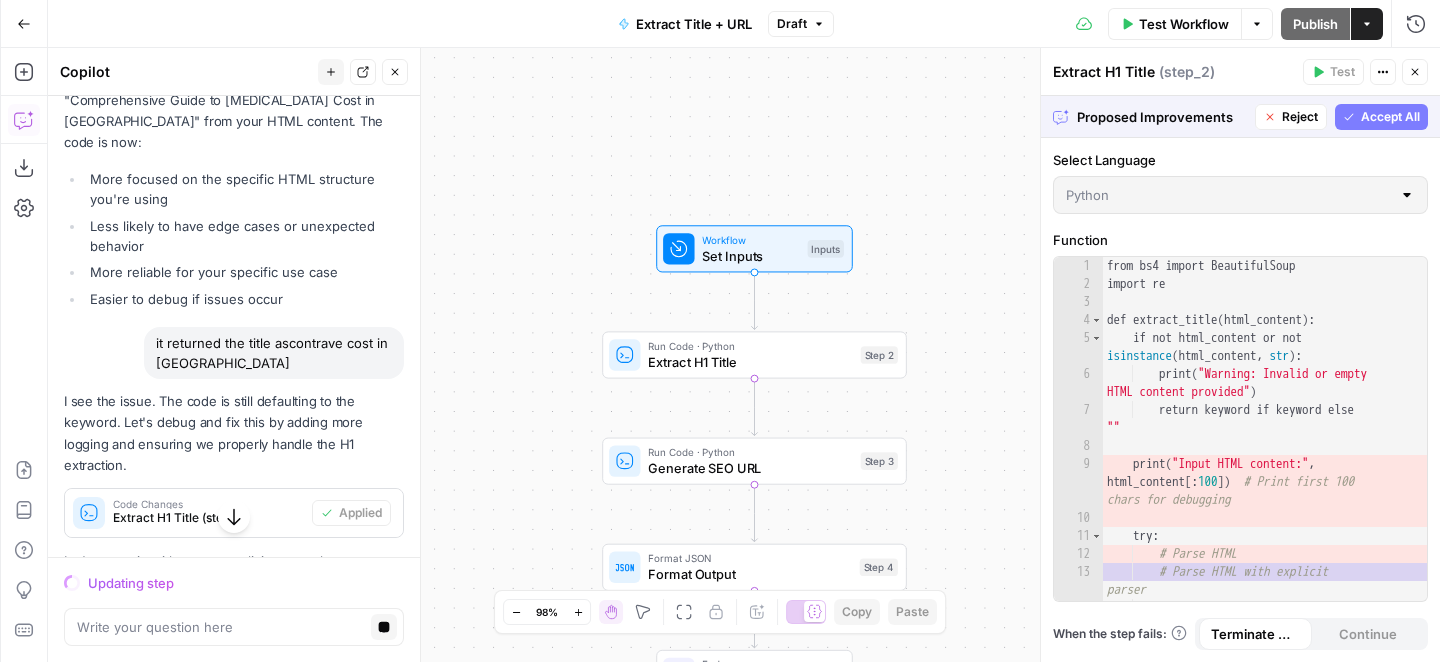 click on "Accept" at bounding box center (362, 609) 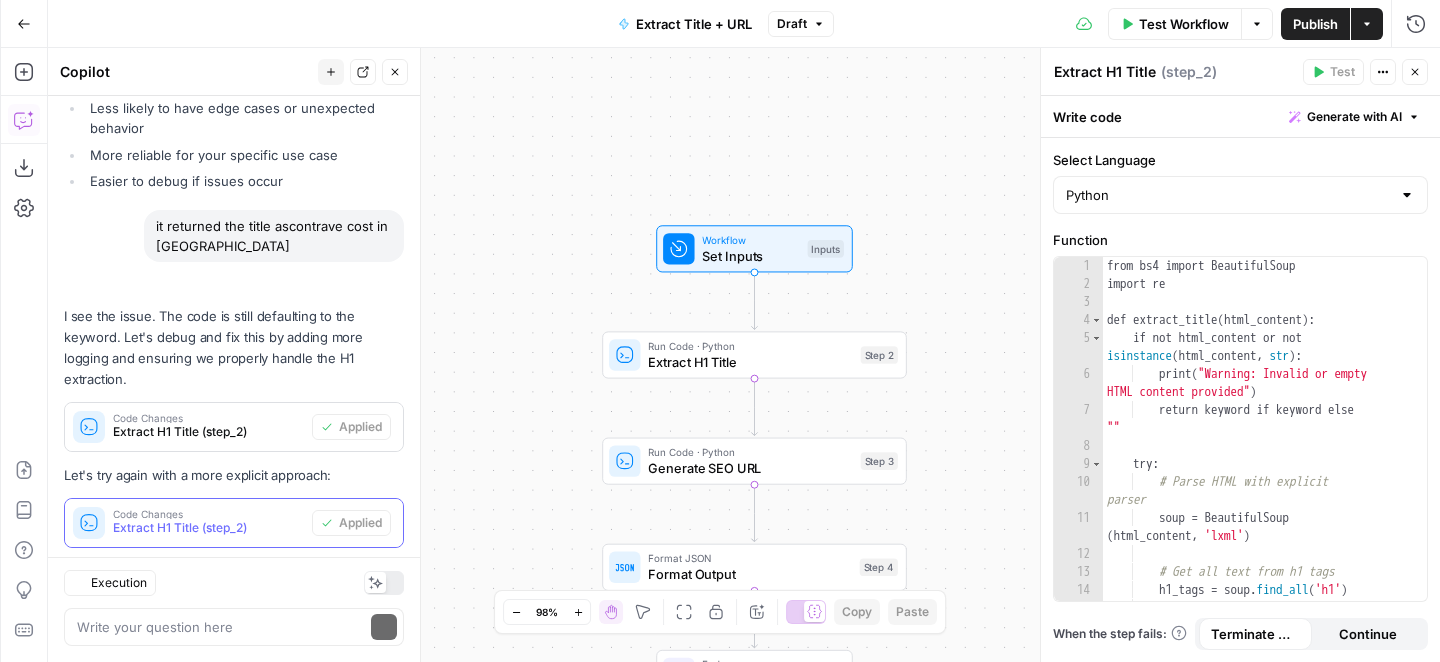 scroll, scrollTop: 5983, scrollLeft: 0, axis: vertical 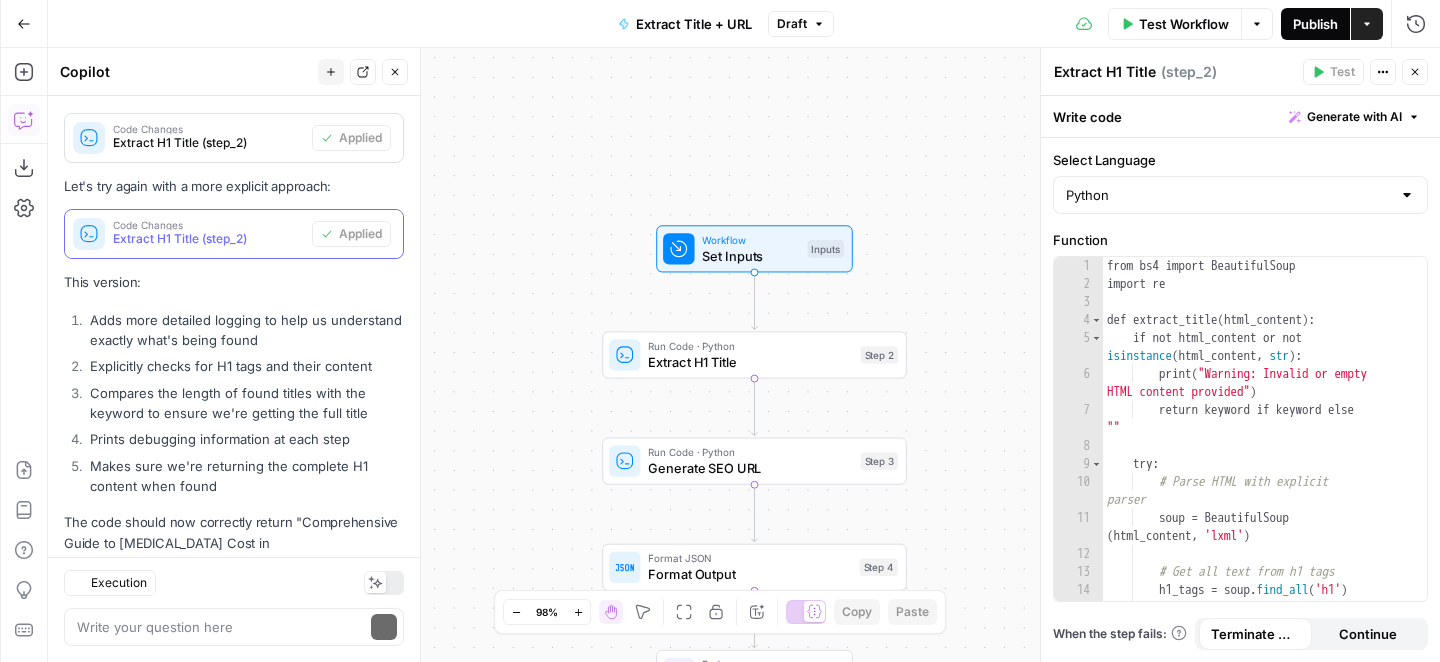 click on "Publish" at bounding box center (1315, 24) 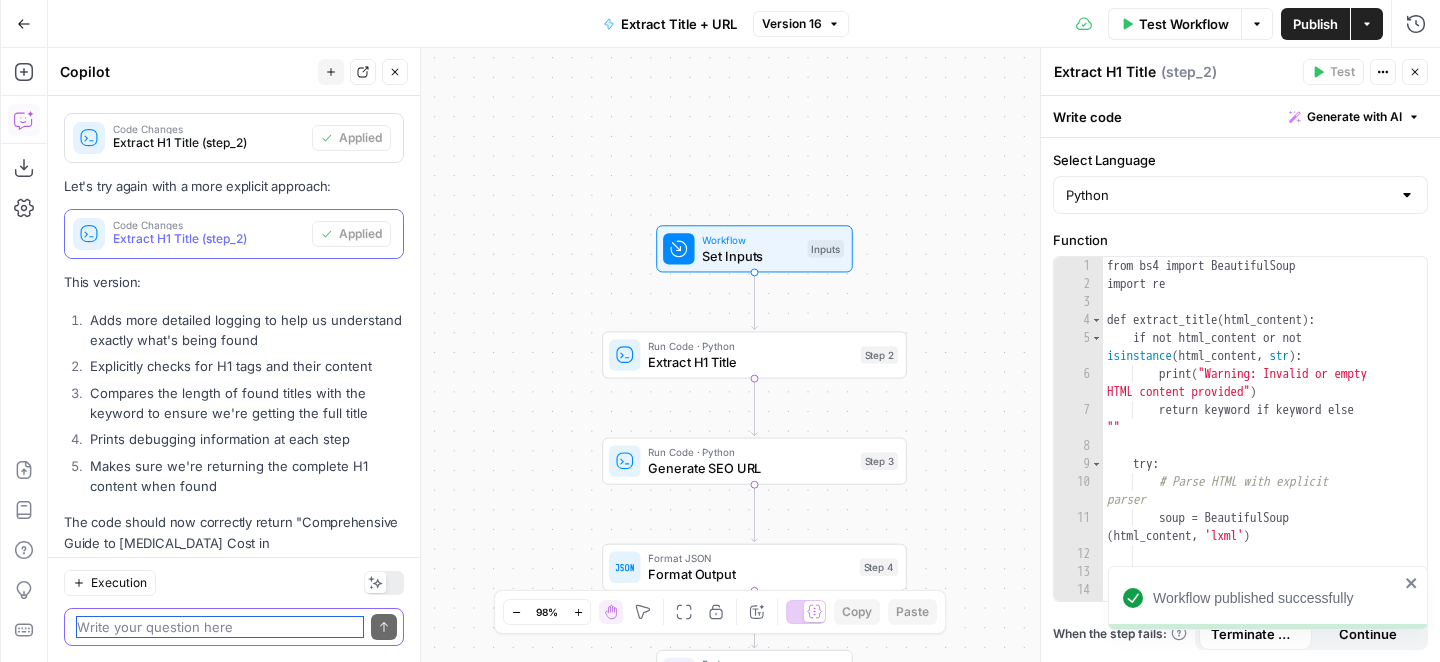 click at bounding box center [220, 627] 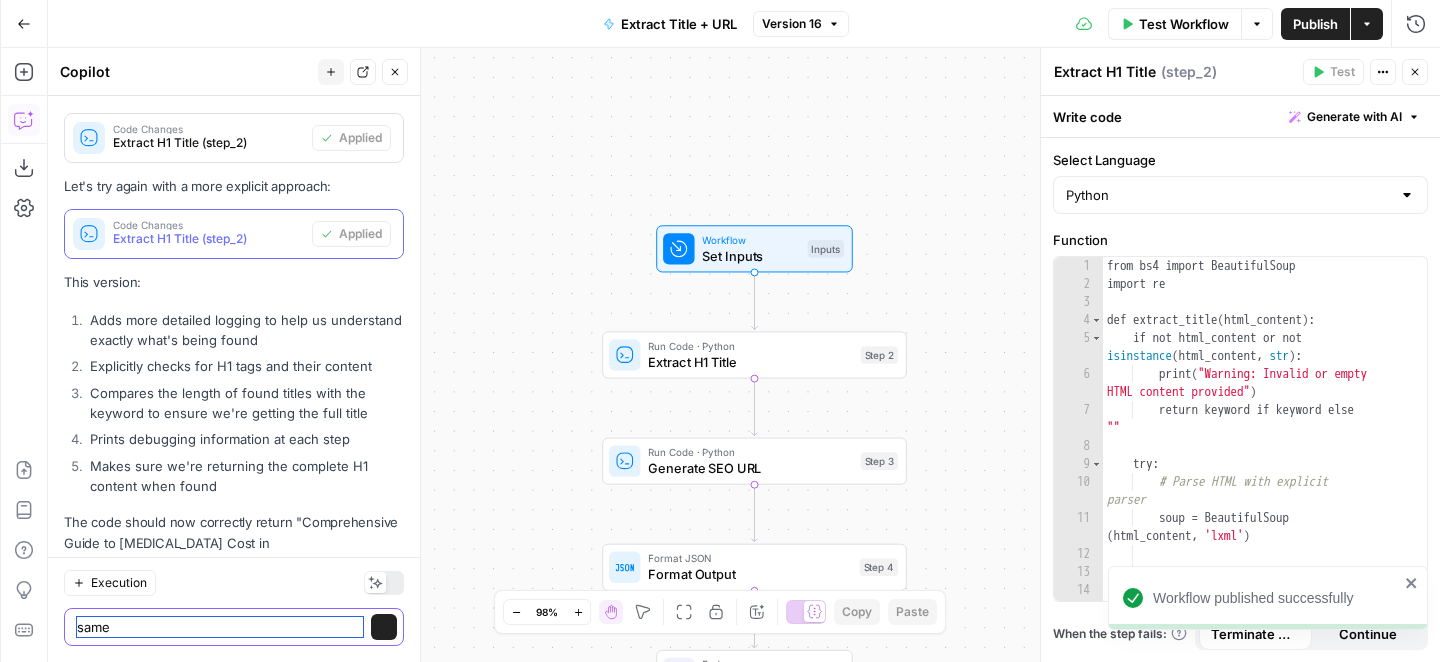 type on "same" 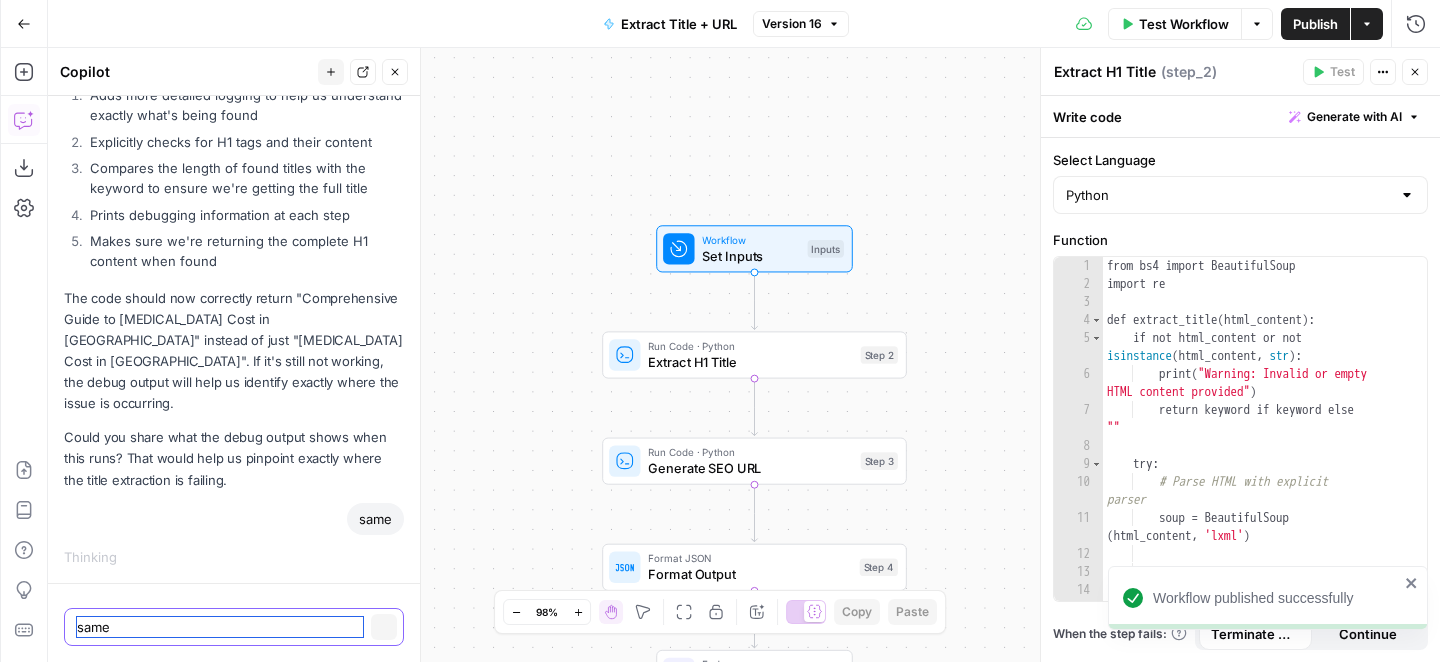 type 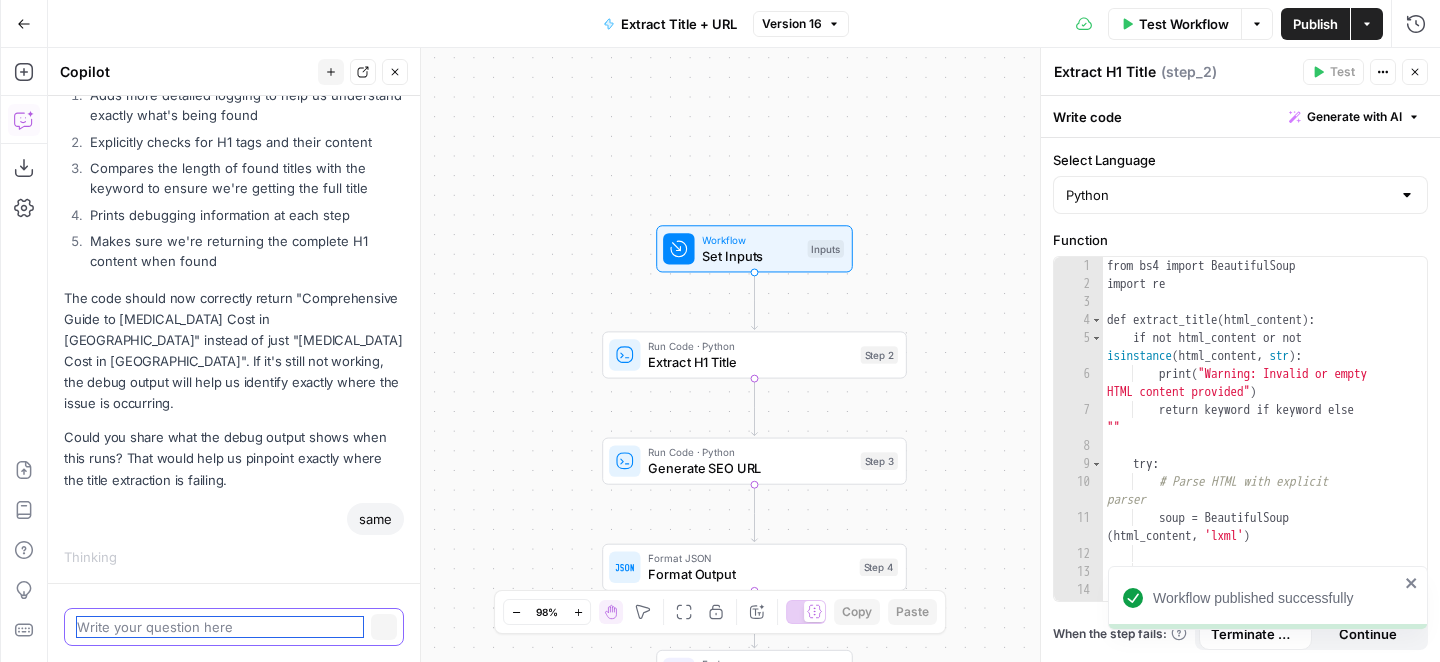 scroll, scrollTop: 5770, scrollLeft: 0, axis: vertical 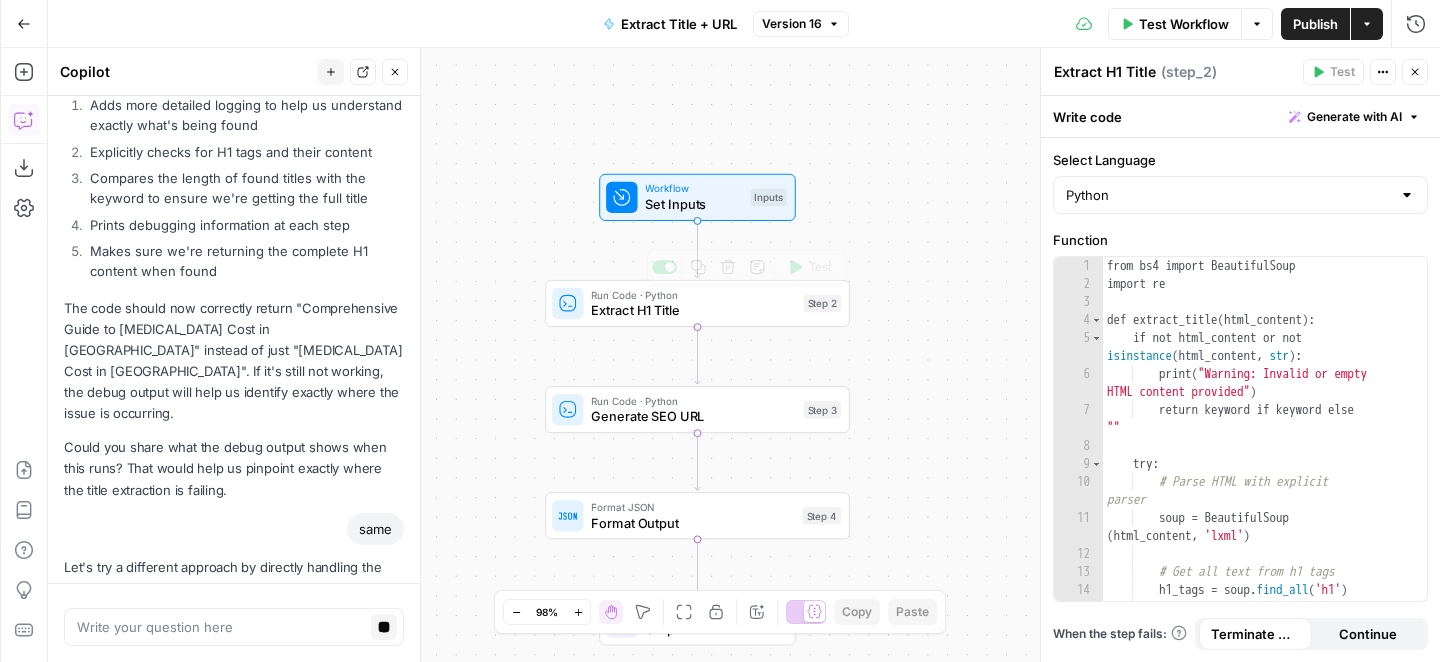 click at bounding box center [621, 197] 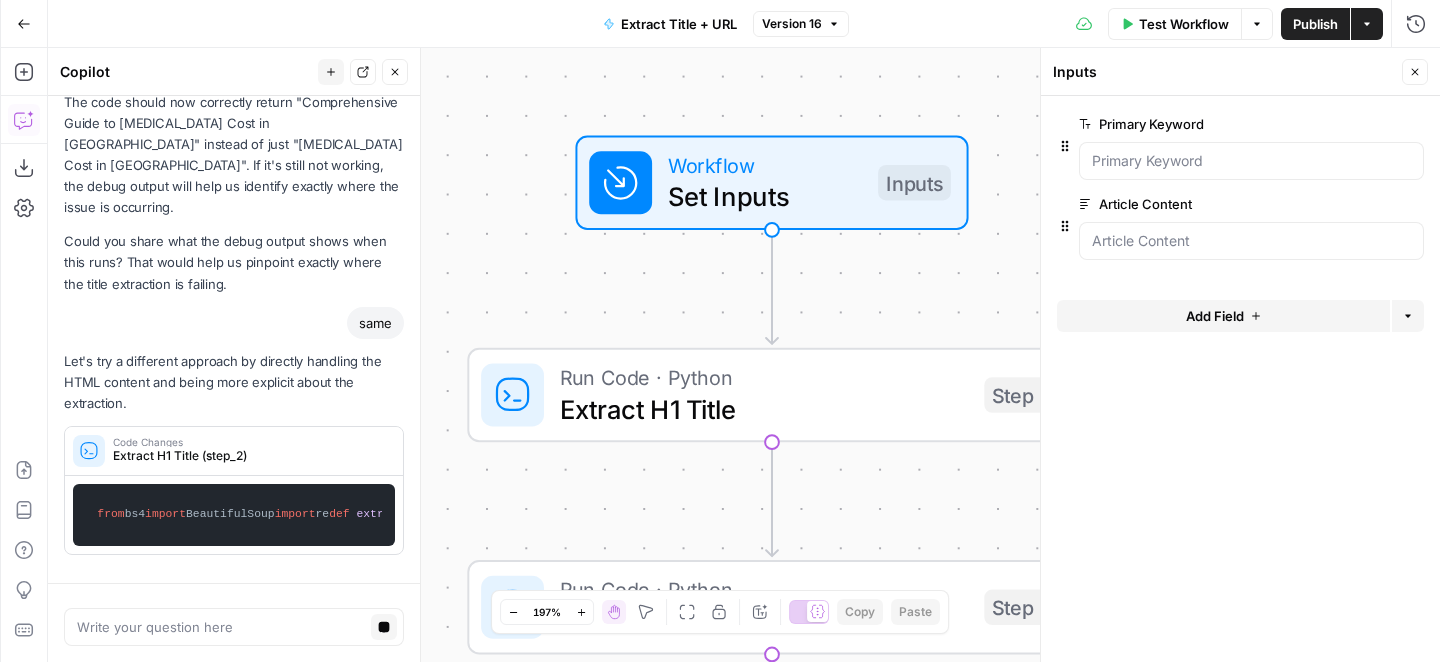 click on "Extract H1 Title" at bounding box center [764, 408] 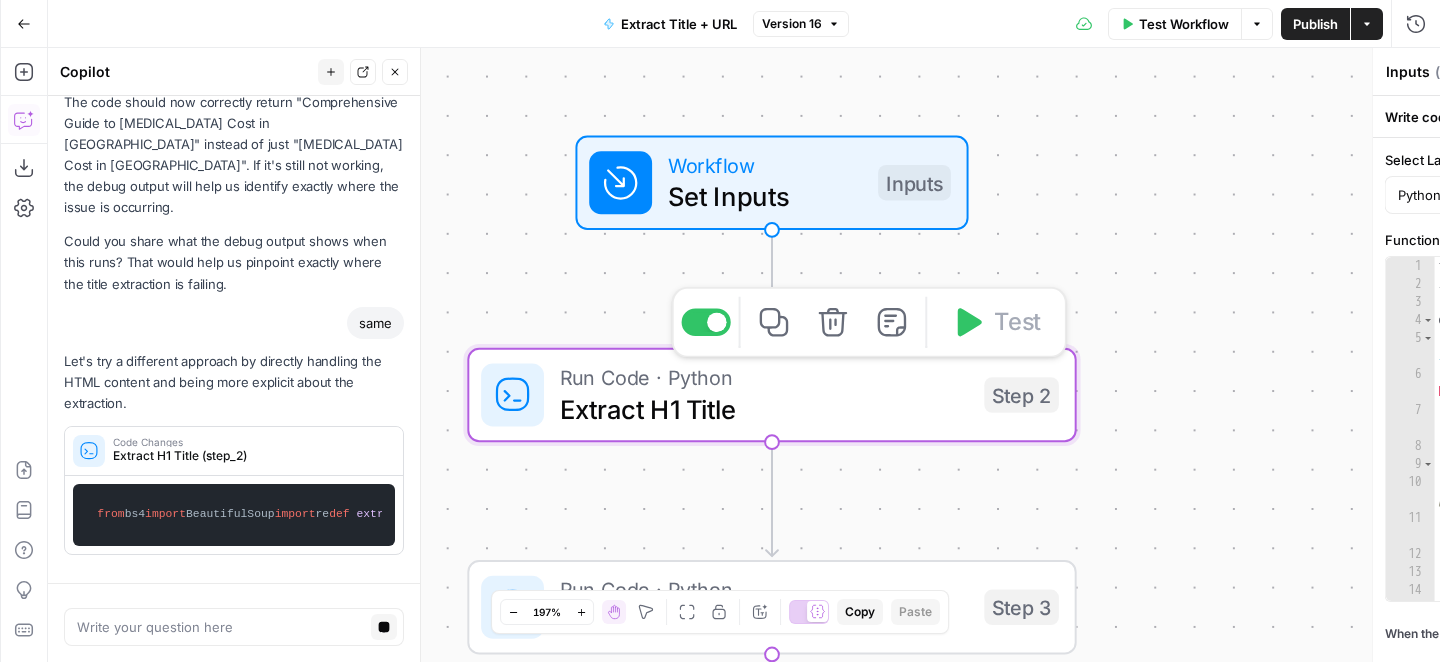 type on "Extract H1 Title" 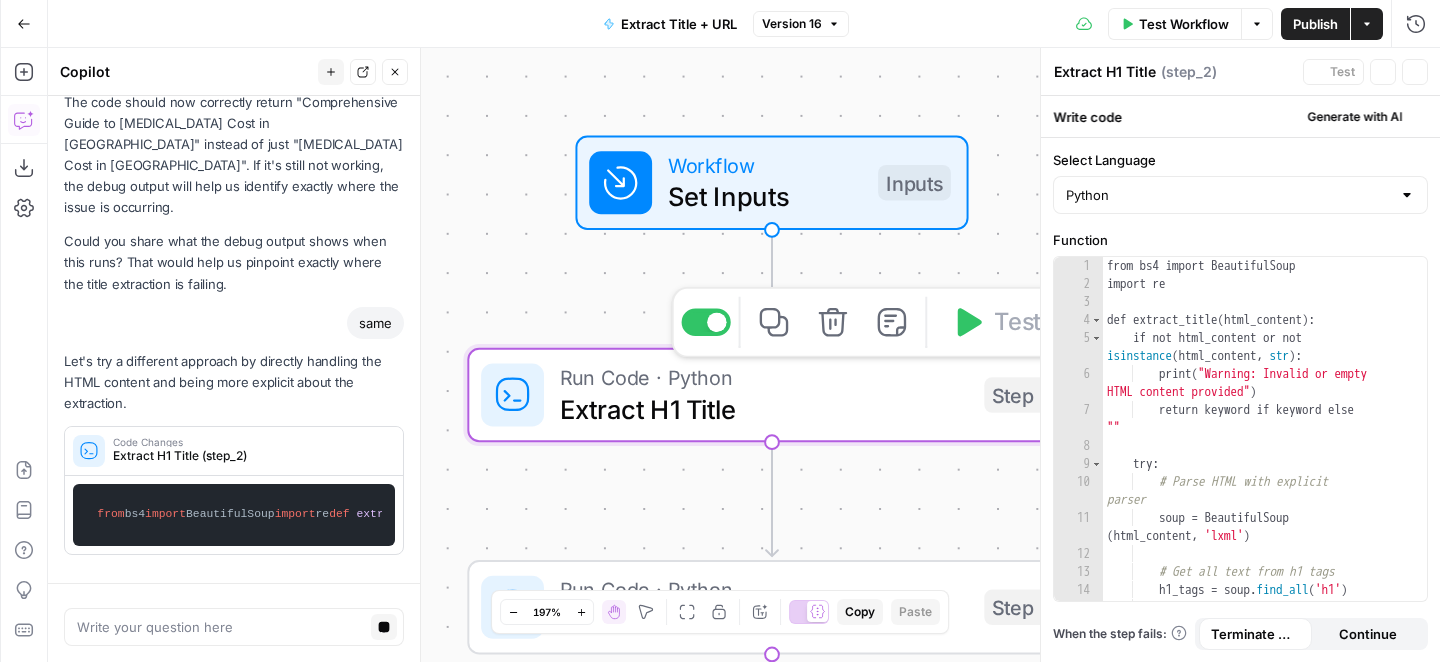 scroll, scrollTop: 6356, scrollLeft: 0, axis: vertical 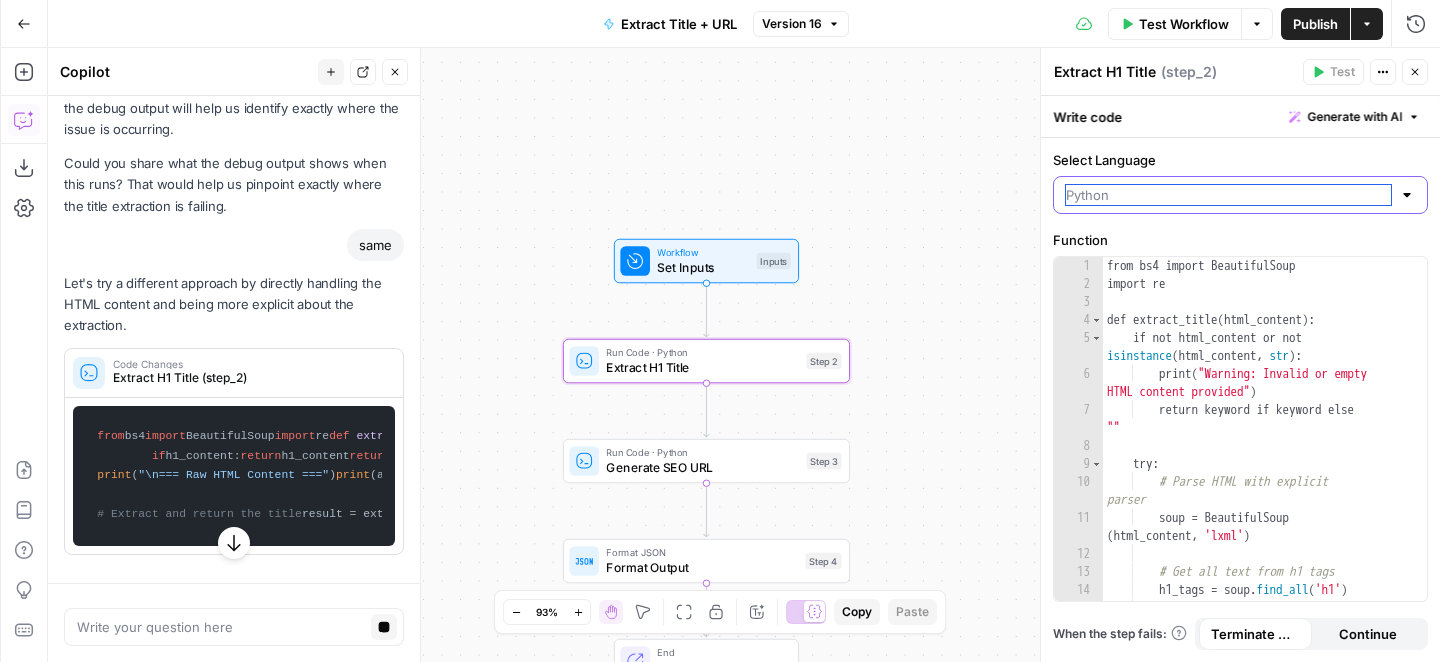 click at bounding box center [1240, 195] 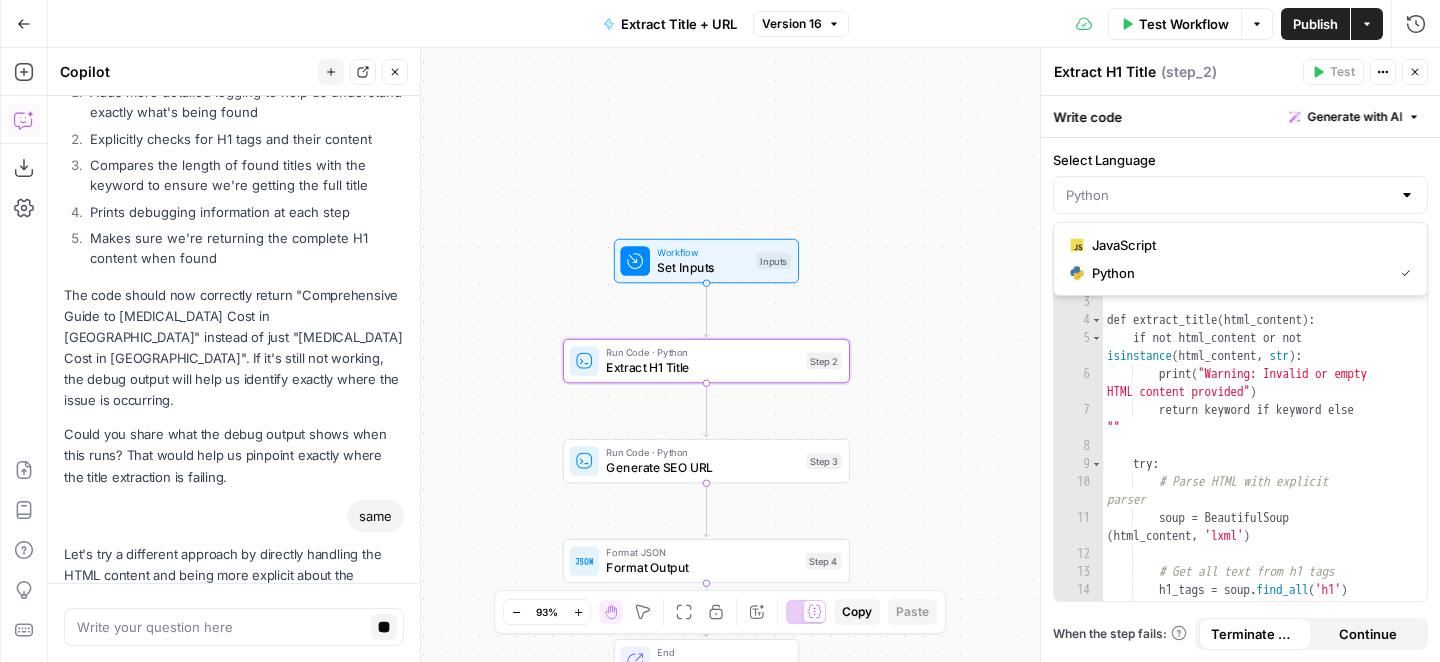 type on "Python" 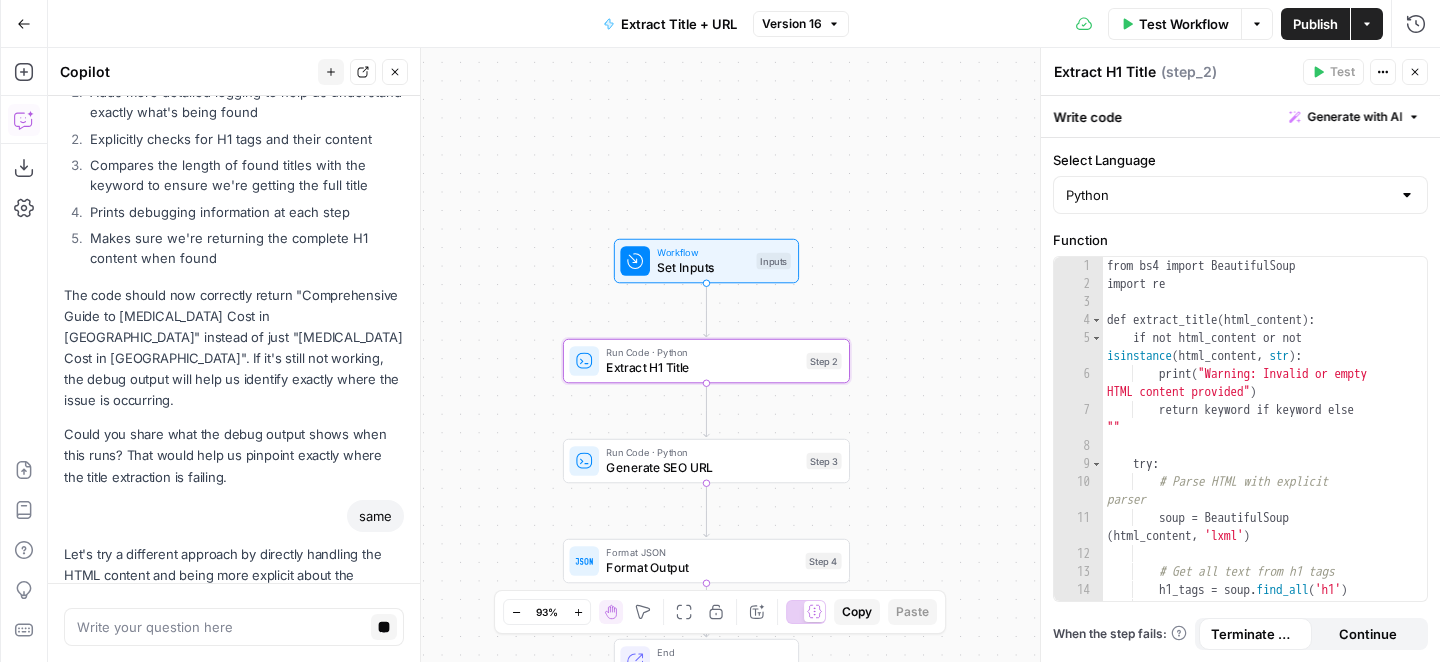 click on "Select Language" at bounding box center (1240, 160) 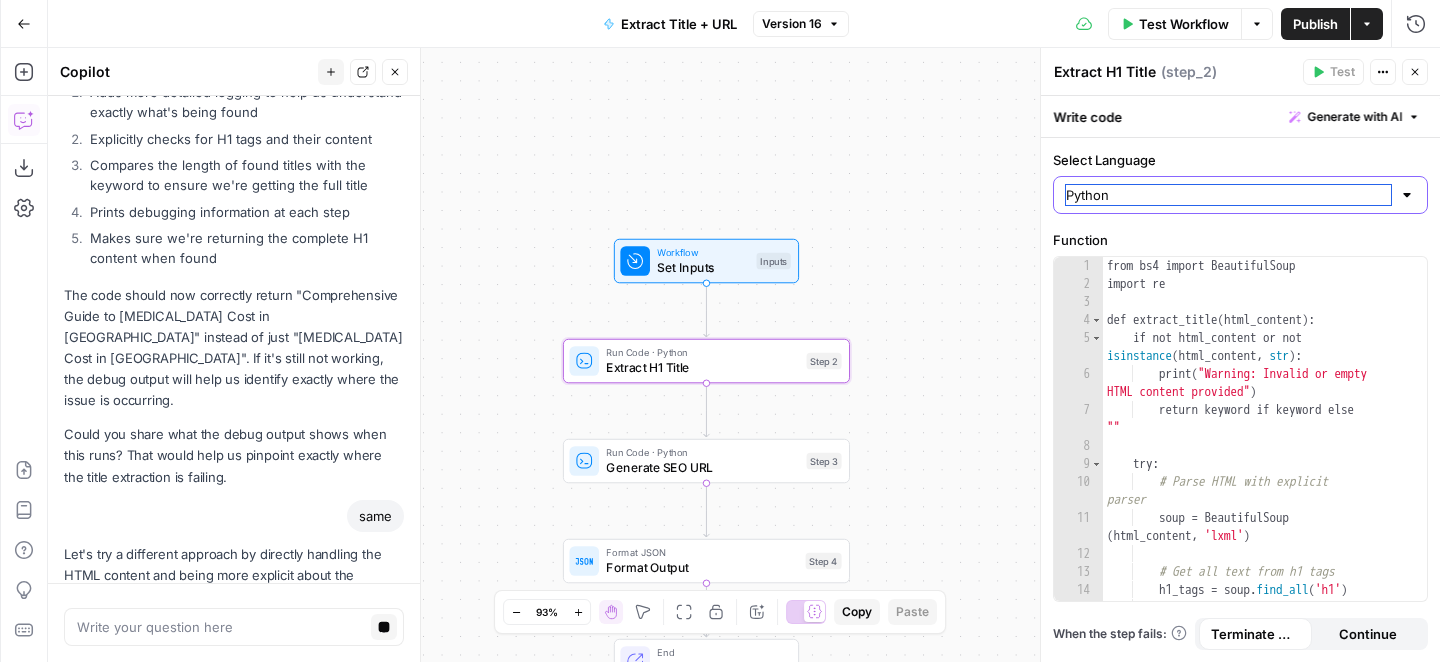 click on "Python" at bounding box center (1228, 195) 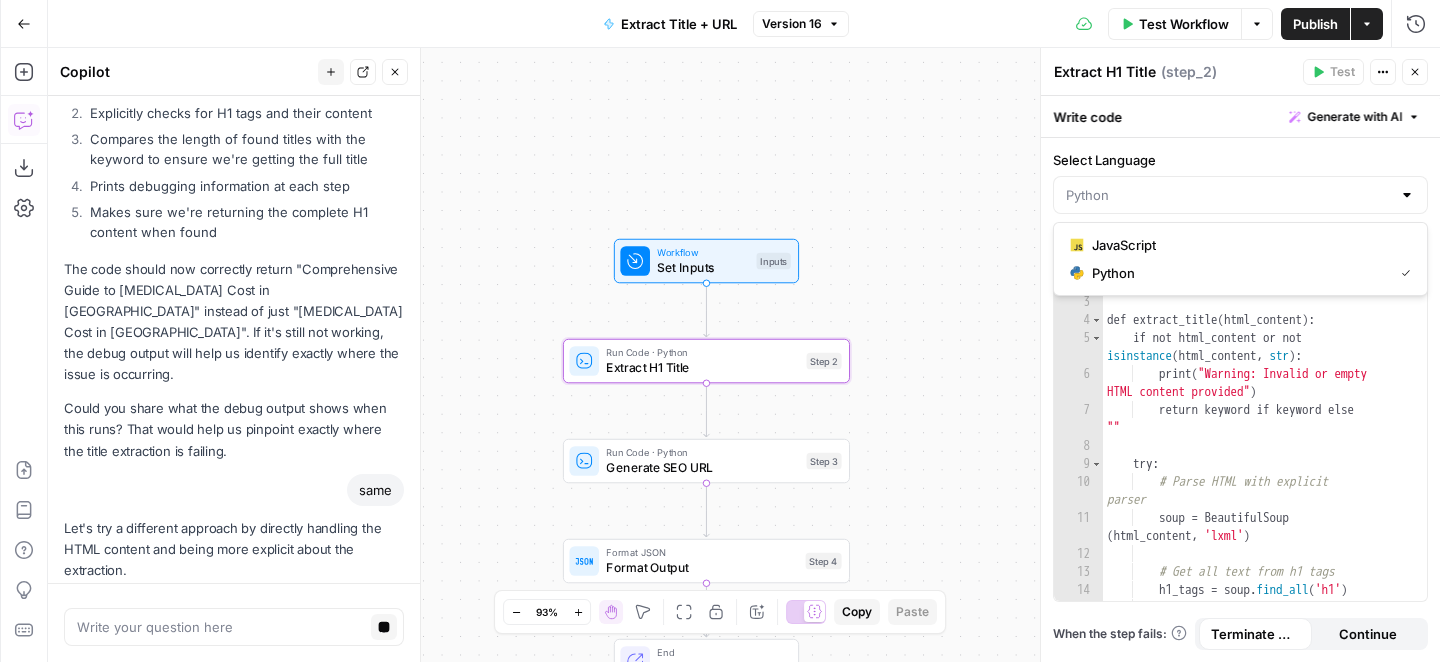 type on "Python" 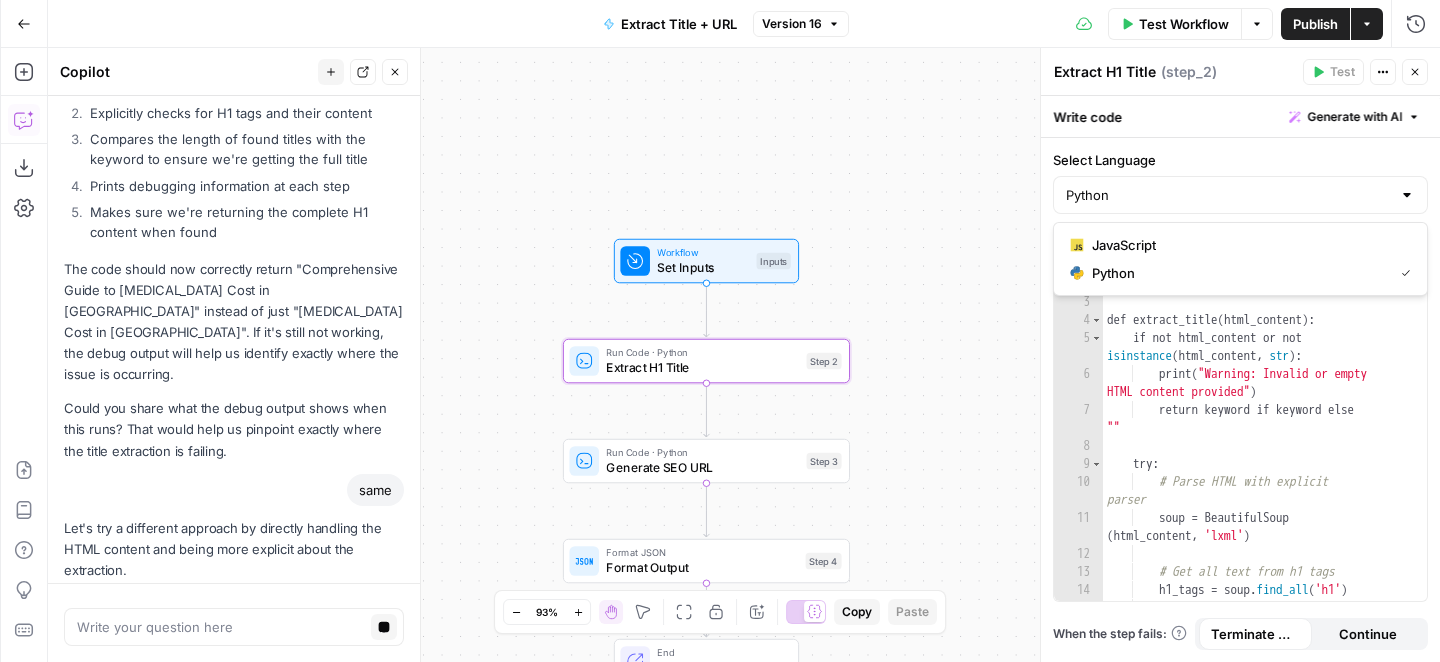 click on "Workflow Set Inputs Inputs Run Code · Python Extract H1 Title Step 2 Run Code · Python Generate SEO URL Step 3 Format JSON Format Output Step 4 End Output" at bounding box center (744, 355) 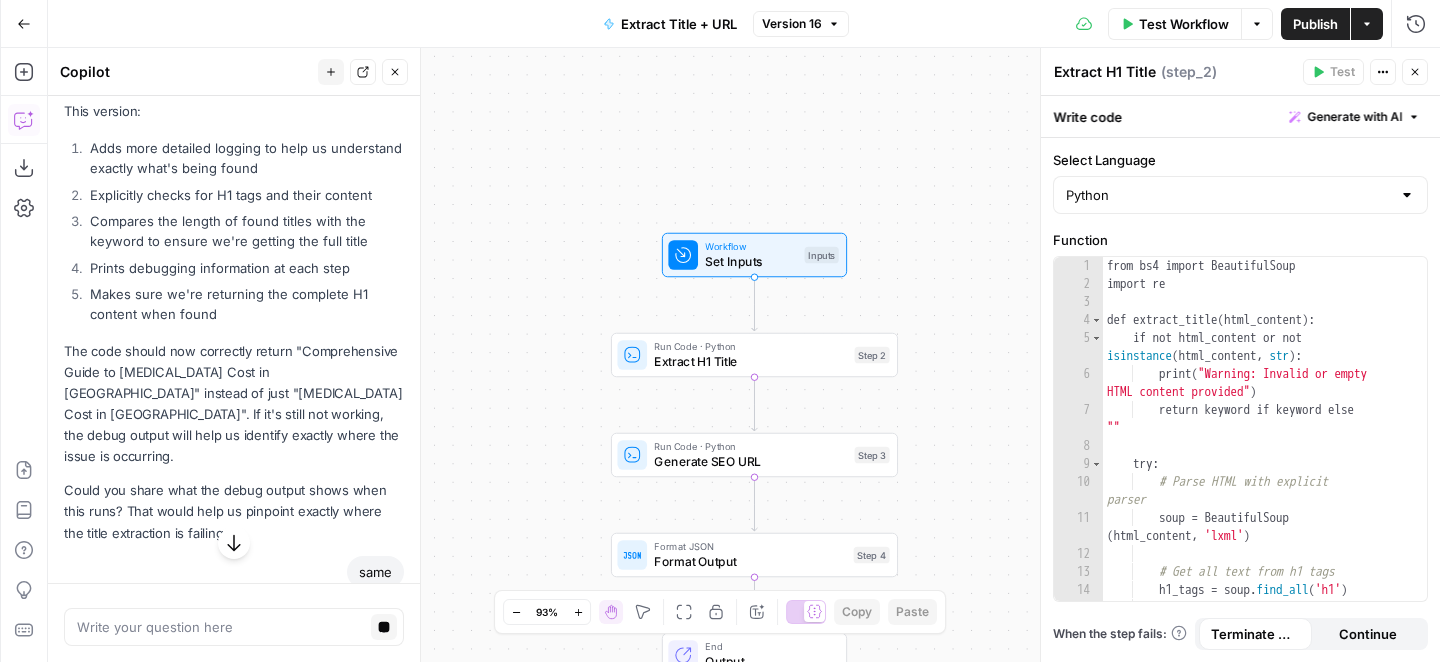 scroll, scrollTop: 6093, scrollLeft: 0, axis: vertical 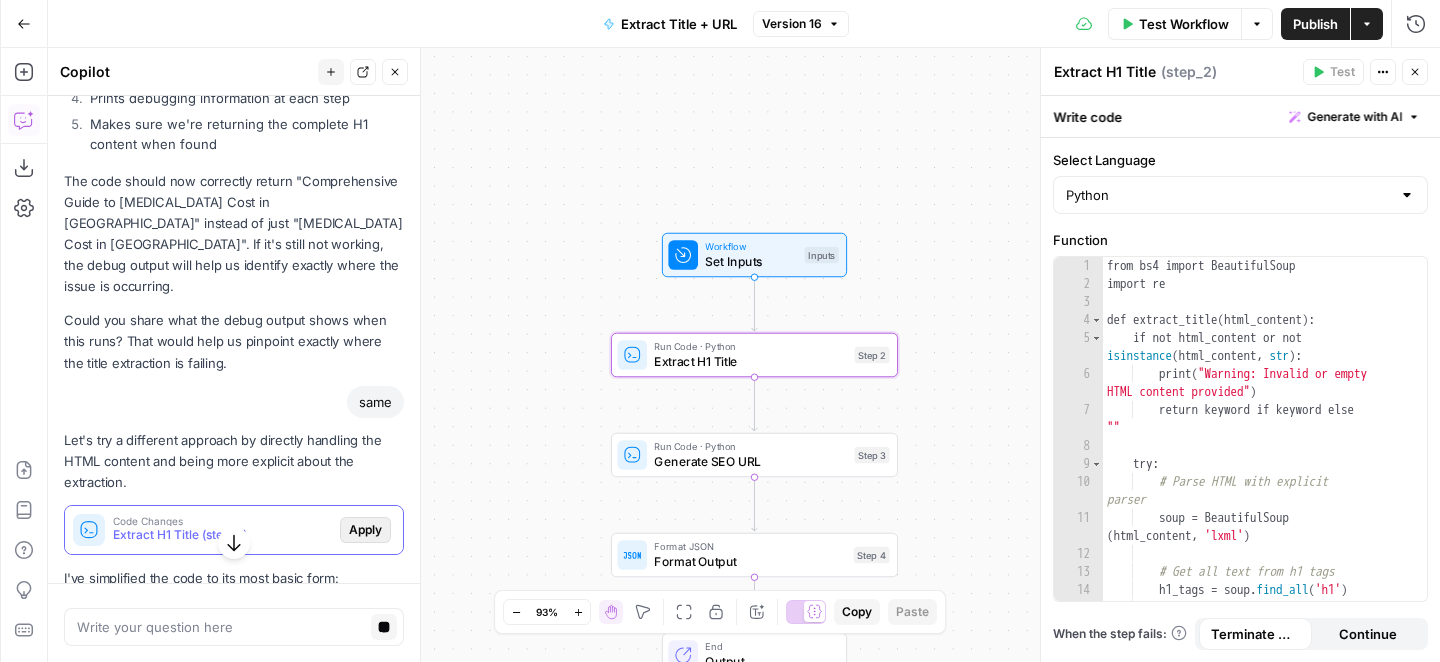 click on "Apply" at bounding box center [365, 530] 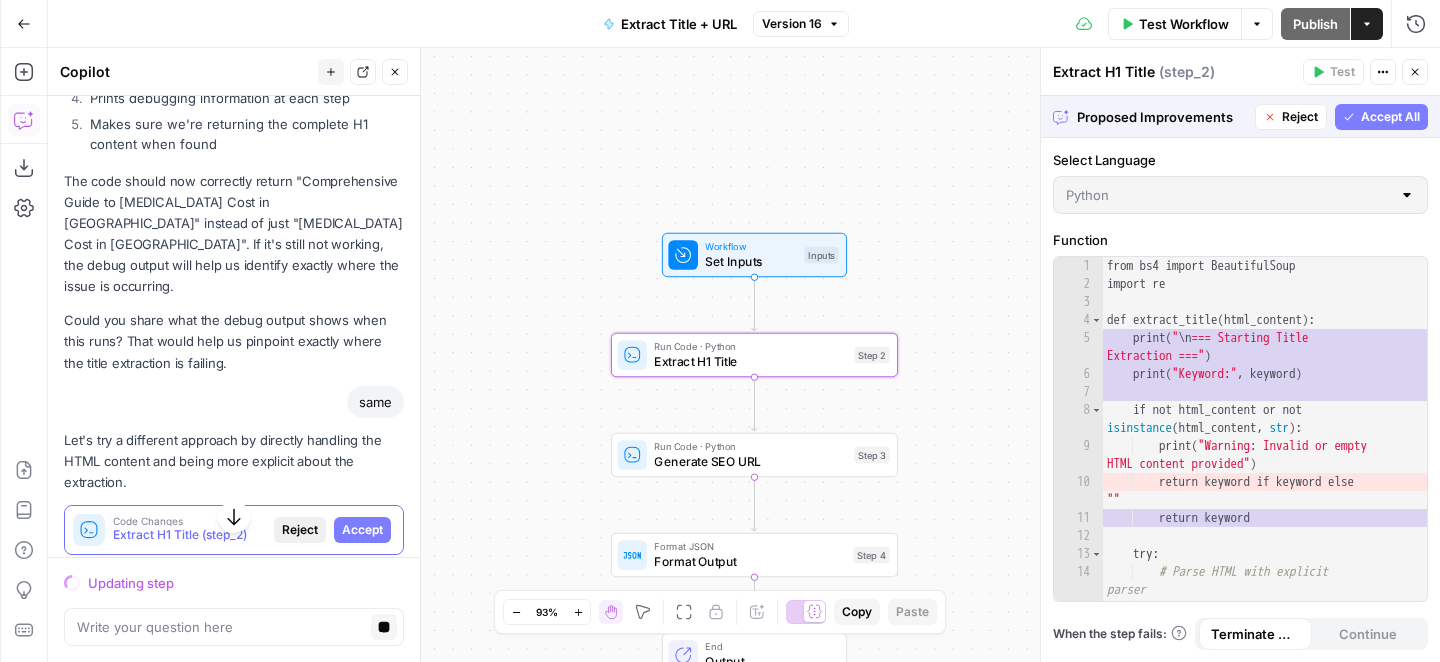 click on "Accept" at bounding box center (362, 530) 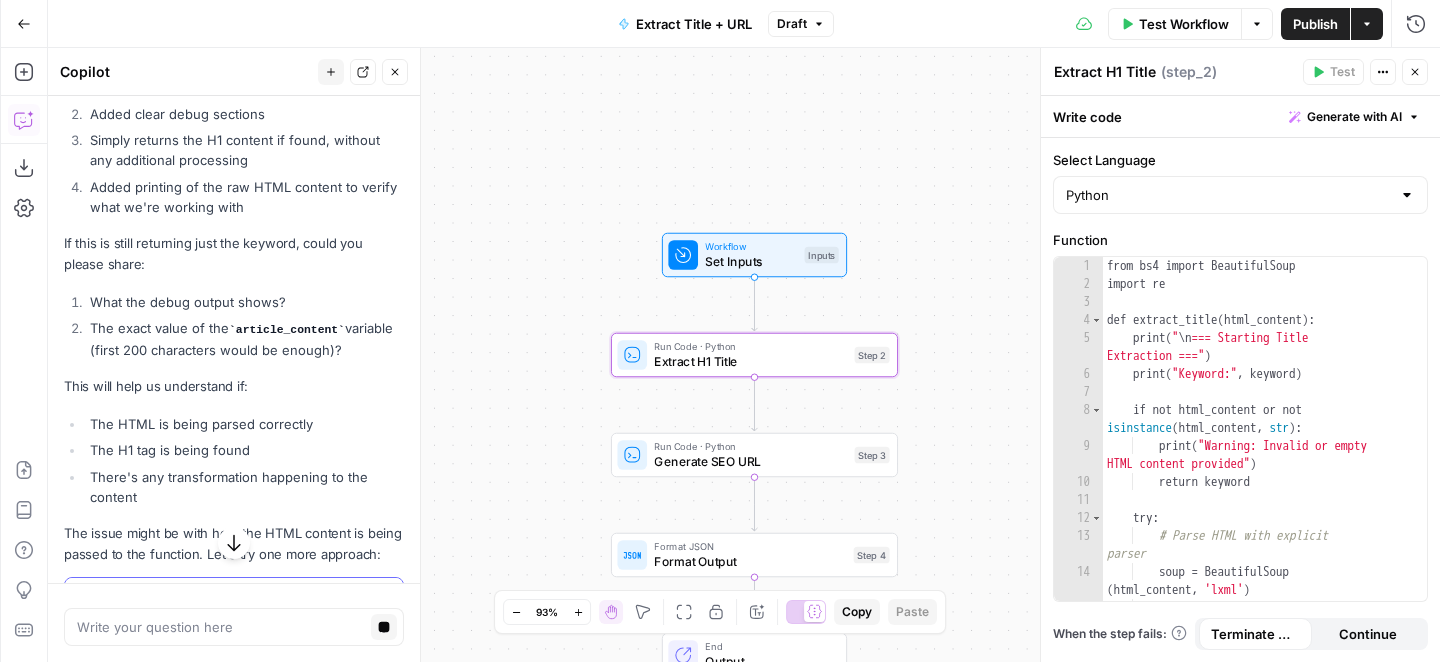 click on "Apply" at bounding box center [365, 602] 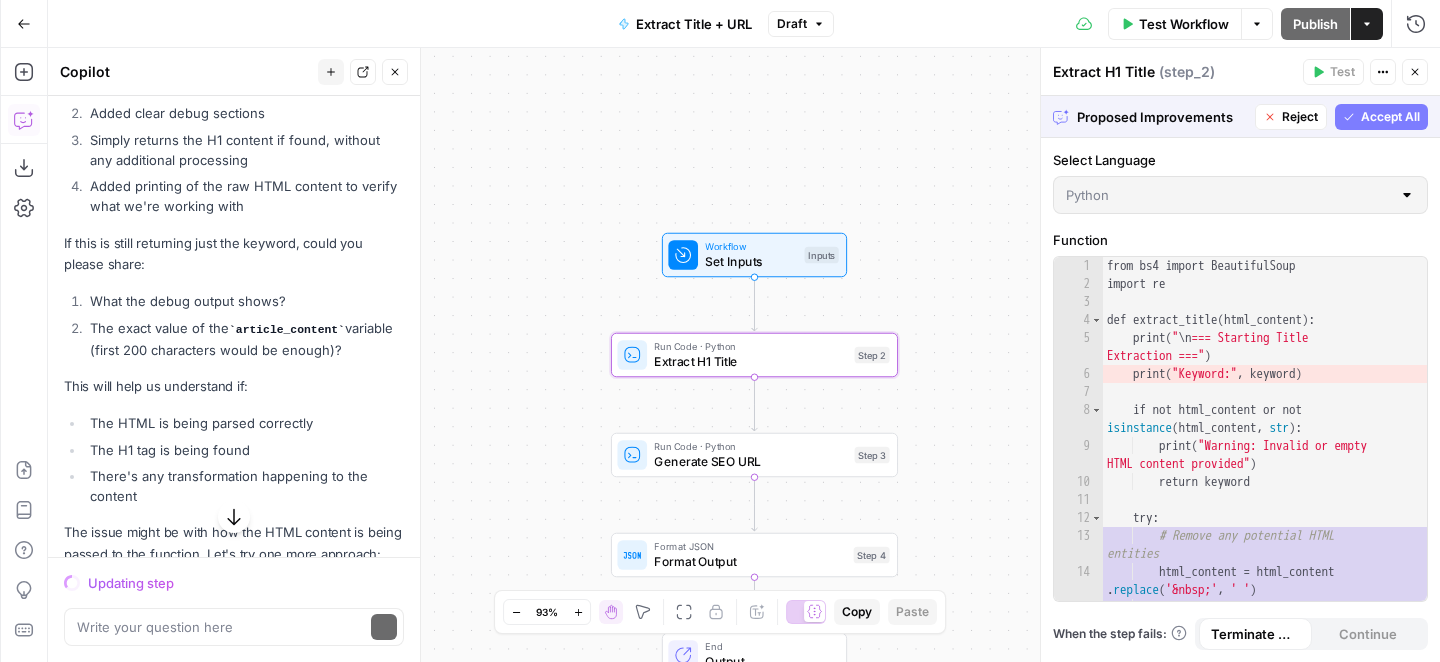 click on "Accept" at bounding box center [362, 602] 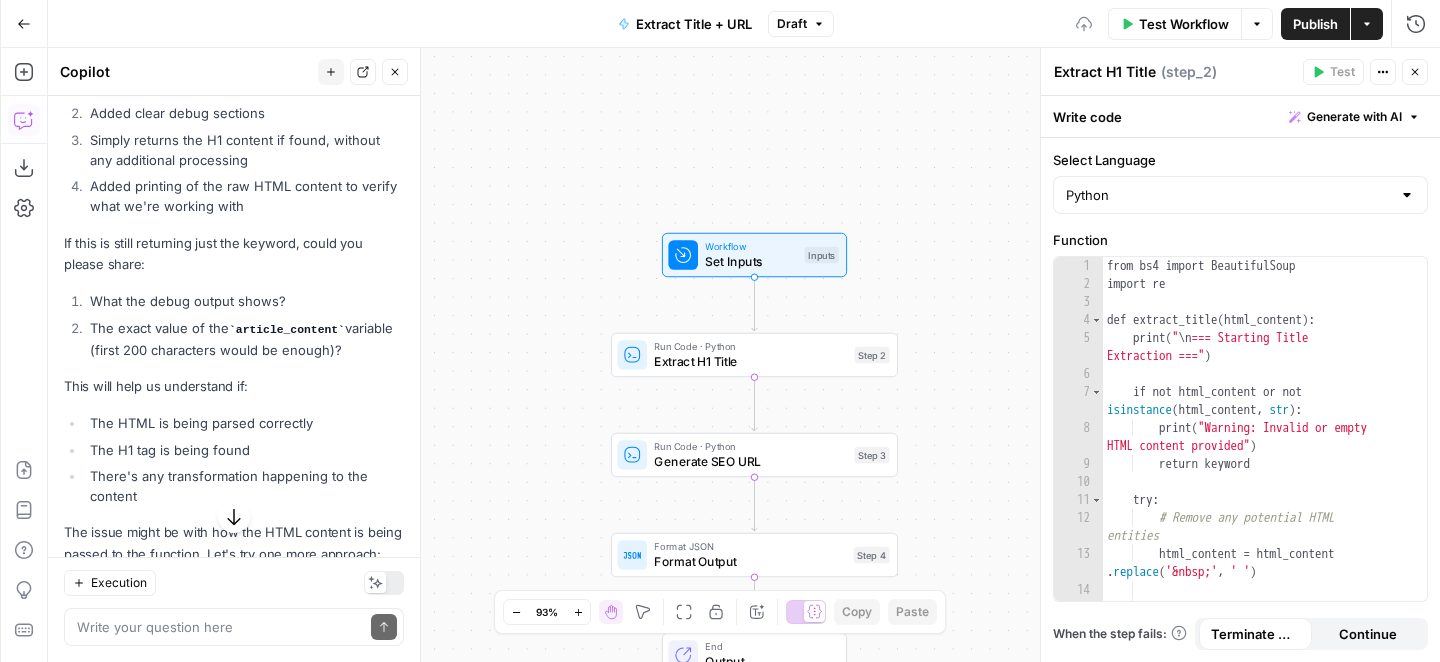 scroll, scrollTop: 7045, scrollLeft: 0, axis: vertical 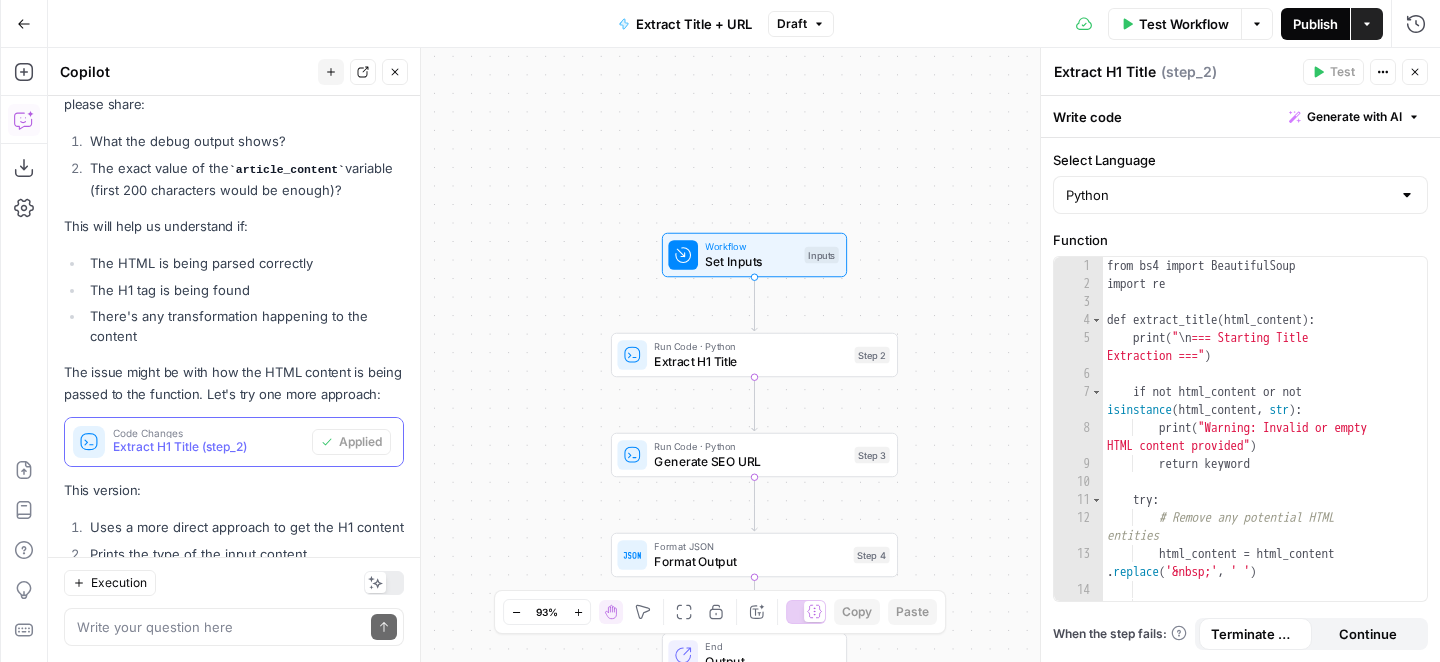 click on "Publish" at bounding box center [1315, 24] 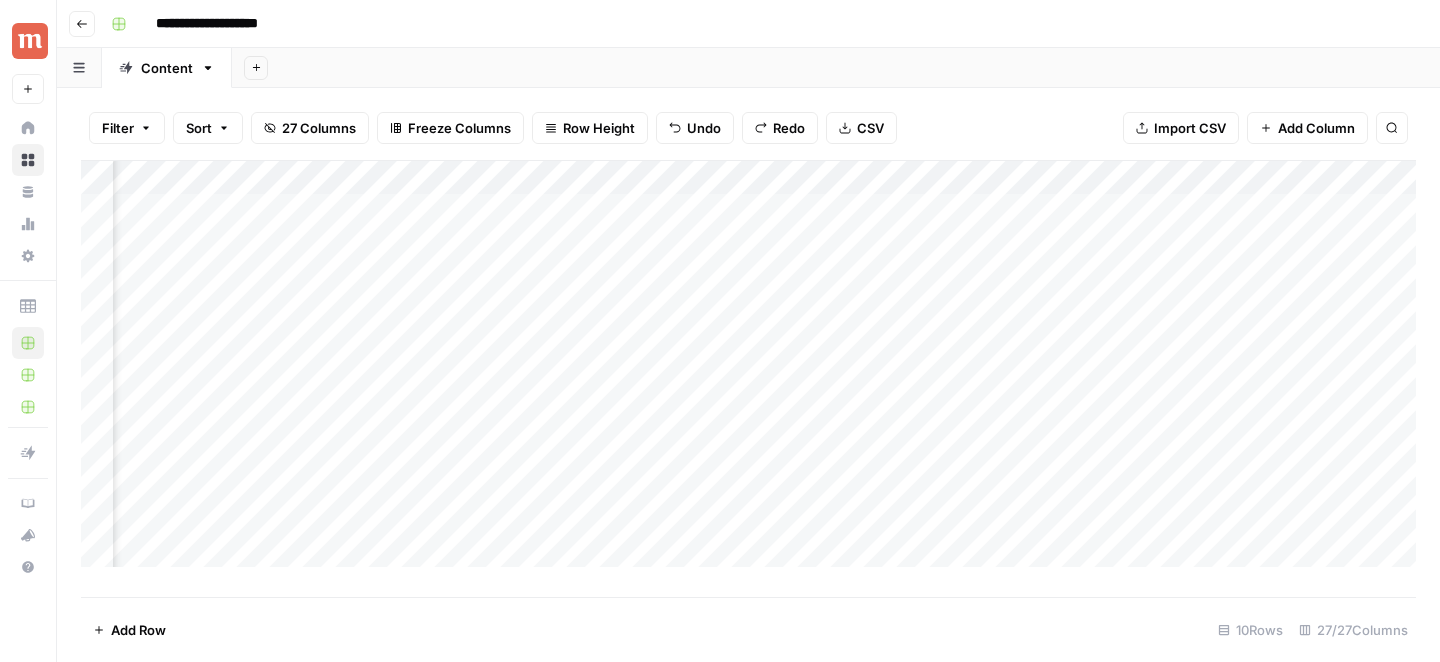 scroll, scrollTop: 0, scrollLeft: 0, axis: both 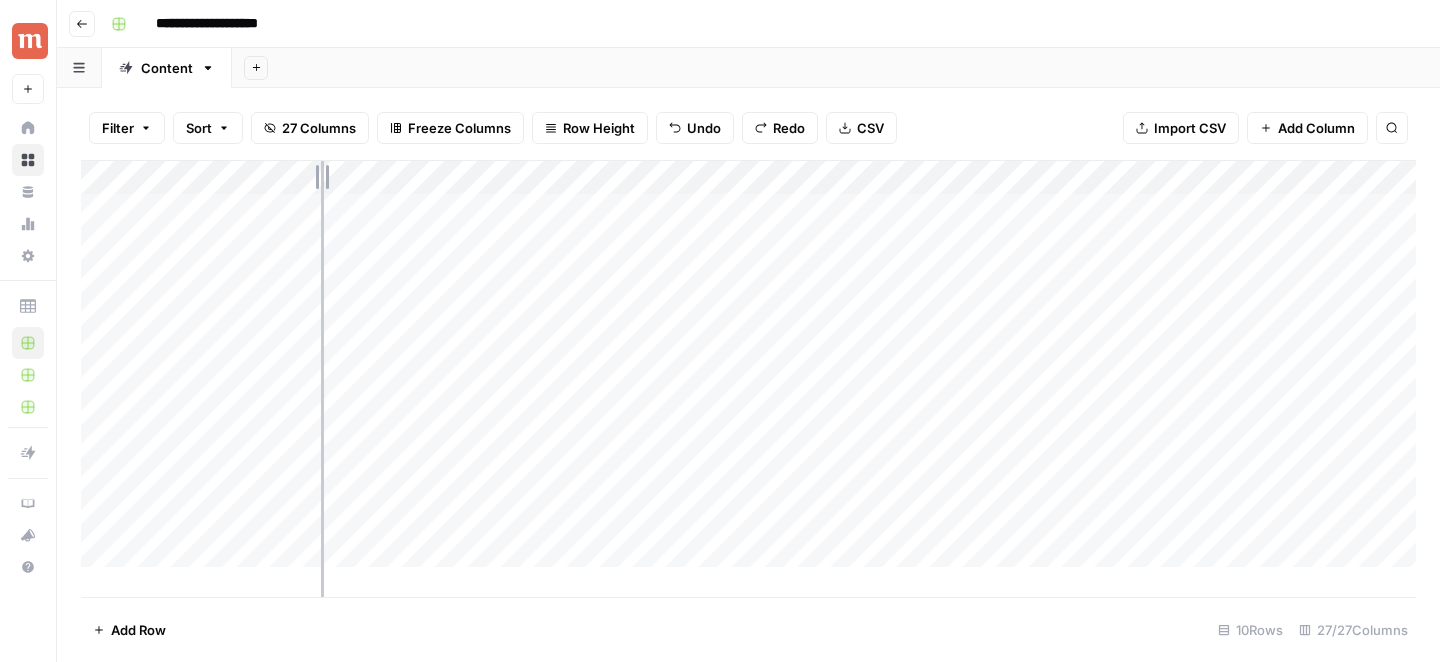 drag, startPoint x: 407, startPoint y: 173, endPoint x: 319, endPoint y: 169, distance: 88.09086 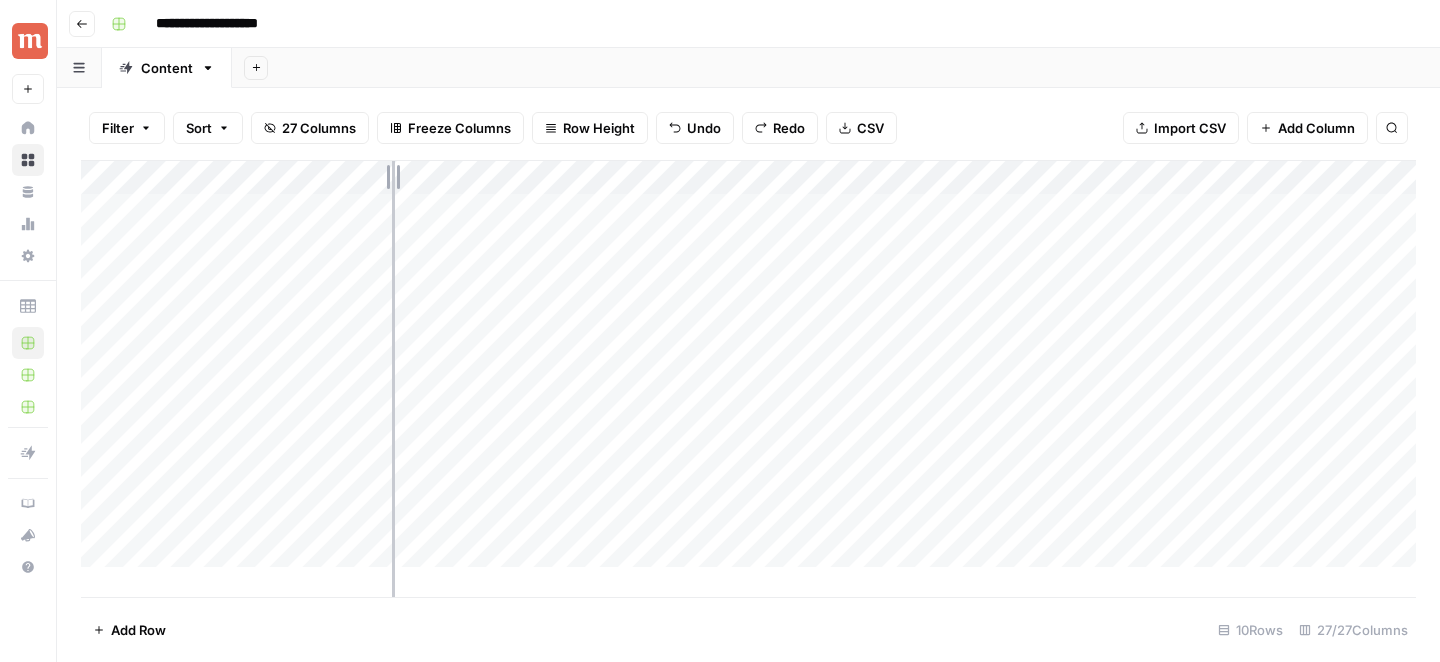 drag, startPoint x: 452, startPoint y: 174, endPoint x: 390, endPoint y: 172, distance: 62.03225 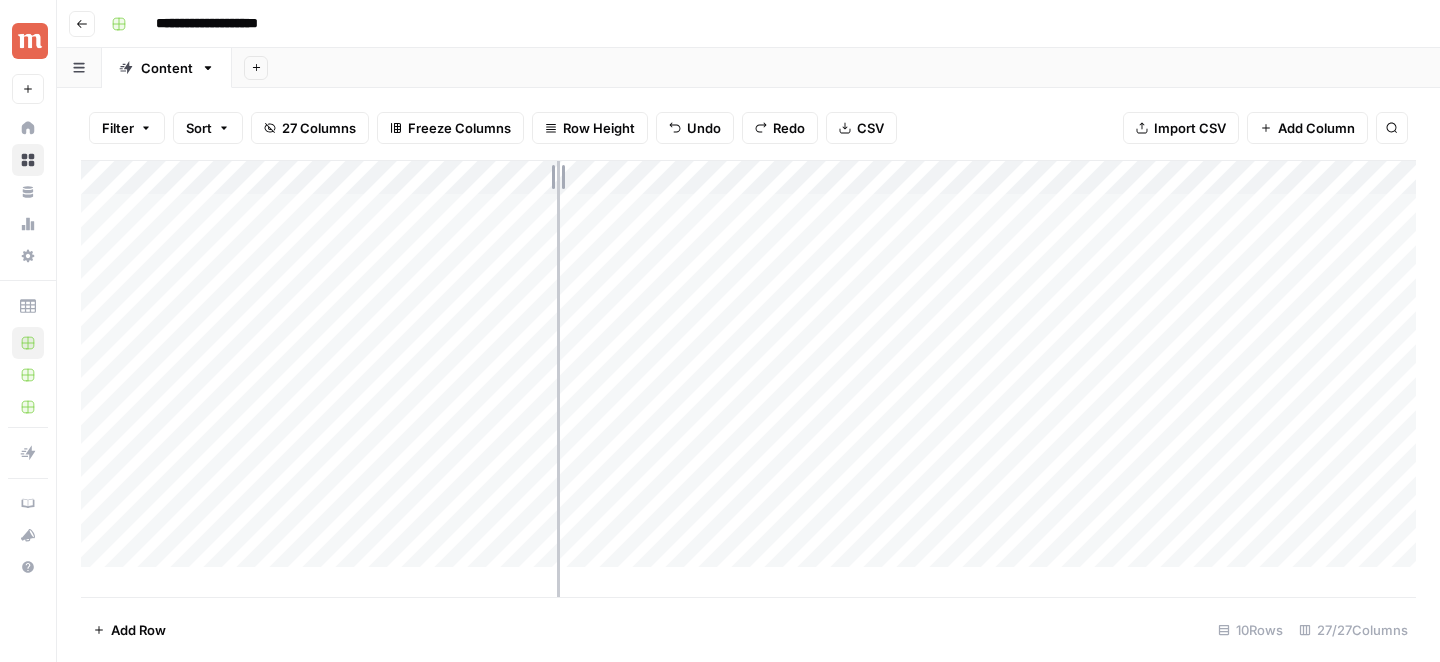 drag, startPoint x: 599, startPoint y: 181, endPoint x: 539, endPoint y: 180, distance: 60.00833 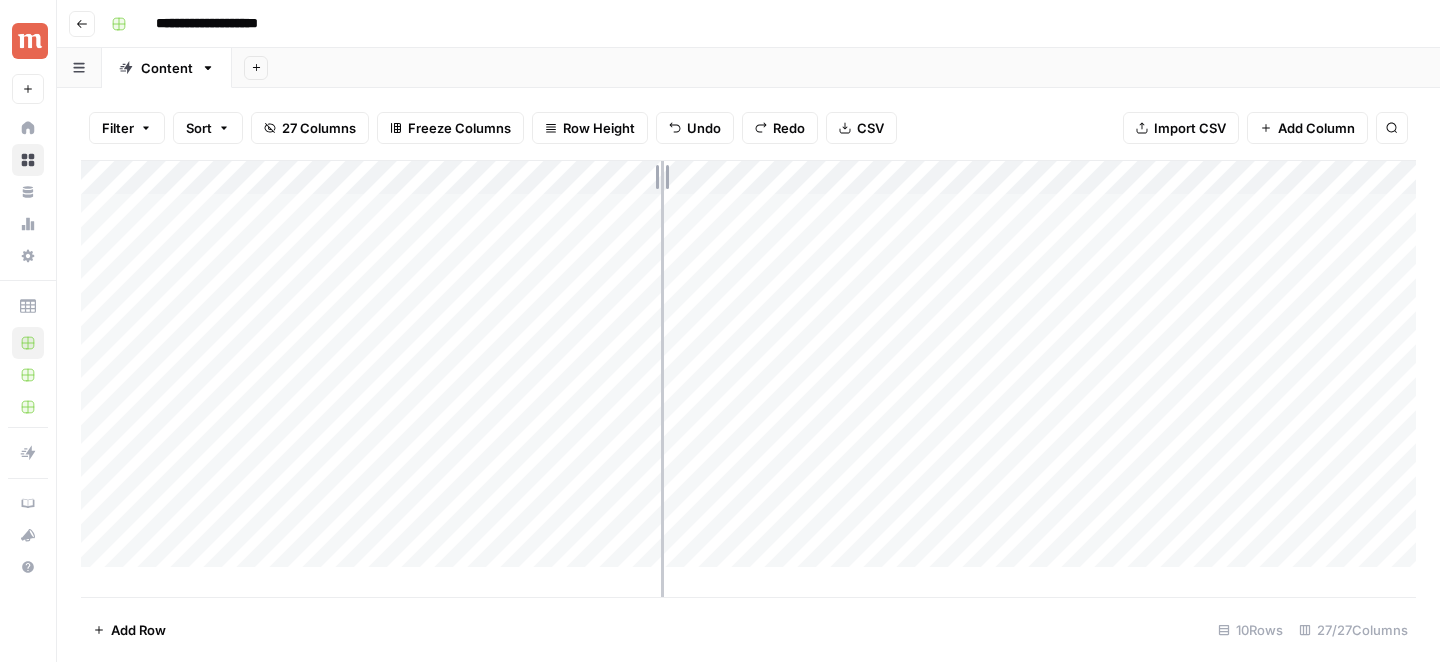 drag, startPoint x: 715, startPoint y: 171, endPoint x: 662, endPoint y: 170, distance: 53.009434 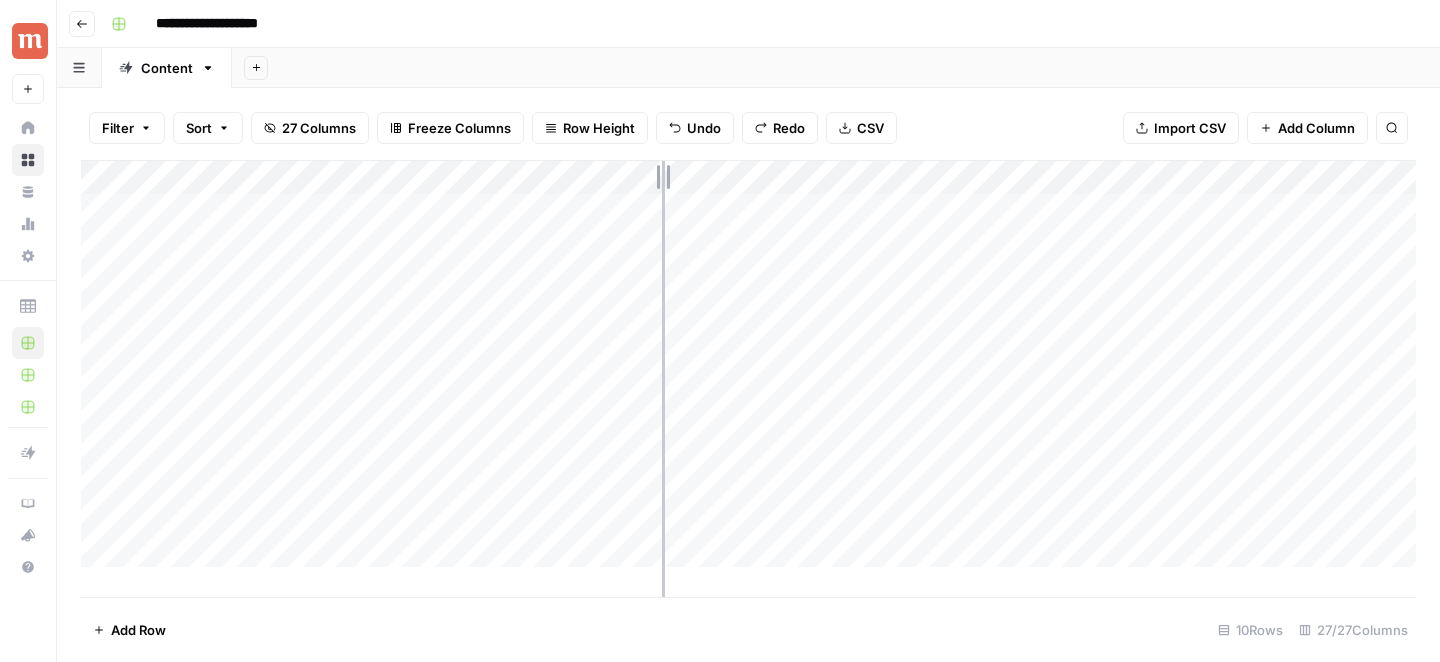 drag, startPoint x: 659, startPoint y: 170, endPoint x: 674, endPoint y: 170, distance: 15 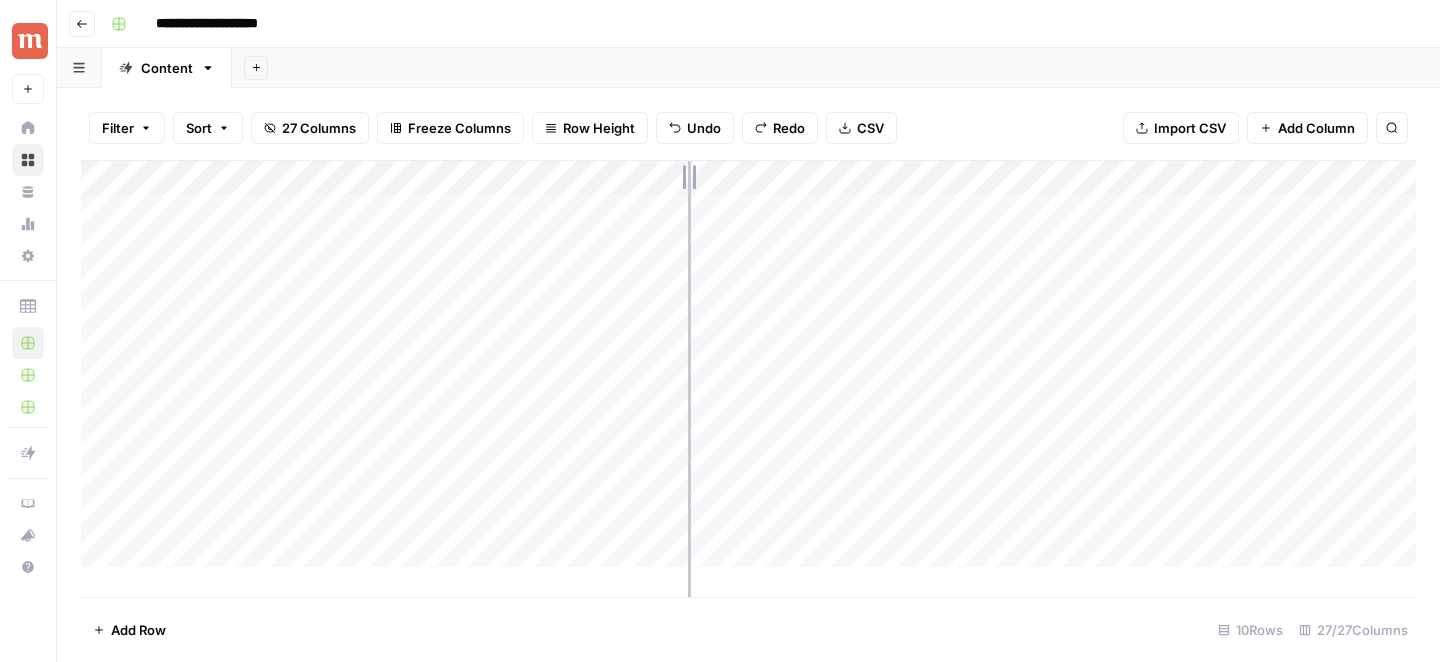 drag, startPoint x: 674, startPoint y: 170, endPoint x: 698, endPoint y: 170, distance: 24 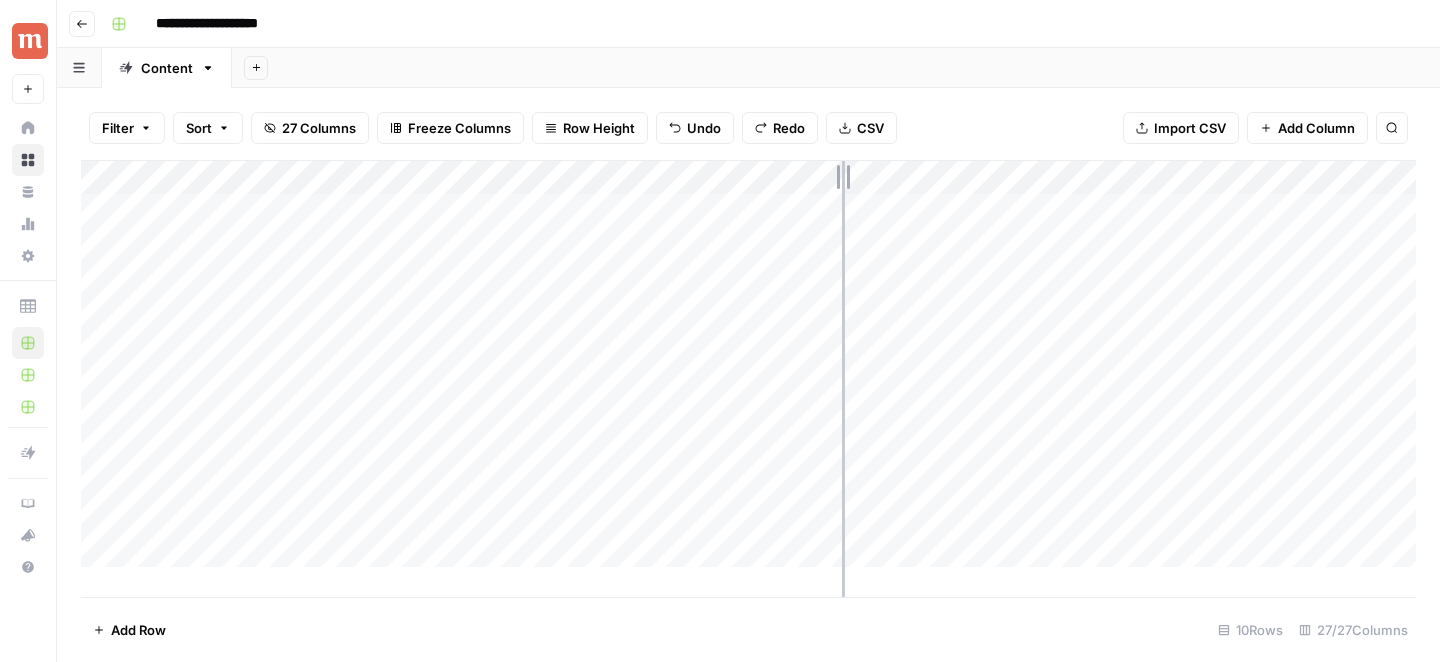 drag, startPoint x: 950, startPoint y: 176, endPoint x: 835, endPoint y: 174, distance: 115.01739 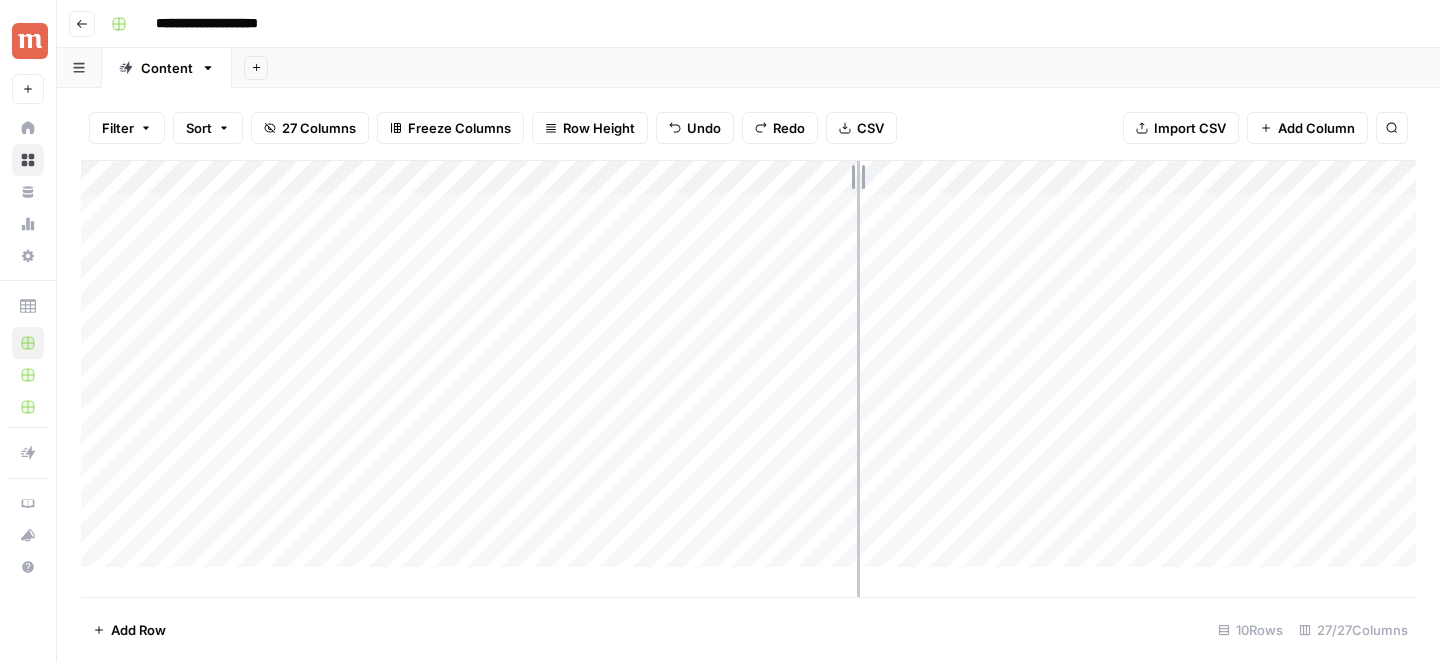 drag, startPoint x: 836, startPoint y: 175, endPoint x: 867, endPoint y: 175, distance: 31 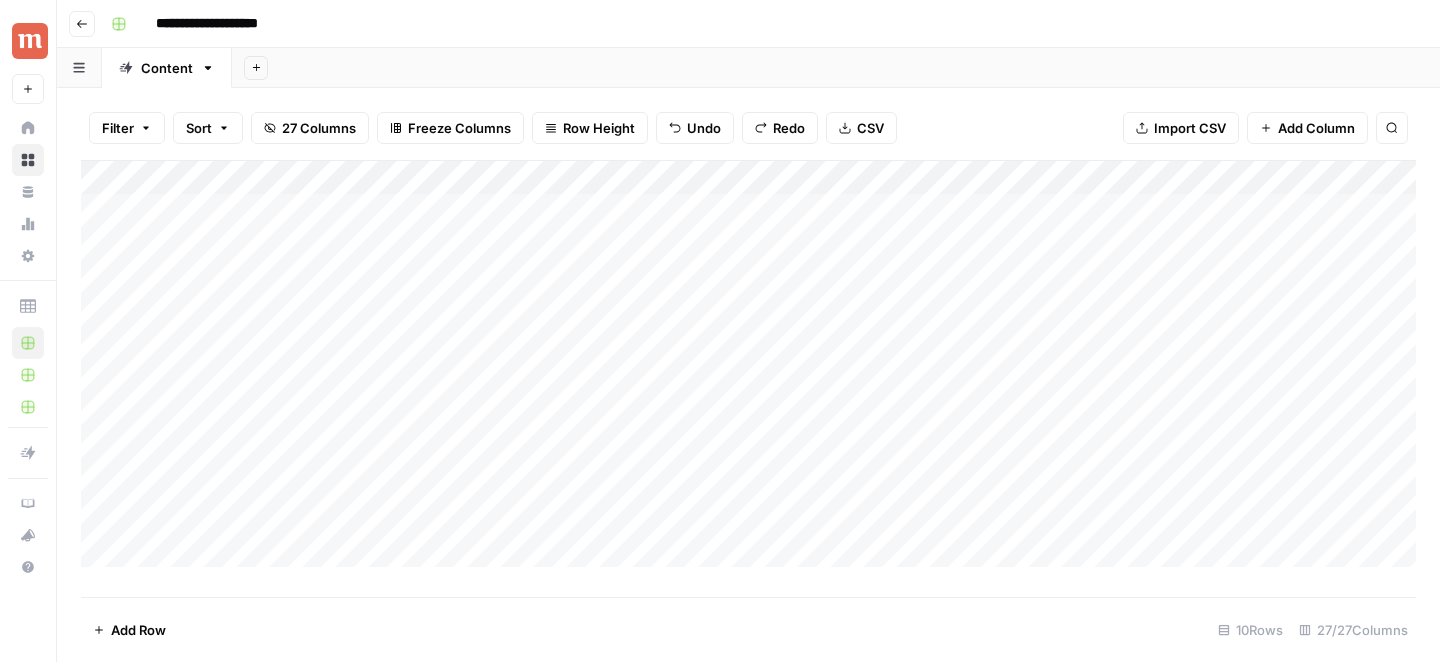 drag, startPoint x: 867, startPoint y: 175, endPoint x: 896, endPoint y: 175, distance: 29 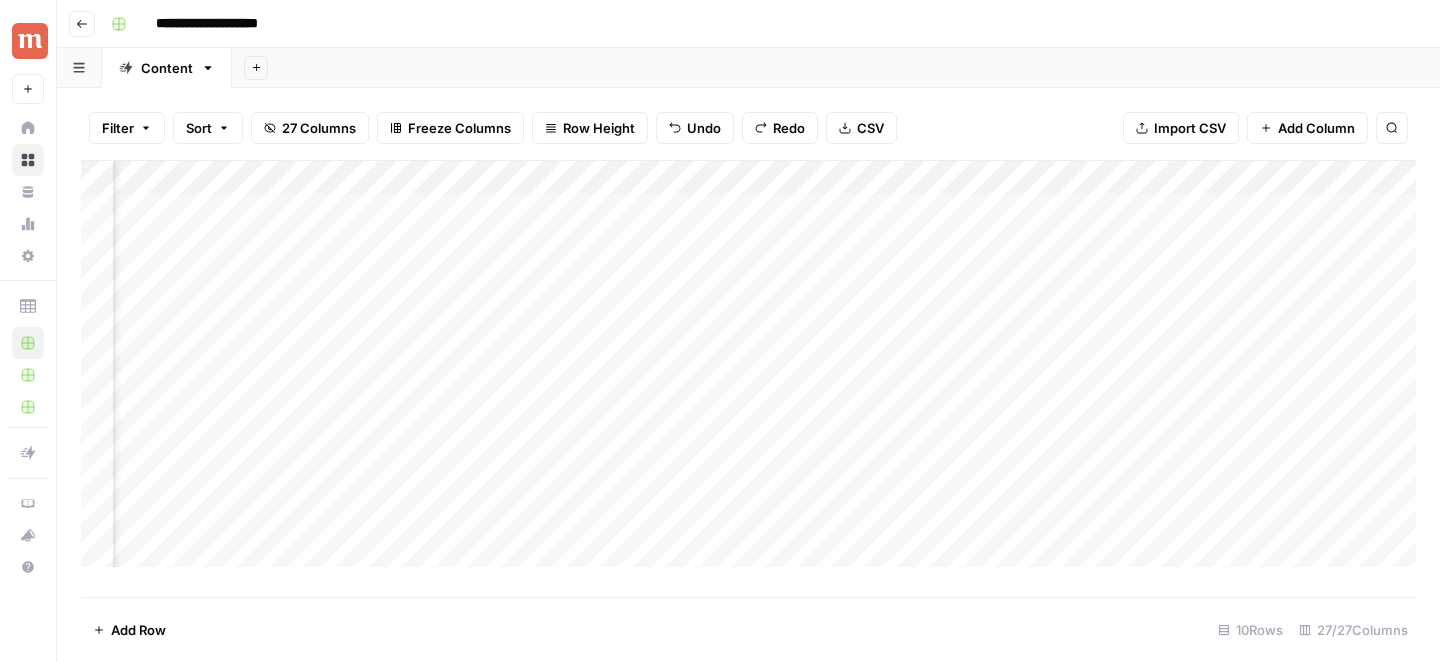 scroll, scrollTop: 0, scrollLeft: 694, axis: horizontal 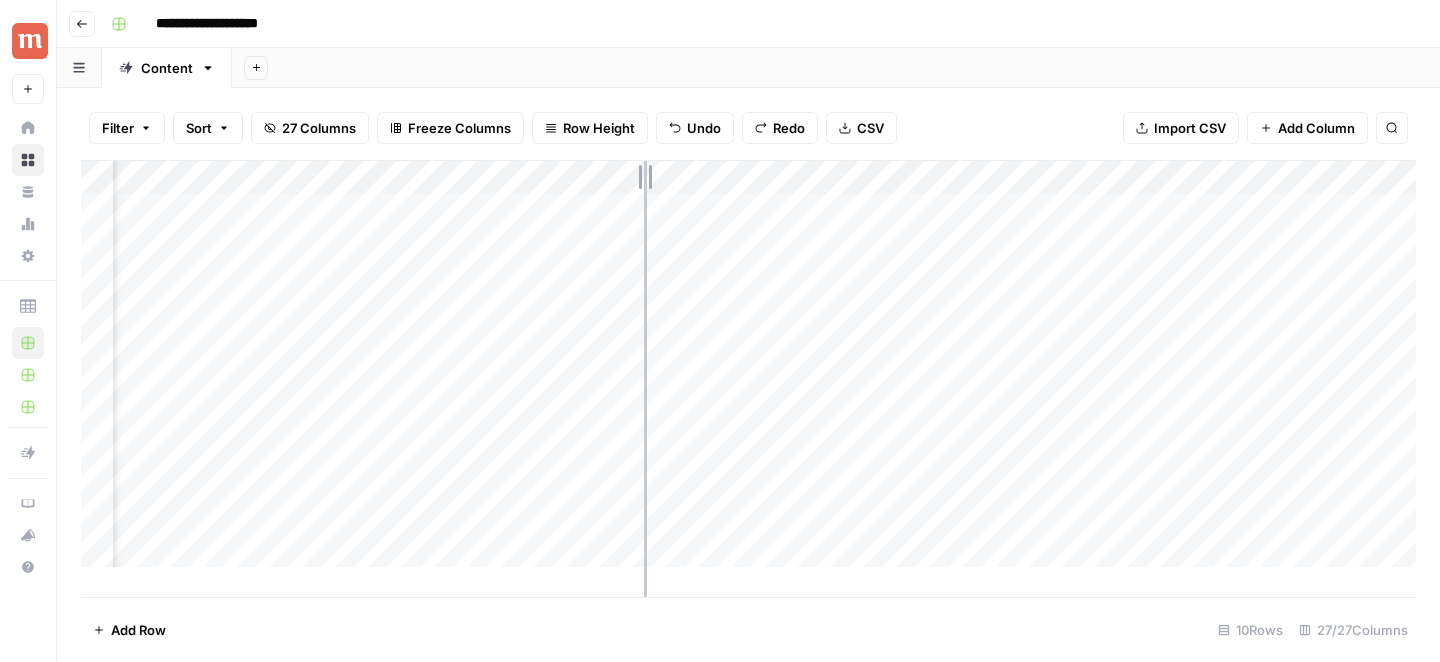 drag, startPoint x: 646, startPoint y: 176, endPoint x: 587, endPoint y: 176, distance: 59 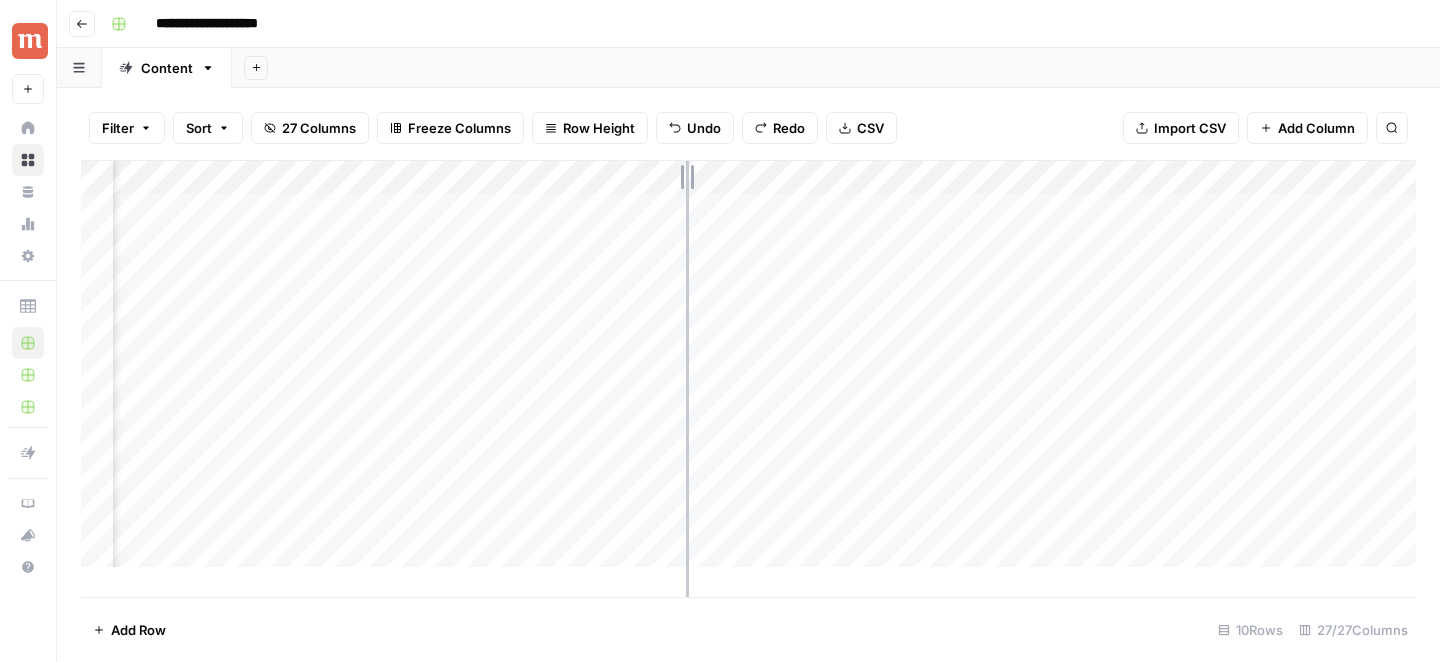 drag, startPoint x: 769, startPoint y: 172, endPoint x: 686, endPoint y: 170, distance: 83.02409 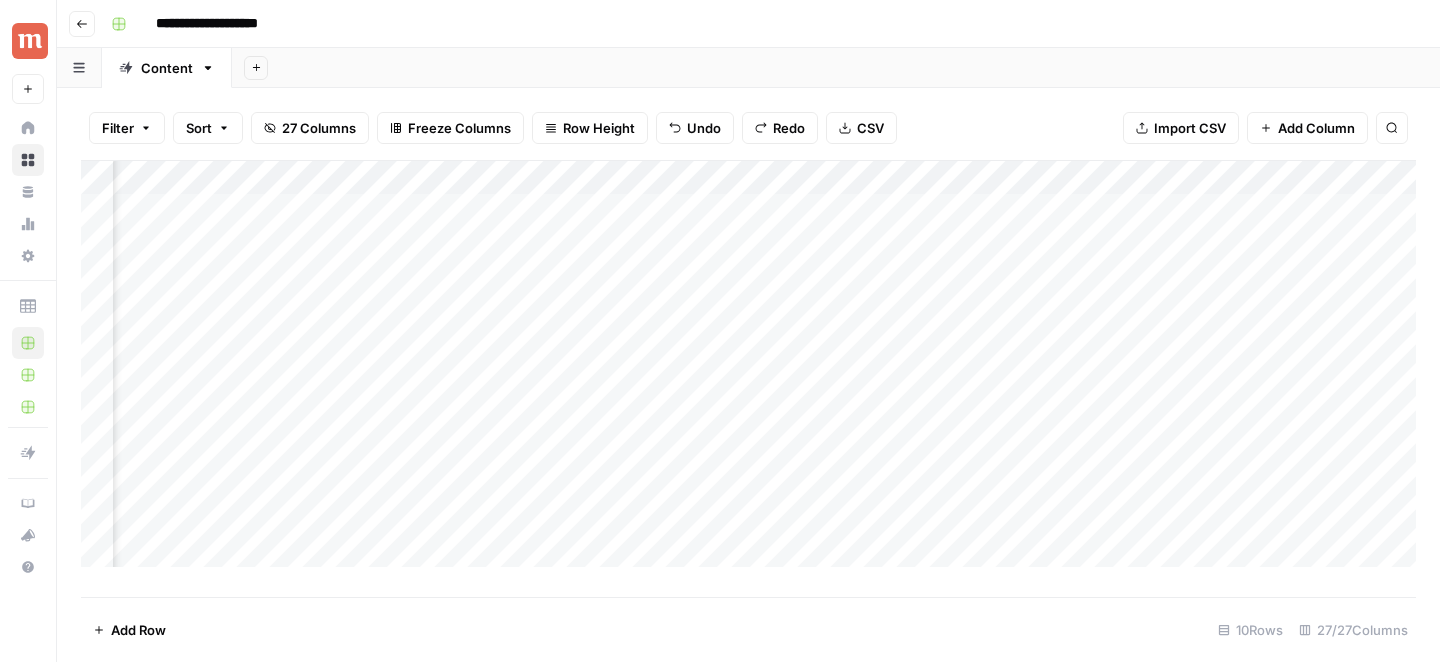click on "Add Column" at bounding box center [748, 364] 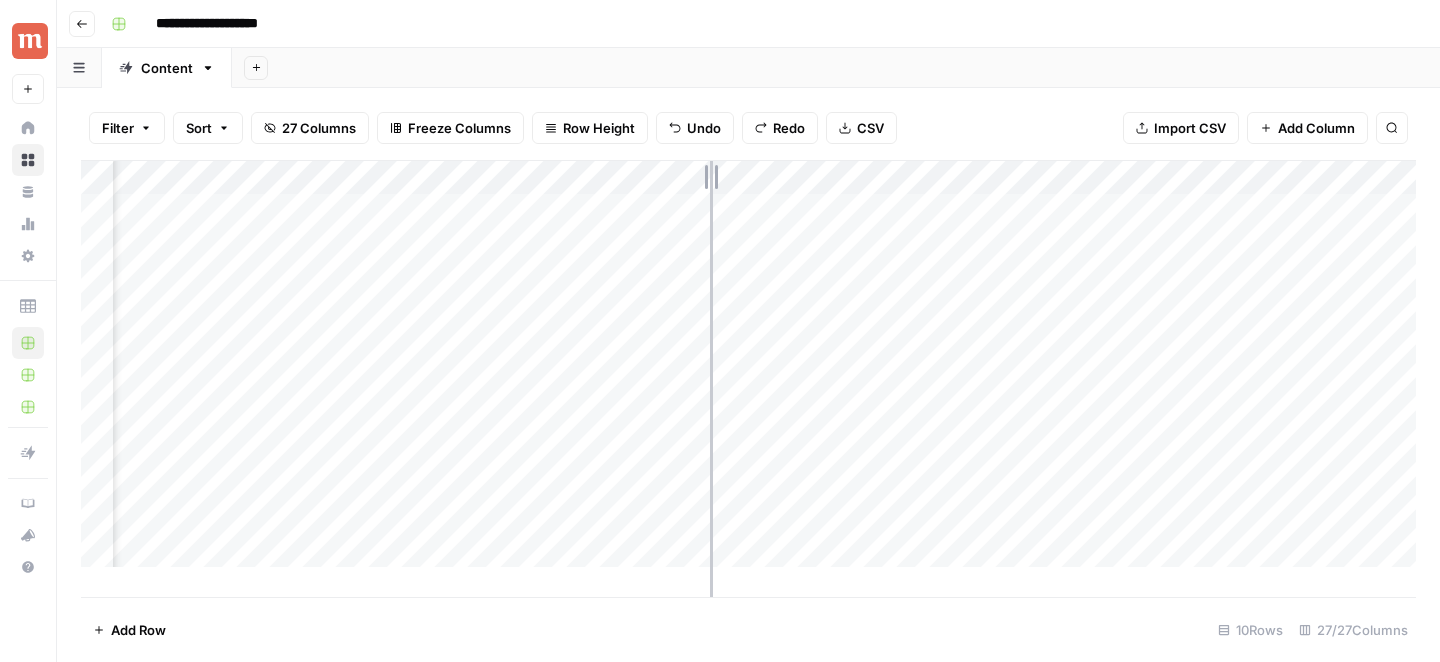 drag, startPoint x: 687, startPoint y: 170, endPoint x: 735, endPoint y: 168, distance: 48.04165 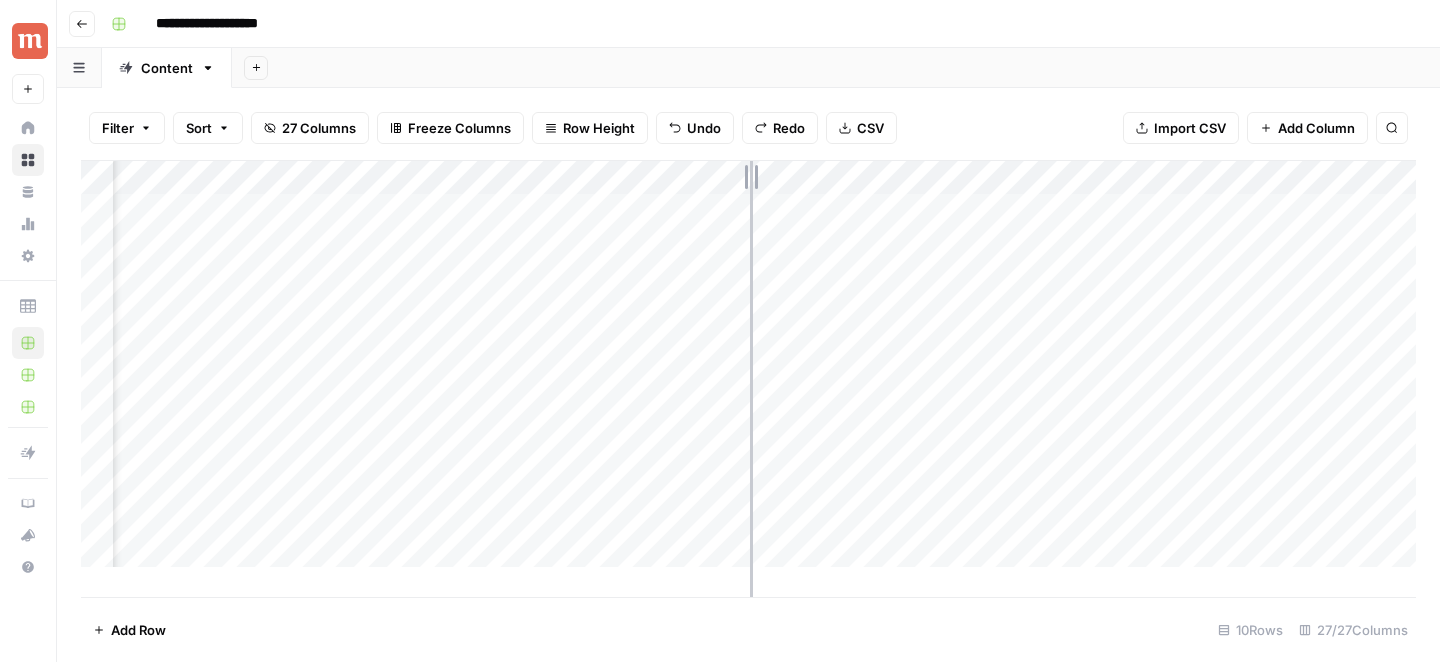 drag, startPoint x: 735, startPoint y: 168, endPoint x: 782, endPoint y: 168, distance: 47 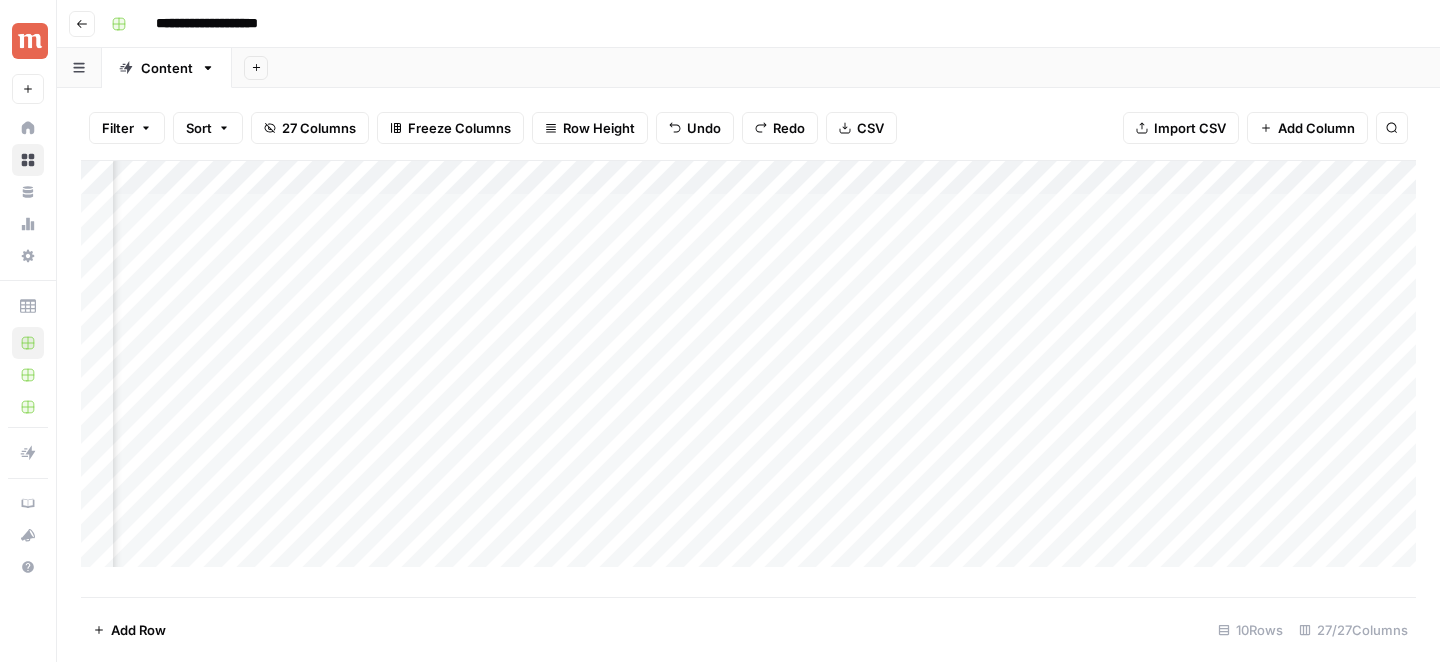 scroll, scrollTop: 0, scrollLeft: 1278, axis: horizontal 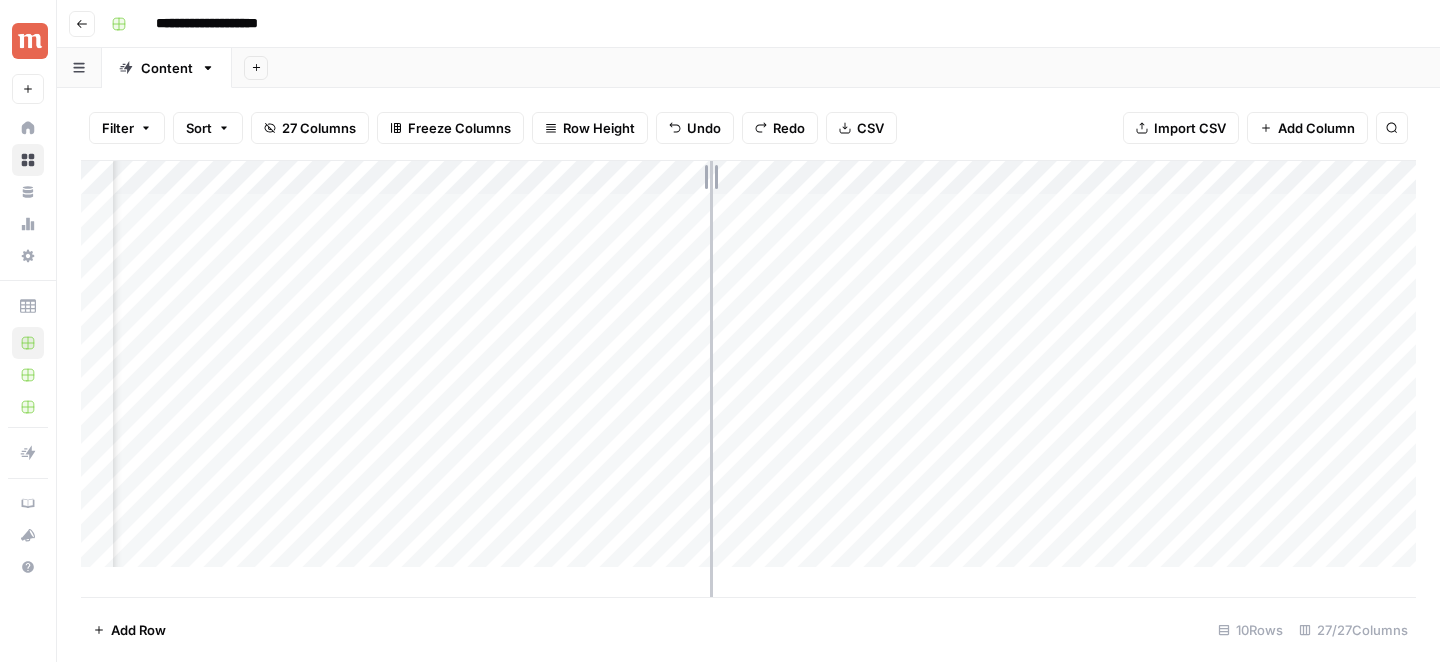 drag, startPoint x: 743, startPoint y: 174, endPoint x: 662, endPoint y: 174, distance: 81 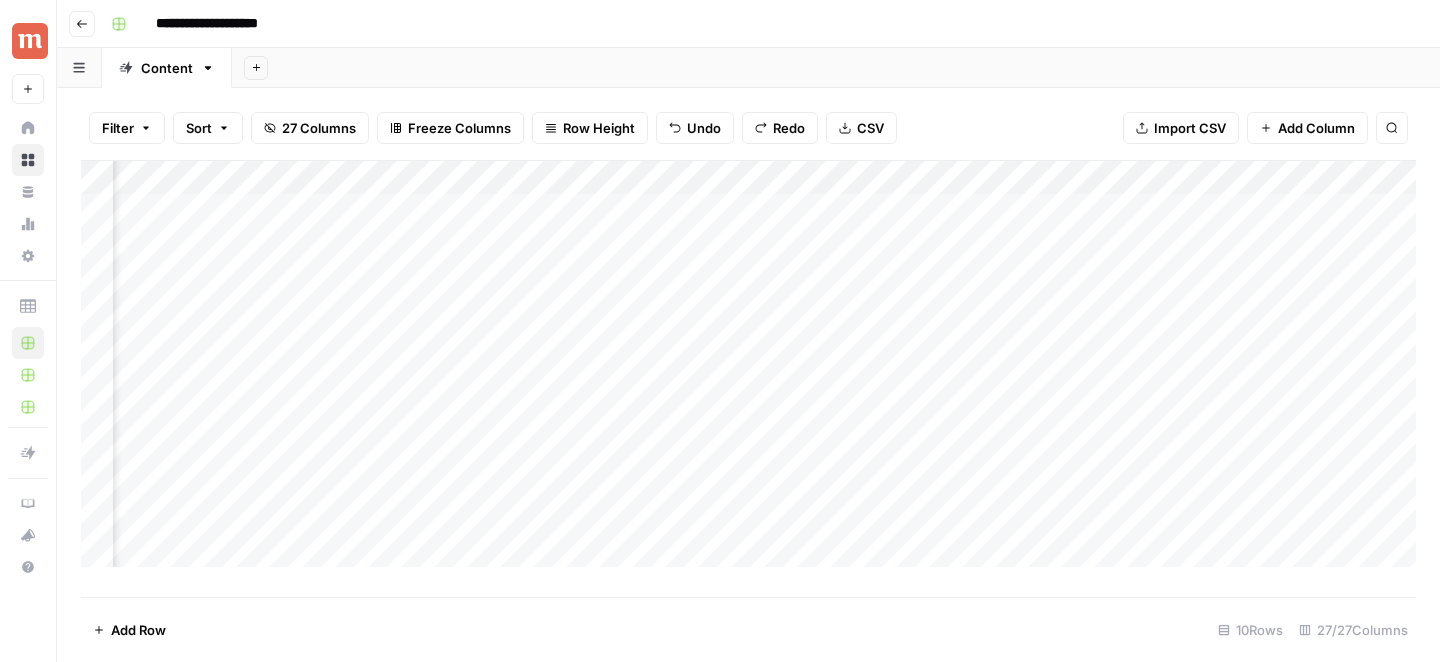 scroll, scrollTop: 0, scrollLeft: 1429, axis: horizontal 